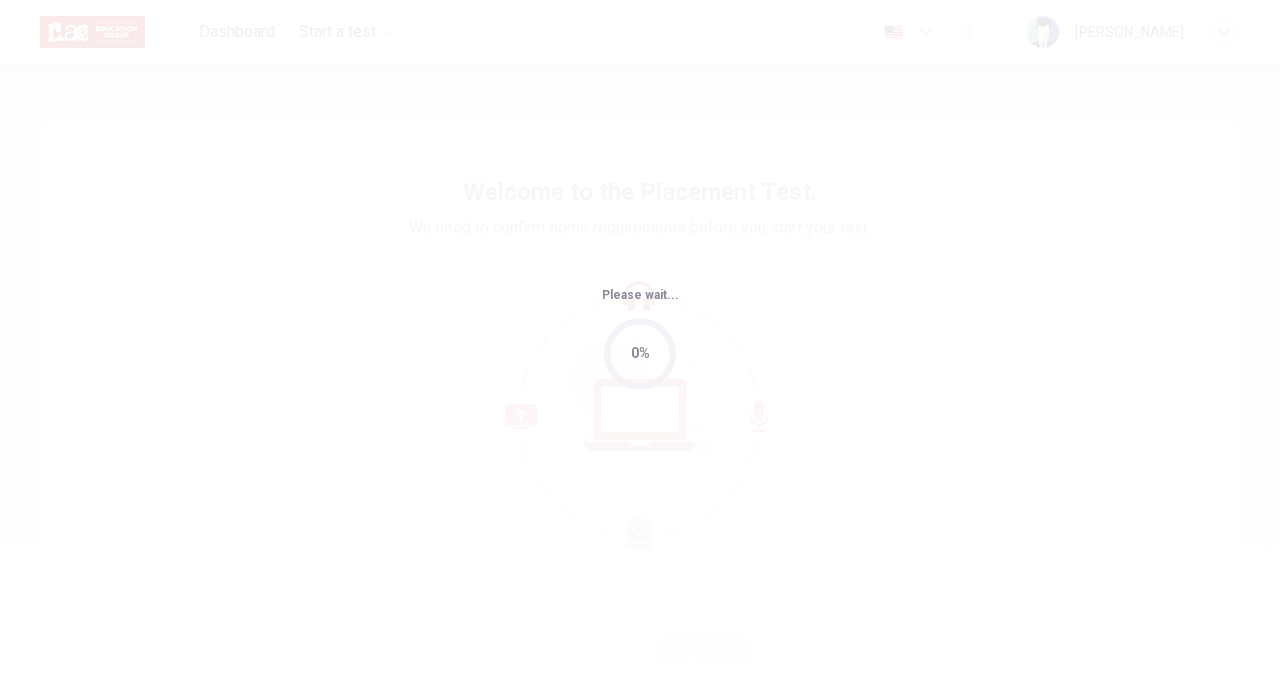 scroll, scrollTop: 0, scrollLeft: 0, axis: both 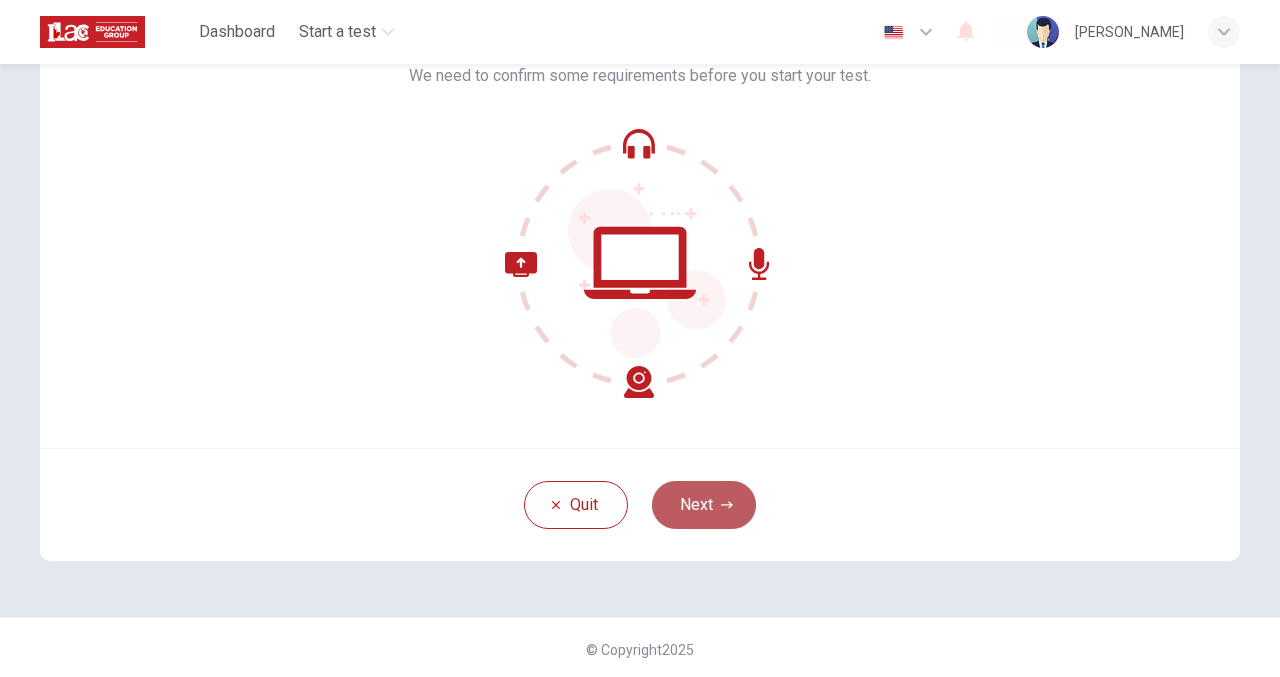 click on "Next" at bounding box center [704, 505] 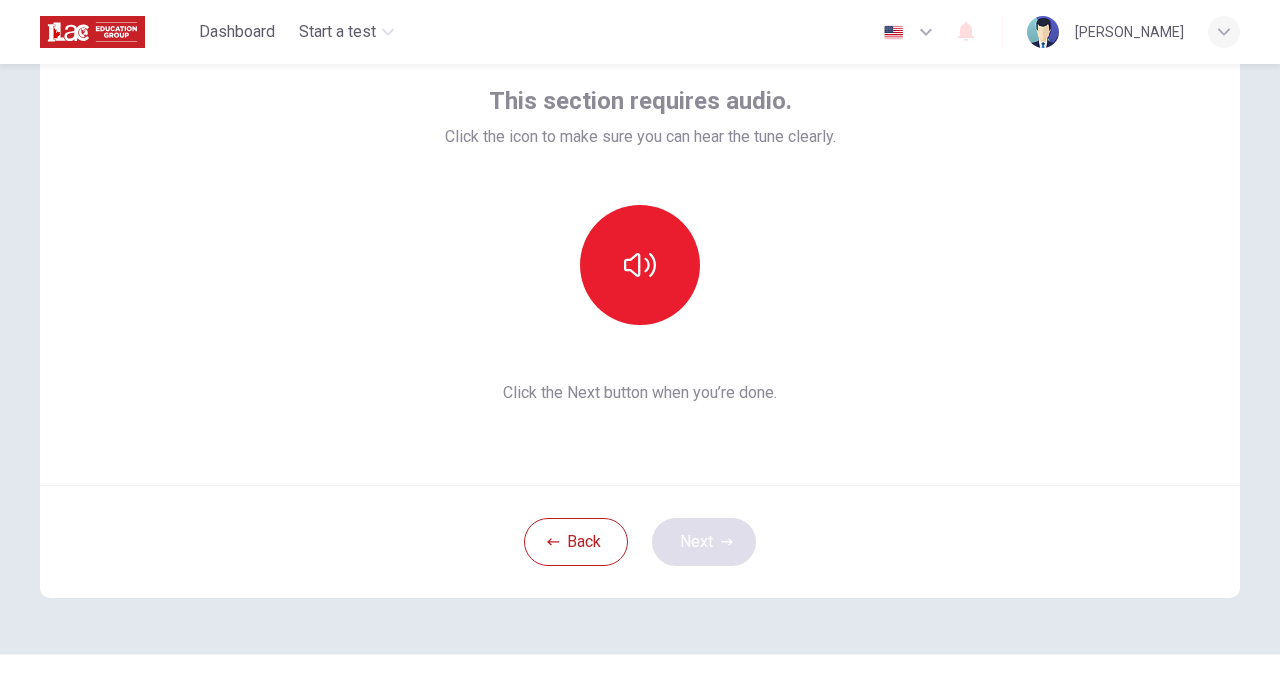 scroll, scrollTop: 78, scrollLeft: 0, axis: vertical 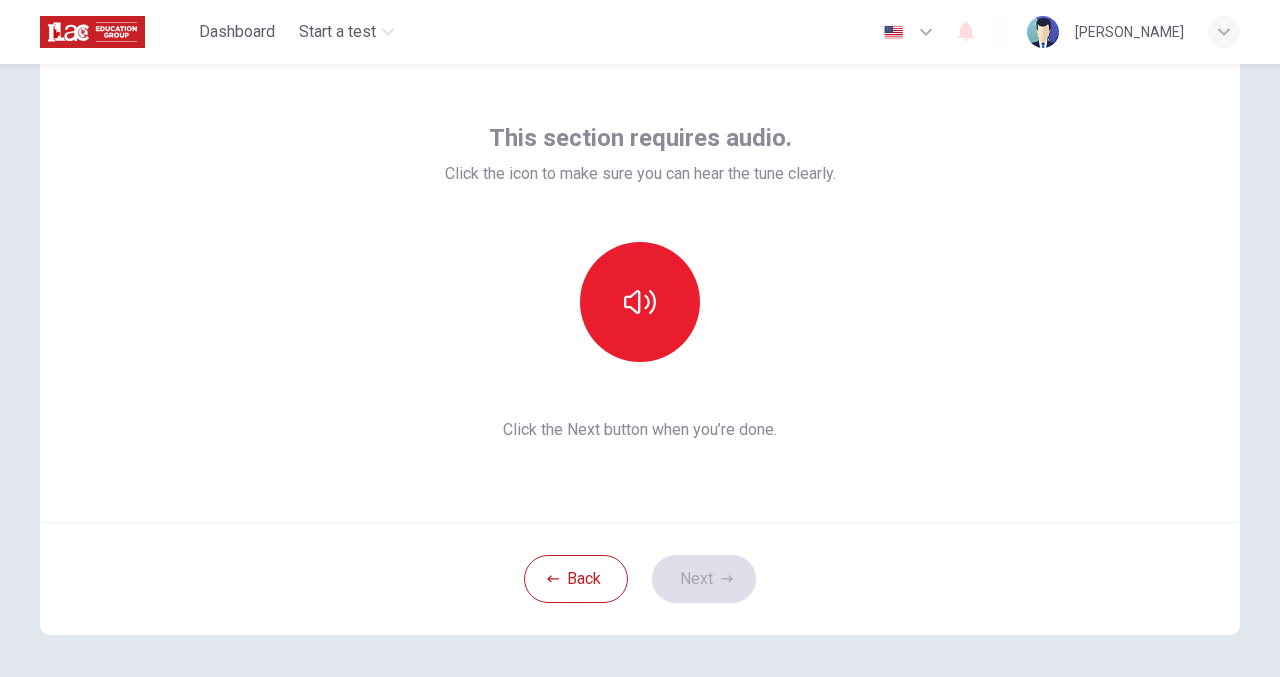 click on "This section requires audio. Click the icon to make sure you can hear the tune clearly. Click the Next button when you’re done." at bounding box center [640, 282] 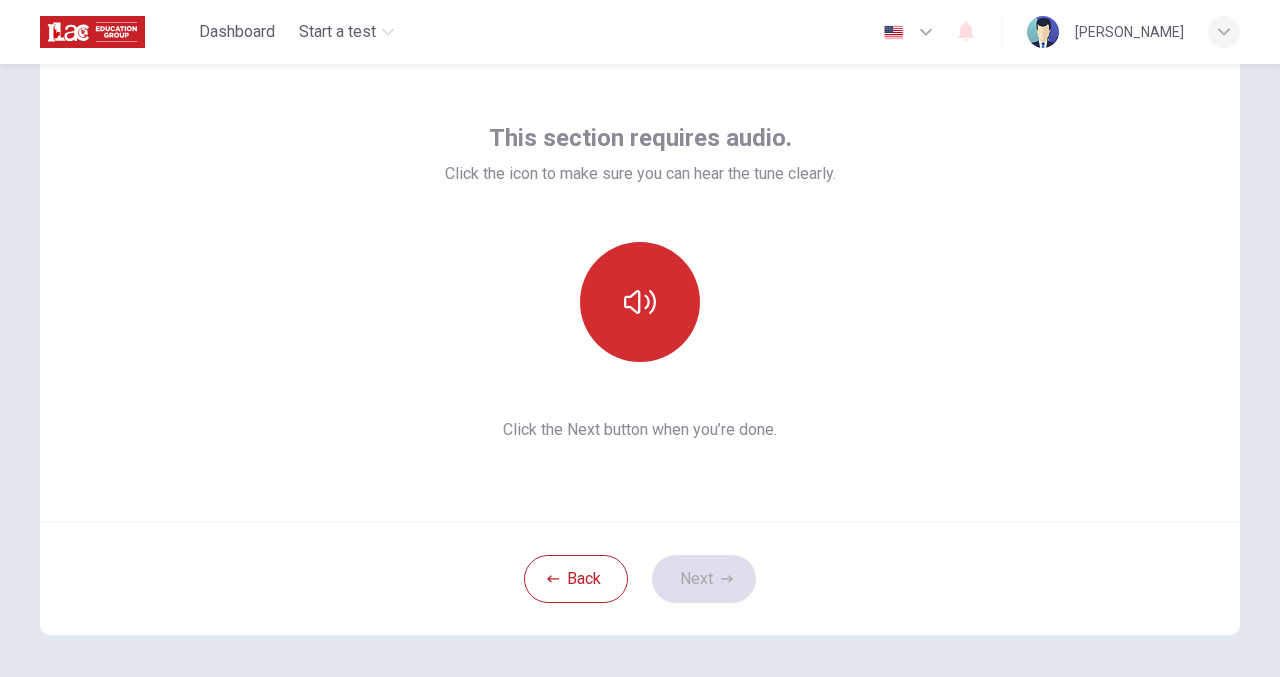 click at bounding box center (640, 302) 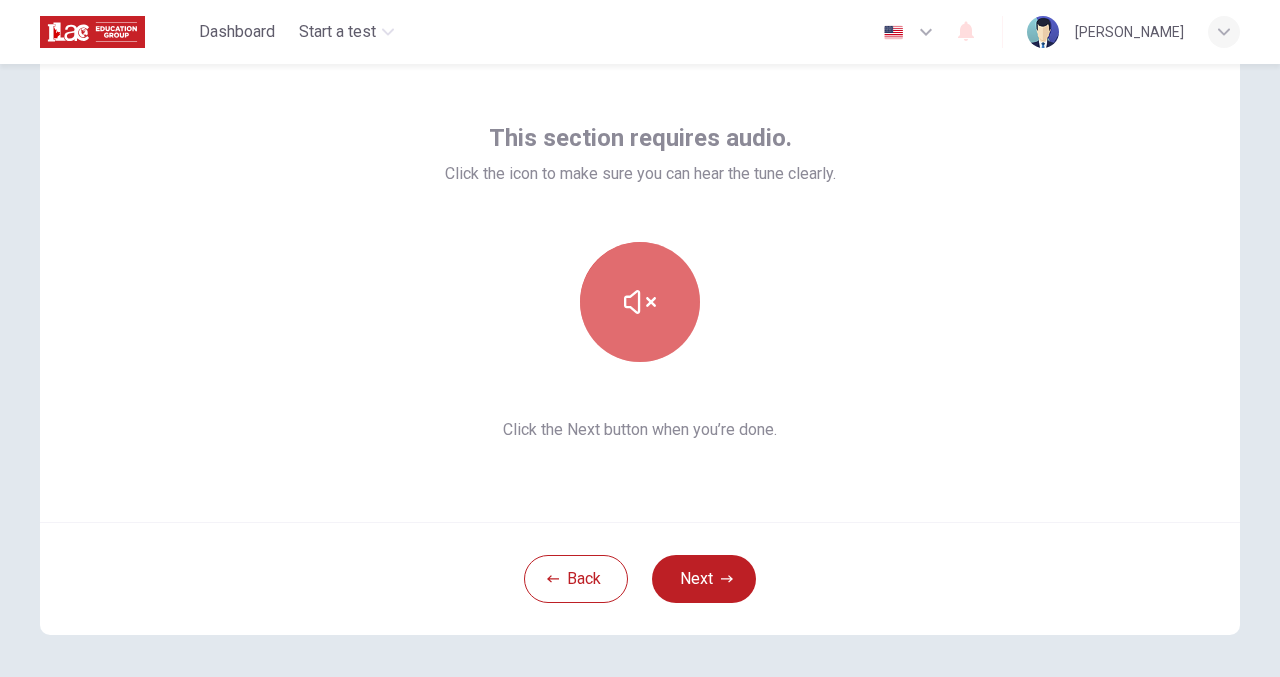 click at bounding box center [640, 302] 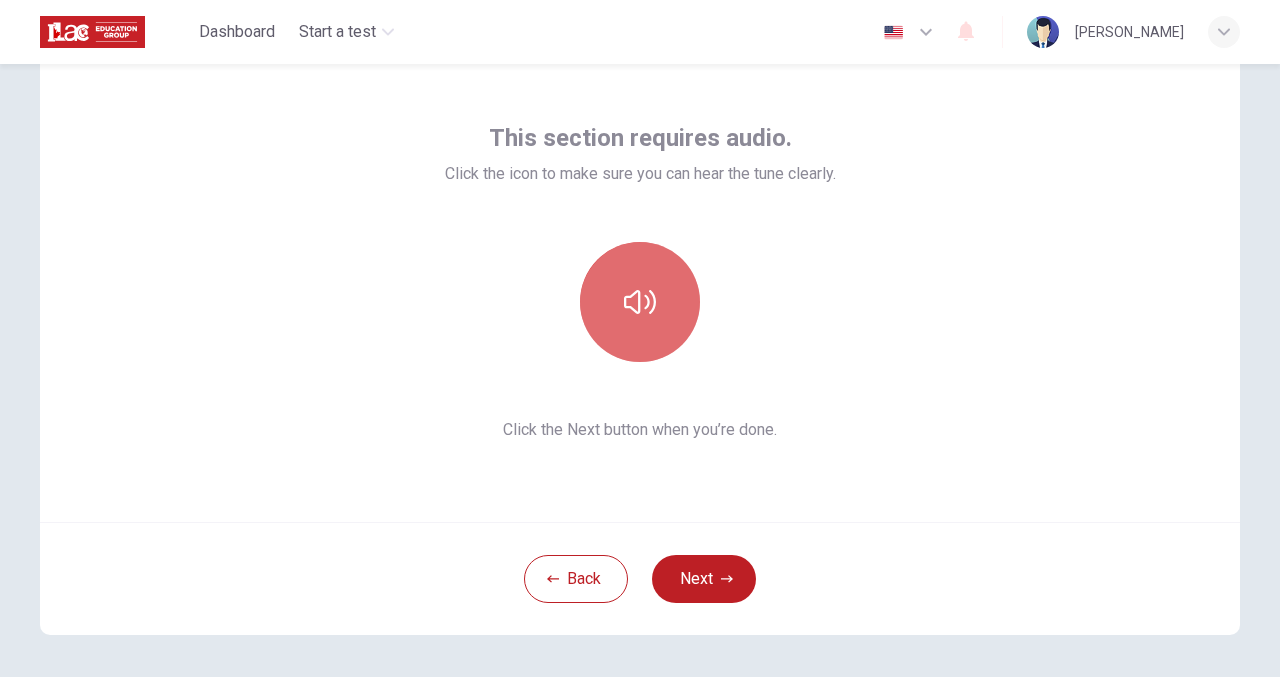 click at bounding box center (640, 302) 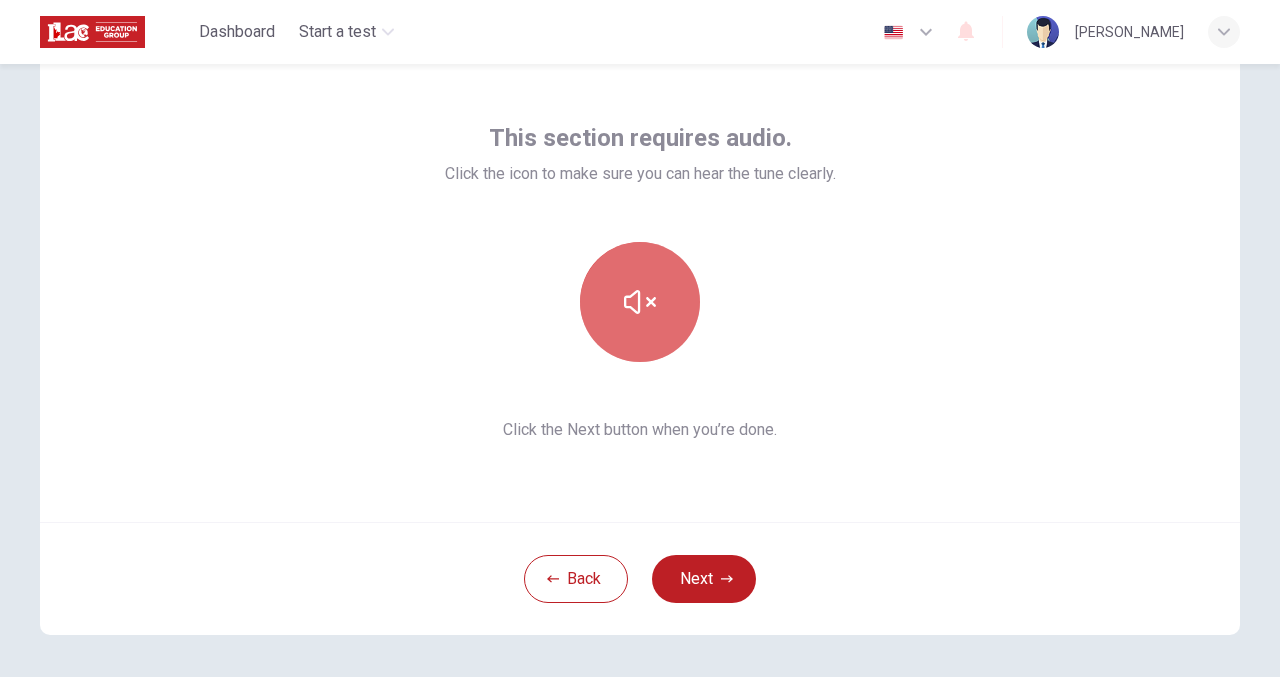 click at bounding box center [640, 302] 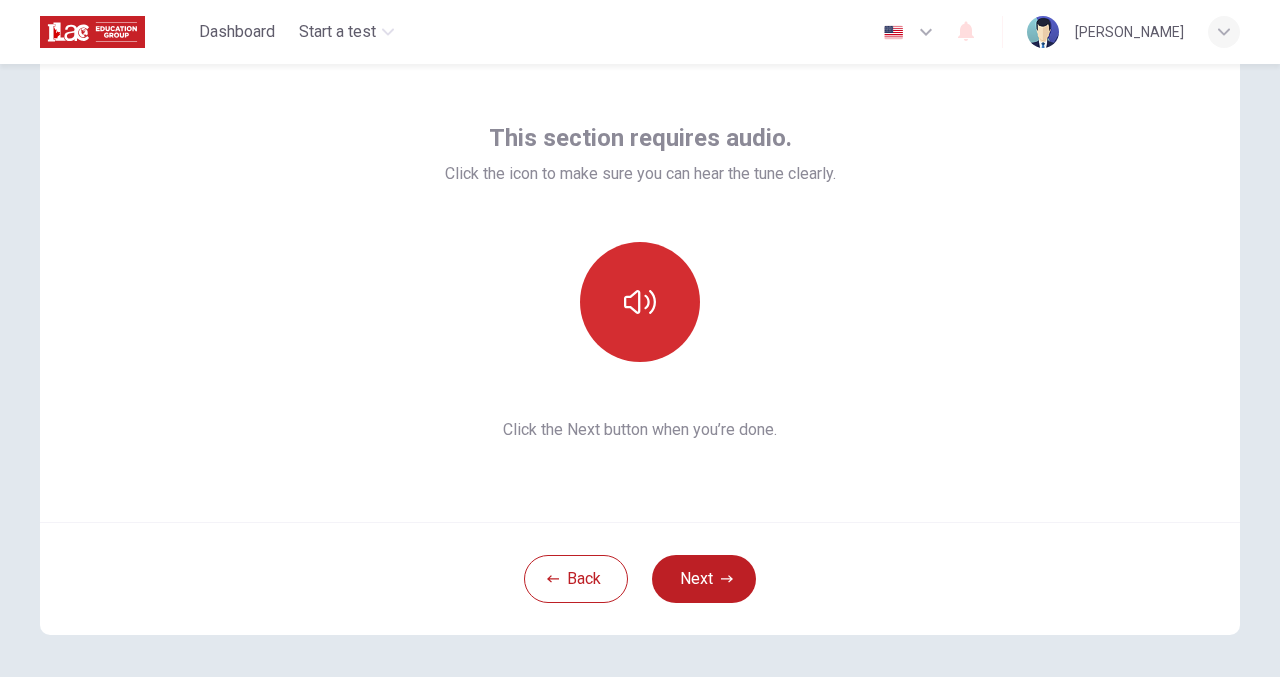 click at bounding box center [640, 302] 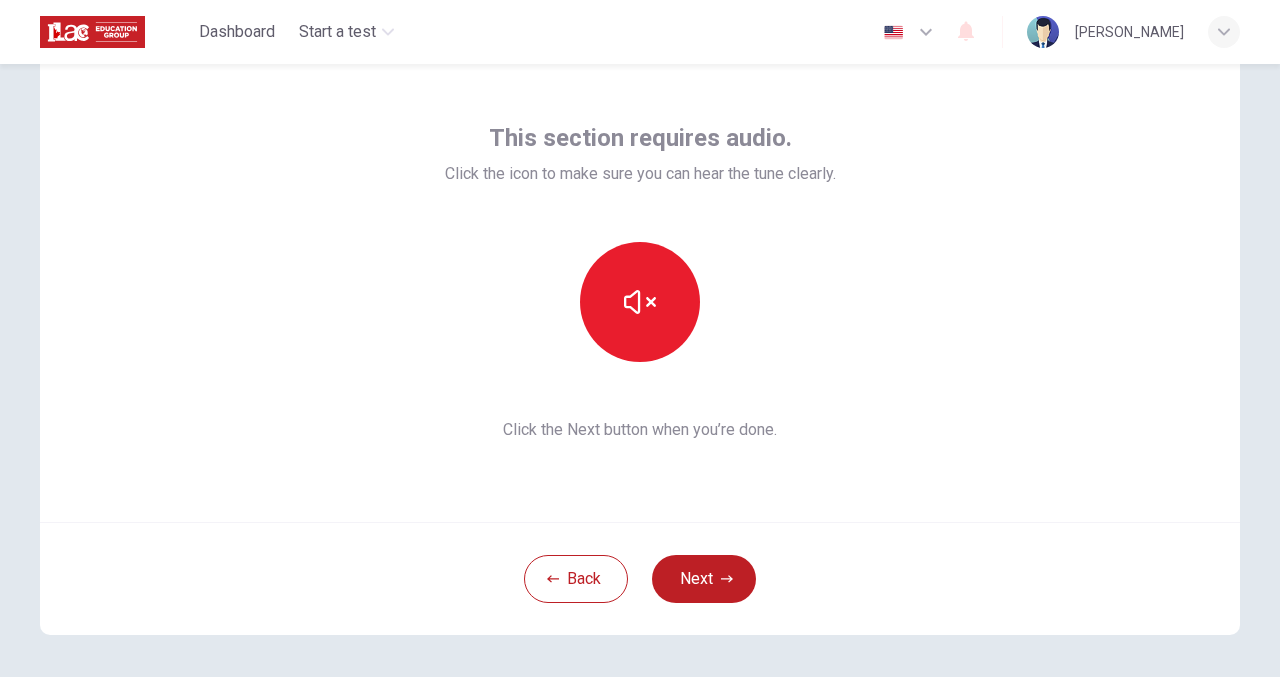 click on "Next" at bounding box center (704, 579) 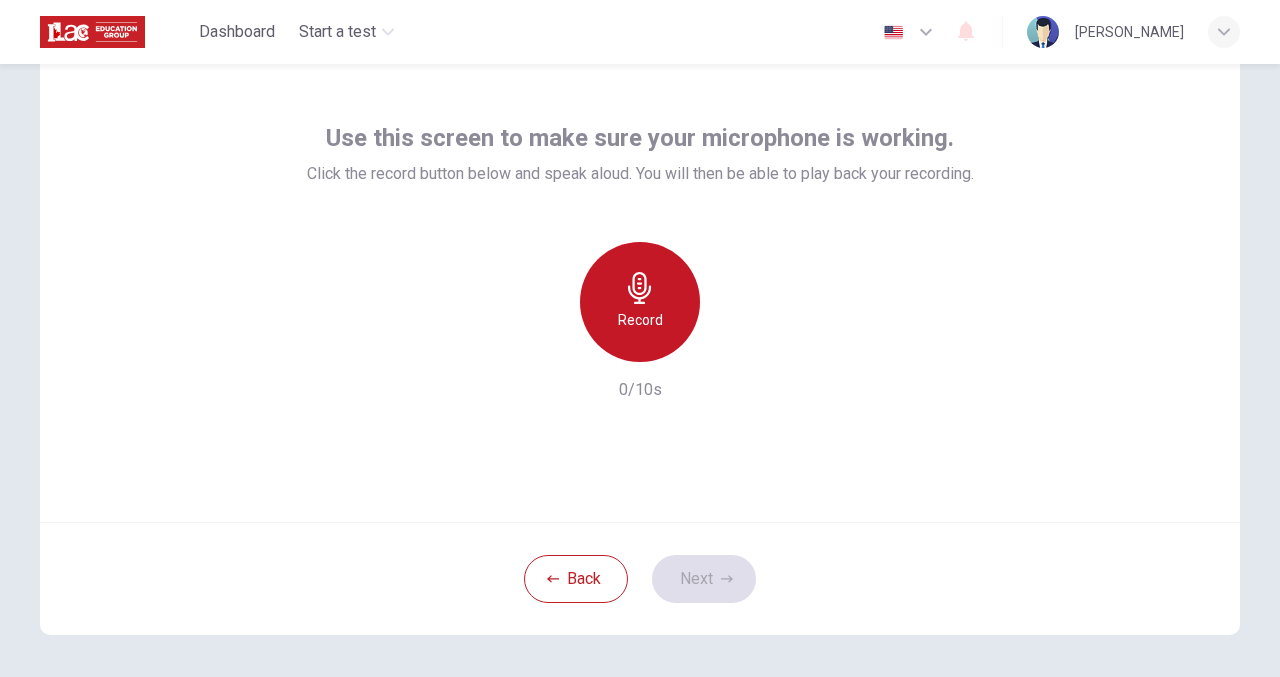 click 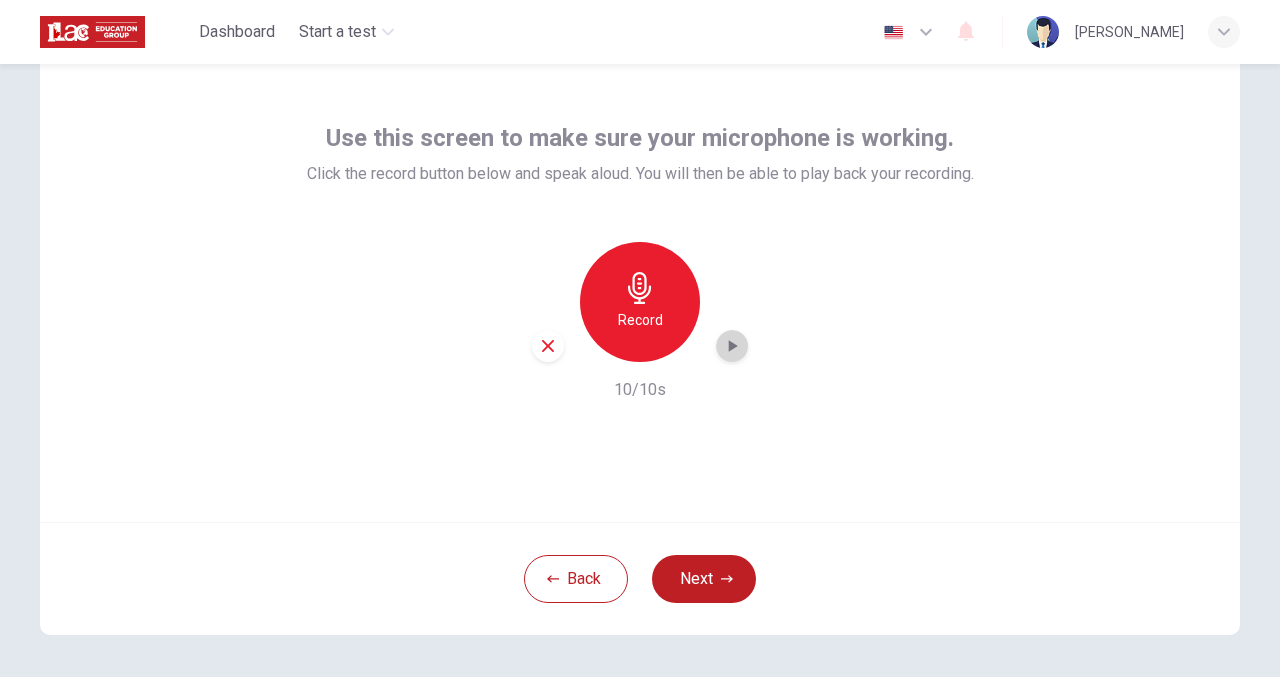 click 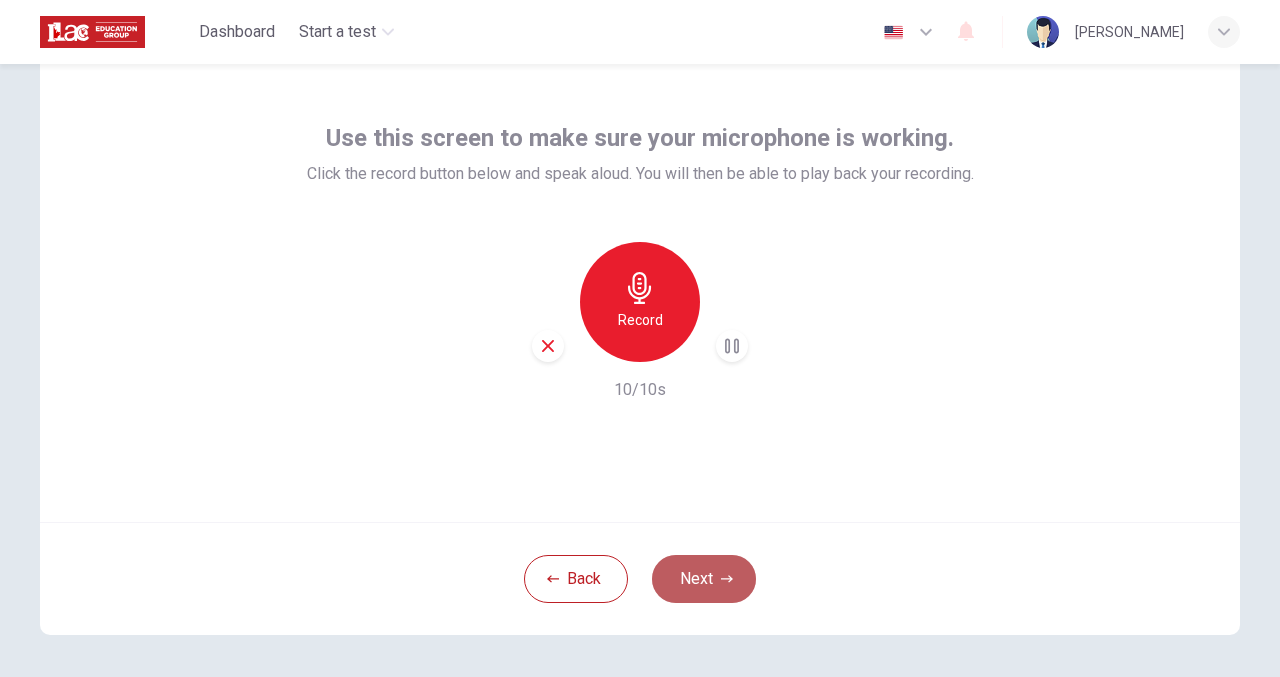 click on "Next" at bounding box center [704, 579] 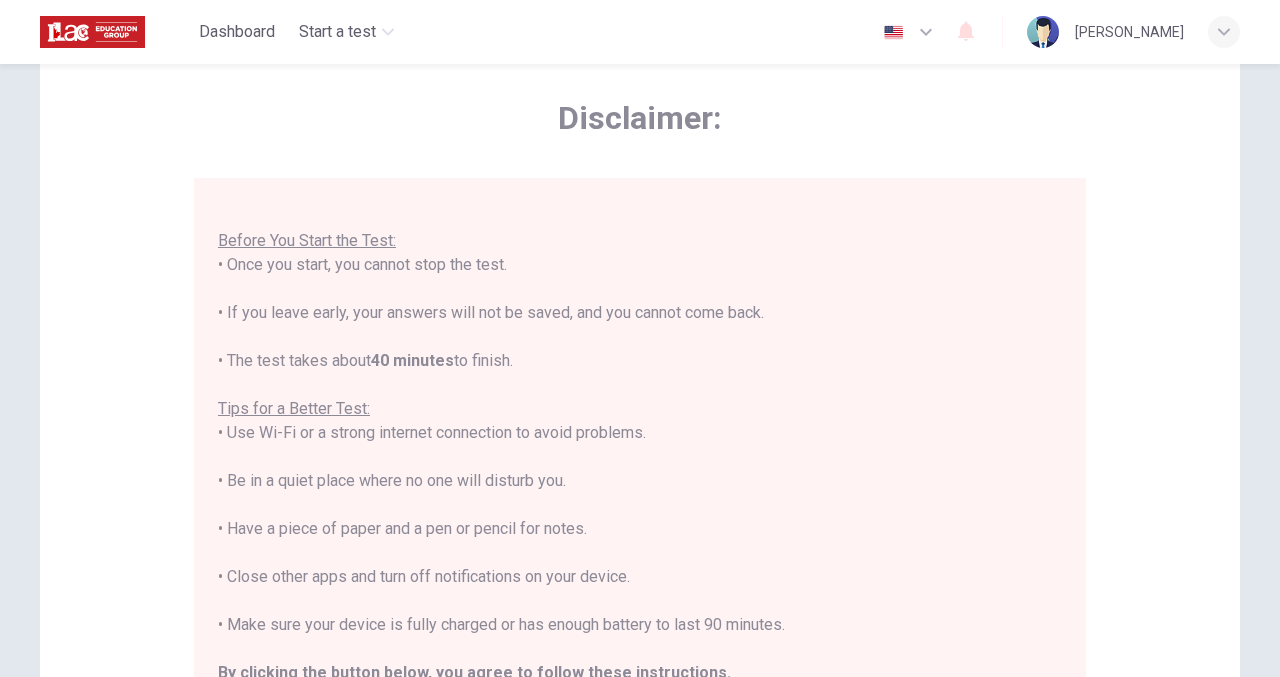 scroll, scrollTop: 22, scrollLeft: 0, axis: vertical 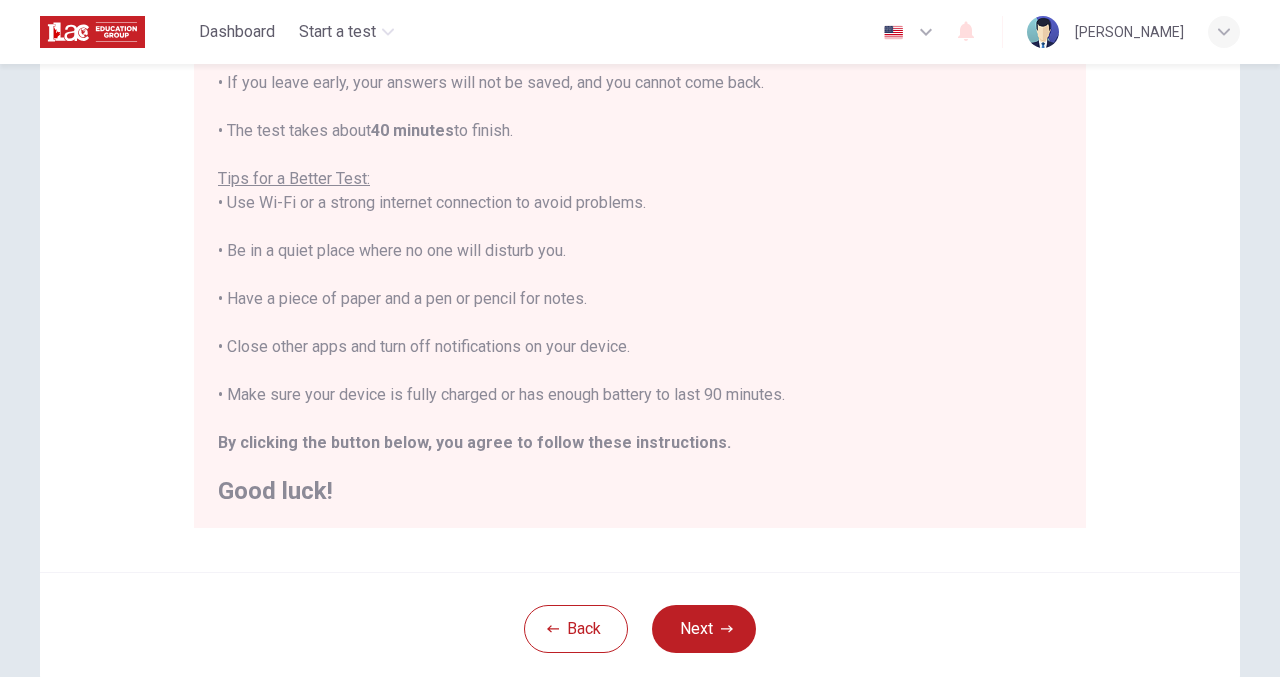 click on "Back Next" at bounding box center [640, 628] 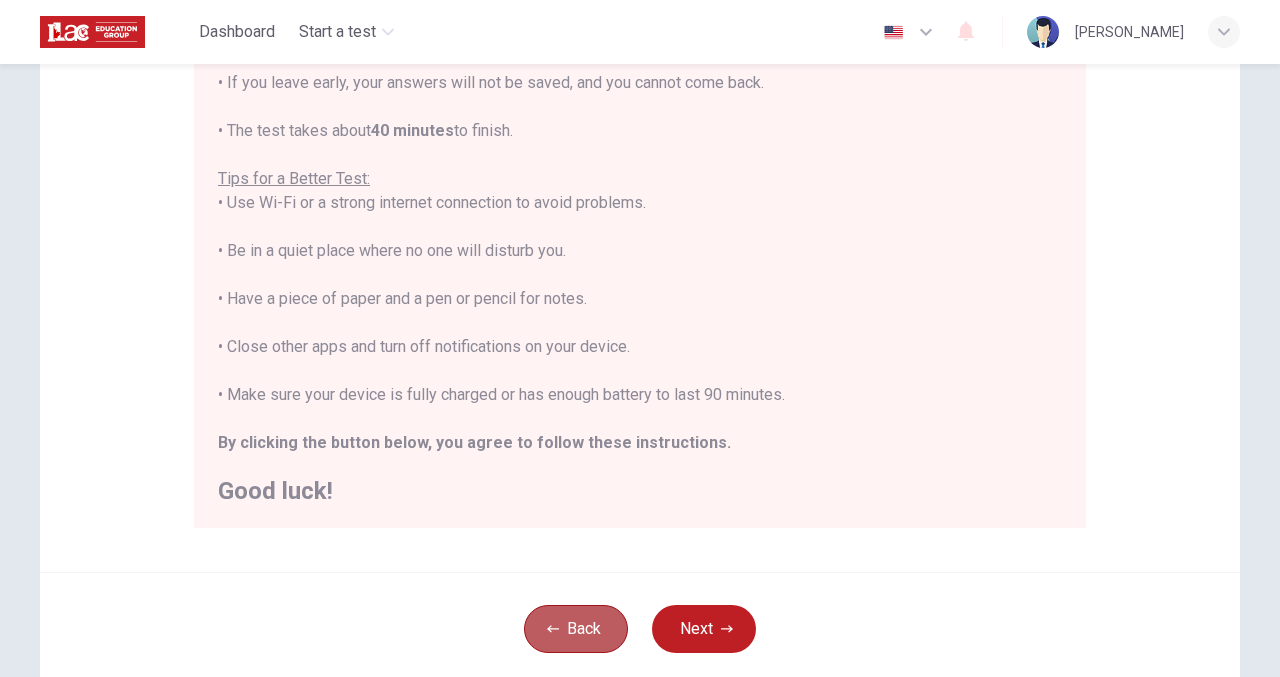 click on "Back" at bounding box center [576, 629] 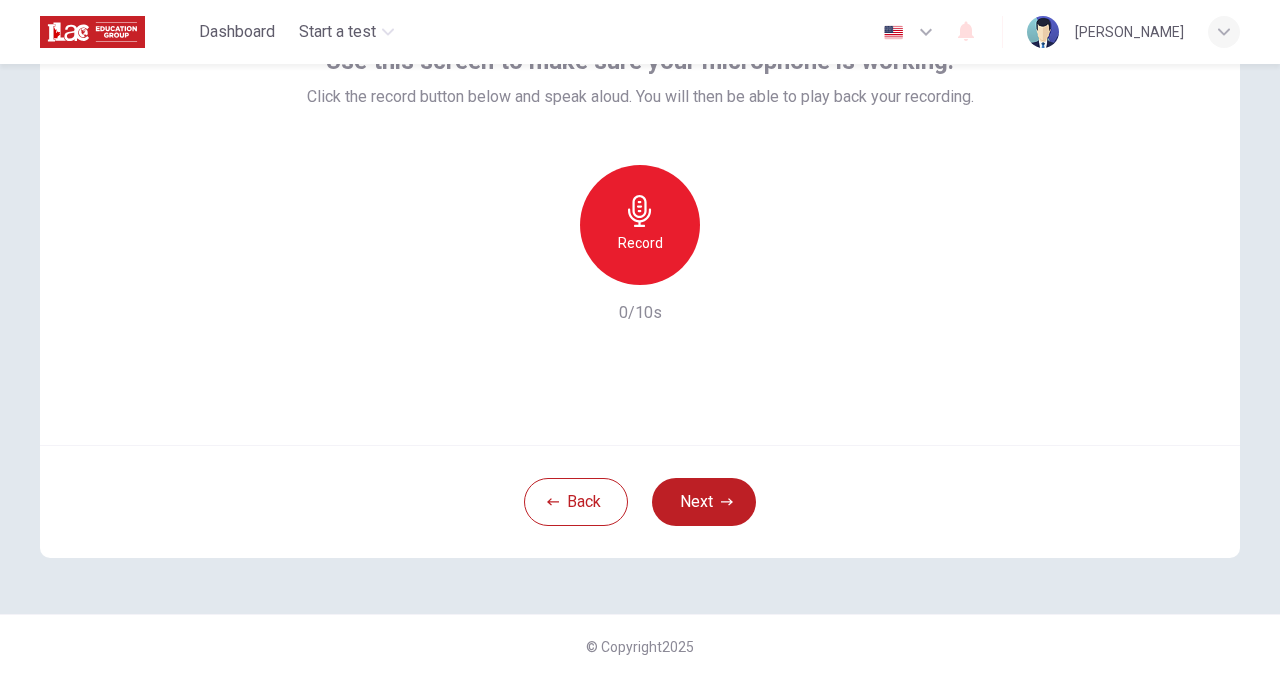 click on "Use this screen to make sure your microphone is working. Click the record button below and speak aloud. You will then be able to play back your recording. Record 0/10s" at bounding box center [640, 205] 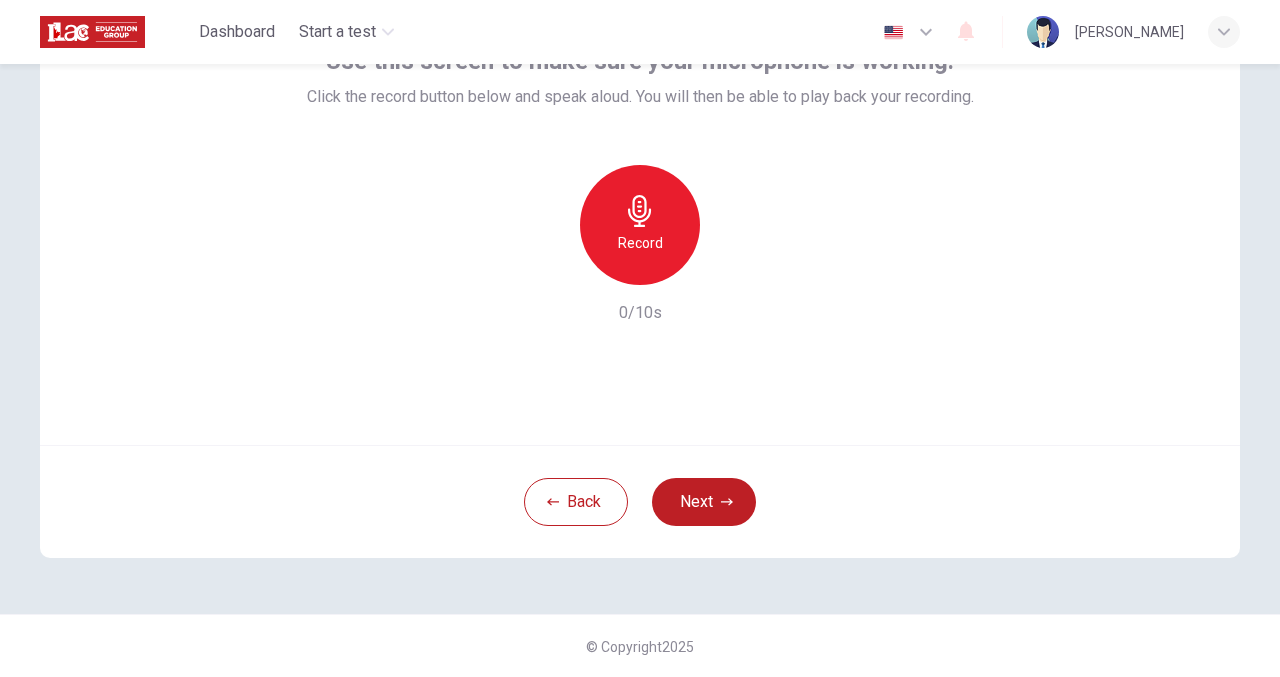 click on "Record" at bounding box center [640, 243] 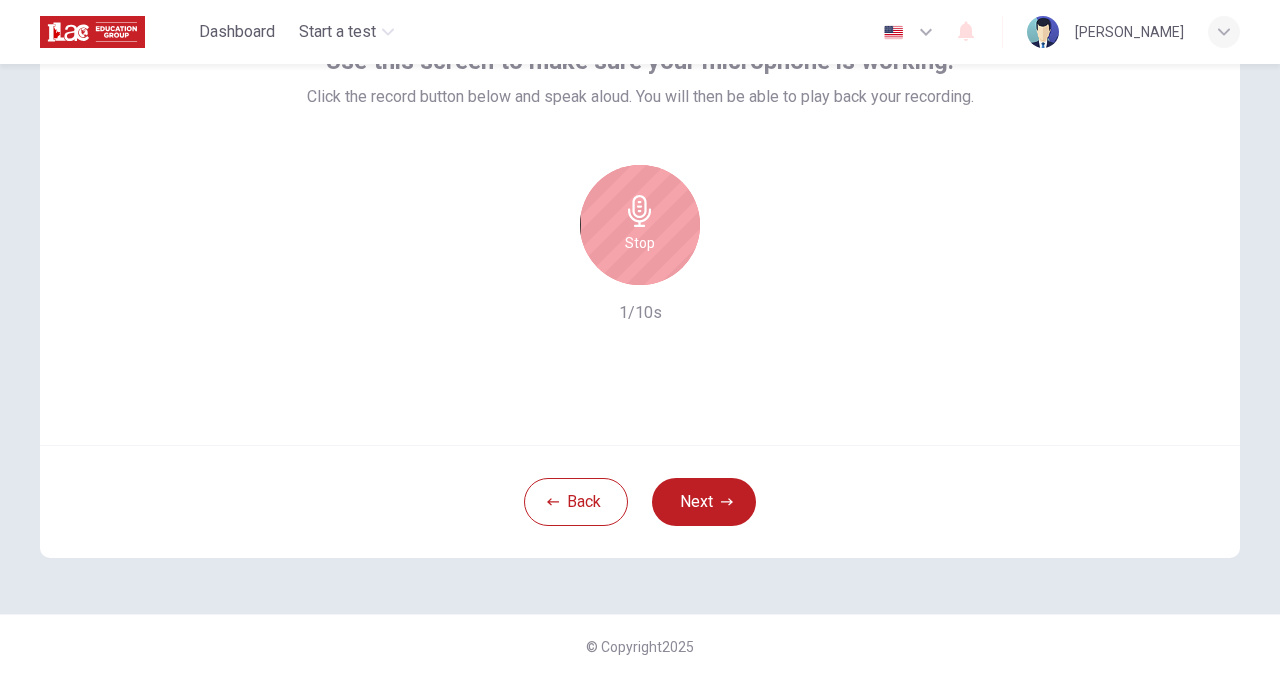 click on "Stop" at bounding box center [640, 243] 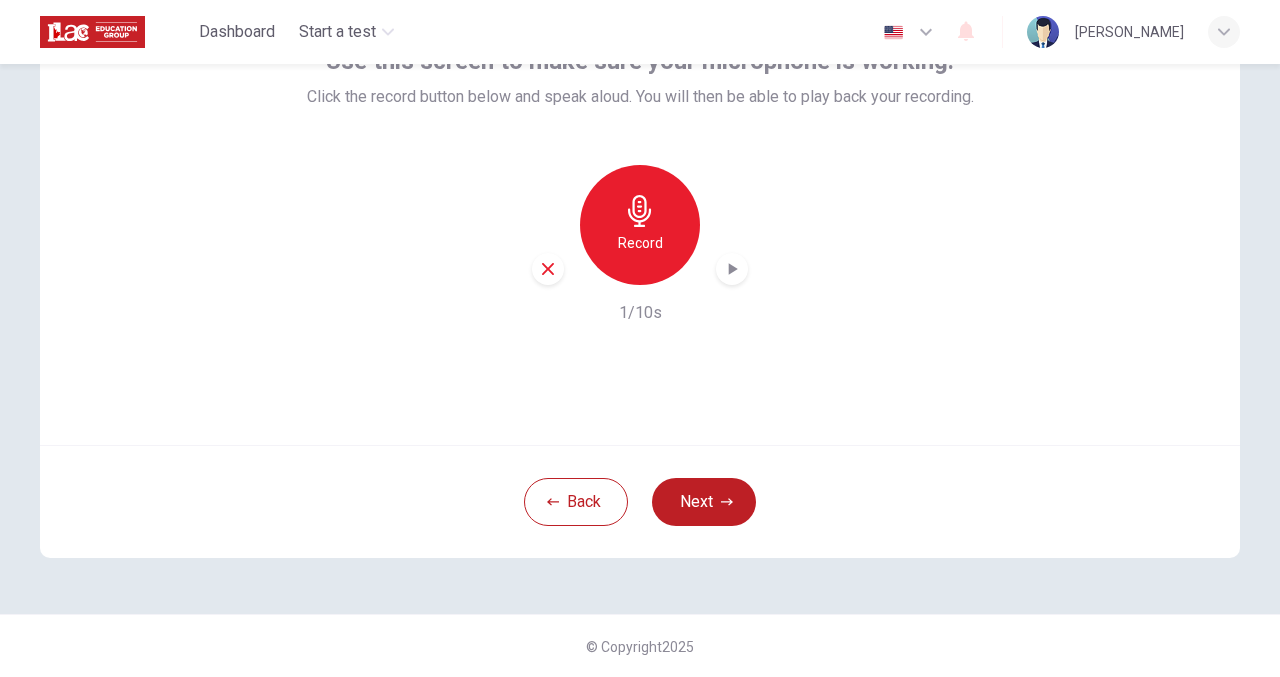 click 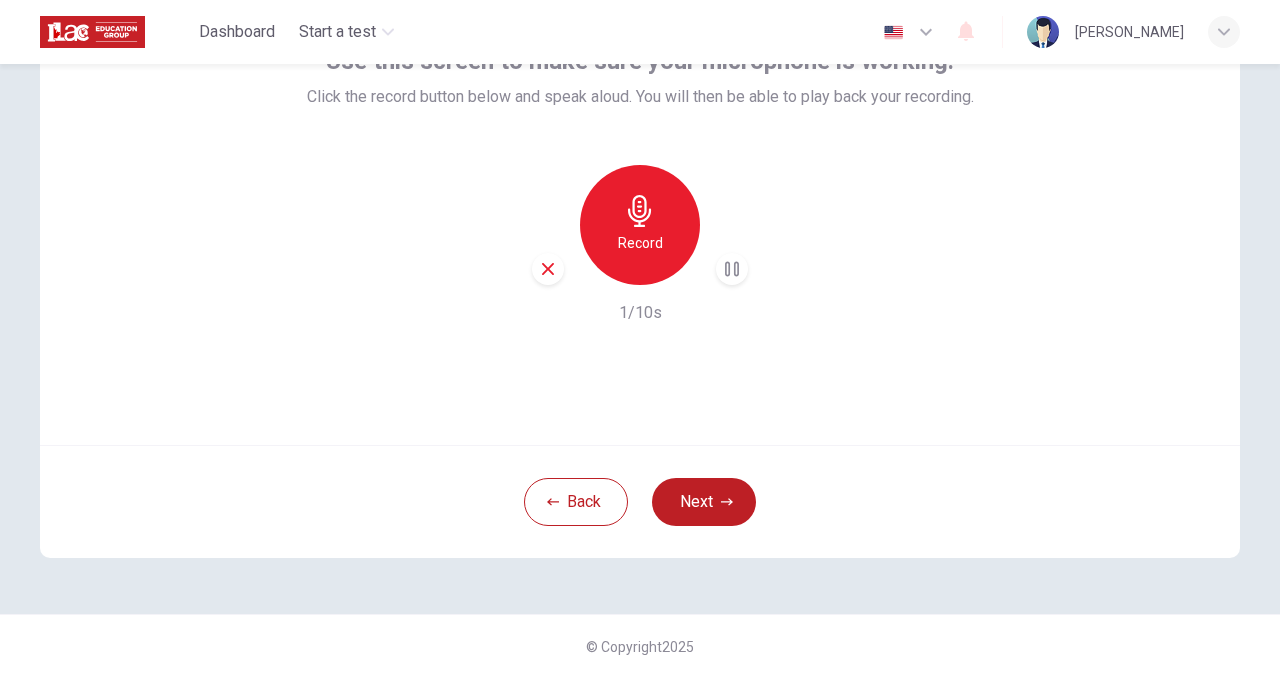 click 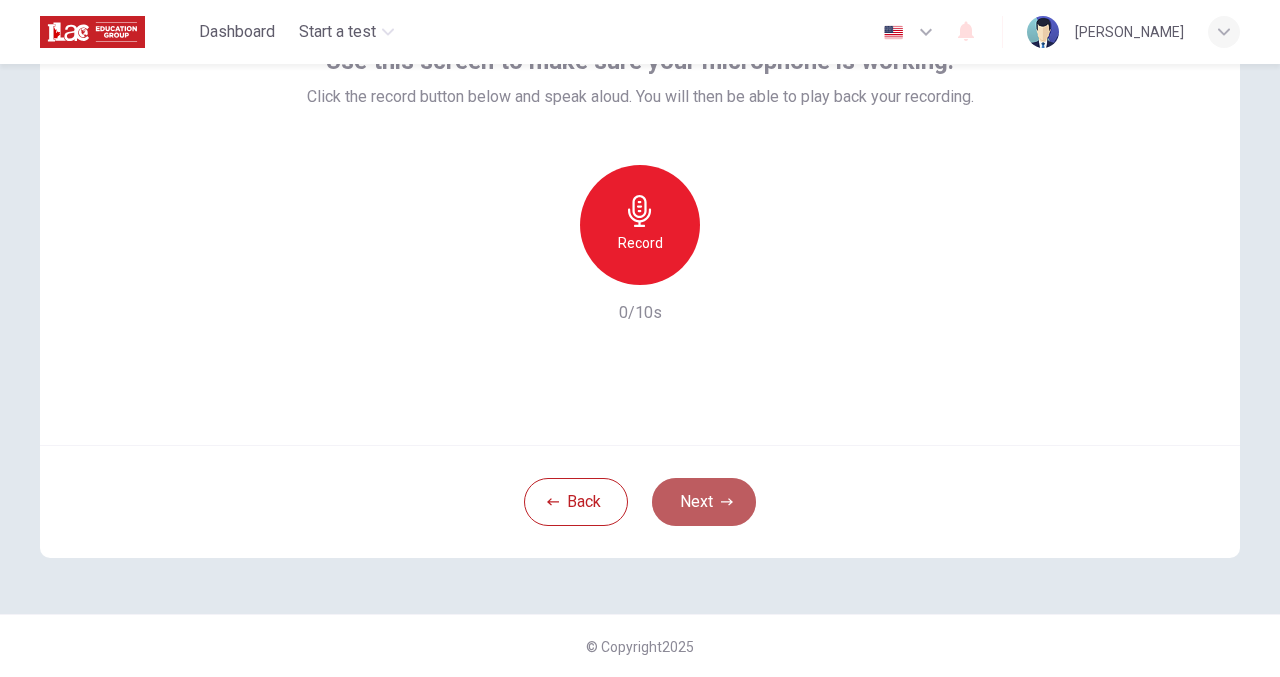 click on "Next" at bounding box center [704, 502] 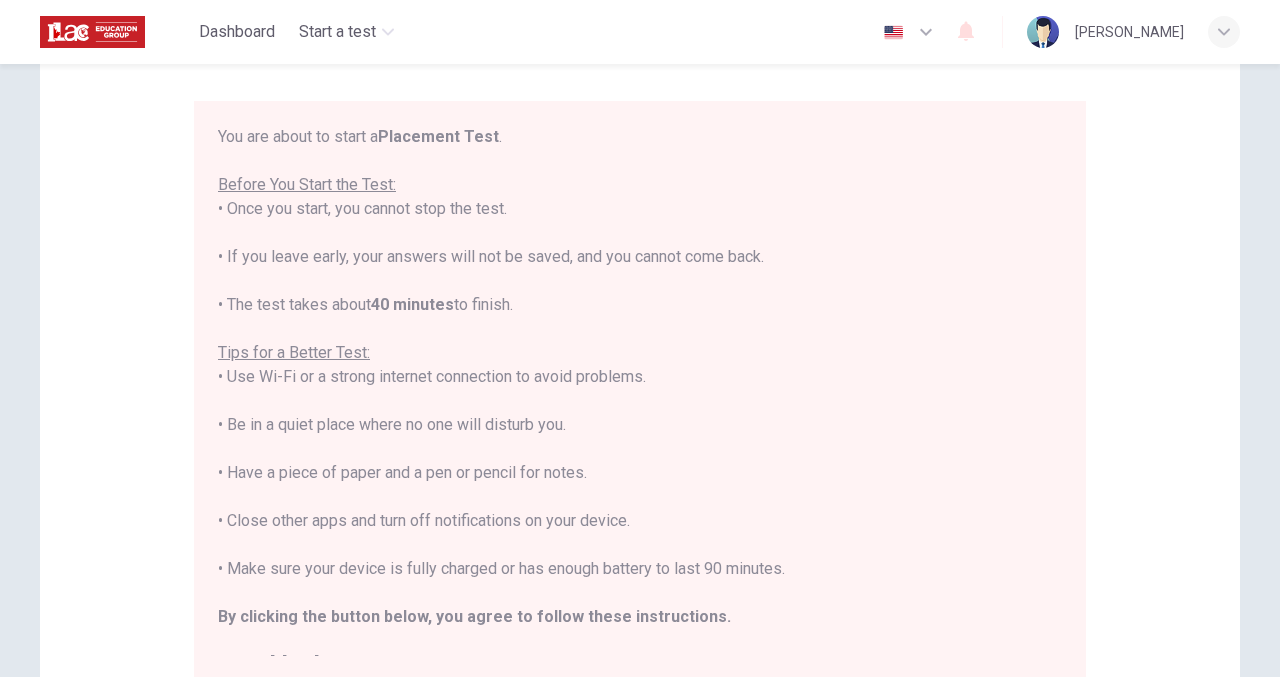 scroll, scrollTop: 22, scrollLeft: 0, axis: vertical 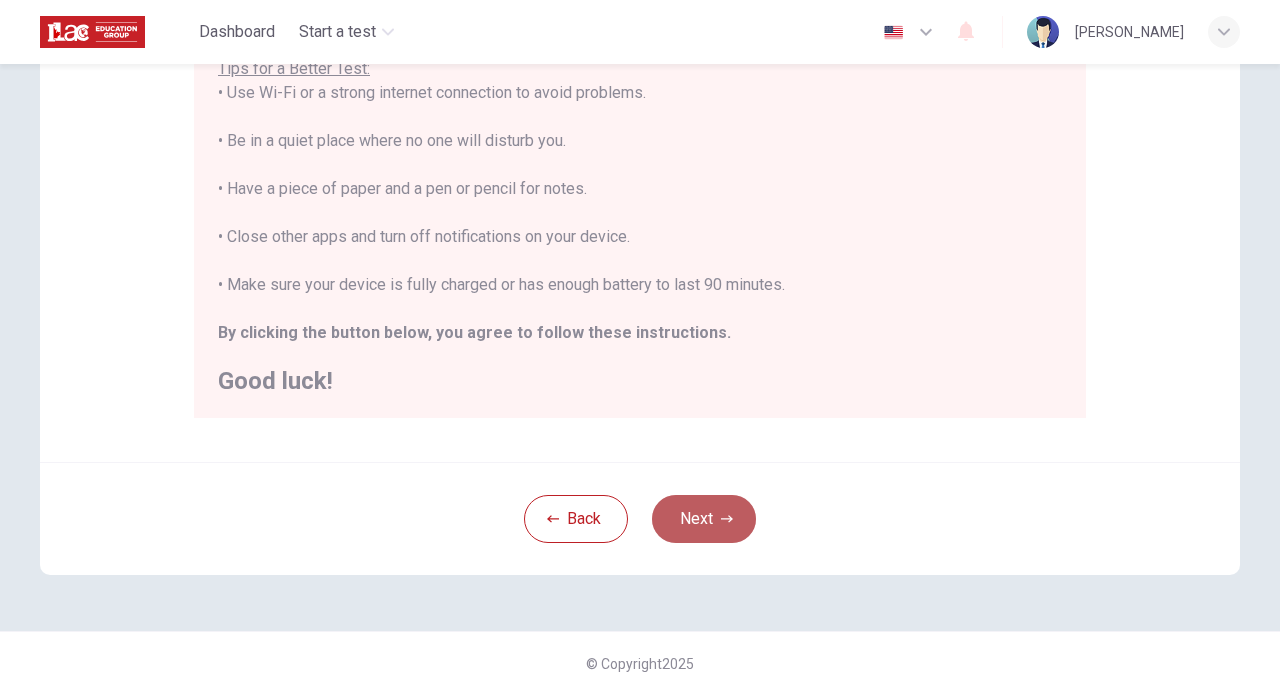 click on "Next" at bounding box center [704, 519] 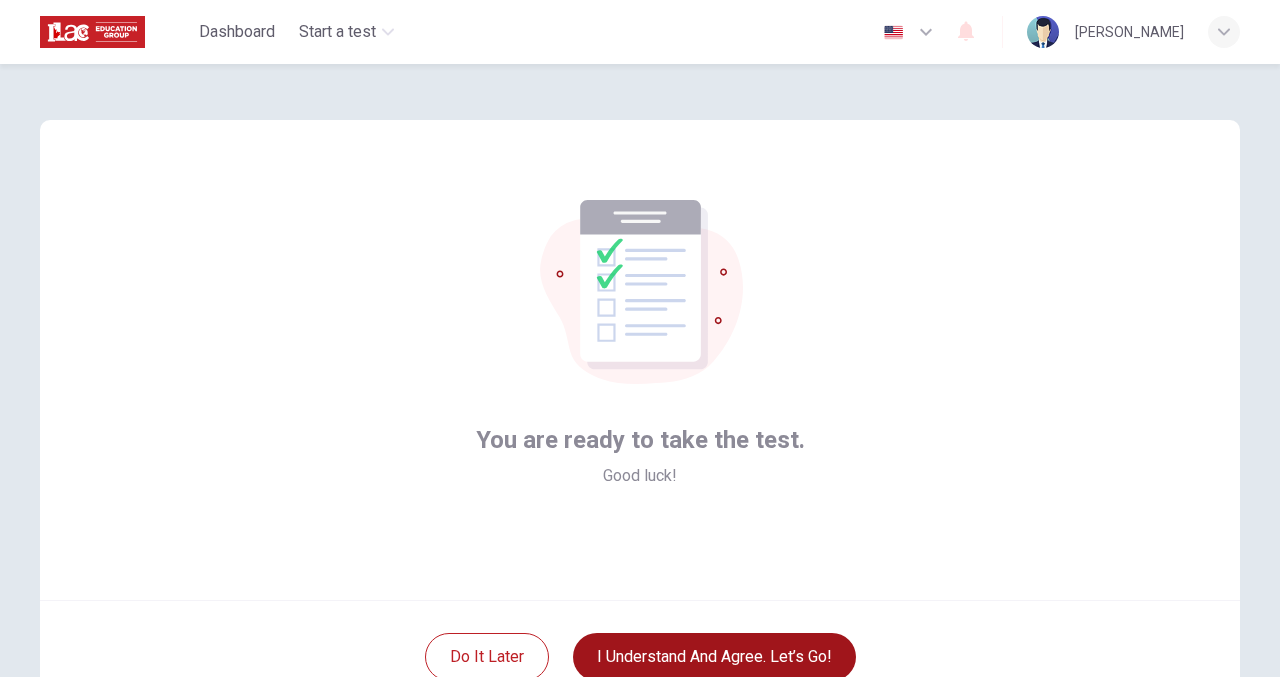 scroll, scrollTop: 114, scrollLeft: 0, axis: vertical 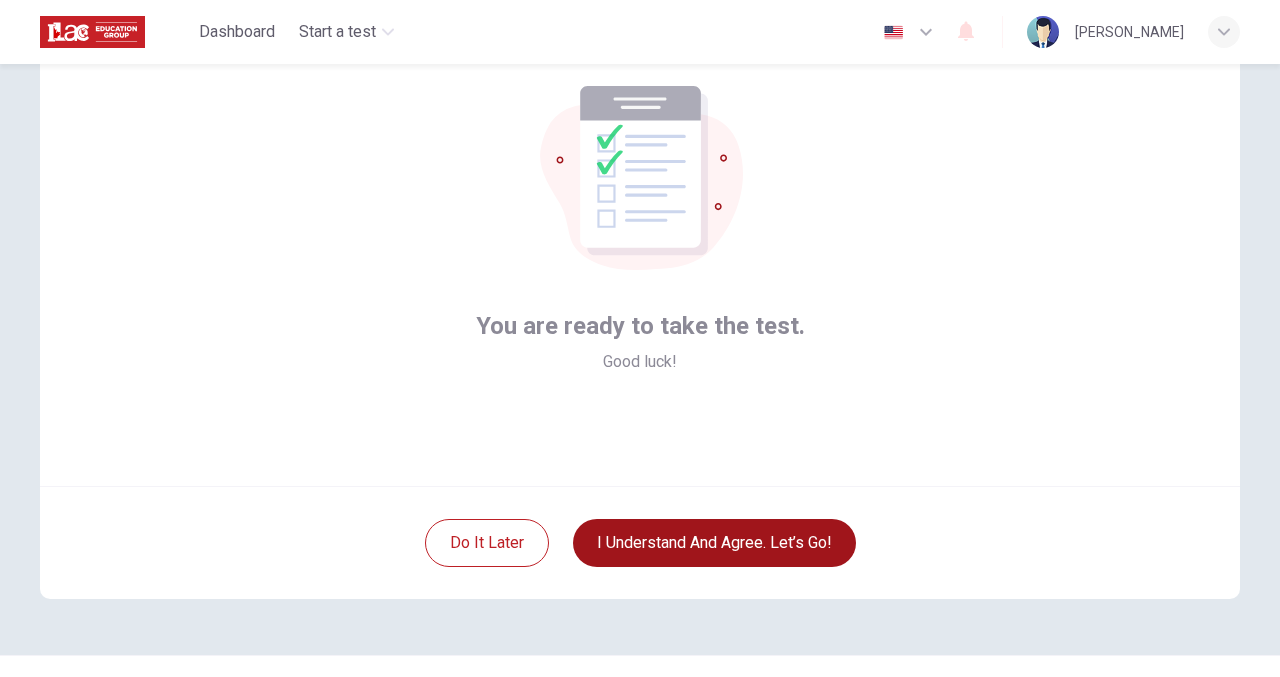 click on "I understand and agree. Let’s go!" at bounding box center [714, 543] 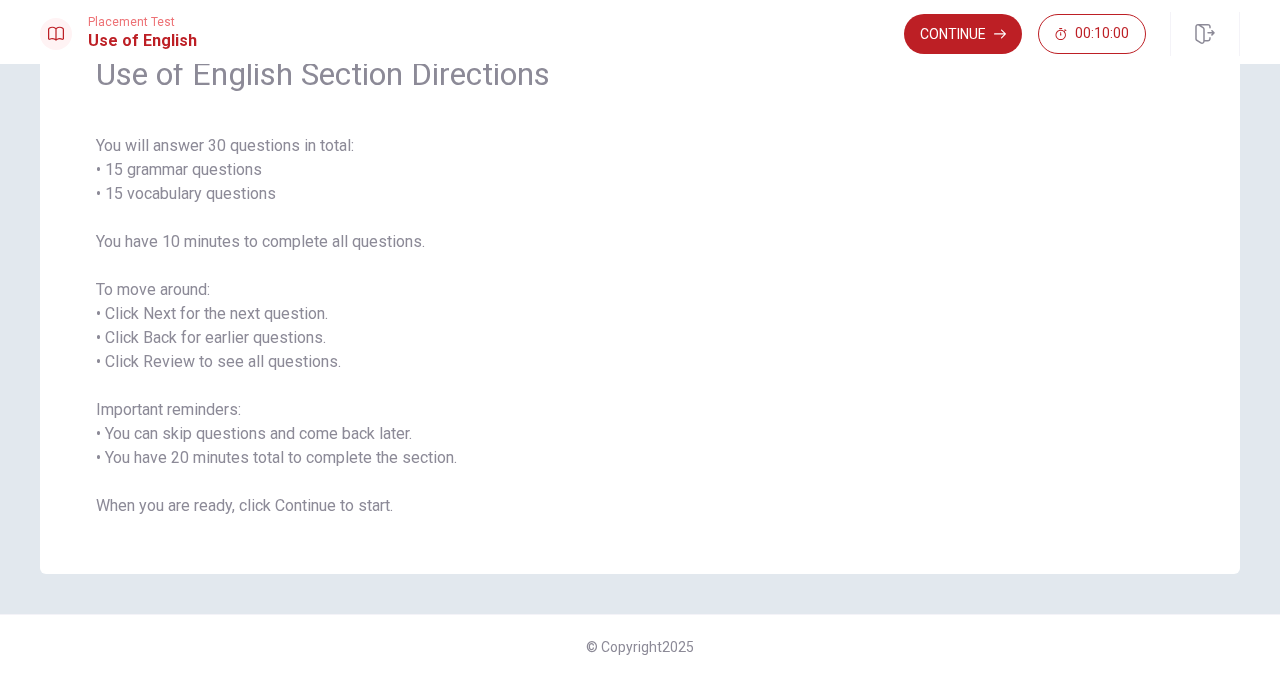 scroll, scrollTop: 0, scrollLeft: 0, axis: both 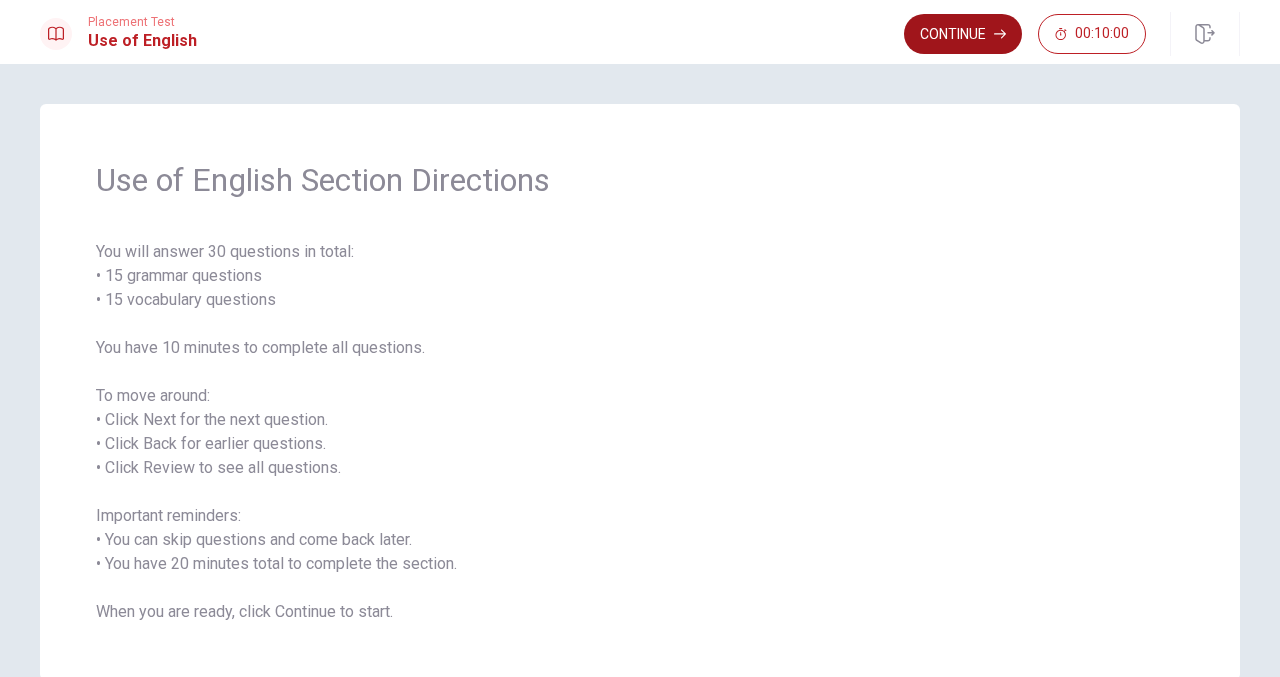 click on "Continue" at bounding box center (963, 34) 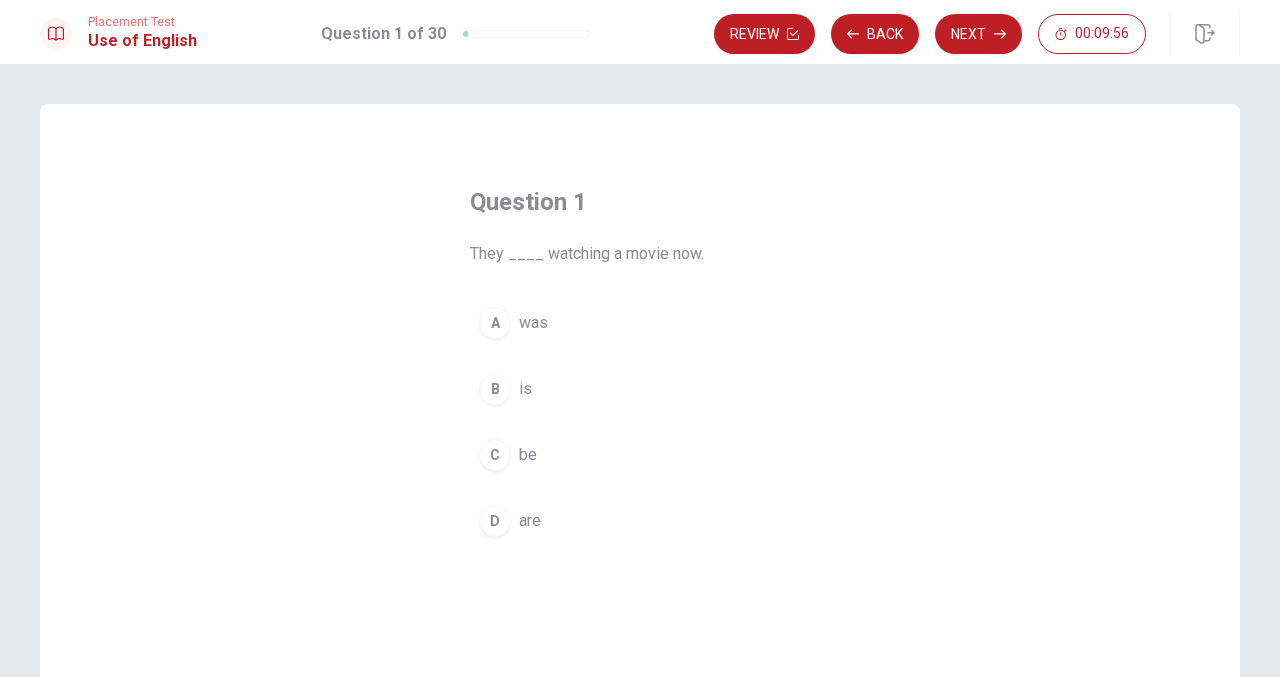 click on "D" at bounding box center (495, 521) 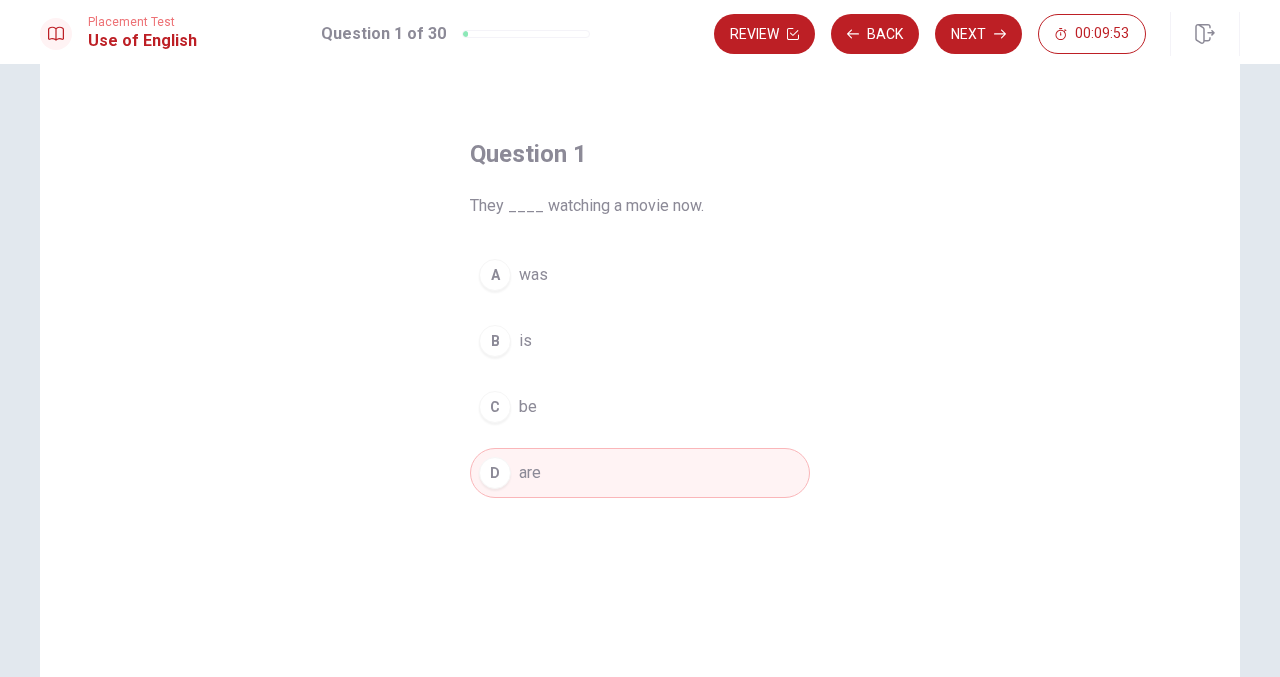 scroll, scrollTop: 32, scrollLeft: 0, axis: vertical 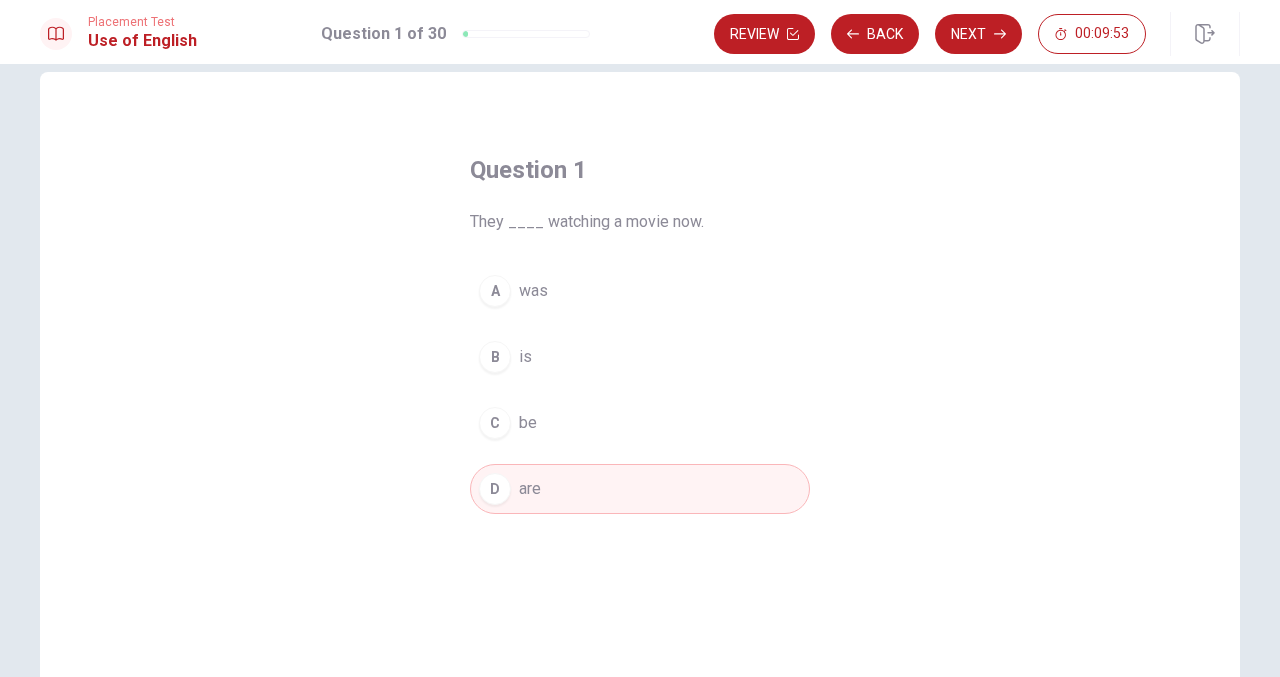 click on "Next" at bounding box center [978, 34] 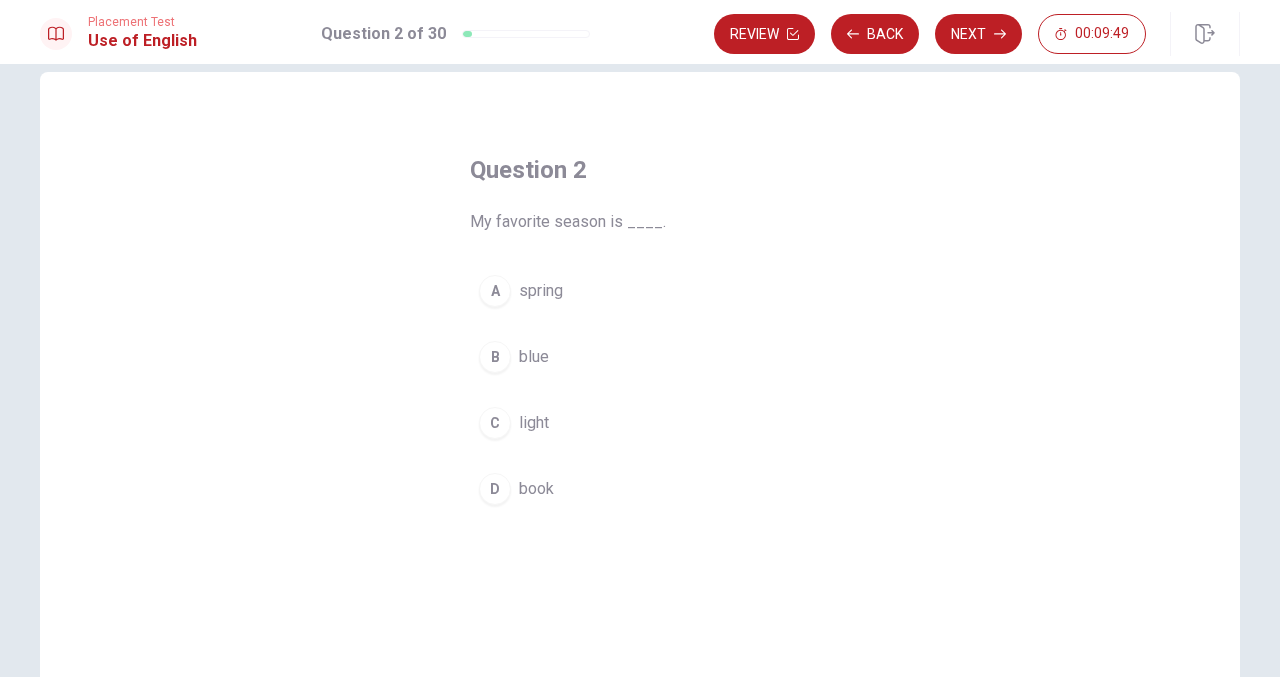 click on "spring" at bounding box center [541, 291] 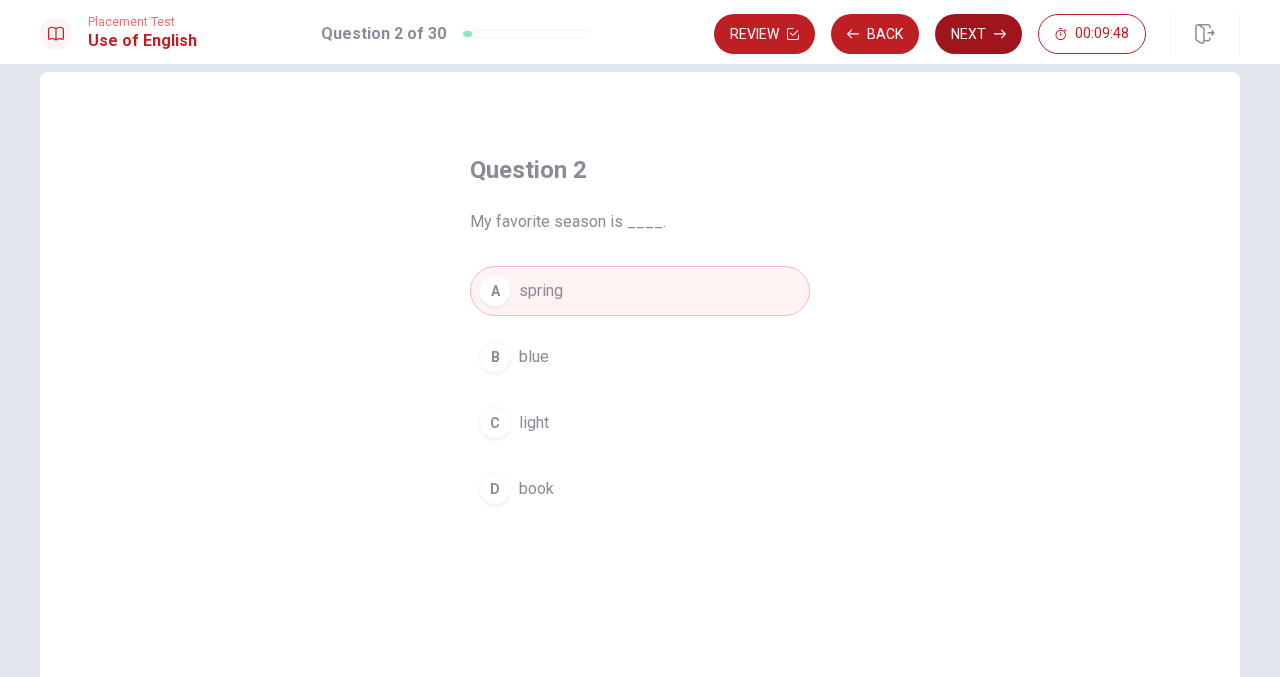 click on "Next" at bounding box center [978, 34] 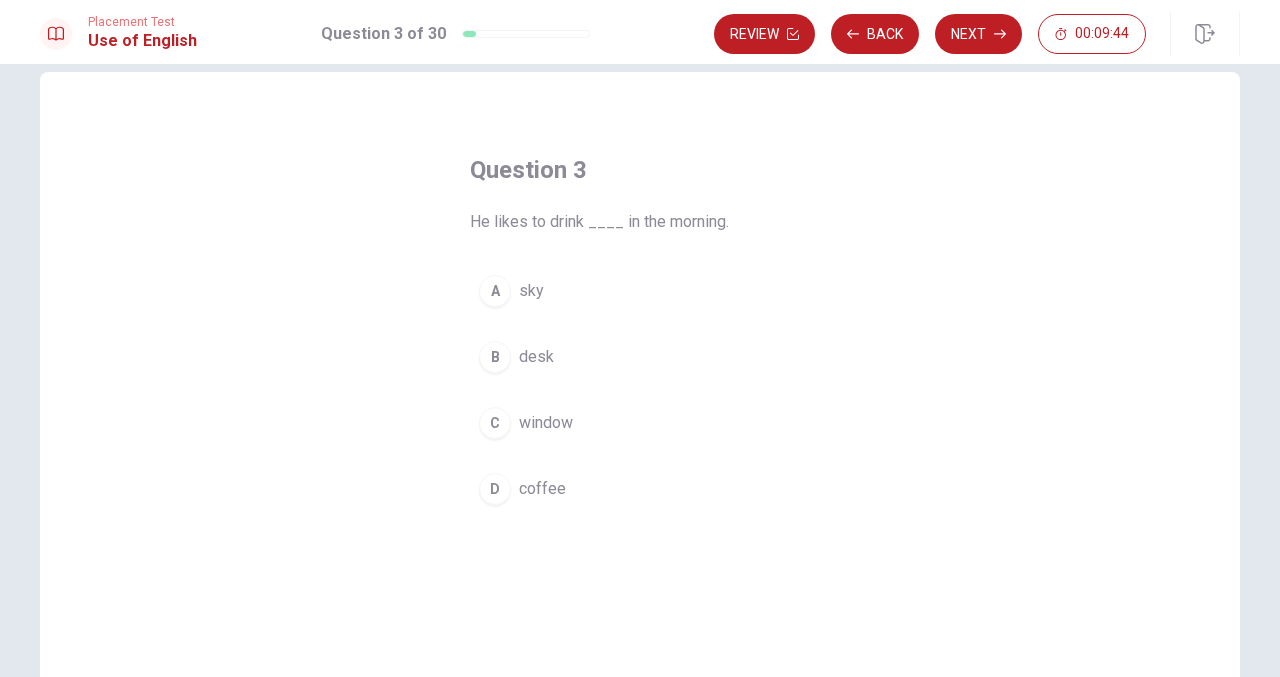 click on "coffee" at bounding box center [542, 489] 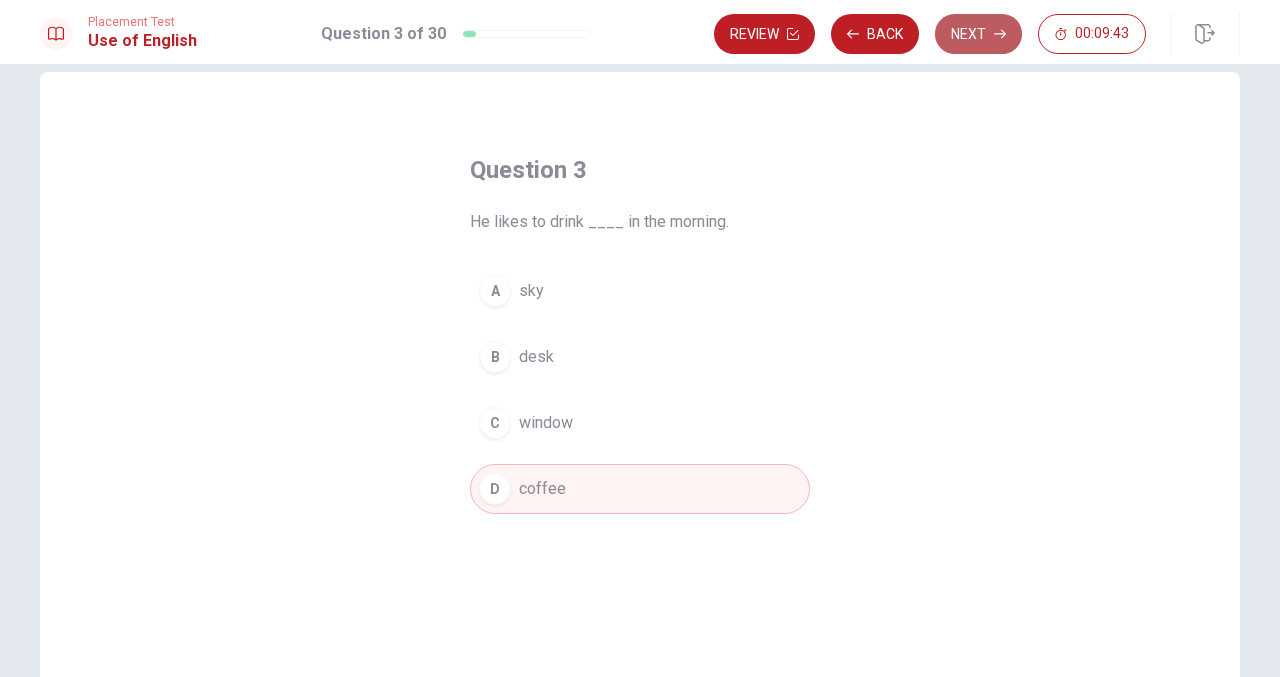 click on "Next" at bounding box center (978, 34) 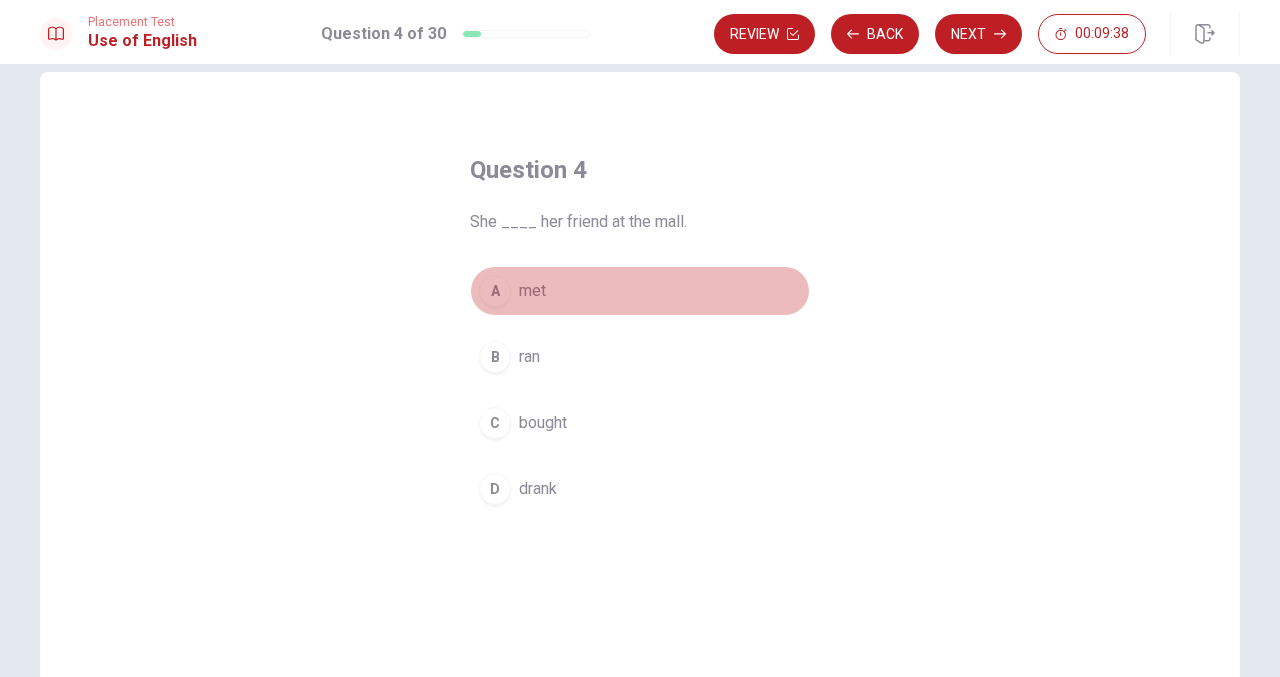 click on "A met" at bounding box center (640, 291) 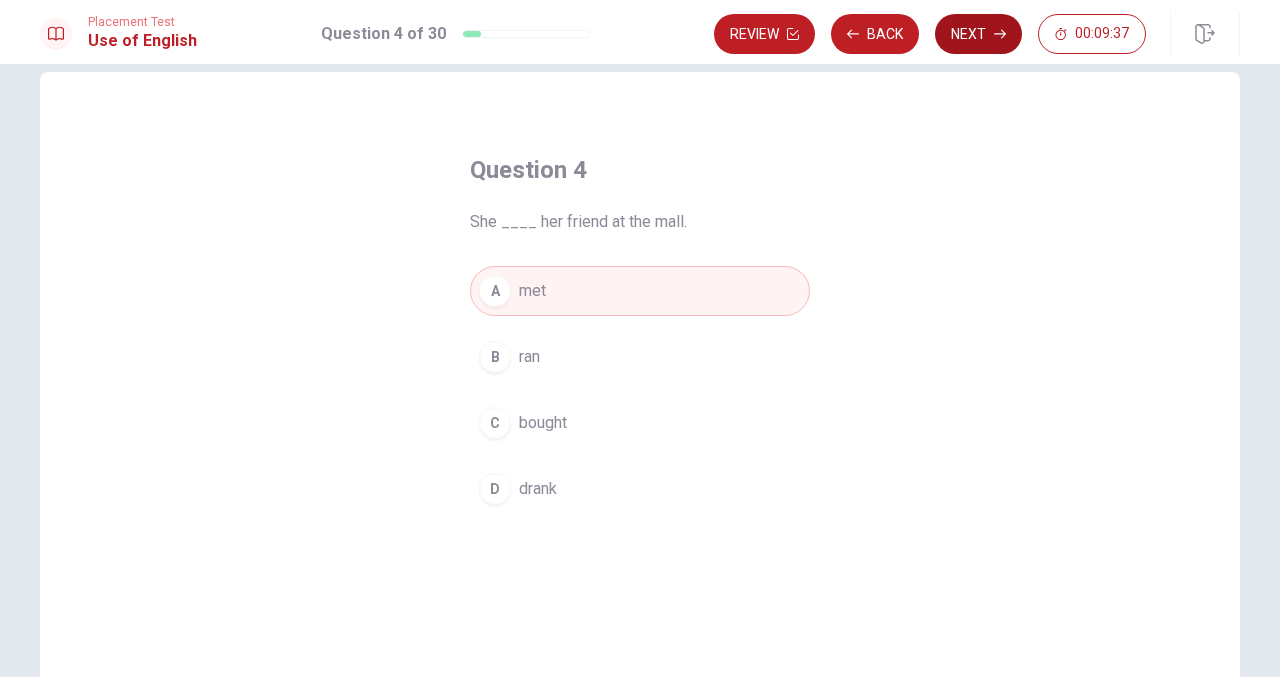 click on "Next" at bounding box center (978, 34) 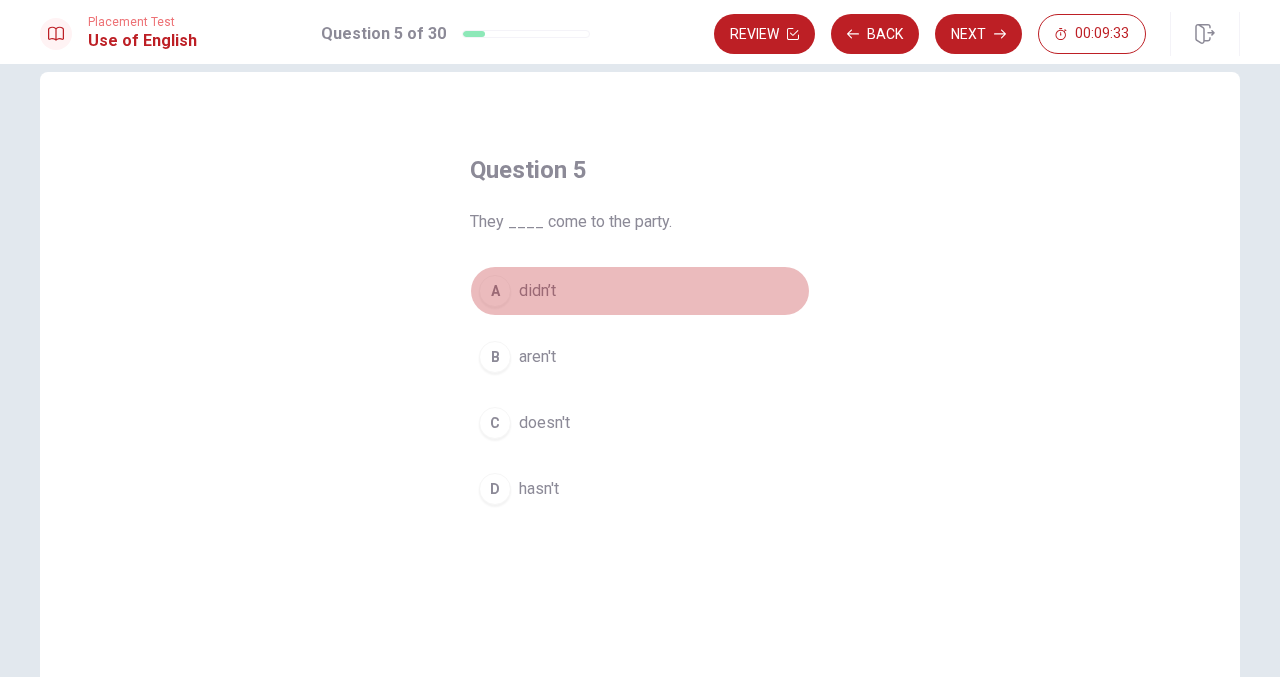 click on "A didn’t" at bounding box center [640, 291] 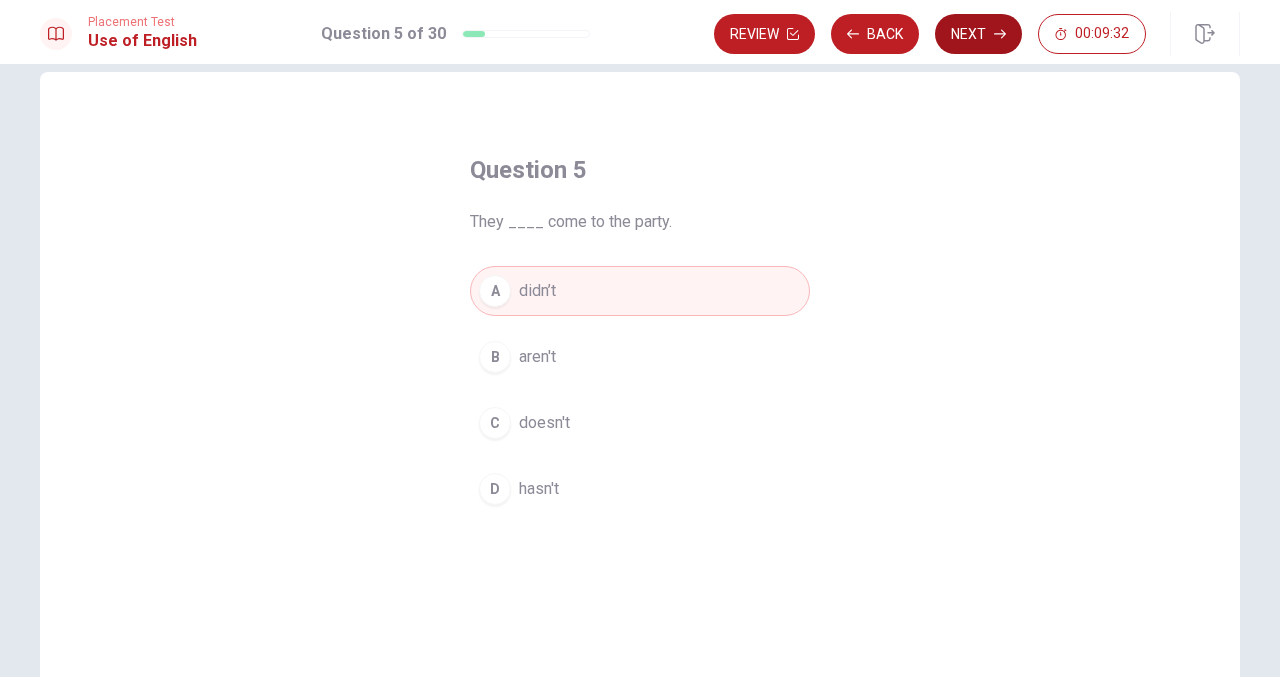 click 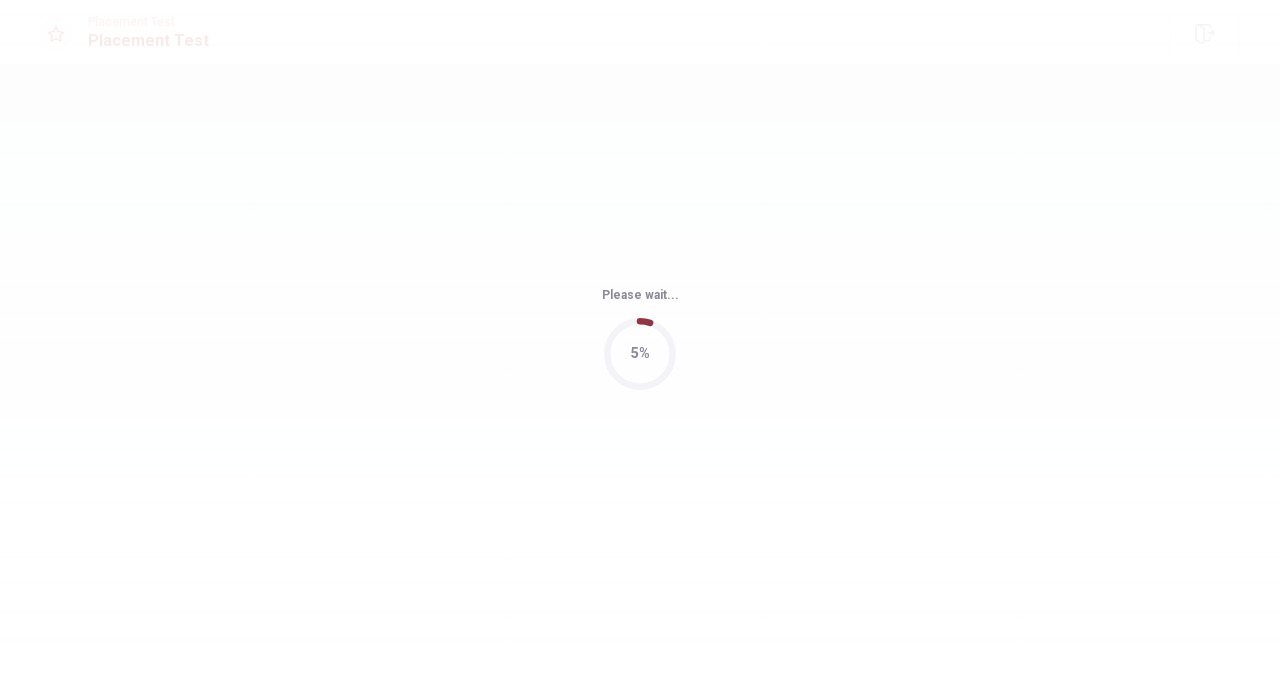 scroll, scrollTop: 0, scrollLeft: 0, axis: both 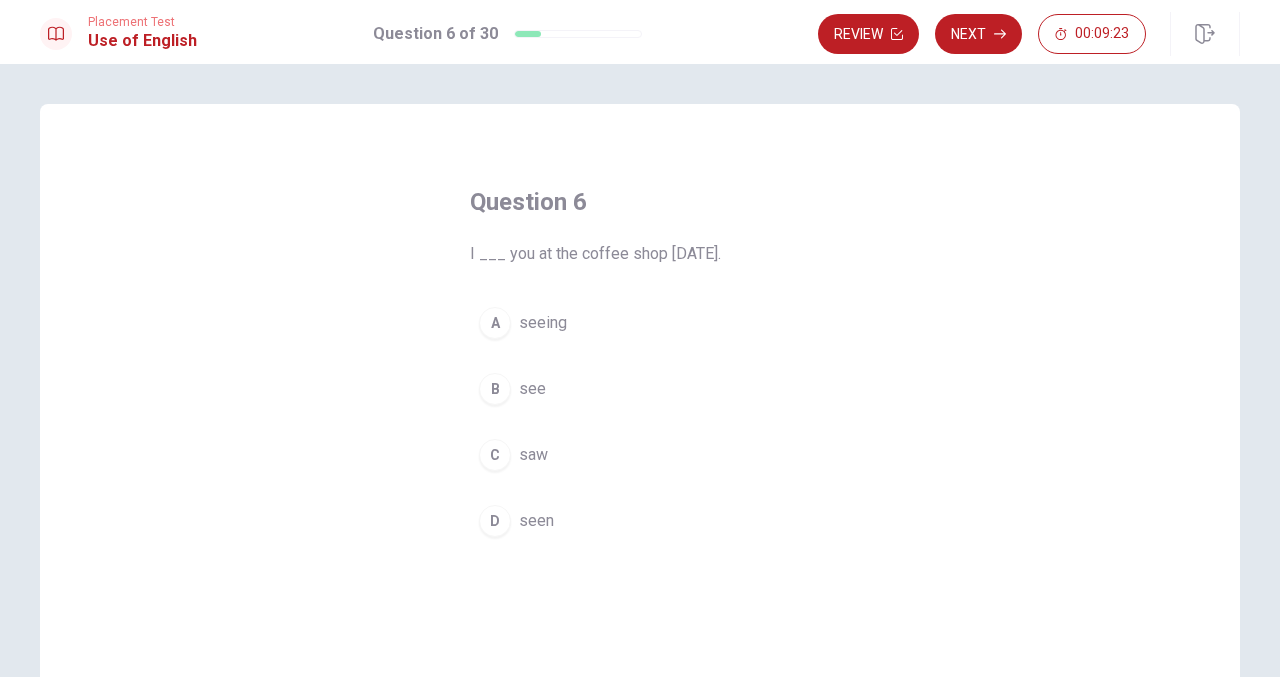 click on "C saw" at bounding box center (640, 455) 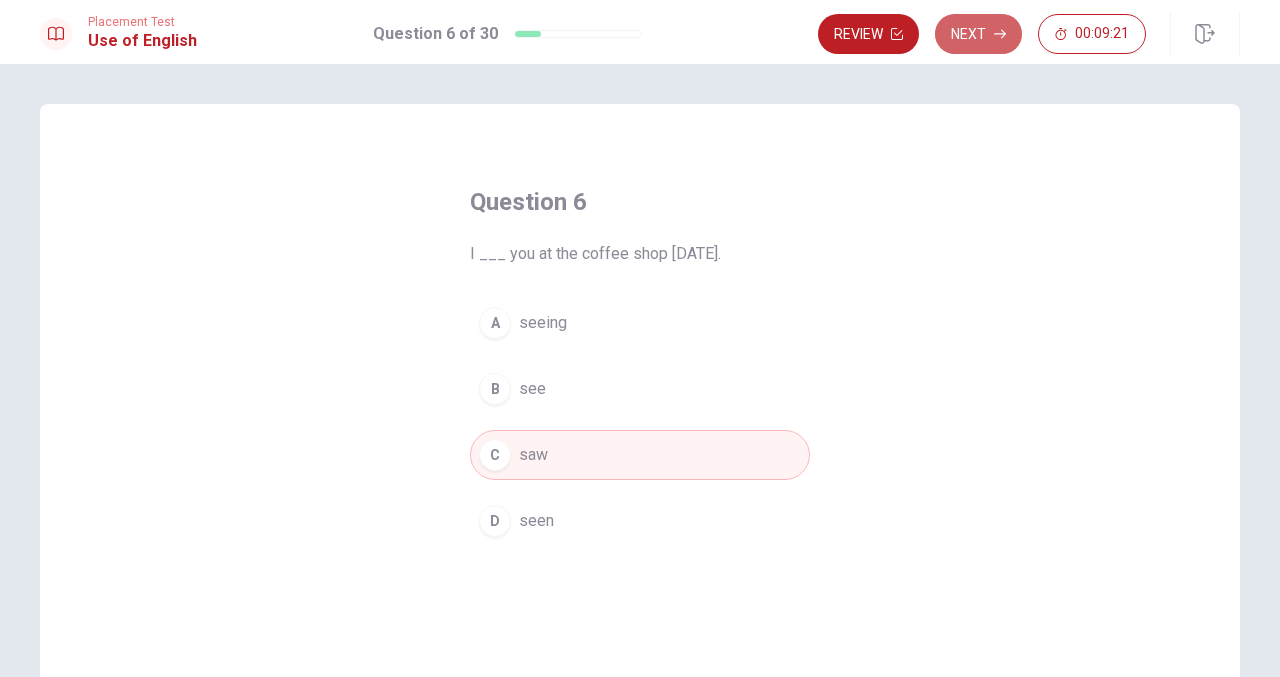 click on "Next" at bounding box center [978, 34] 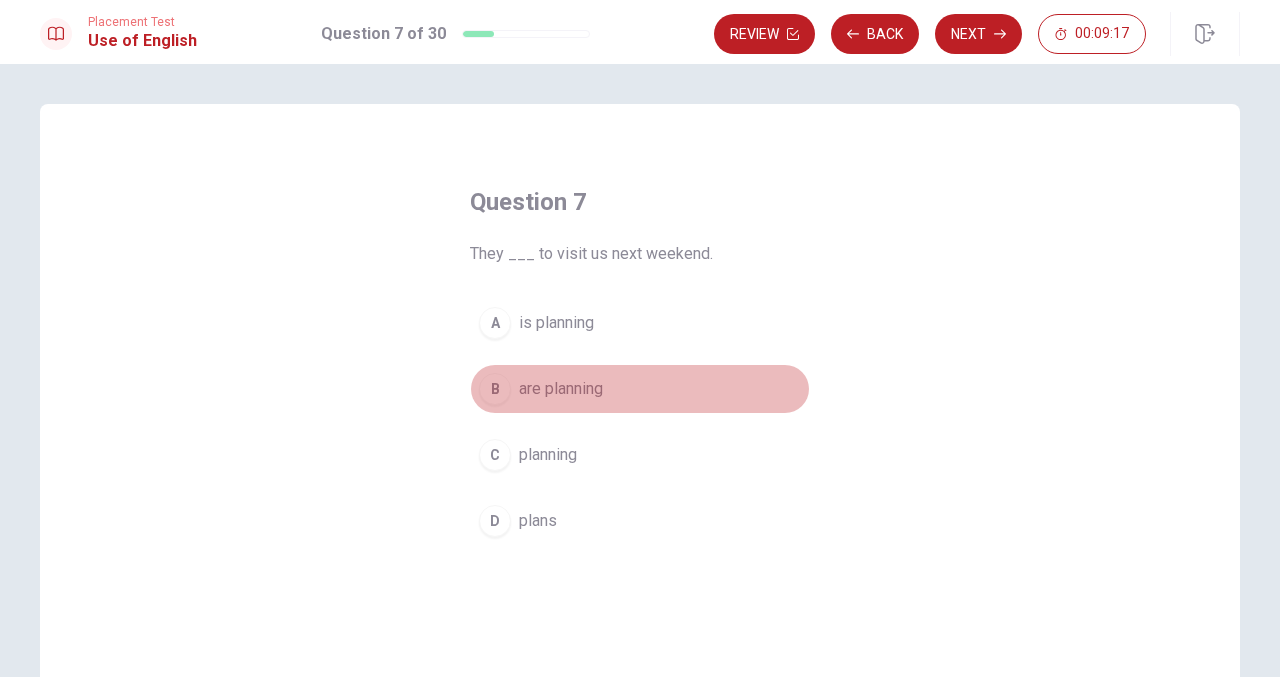 click on "are planning" at bounding box center (561, 389) 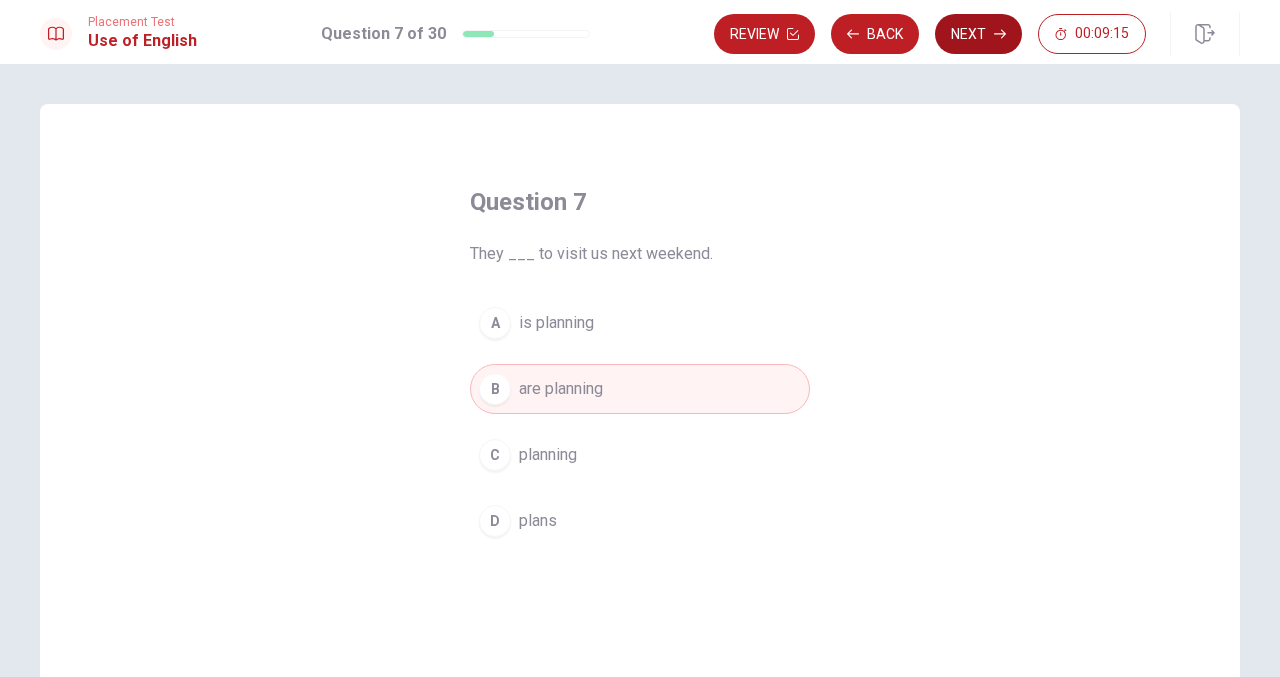click on "Next" at bounding box center [978, 34] 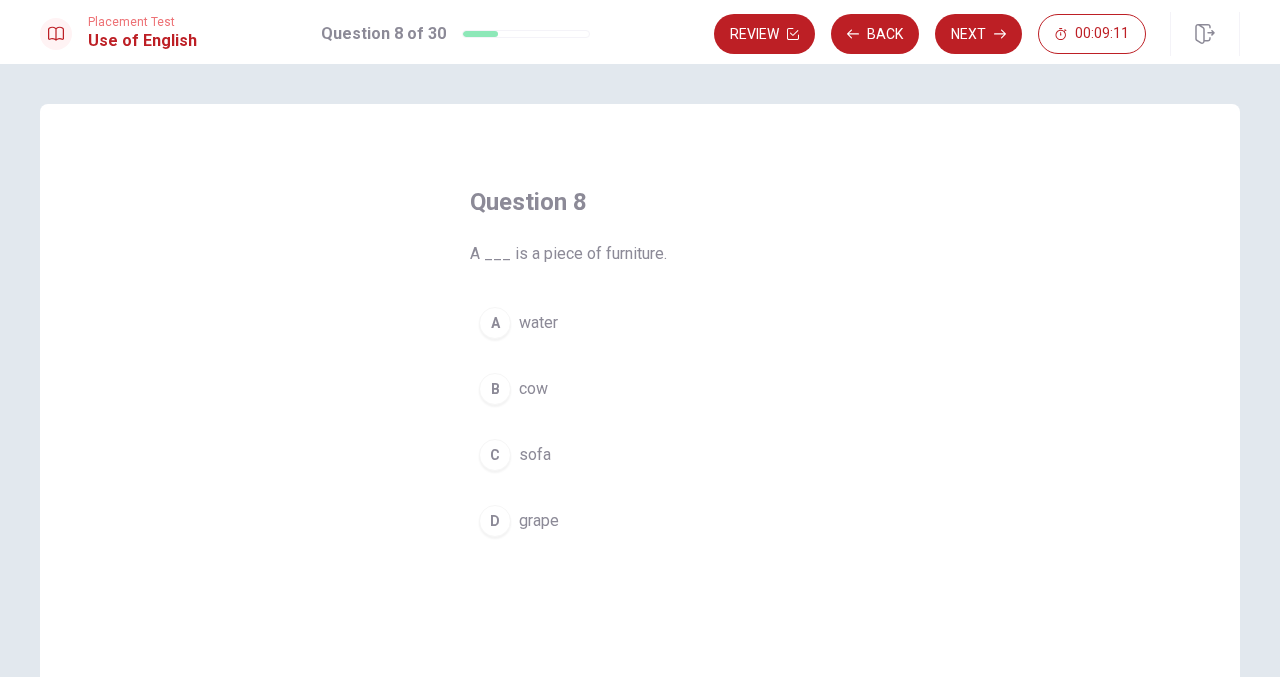 click on "sofa" at bounding box center [535, 455] 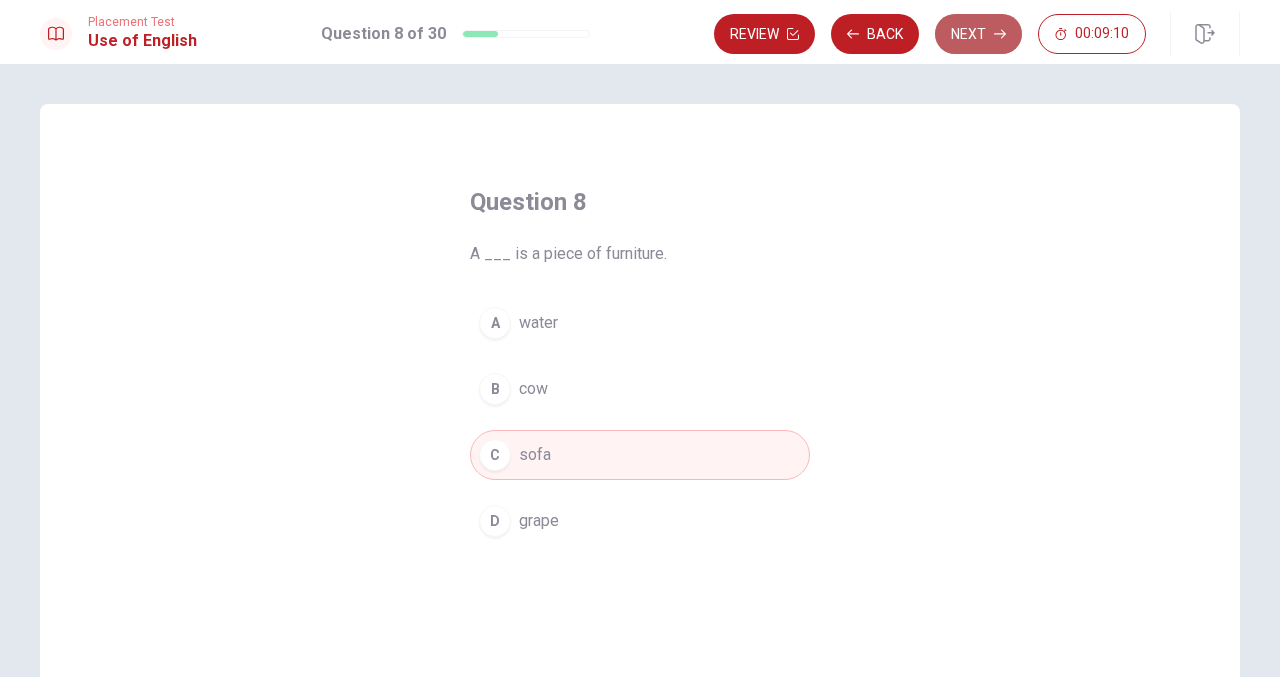 click on "Next" at bounding box center (978, 34) 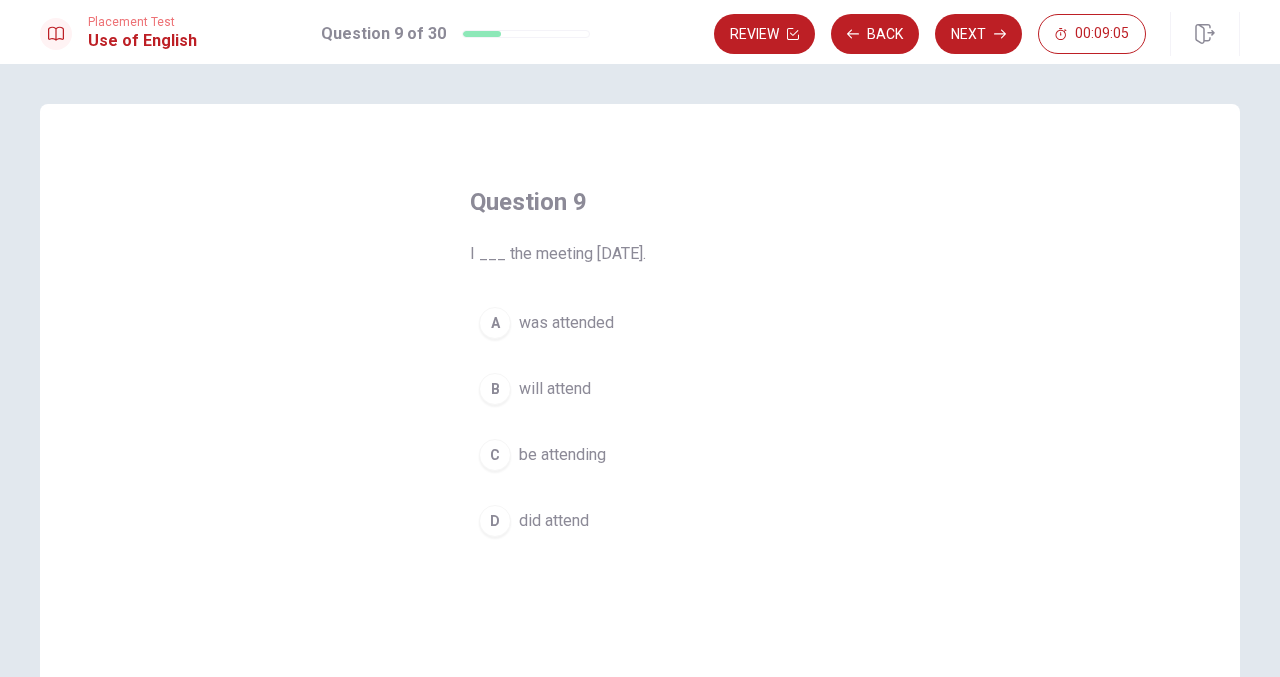 click on "will attend" at bounding box center (555, 389) 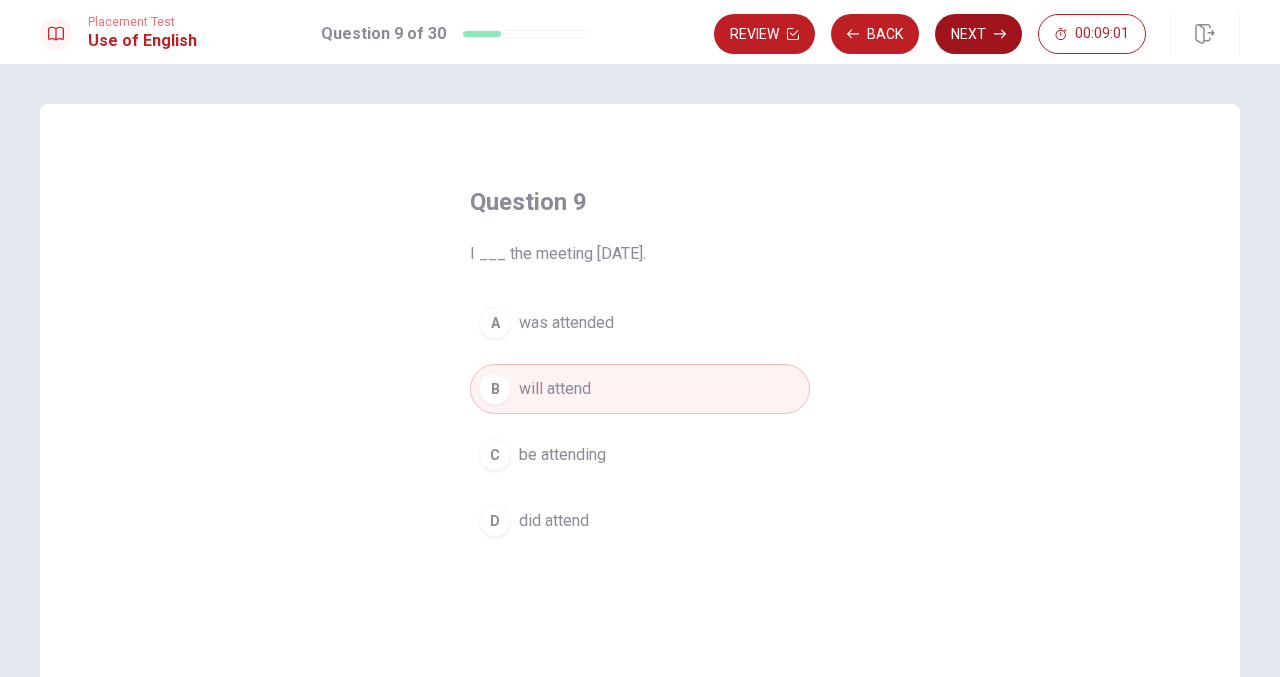 click on "Next" at bounding box center (978, 34) 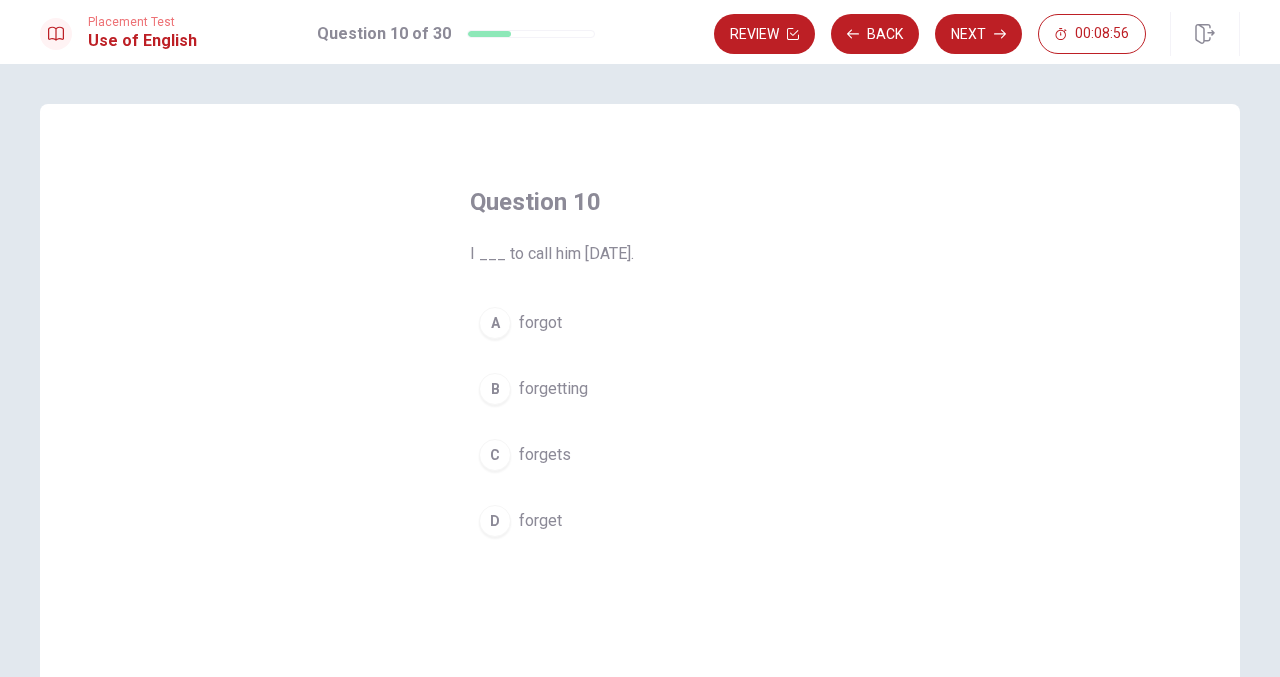click on "A forgot" at bounding box center [640, 323] 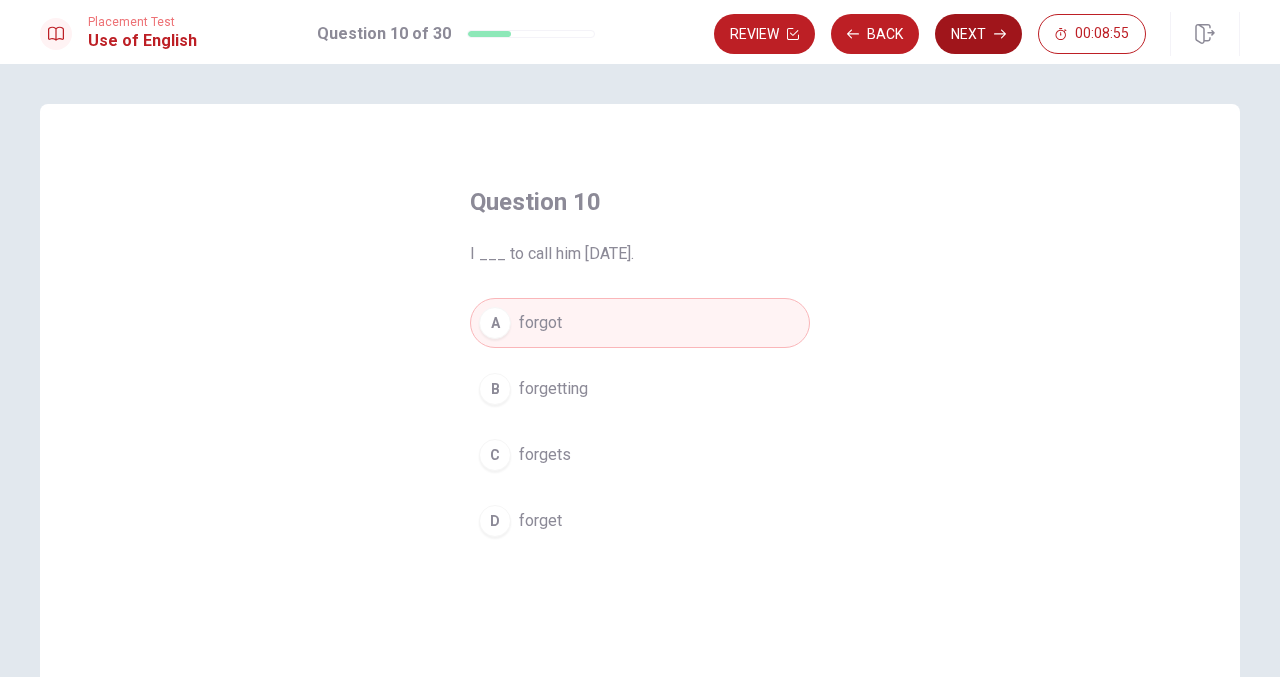 click on "Next" at bounding box center [978, 34] 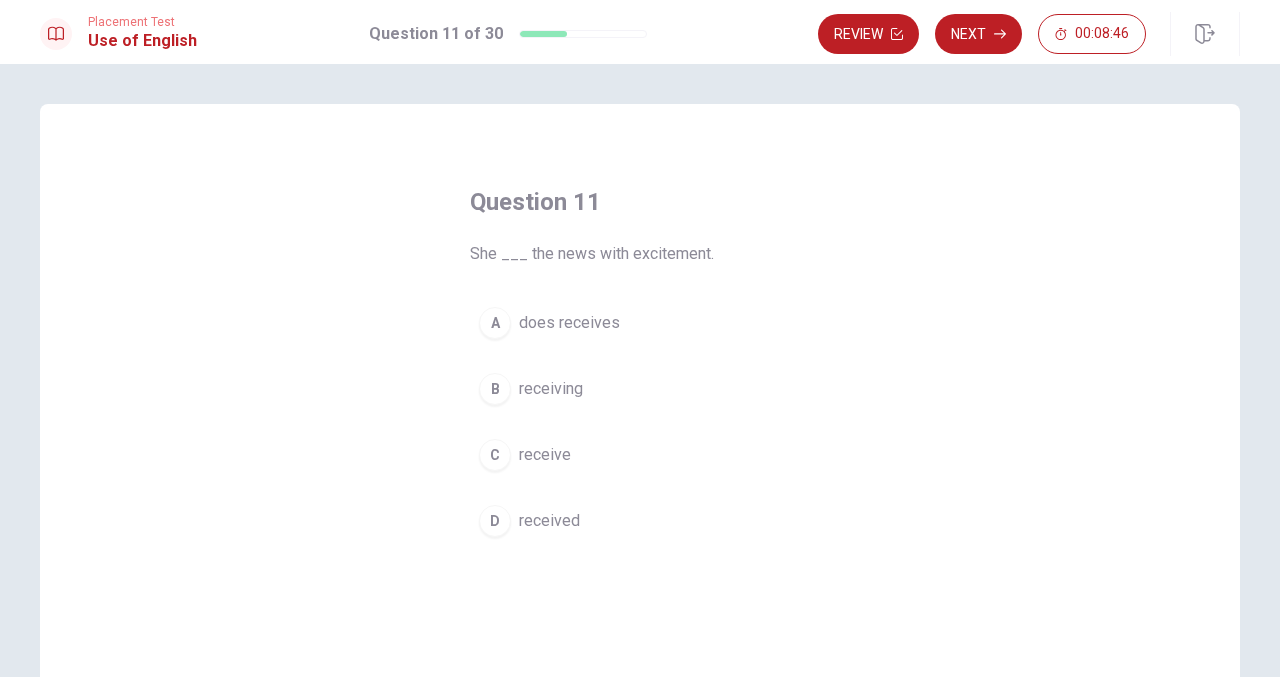 click on "received" at bounding box center [549, 521] 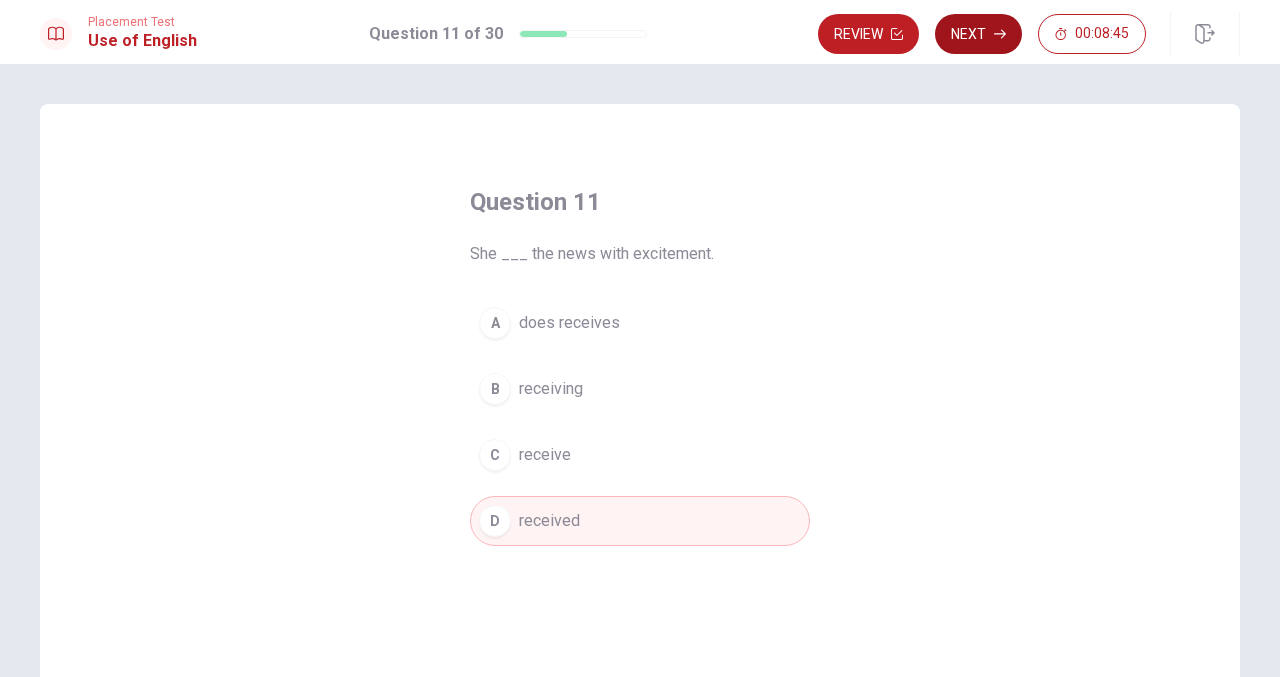 click on "Next" at bounding box center [978, 34] 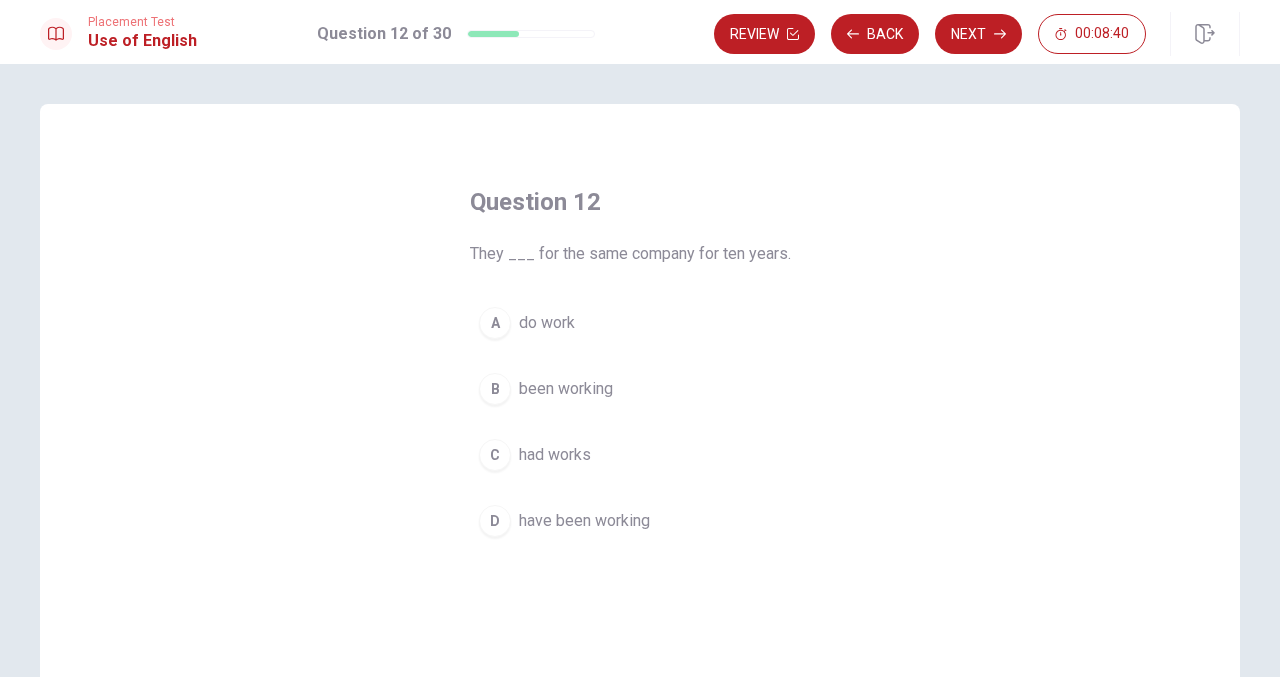 click on "have been working" at bounding box center [584, 521] 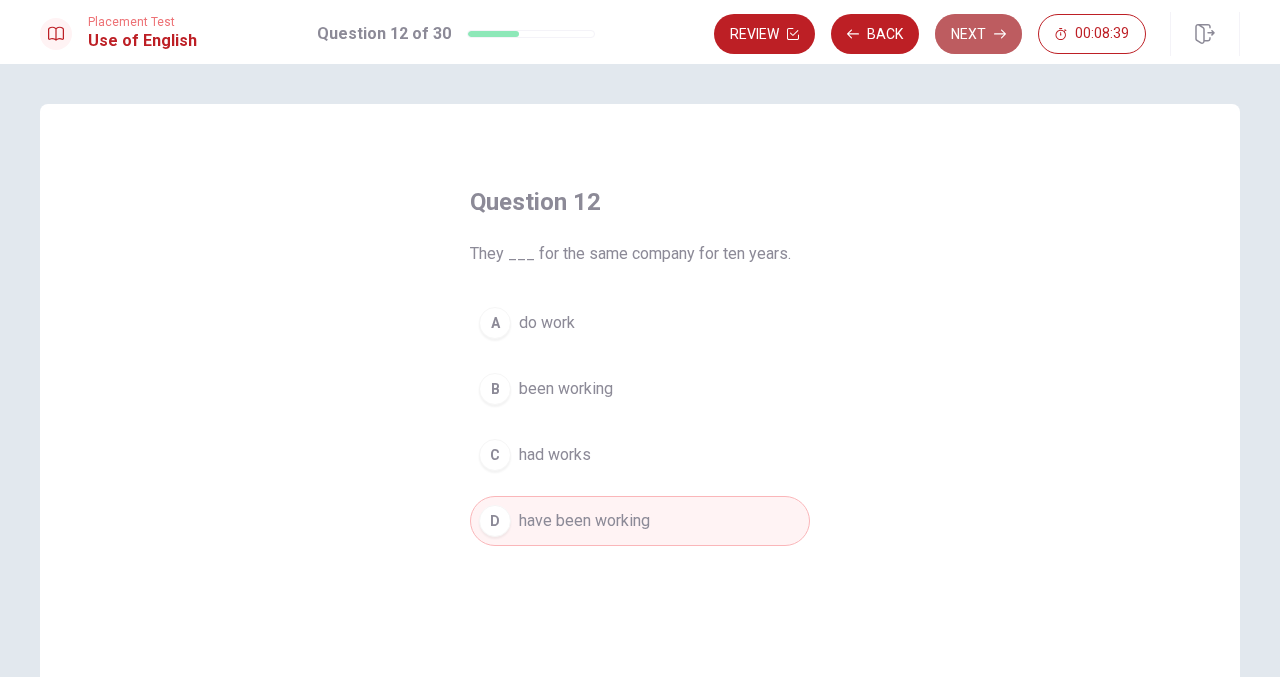 click on "Next" at bounding box center [978, 34] 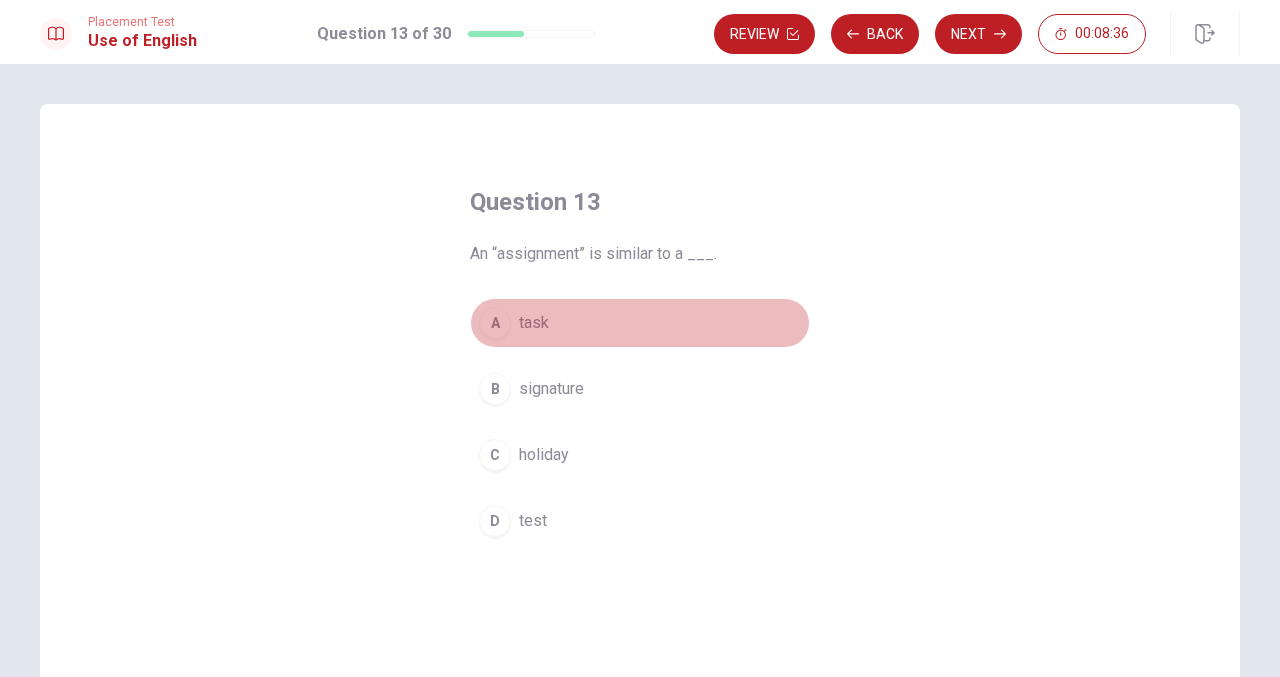 click on "A task" at bounding box center [640, 323] 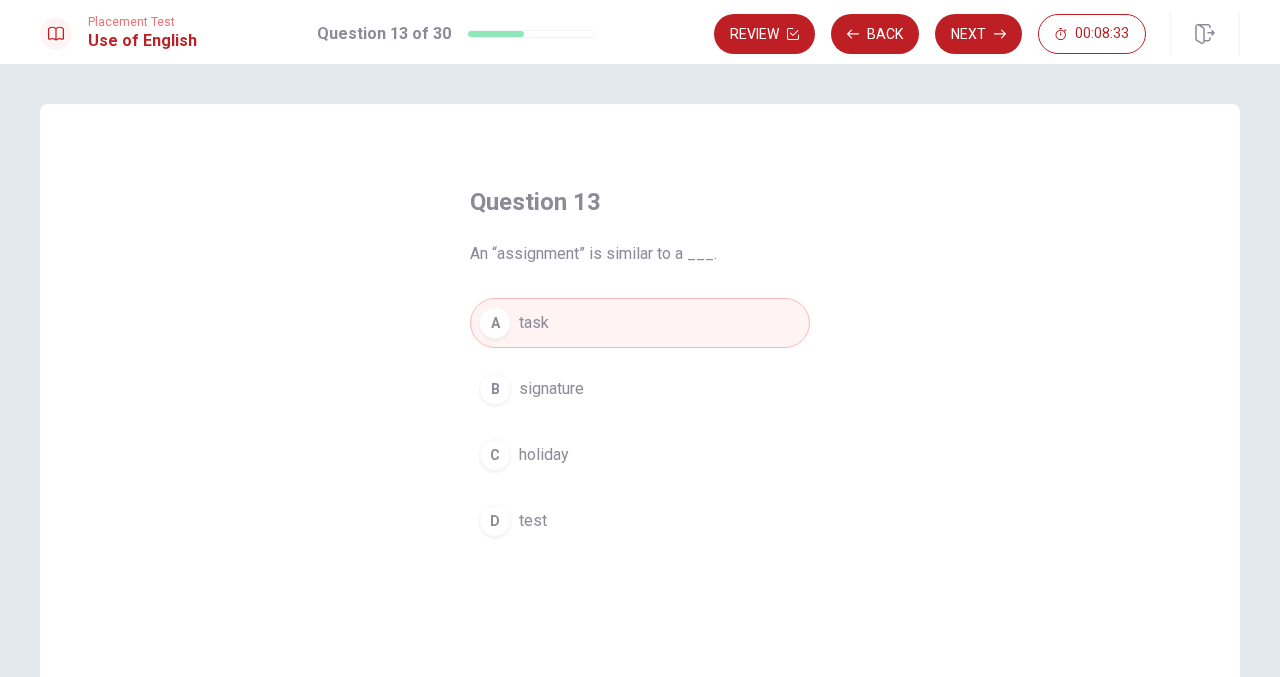 click on "Next" at bounding box center [978, 34] 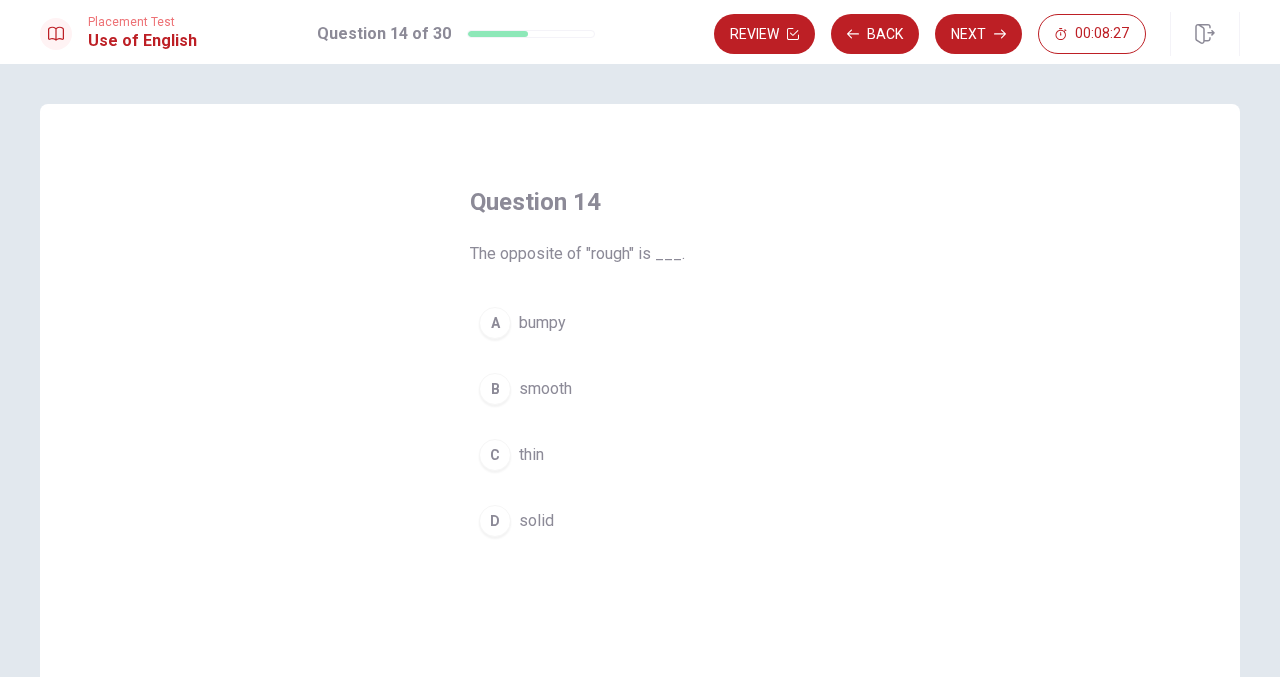 click on "B smooth" at bounding box center [640, 389] 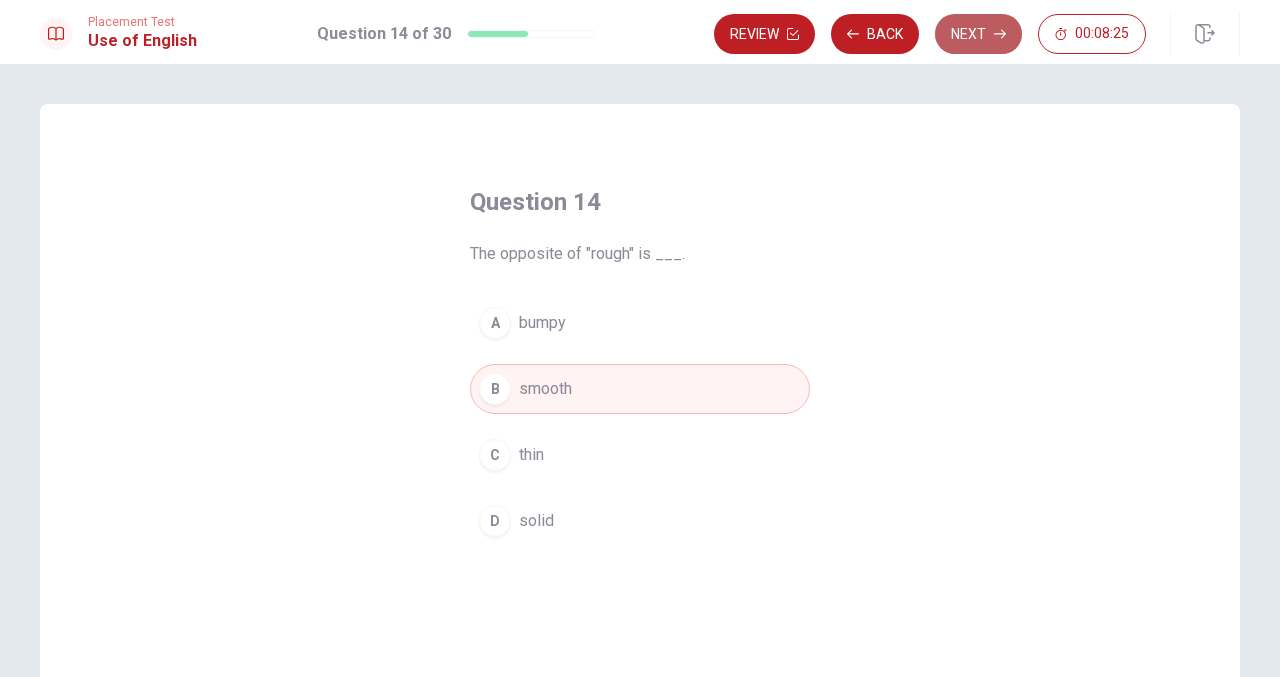 click on "Next" at bounding box center (978, 34) 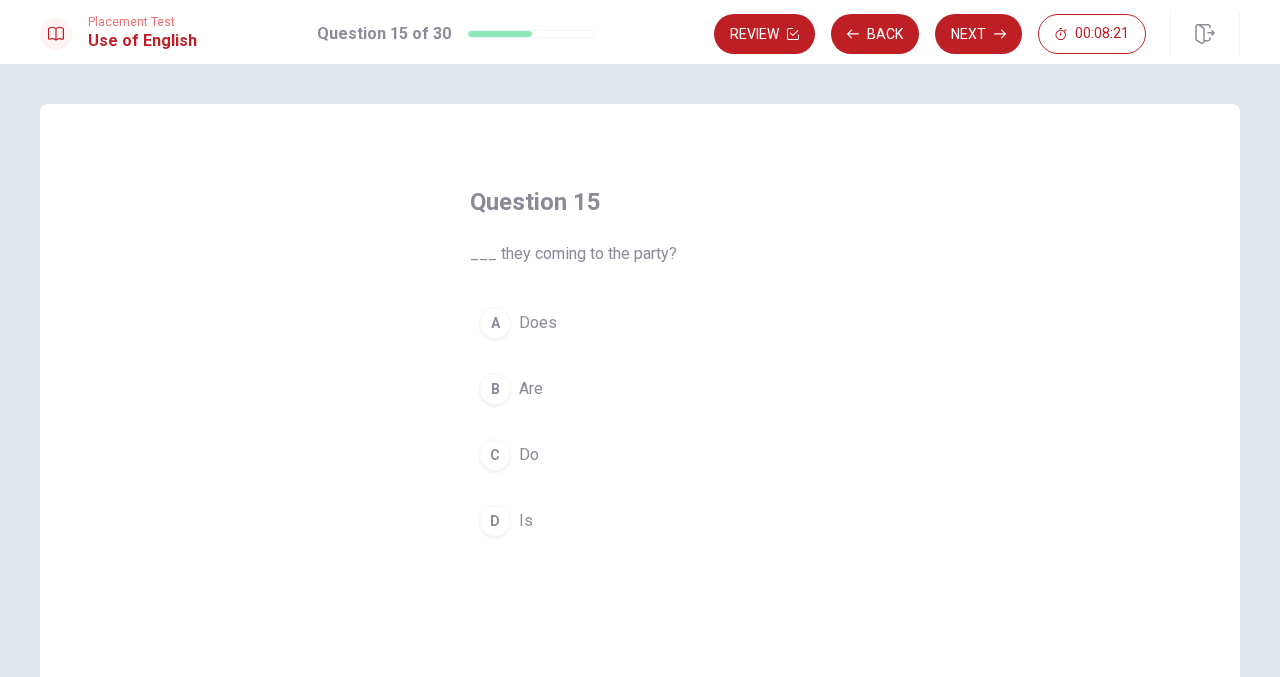 click on "B Are" at bounding box center [640, 389] 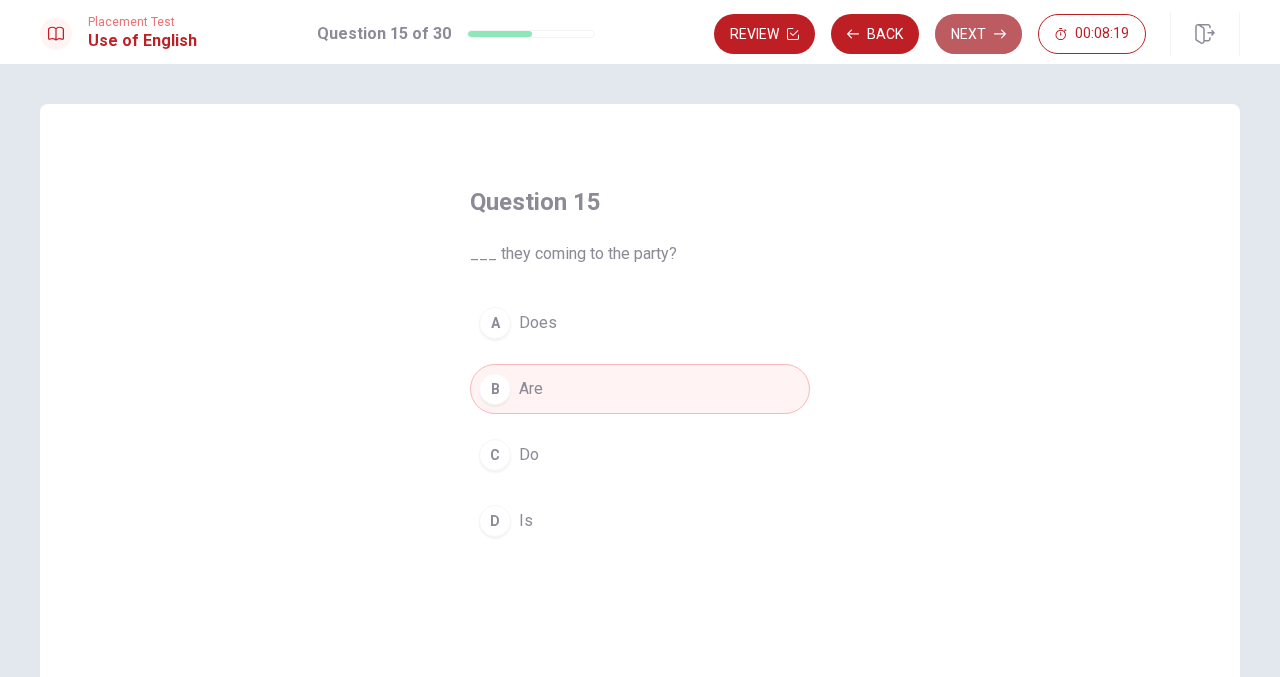 click on "Next" at bounding box center (978, 34) 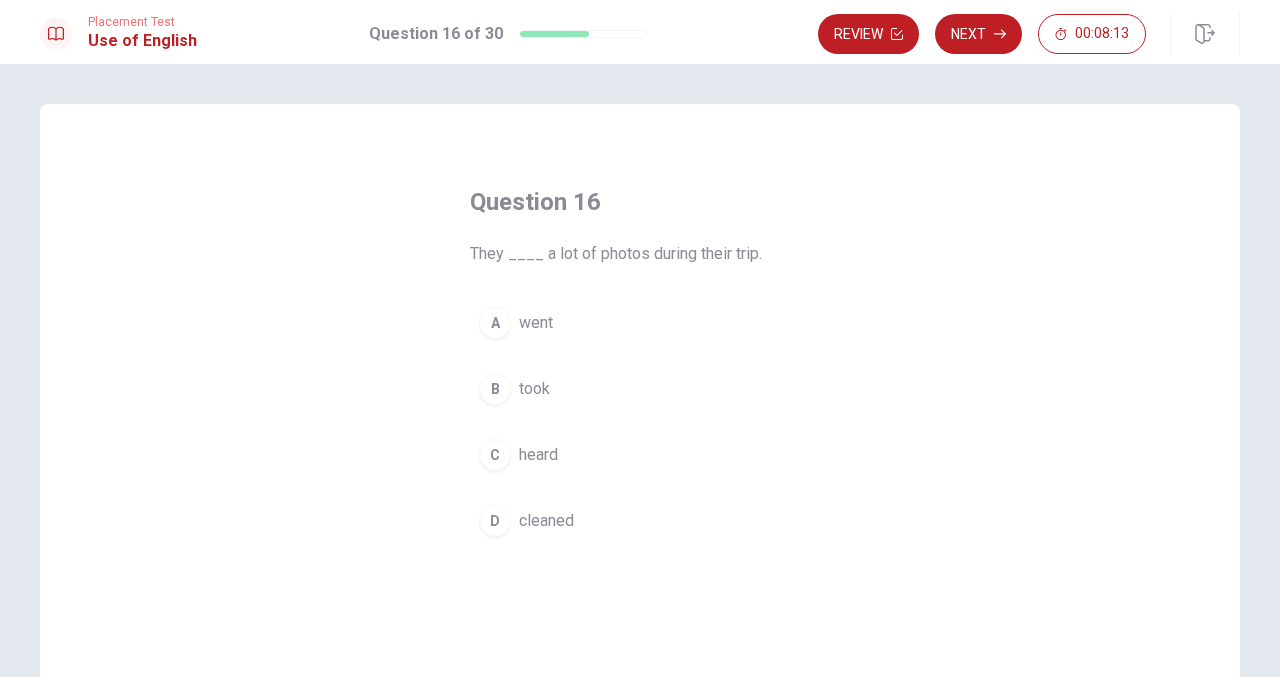 click on "B took" at bounding box center [640, 389] 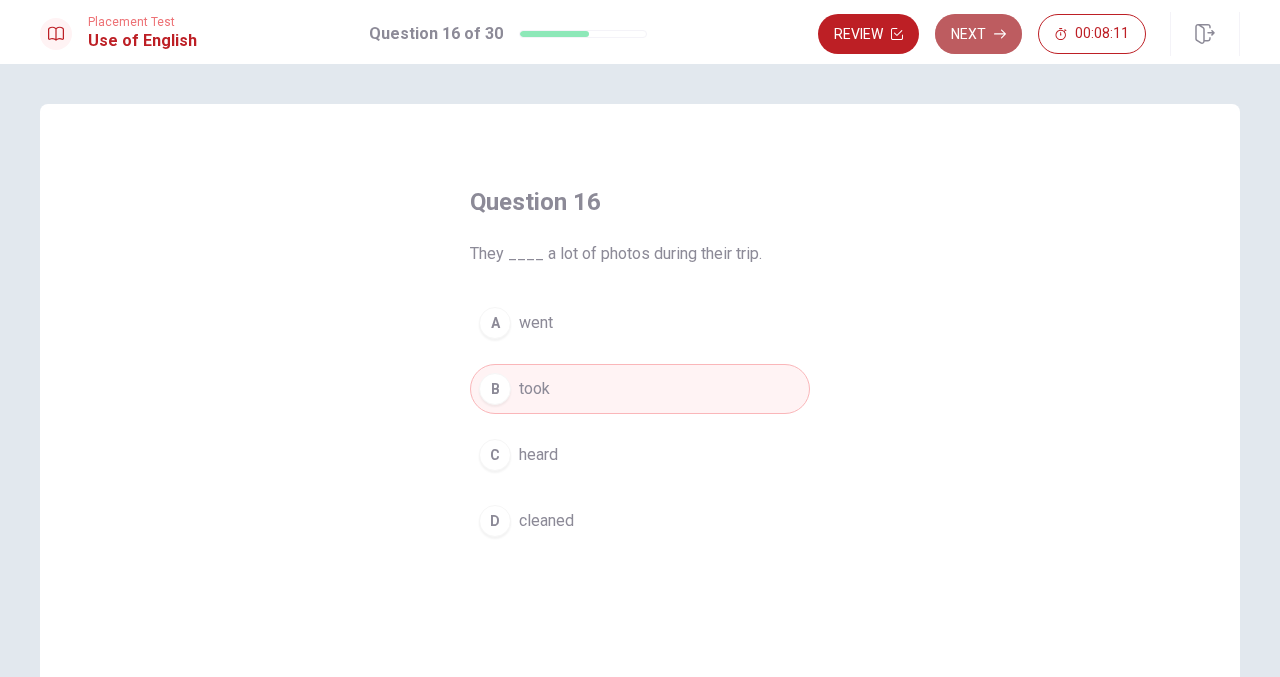 click on "Next" at bounding box center [978, 34] 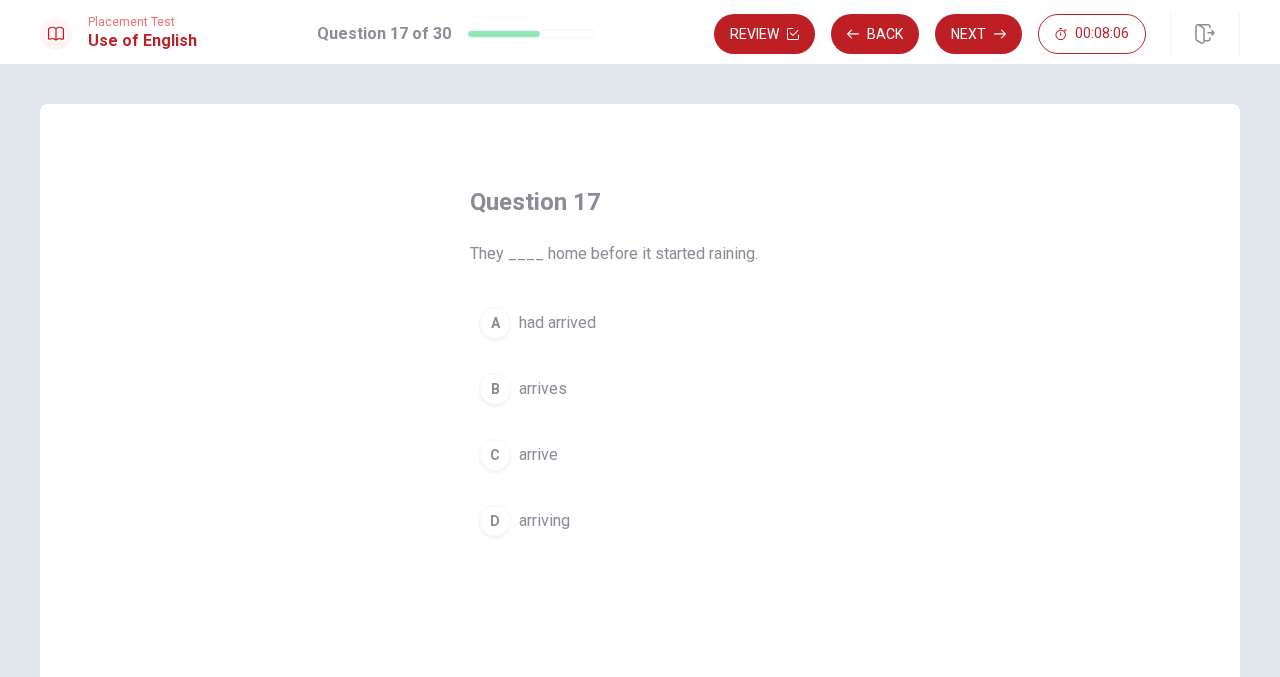 click on "had arrived" at bounding box center (557, 323) 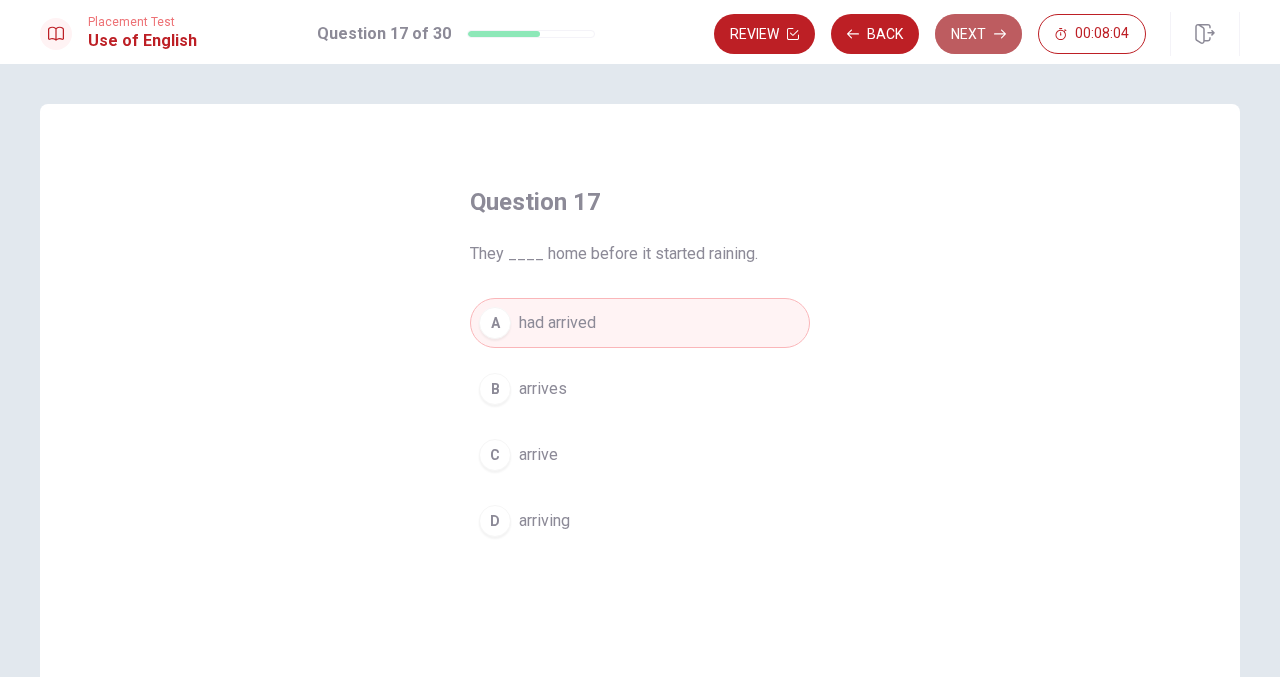 click on "Next" at bounding box center (978, 34) 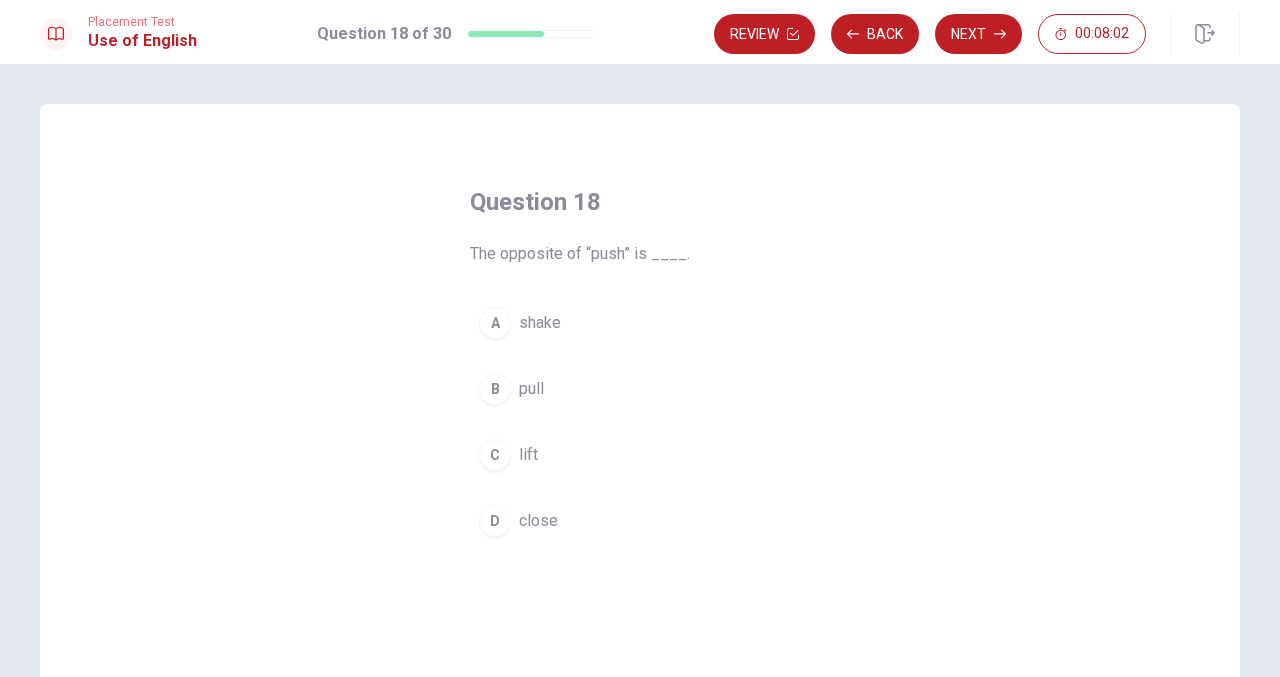 click on "B pull" at bounding box center (640, 389) 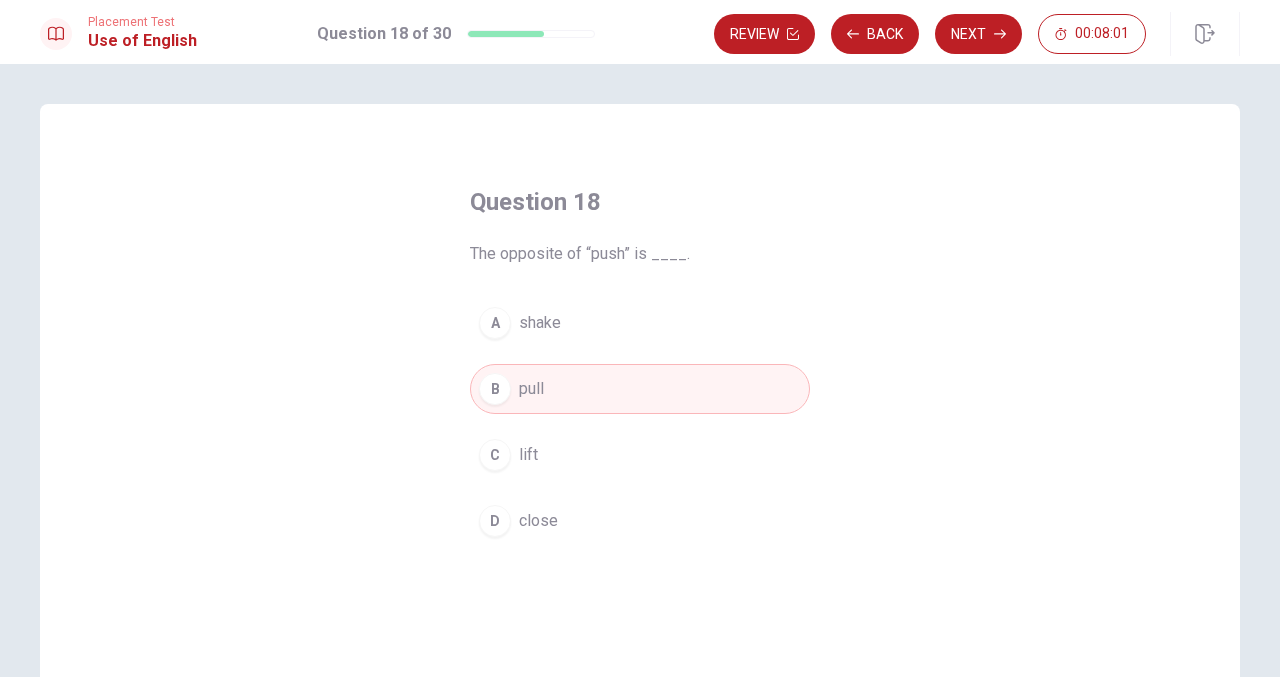 click on "Review Back Next 00:08:01" at bounding box center (977, 34) 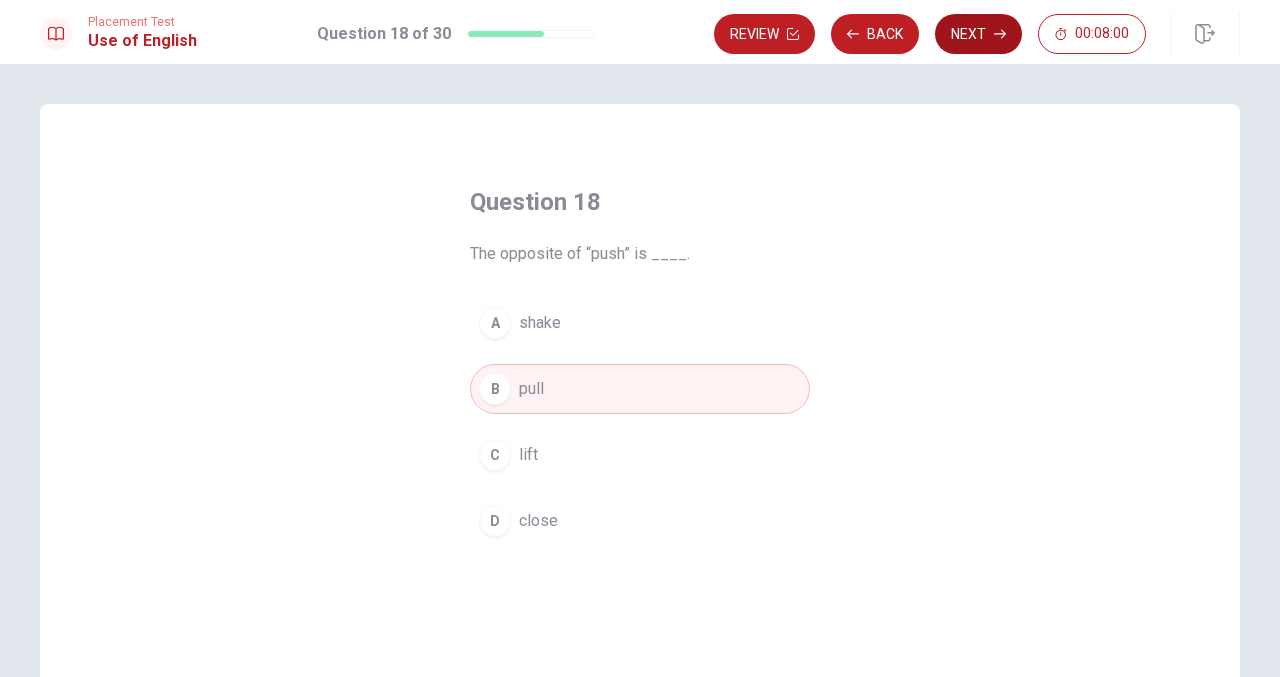 click on "Next" at bounding box center [978, 34] 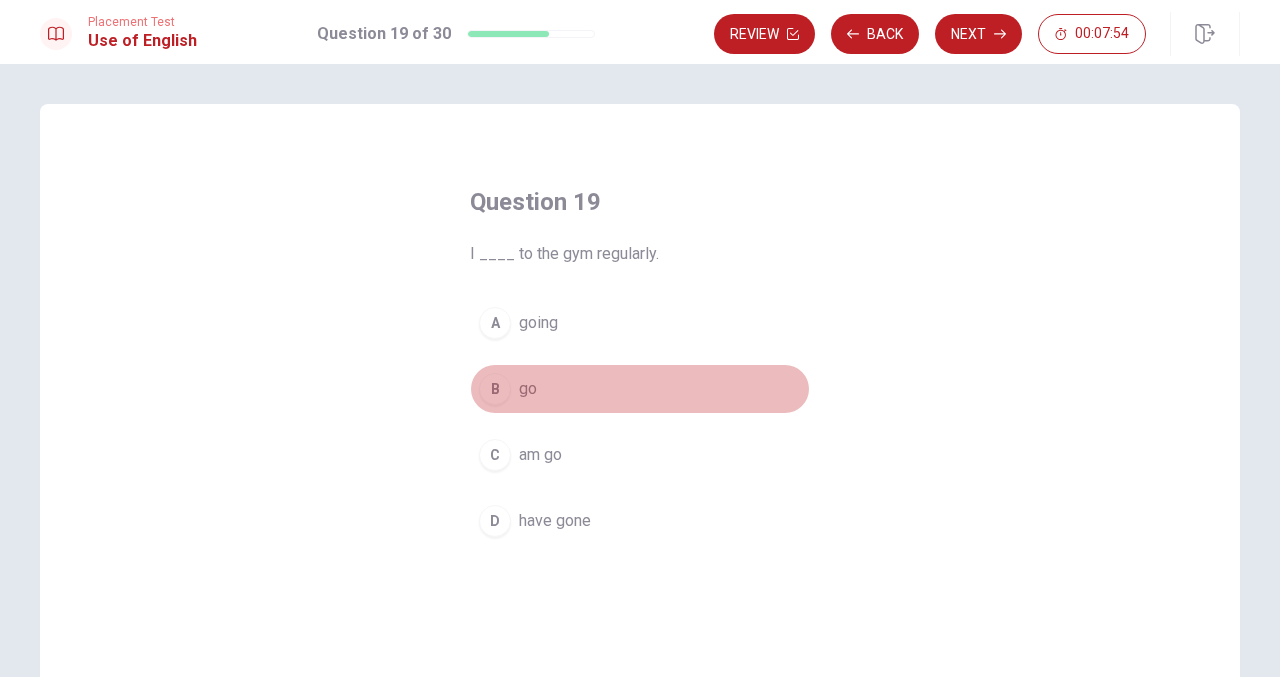 click on "B go" at bounding box center [640, 389] 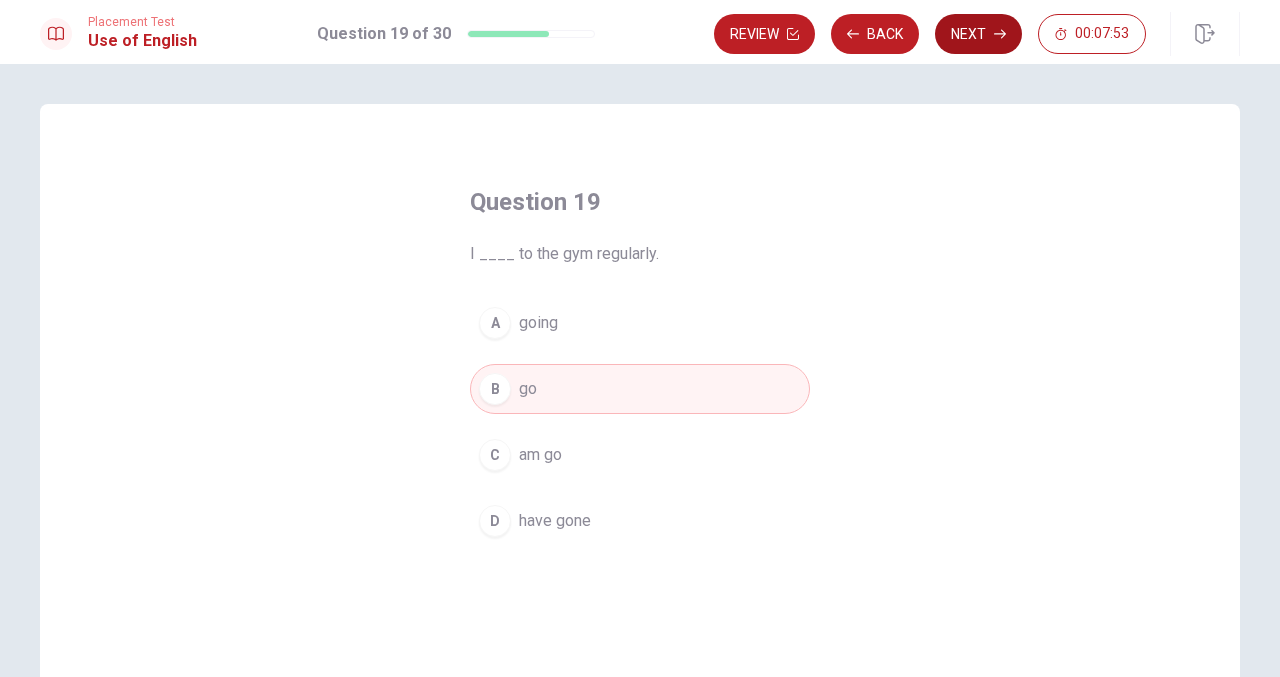 click on "Next" at bounding box center (978, 34) 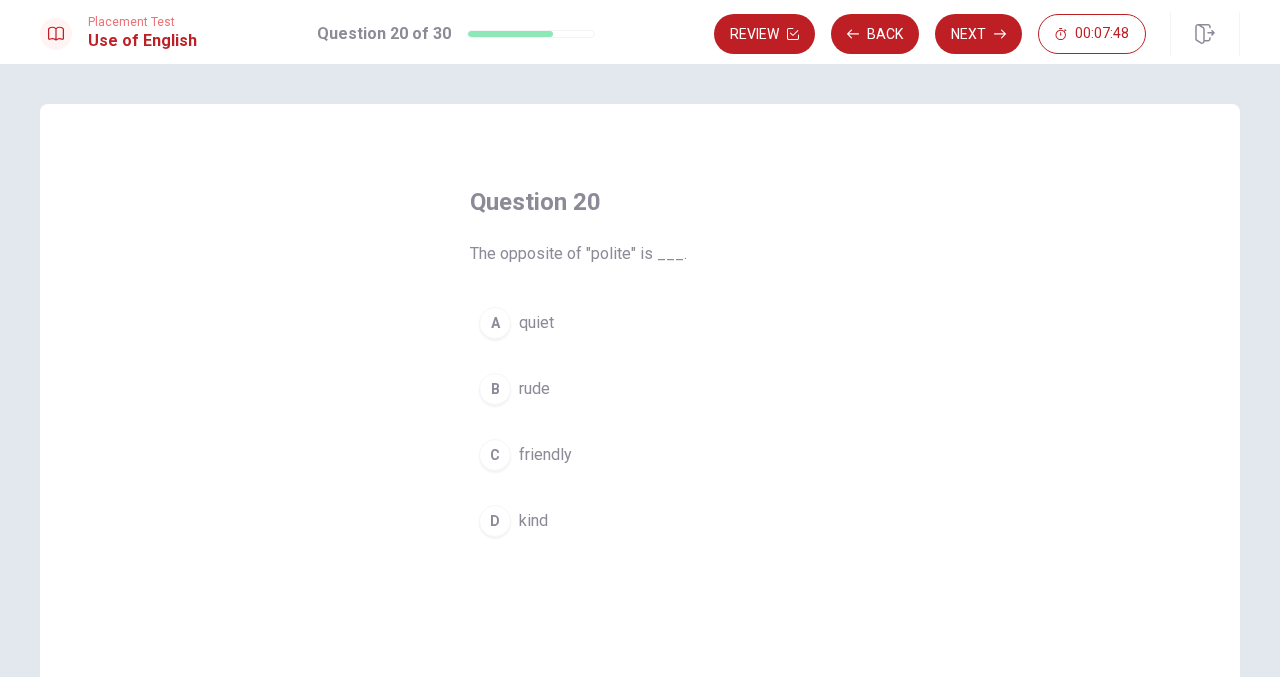 click on "B rude" at bounding box center (640, 389) 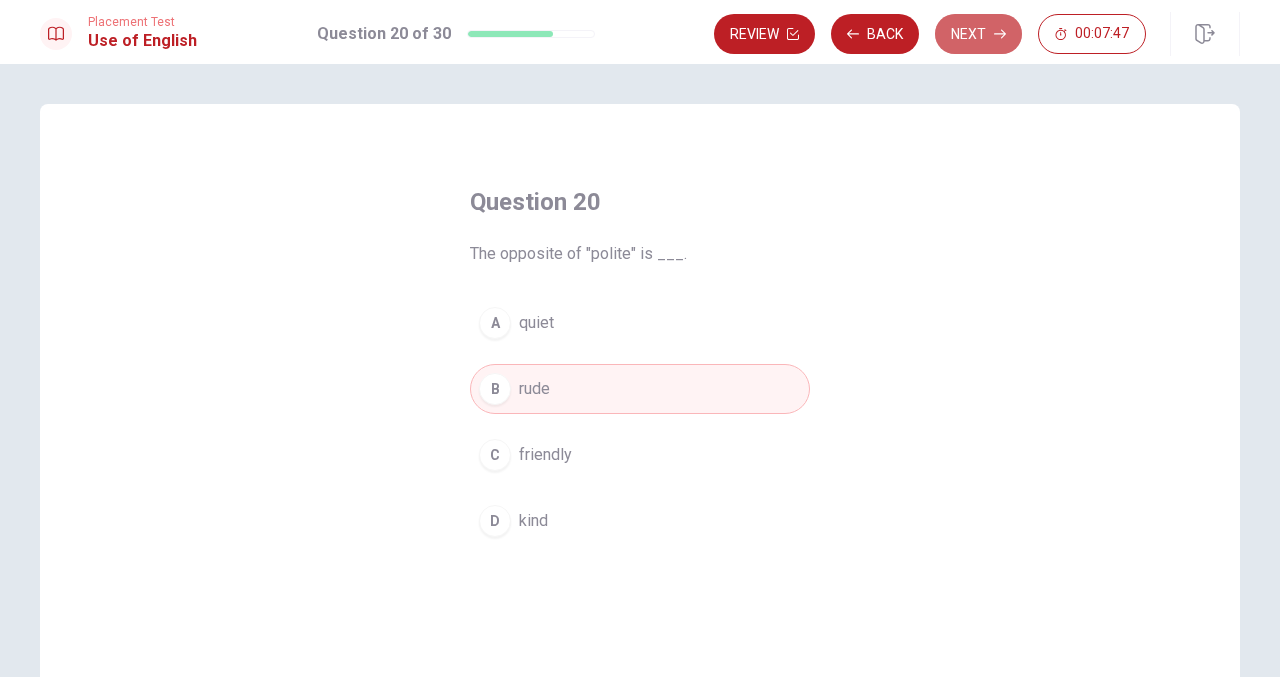 click on "Next" at bounding box center [978, 34] 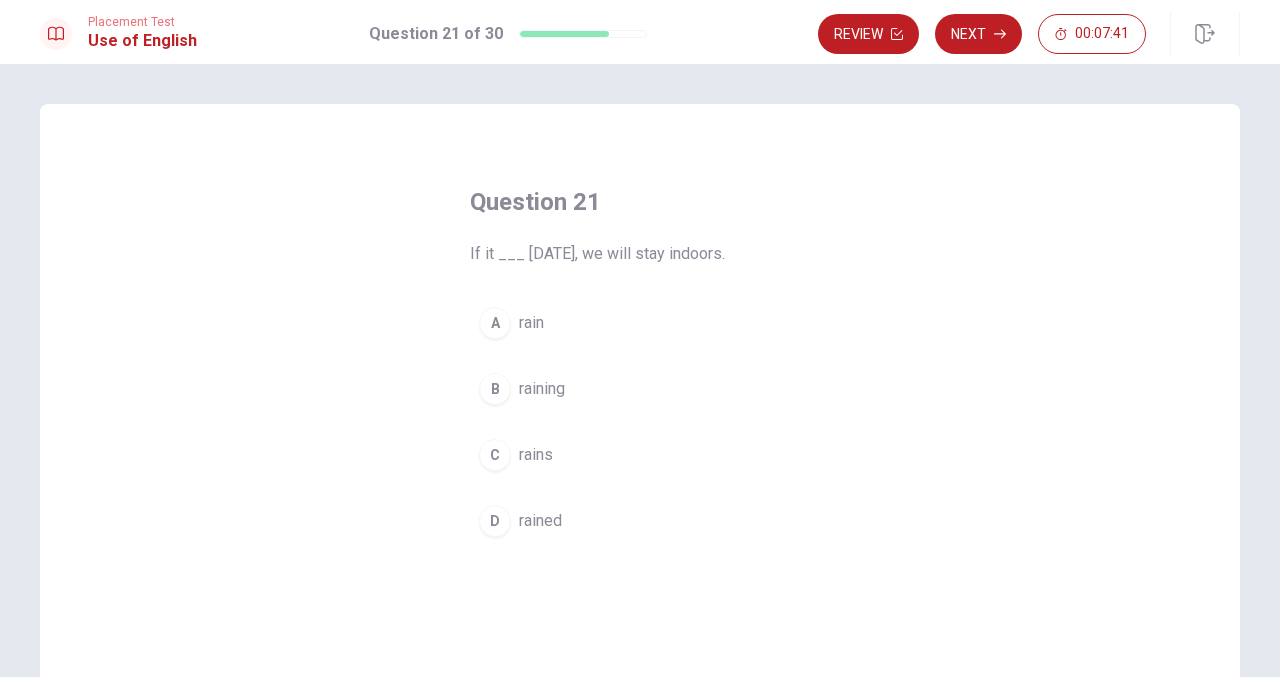 click on "C rains" at bounding box center (640, 455) 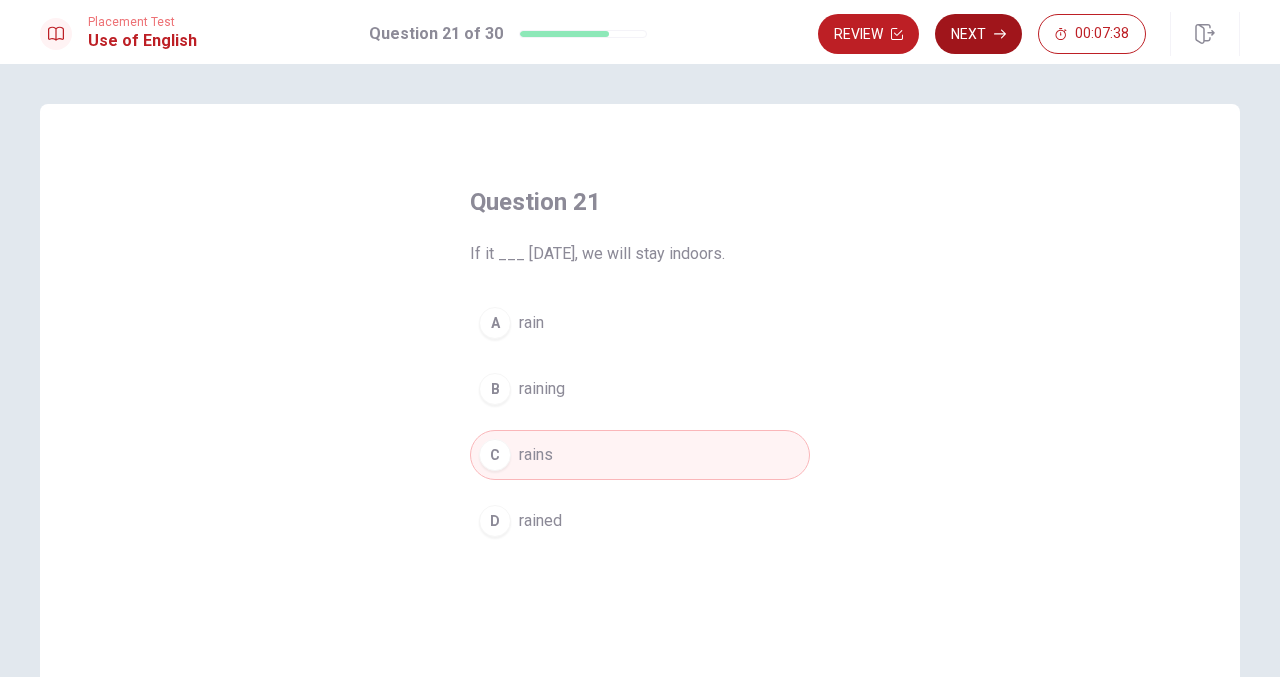 click on "Next" at bounding box center [978, 34] 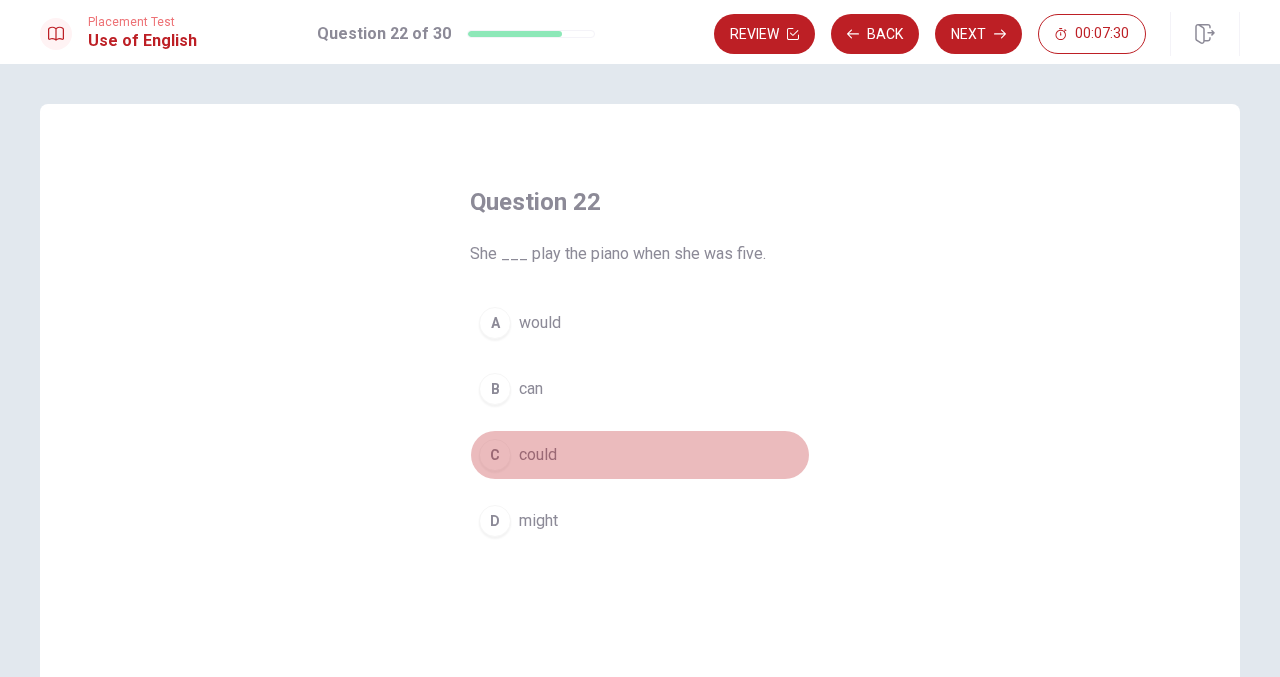 click on "could" at bounding box center [538, 455] 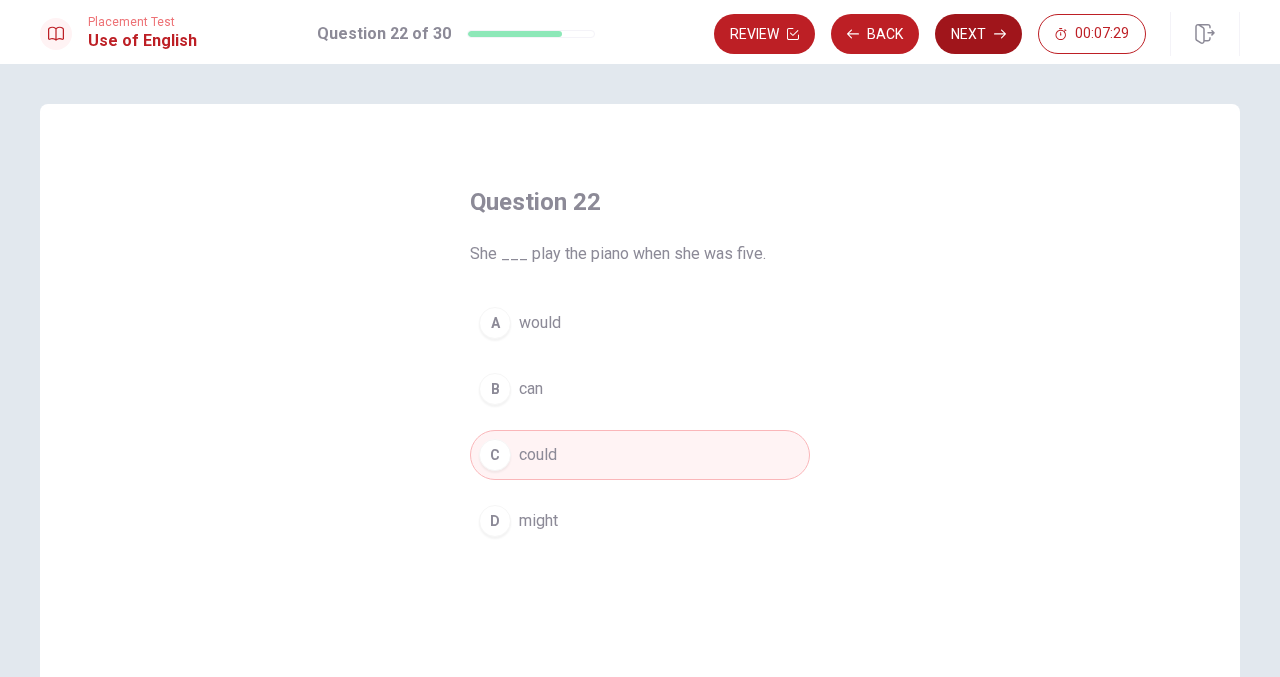 click on "Next" at bounding box center [978, 34] 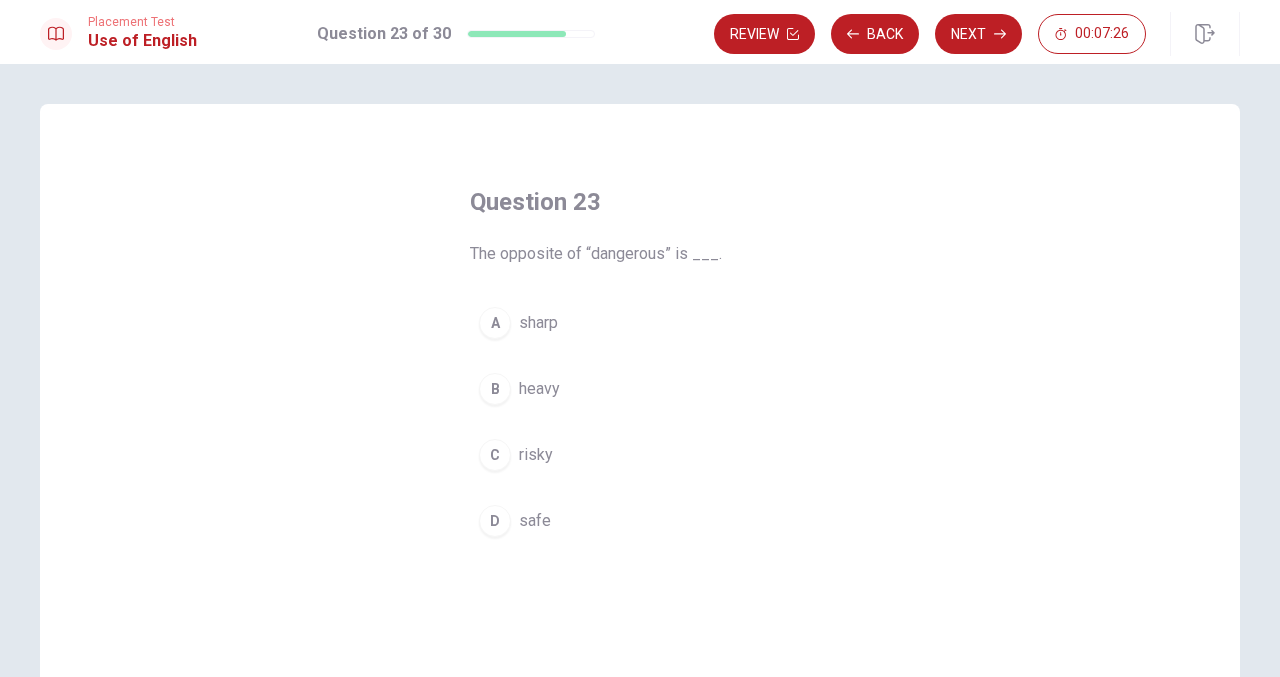 click on "D safe" at bounding box center [640, 521] 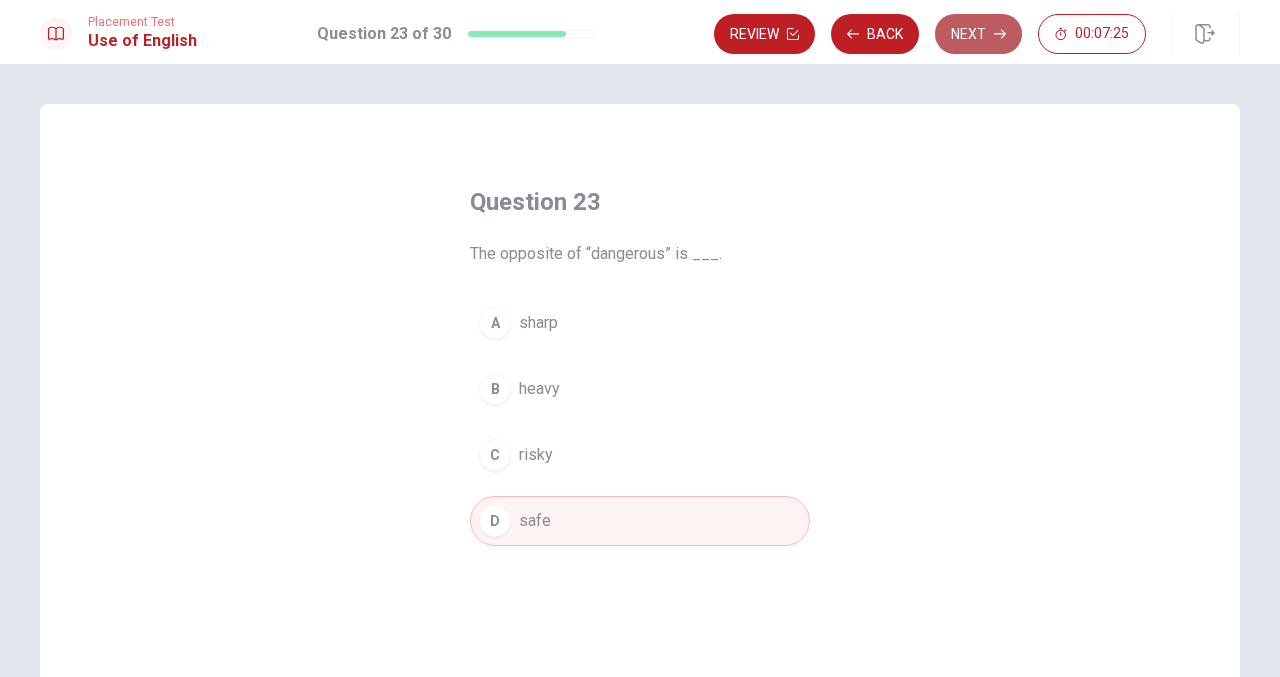 click on "Next" at bounding box center (978, 34) 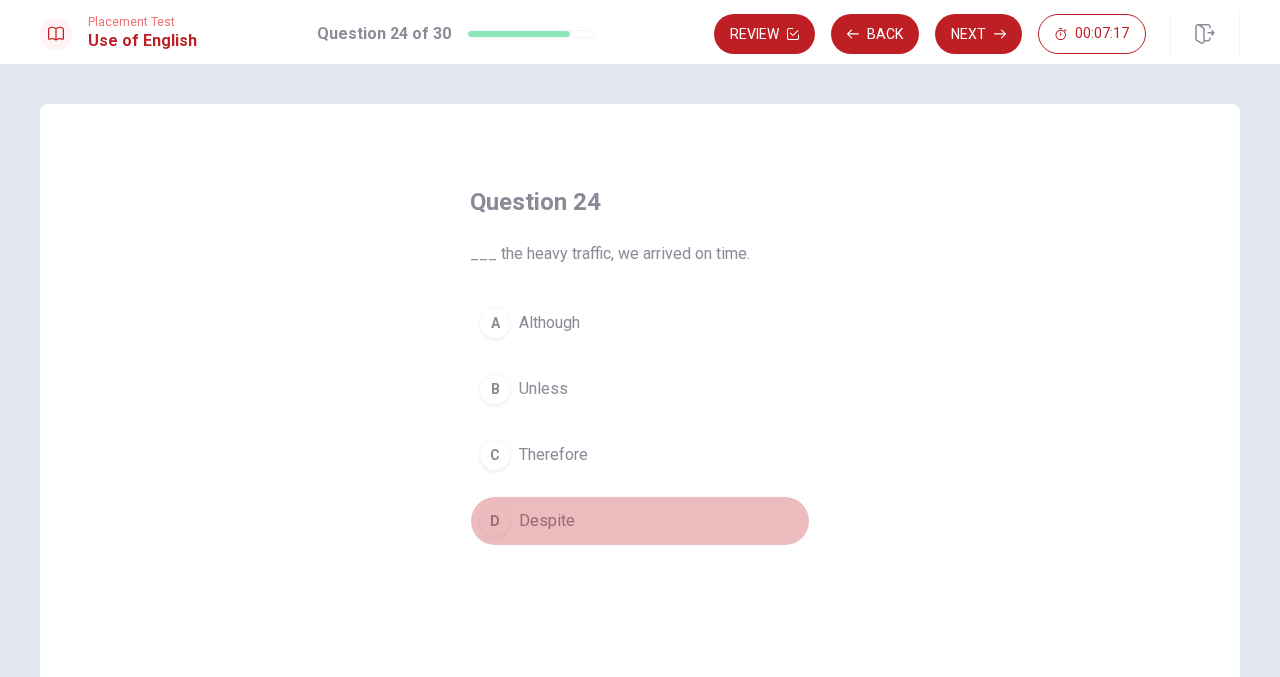 click on "Despite" at bounding box center (547, 521) 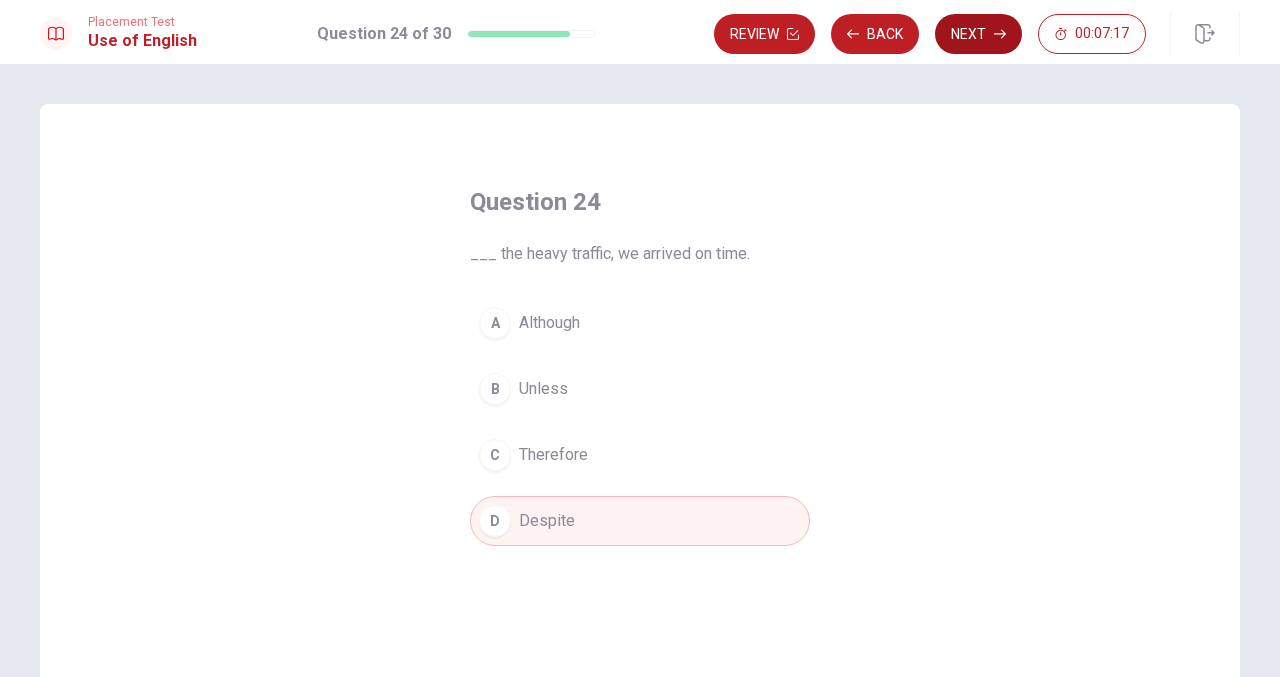 click on "Next" at bounding box center [978, 34] 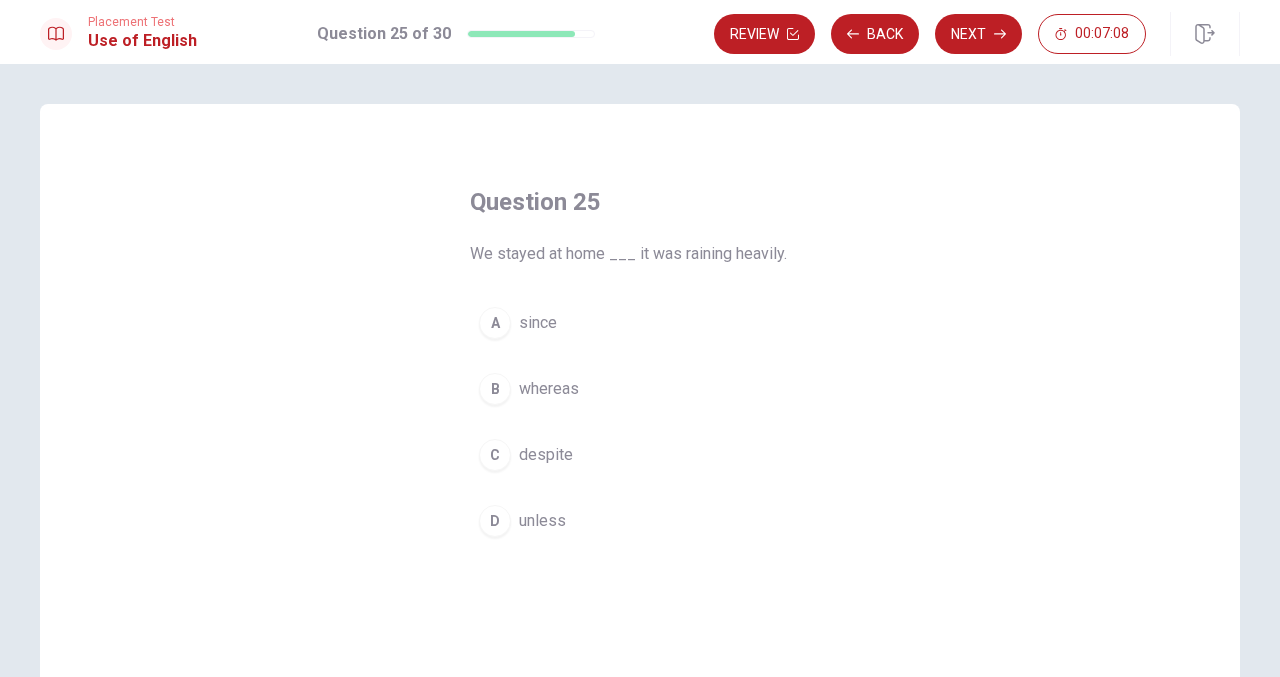 click on "B whereas" at bounding box center [640, 389] 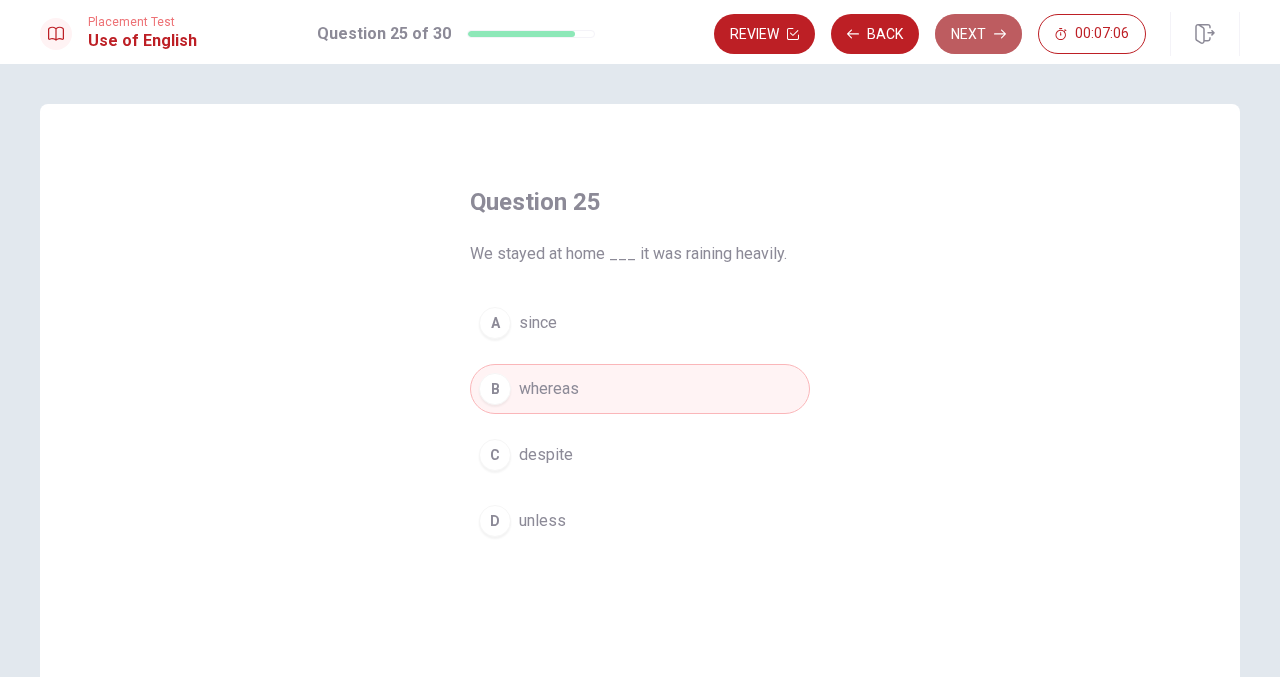 click on "Next" at bounding box center [978, 34] 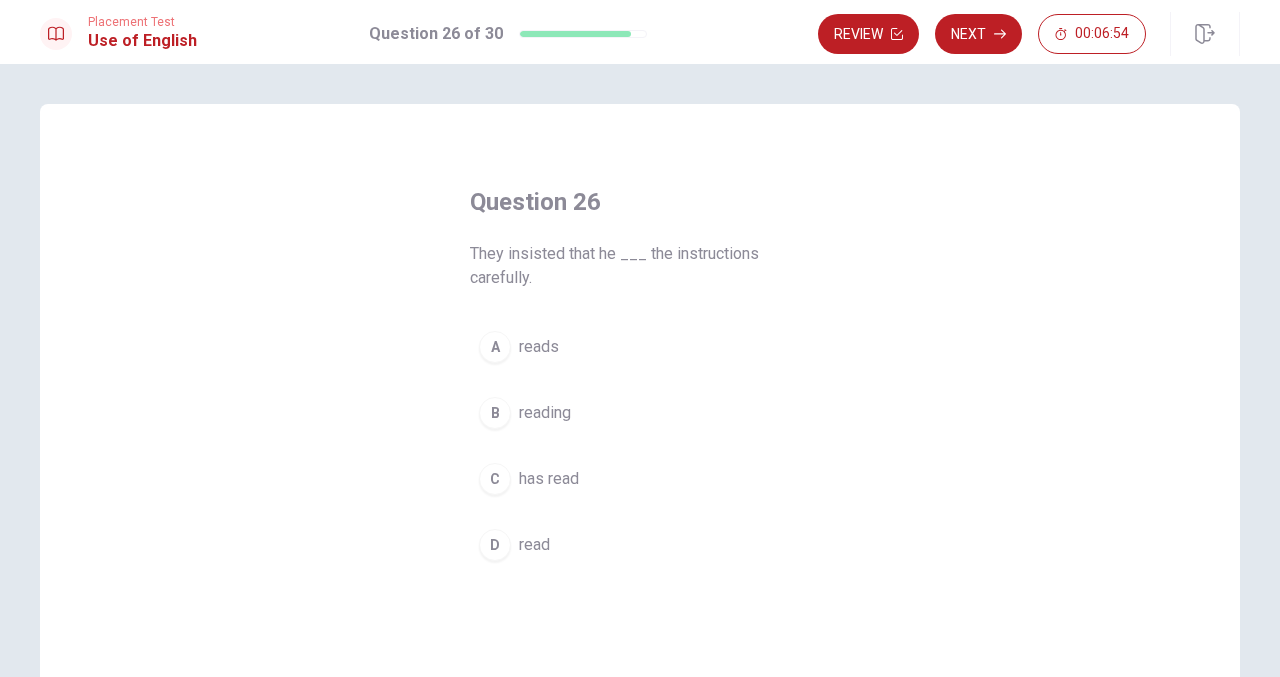 click on "D read" at bounding box center (640, 545) 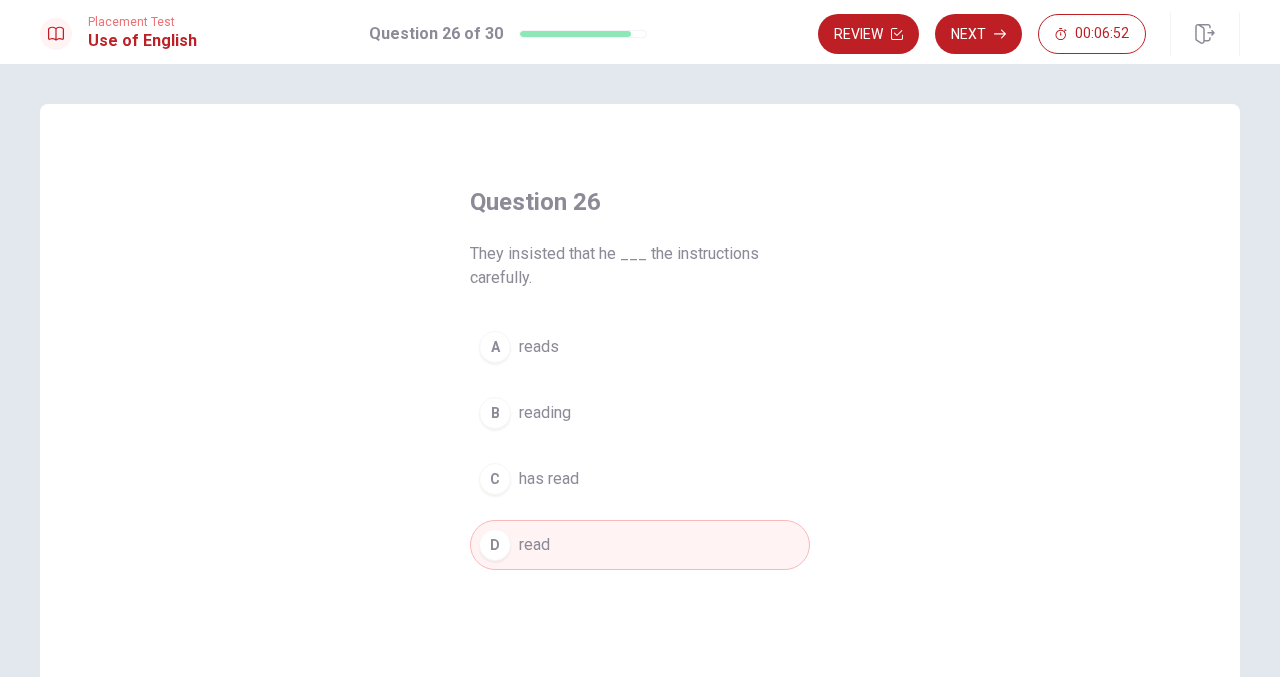 click on "C has read" at bounding box center (640, 479) 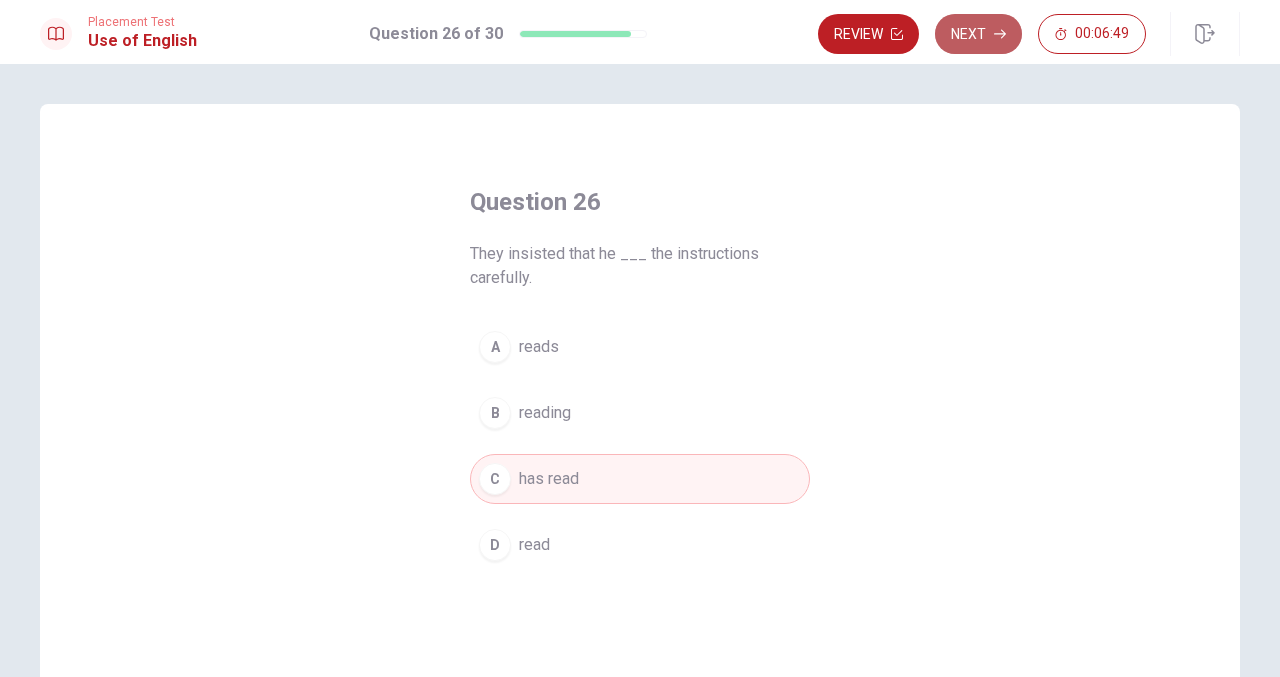 click on "Next" at bounding box center (978, 34) 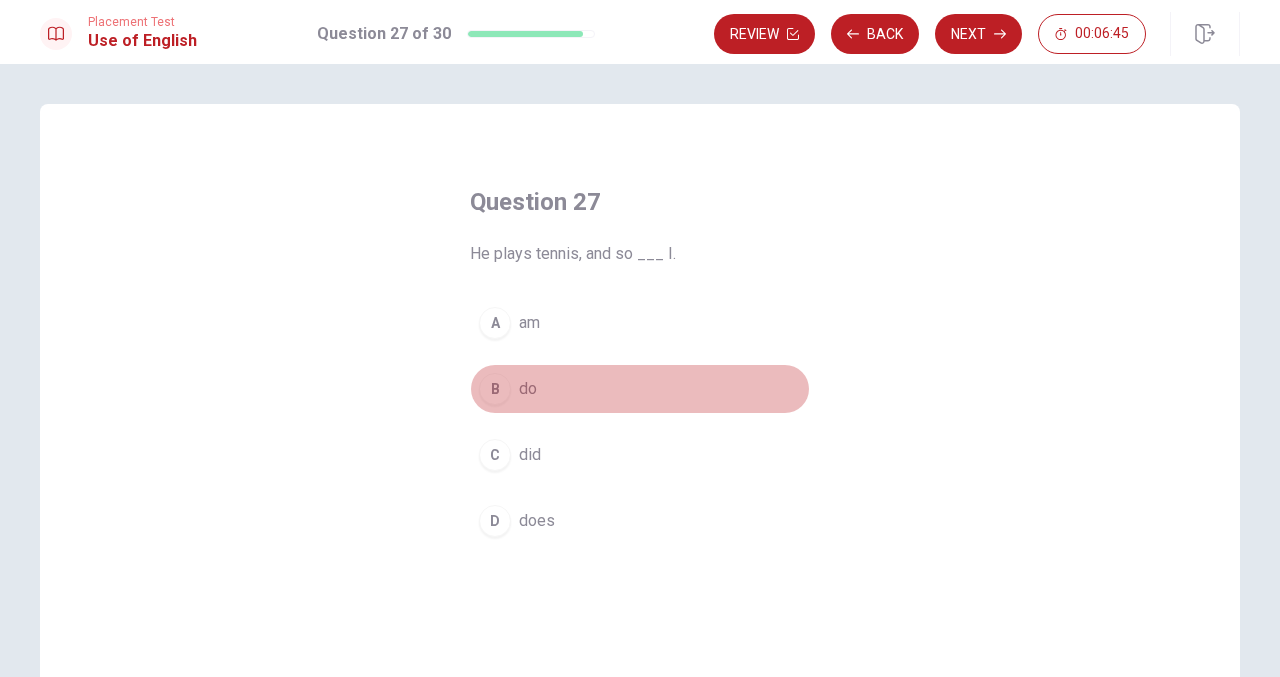 click on "B do" at bounding box center (640, 389) 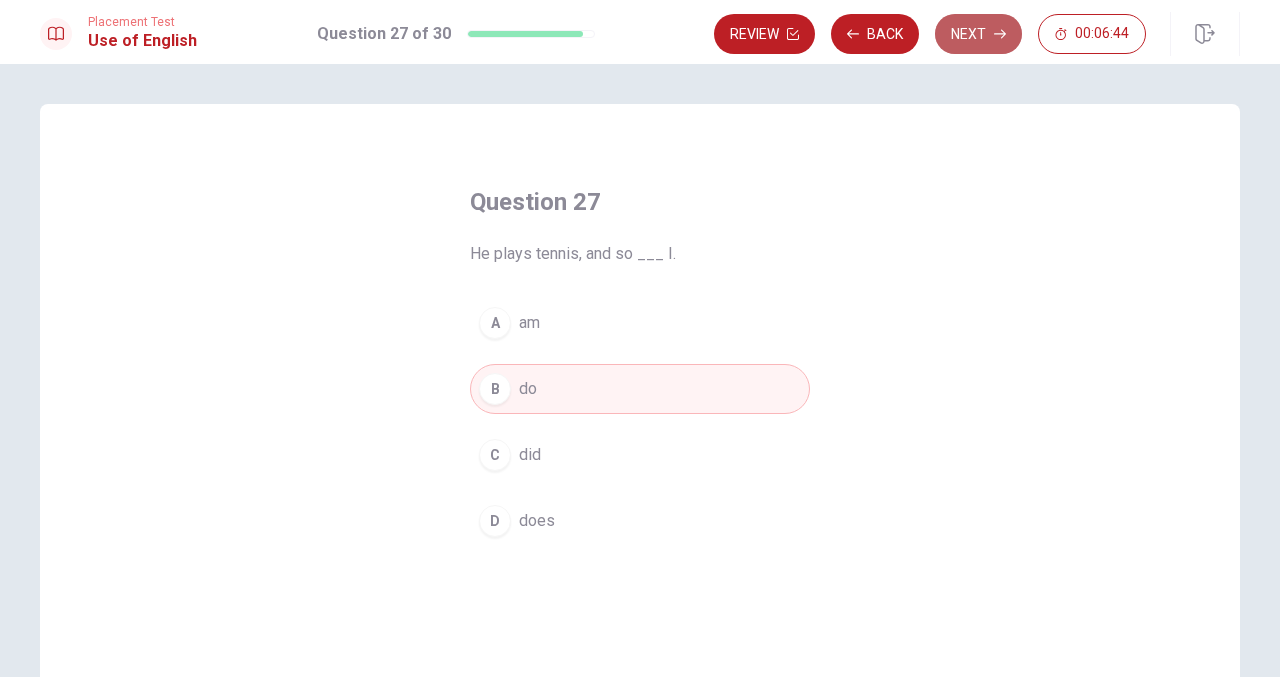 click on "Next" at bounding box center (978, 34) 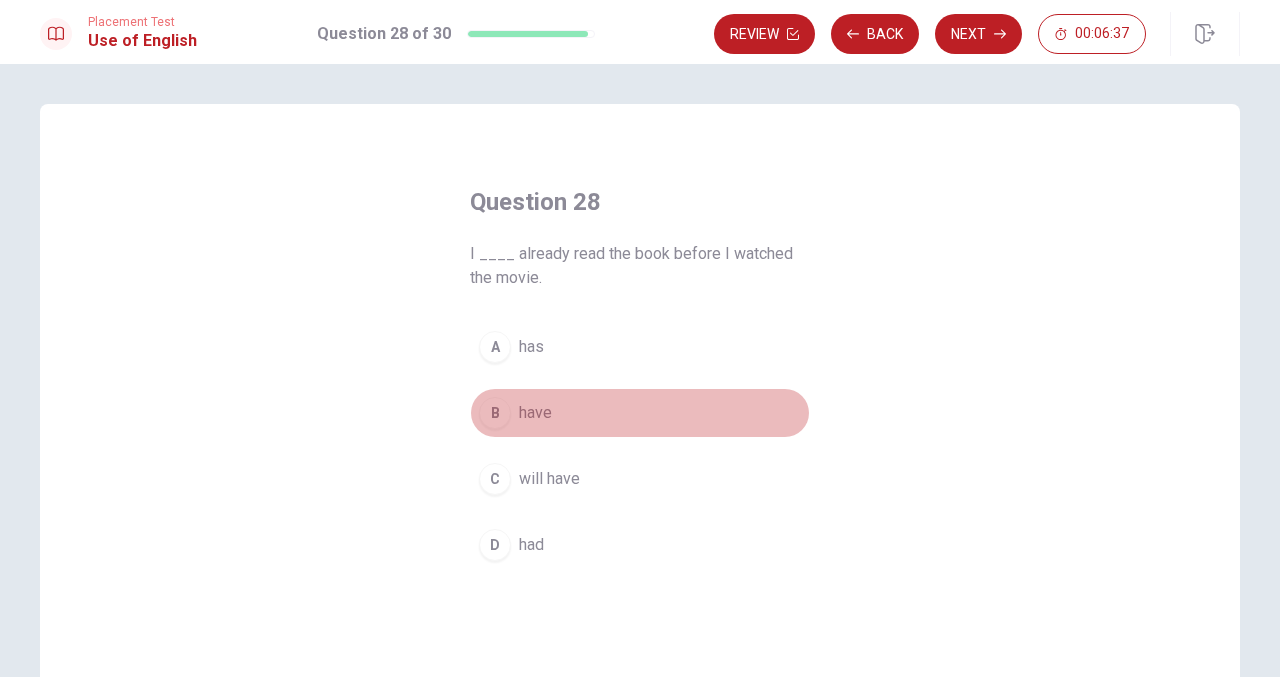 click on "B have" at bounding box center [640, 413] 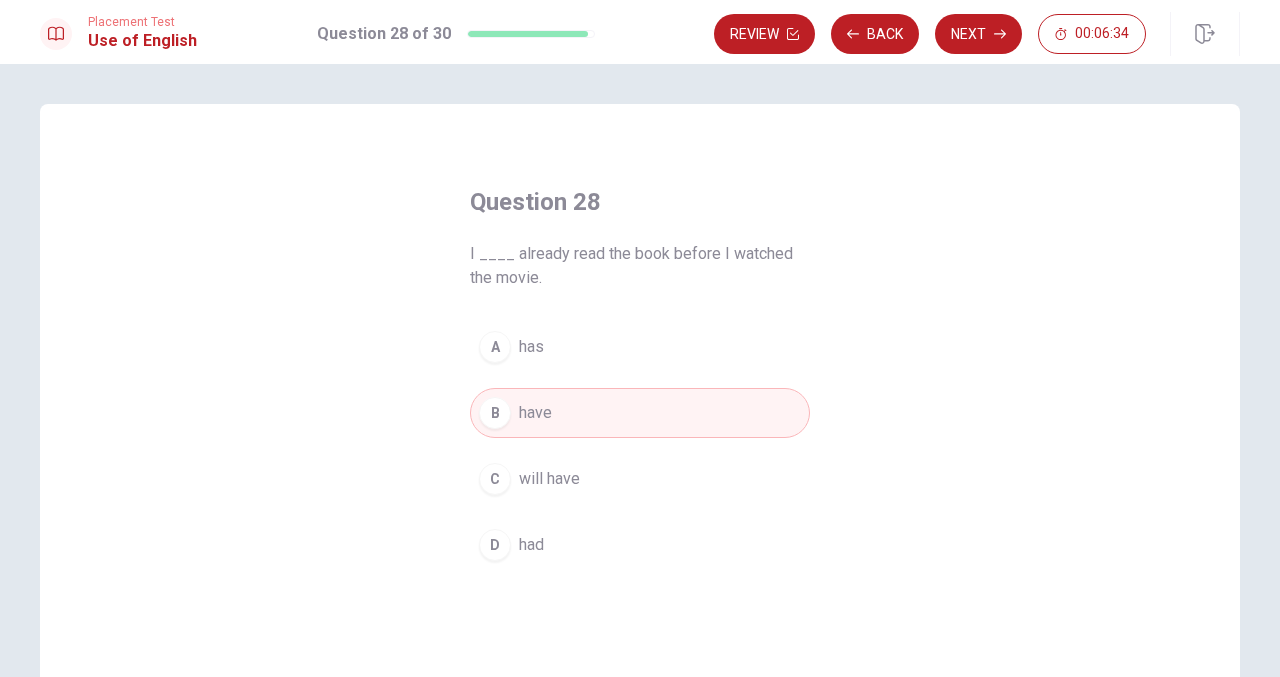 click on "Question 28 I ____ already read the book before I watched the movie. A has B have C will have D had" at bounding box center [640, 378] 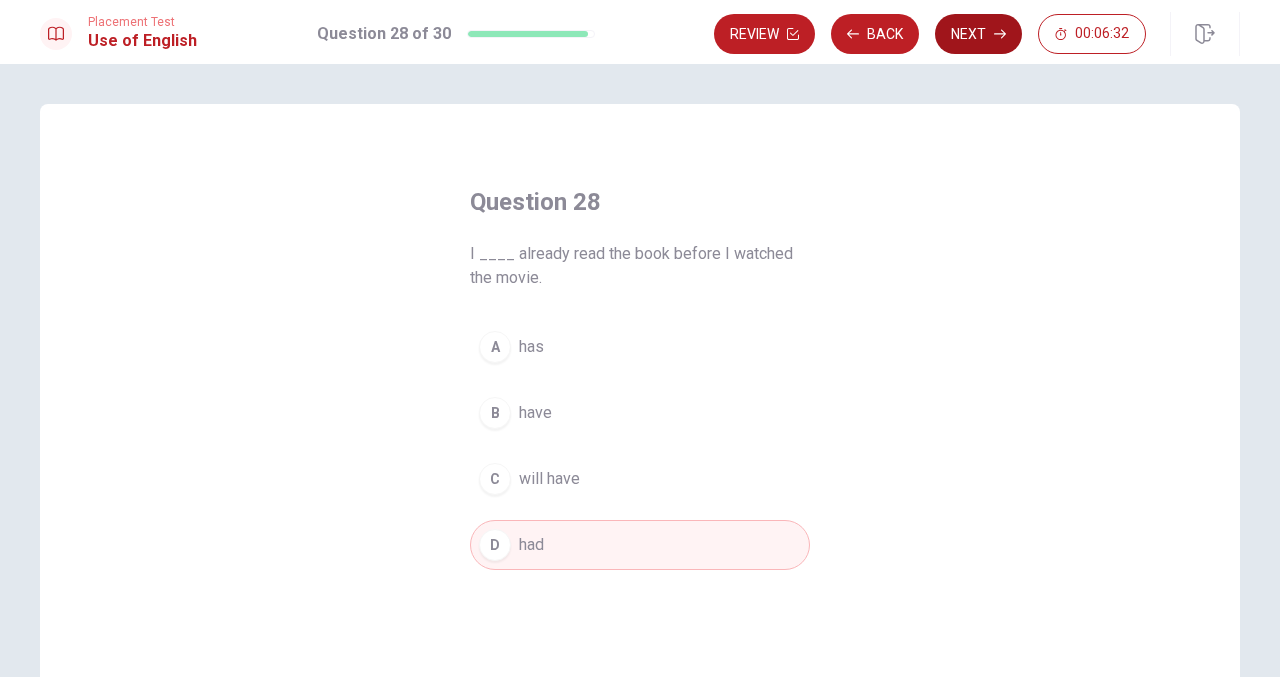 click on "Next" at bounding box center [978, 34] 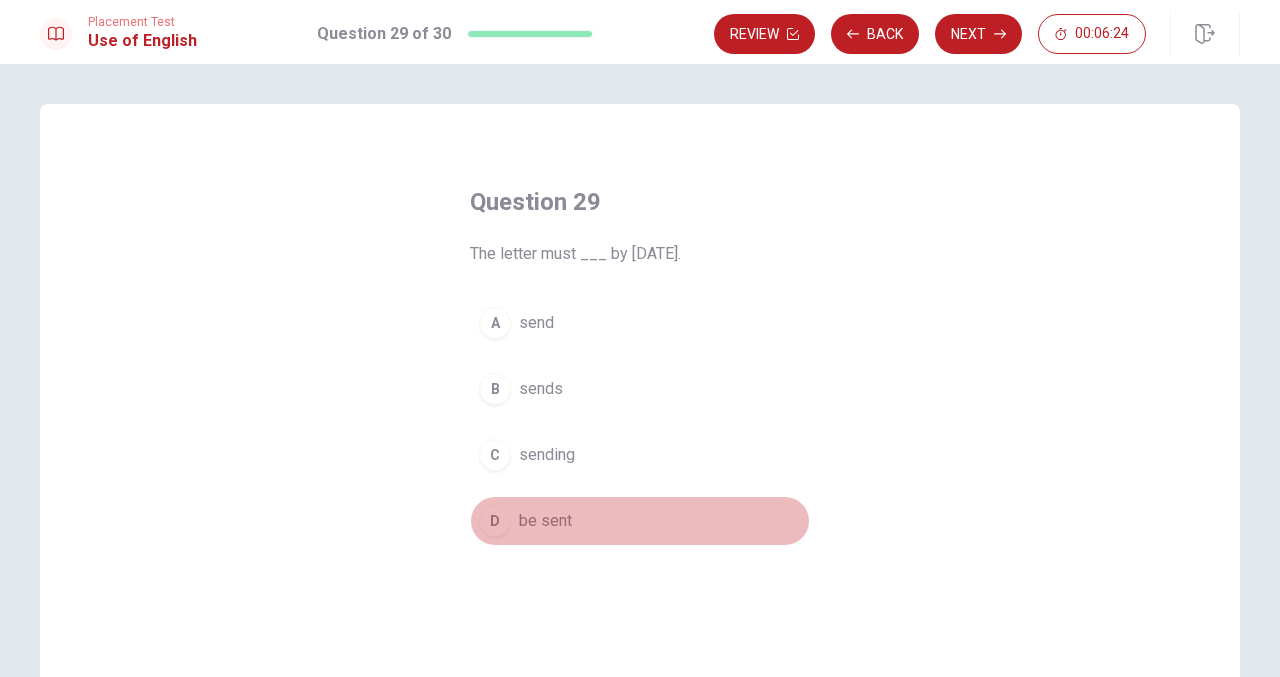 click on "be sent" at bounding box center [545, 521] 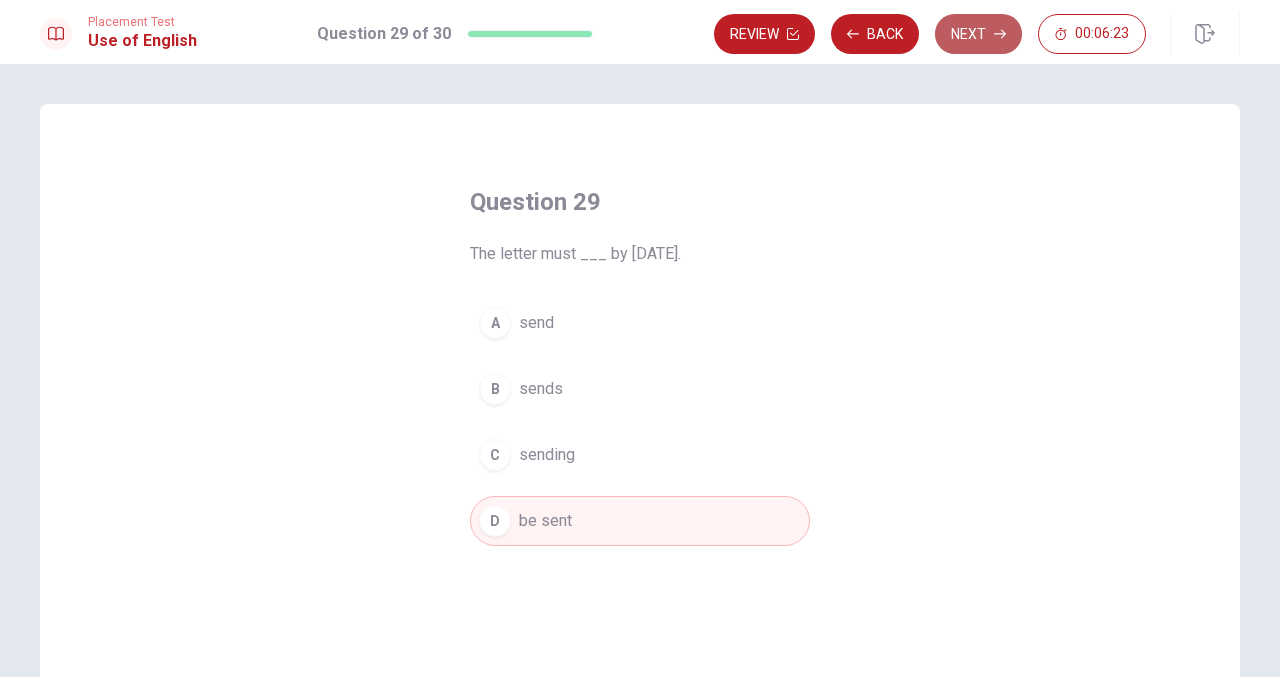 click on "Next" at bounding box center [978, 34] 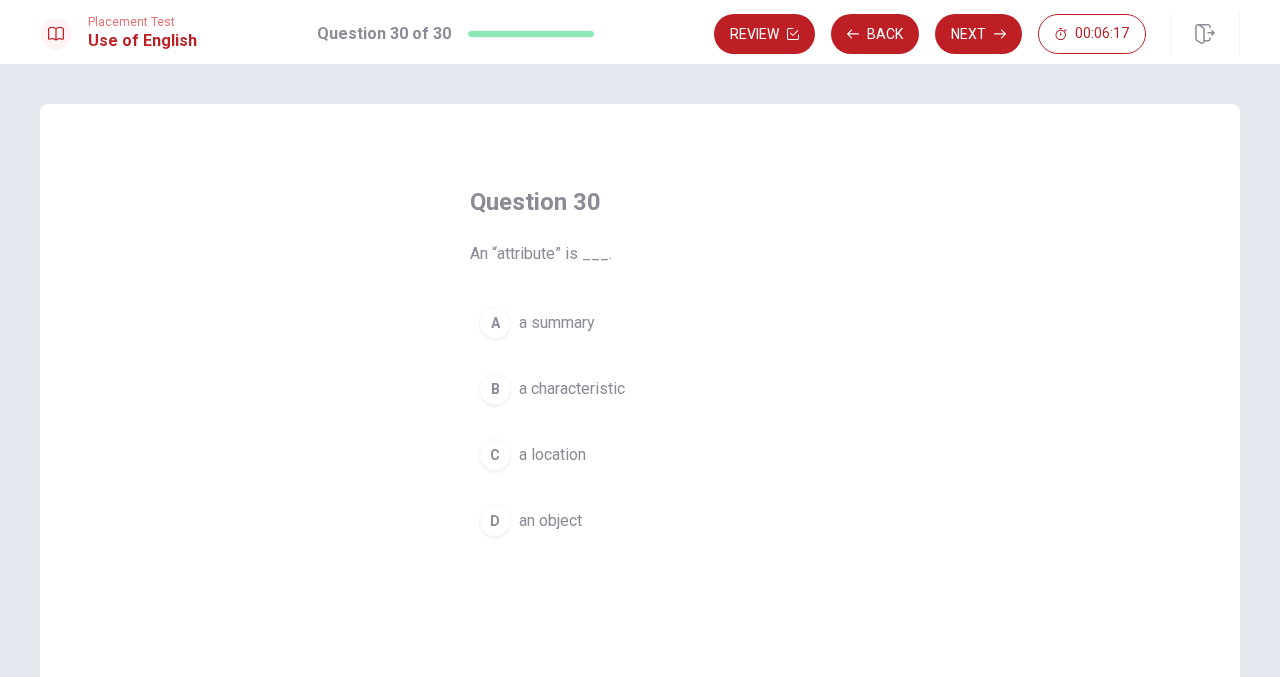 click on "D an object" at bounding box center (640, 521) 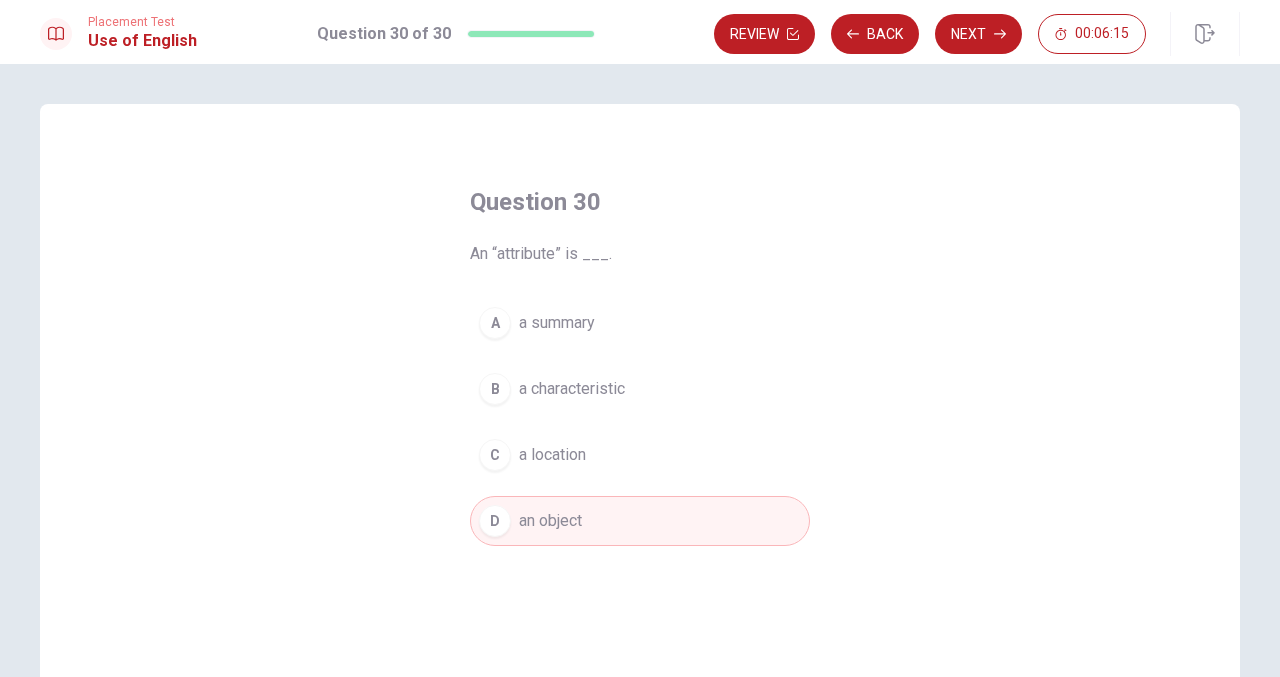 click on "a characteristic" at bounding box center (572, 389) 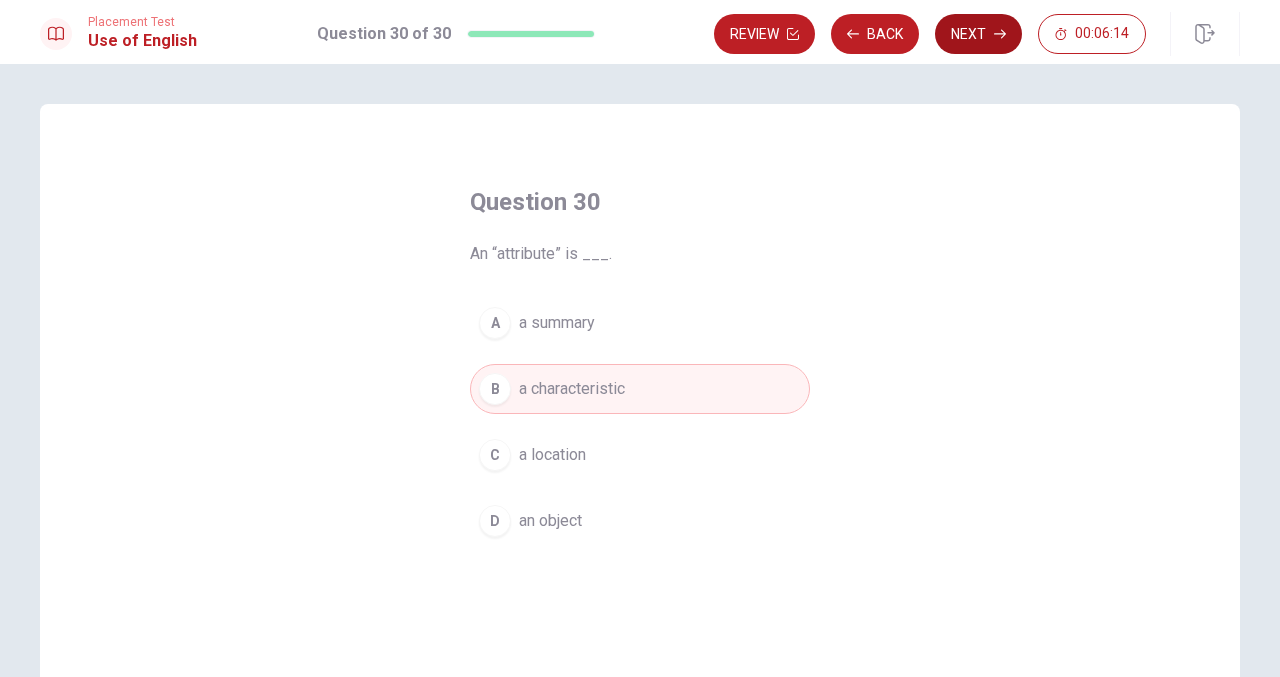 click on "Next" at bounding box center (978, 34) 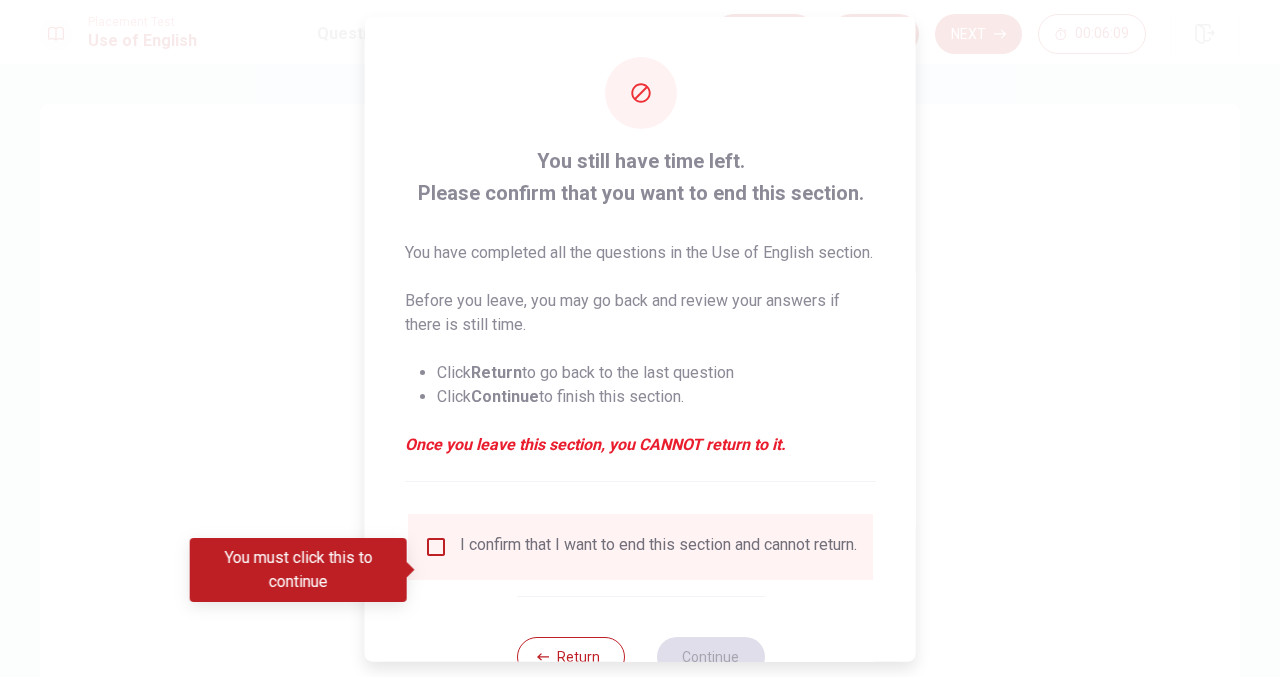 click on "I confirm that I want to end this section and cannot return." at bounding box center [640, 546] 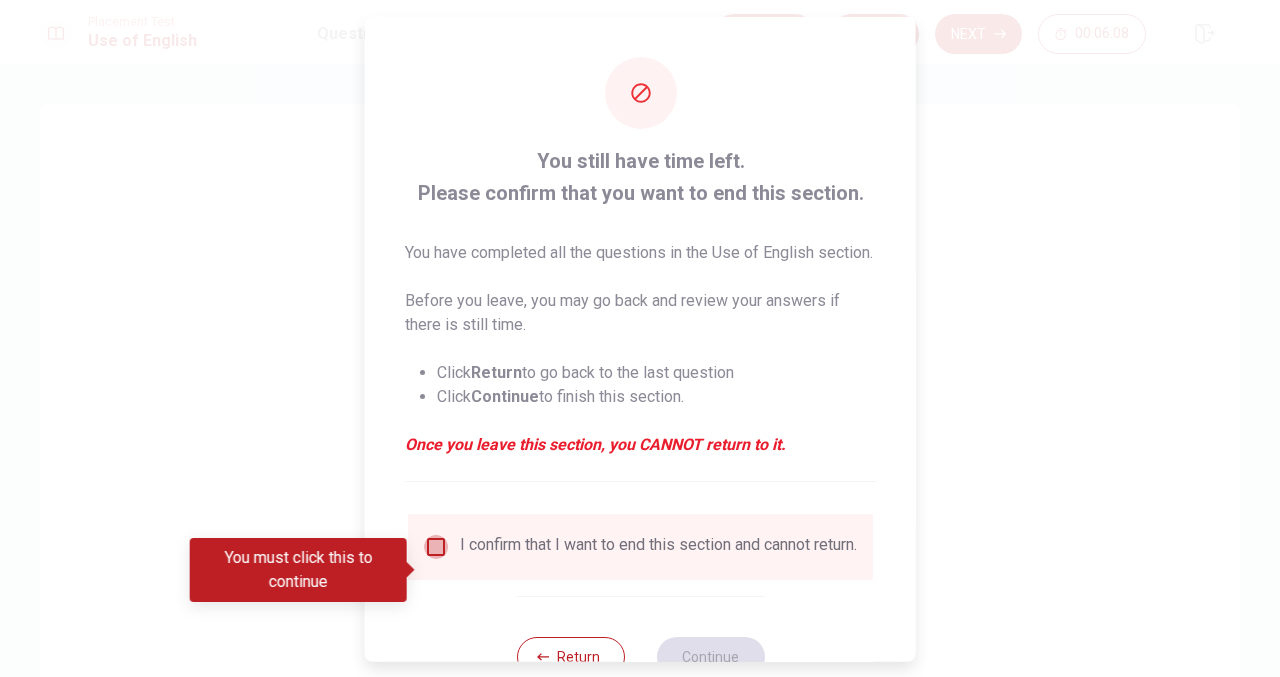 click at bounding box center [436, 546] 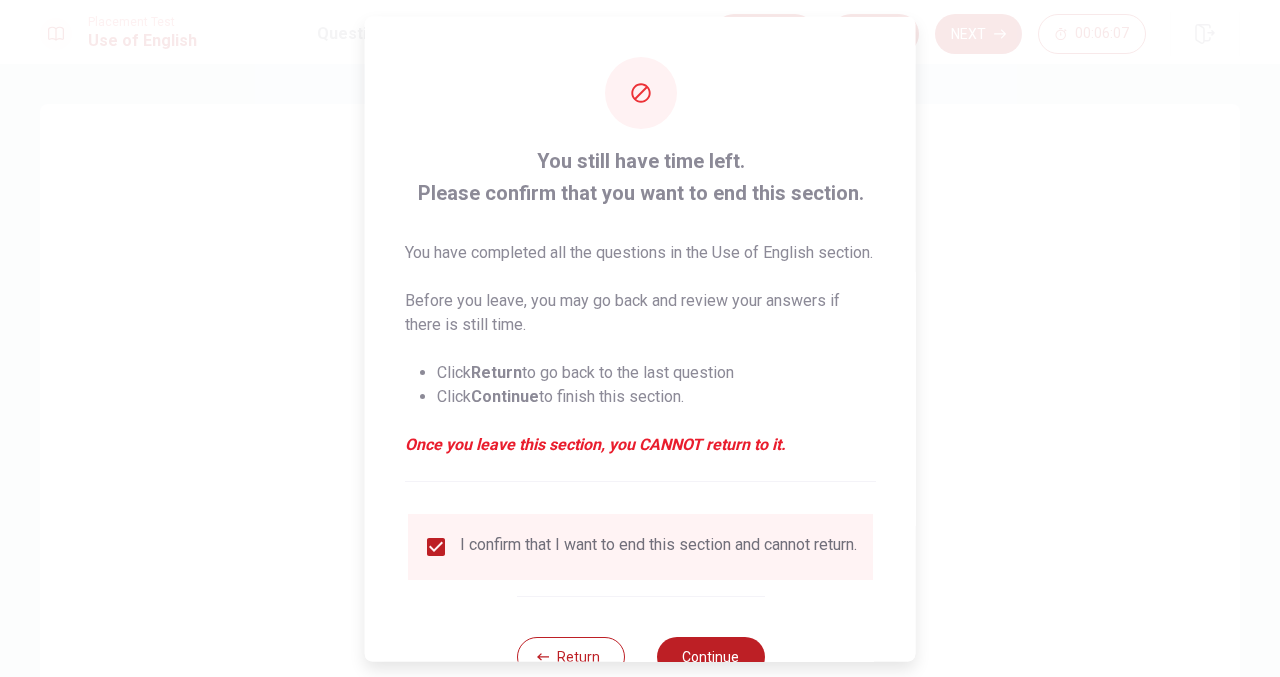 scroll, scrollTop: 92, scrollLeft: 0, axis: vertical 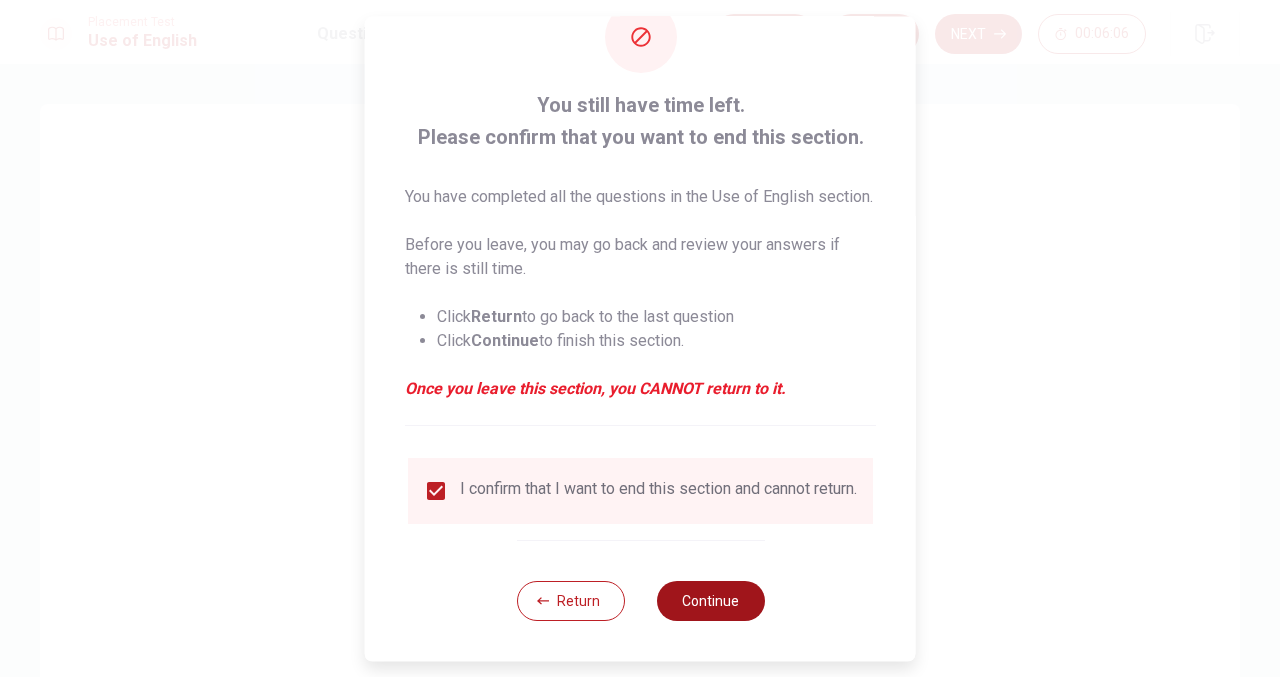 click on "Continue" at bounding box center [710, 601] 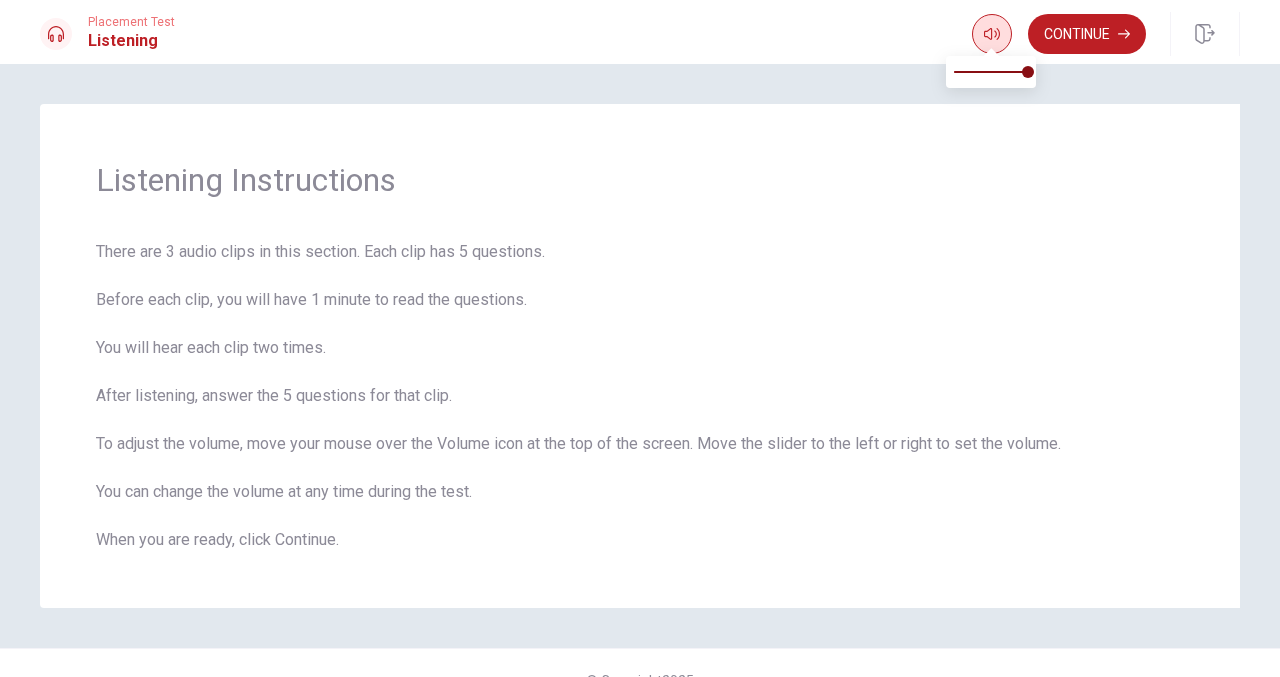 click 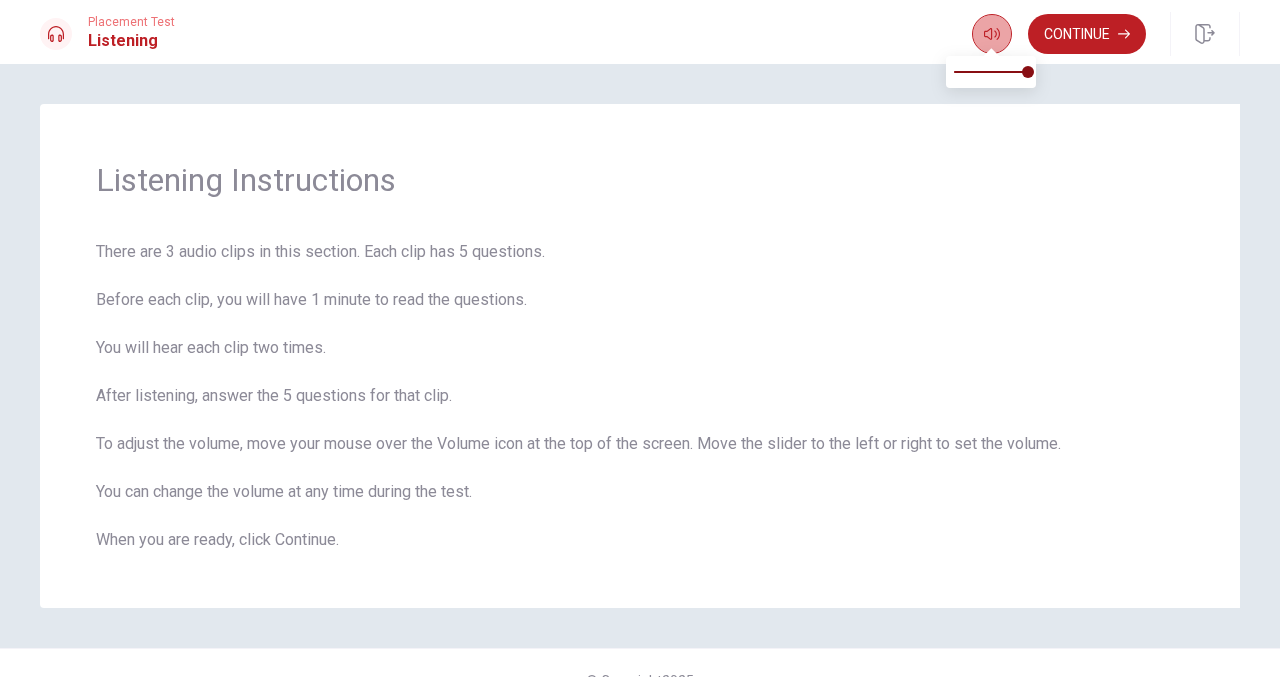 click 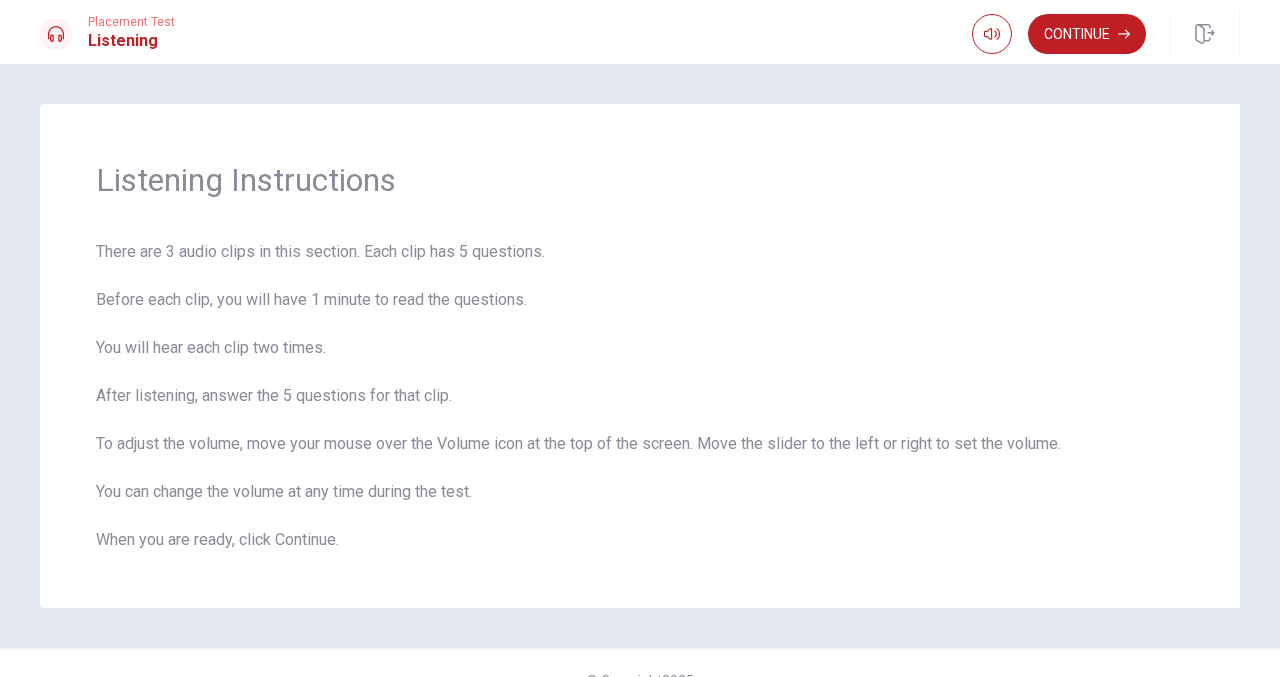 click on "Continue" at bounding box center (1106, 34) 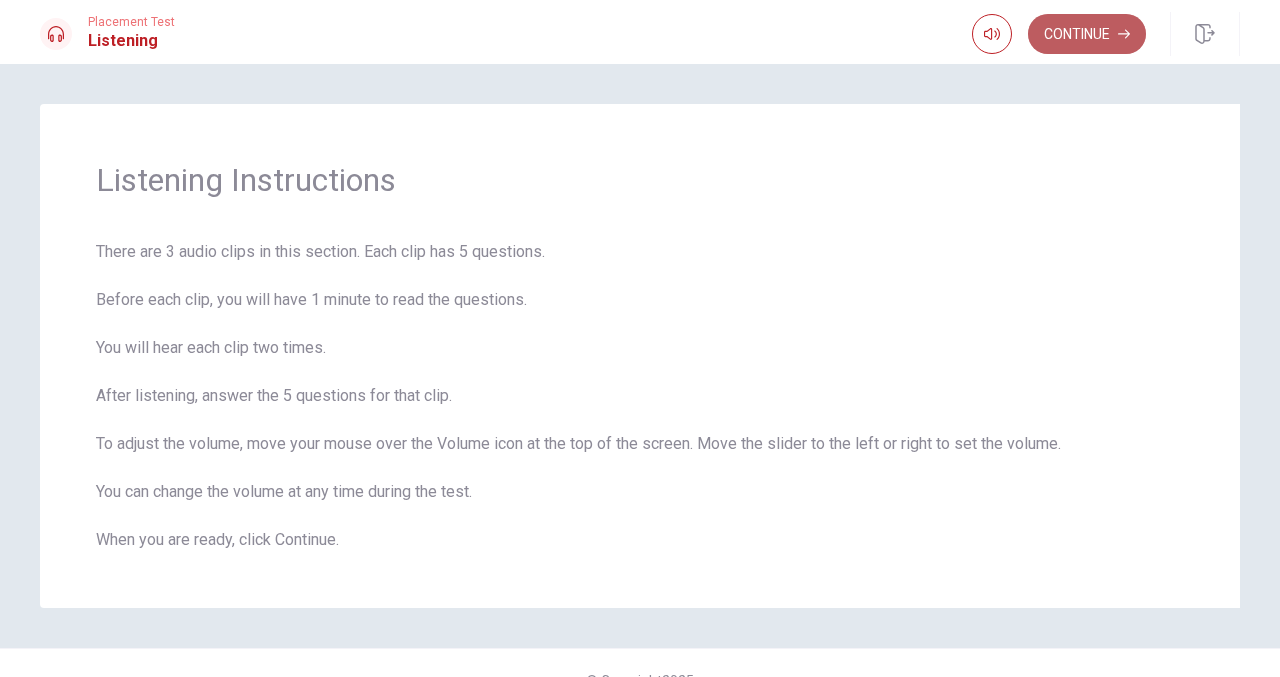 click on "Continue" at bounding box center (1087, 34) 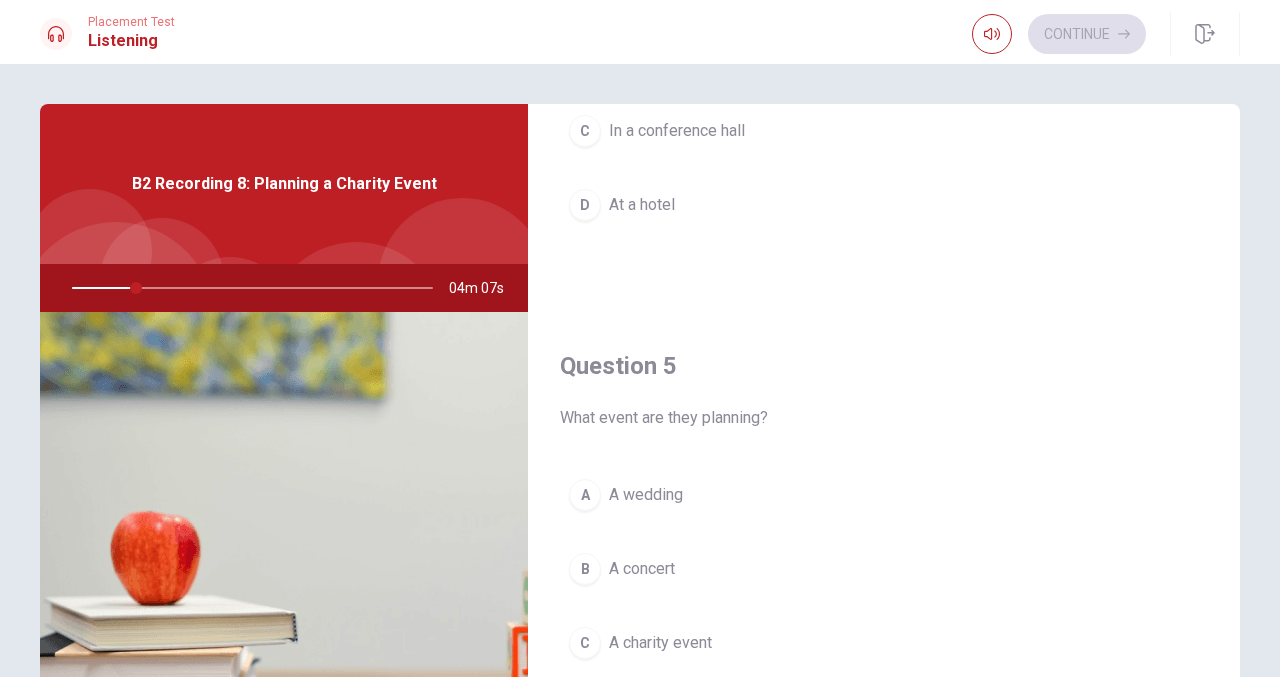 scroll, scrollTop: 1851, scrollLeft: 0, axis: vertical 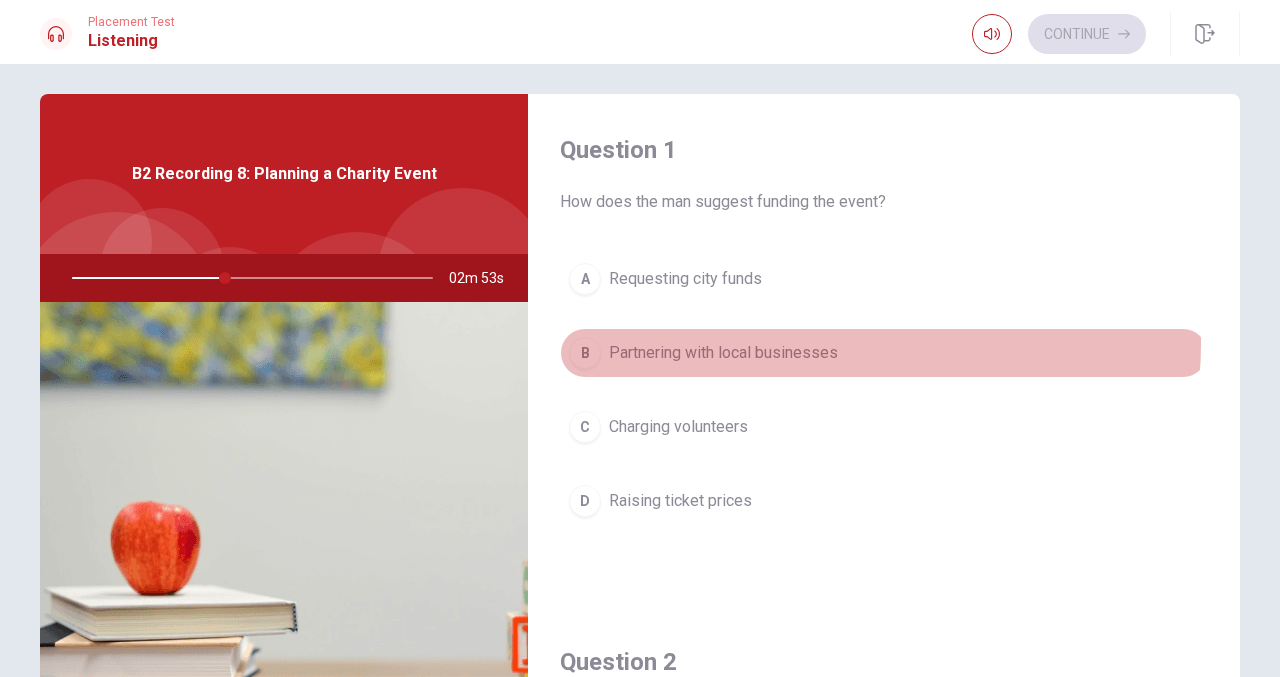 click on "Partnering with local businesses" at bounding box center [723, 353] 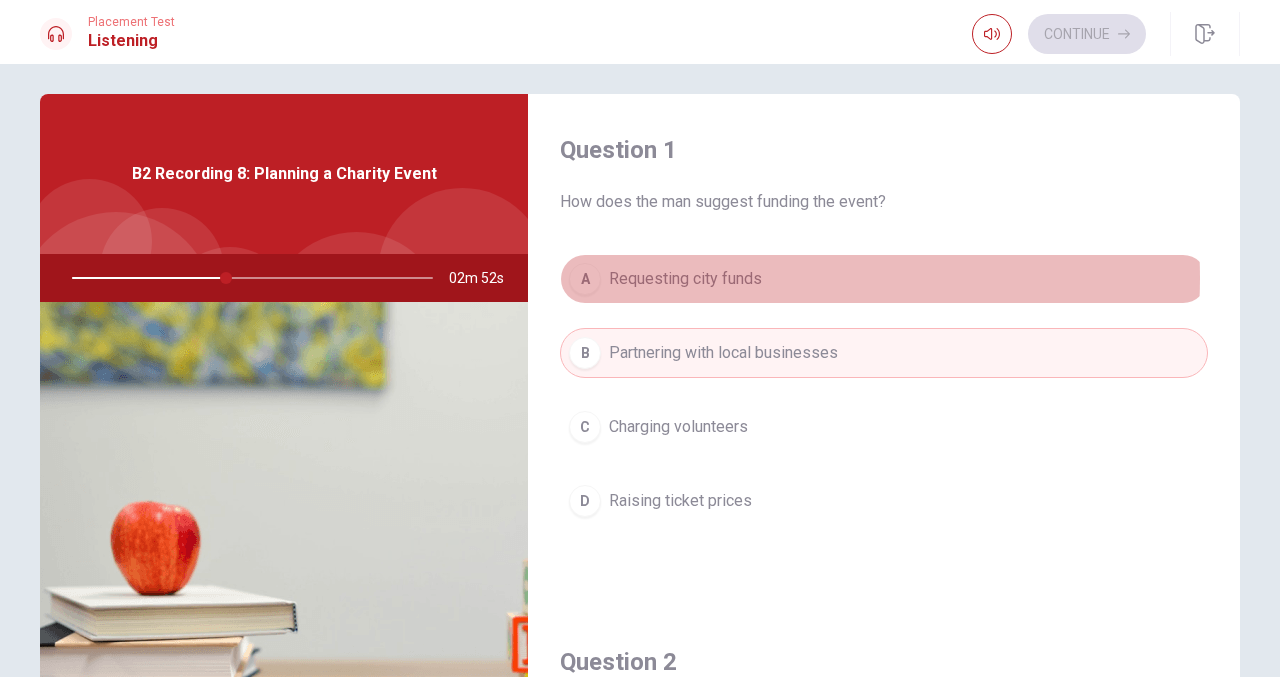 click on "Requesting city funds" at bounding box center (685, 279) 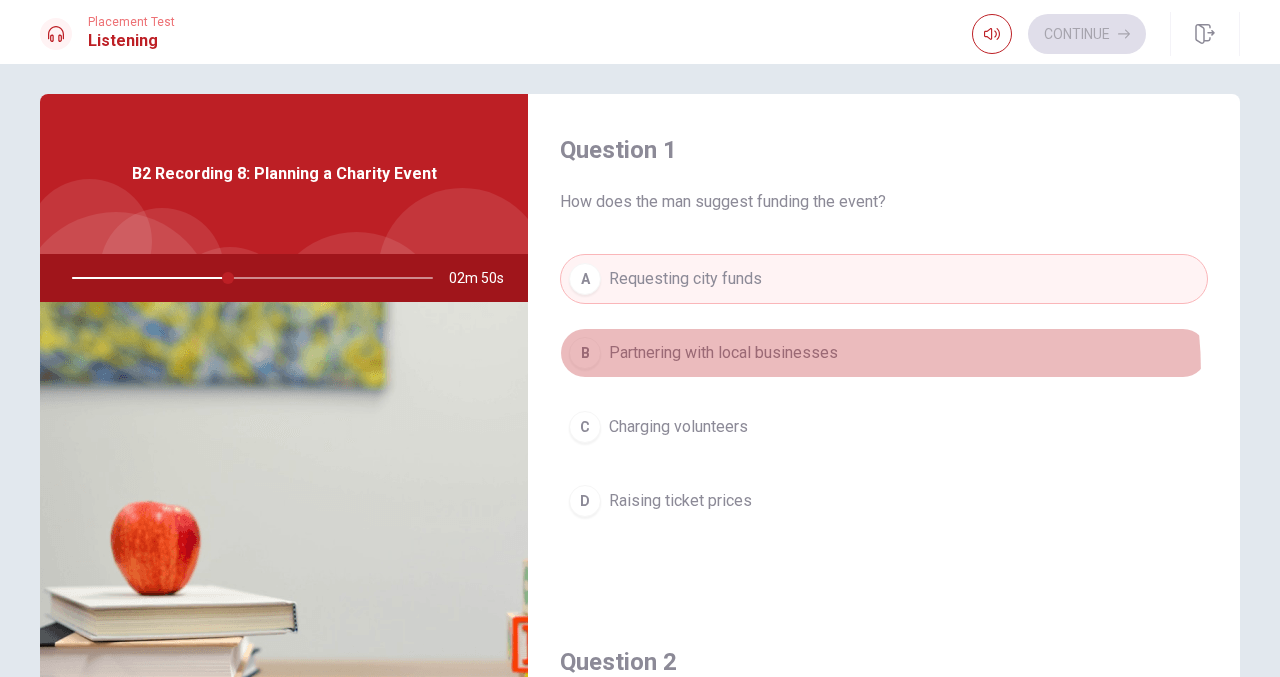 click on "B Partnering with local businesses" at bounding box center (884, 353) 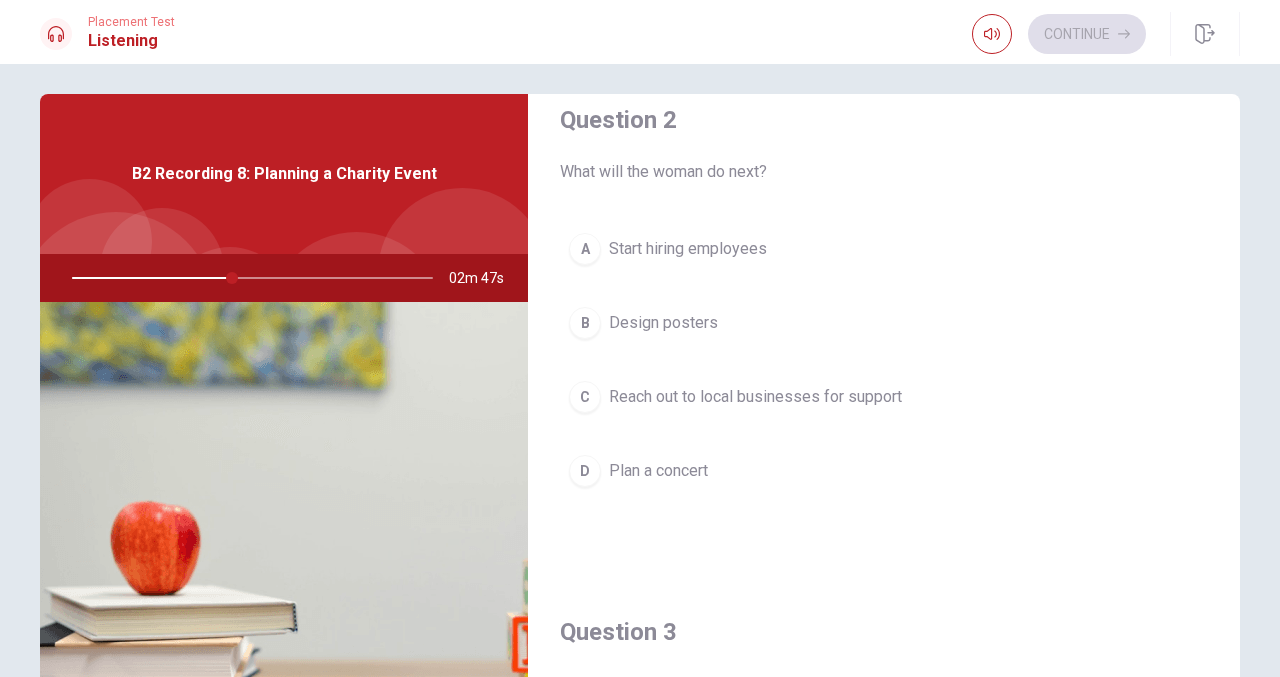 scroll, scrollTop: 545, scrollLeft: 0, axis: vertical 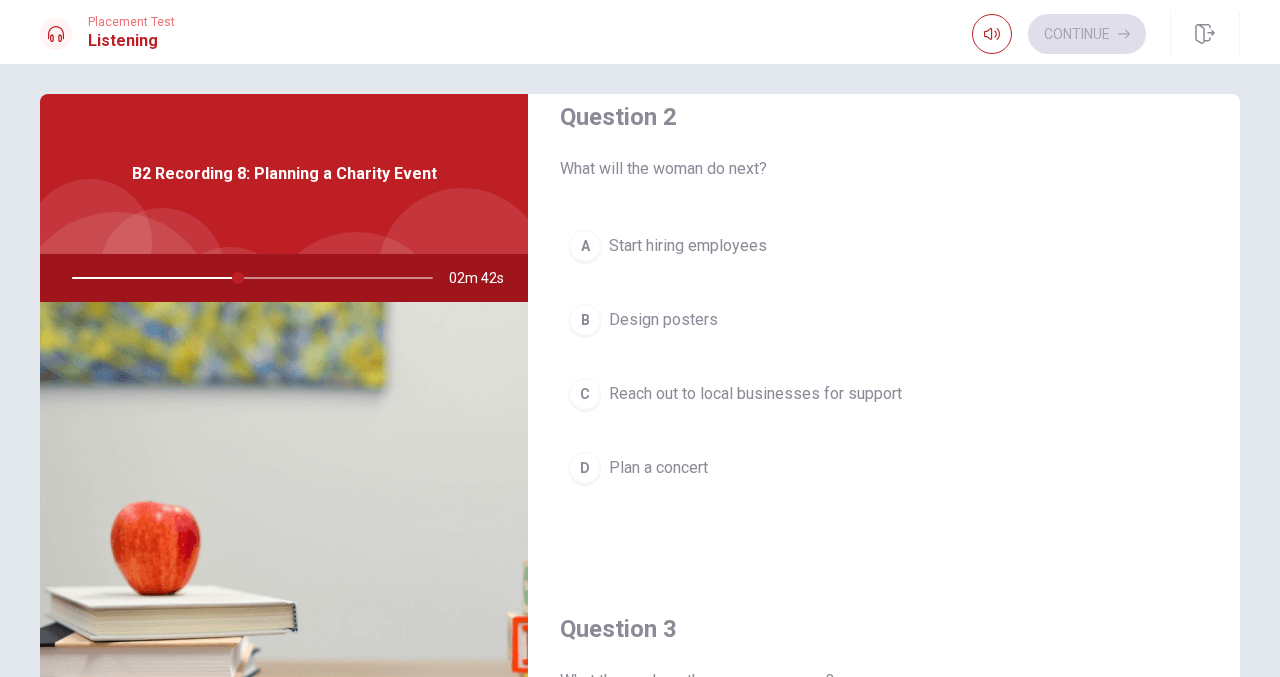 click on "C Reach out to local businesses for support" at bounding box center (884, 394) 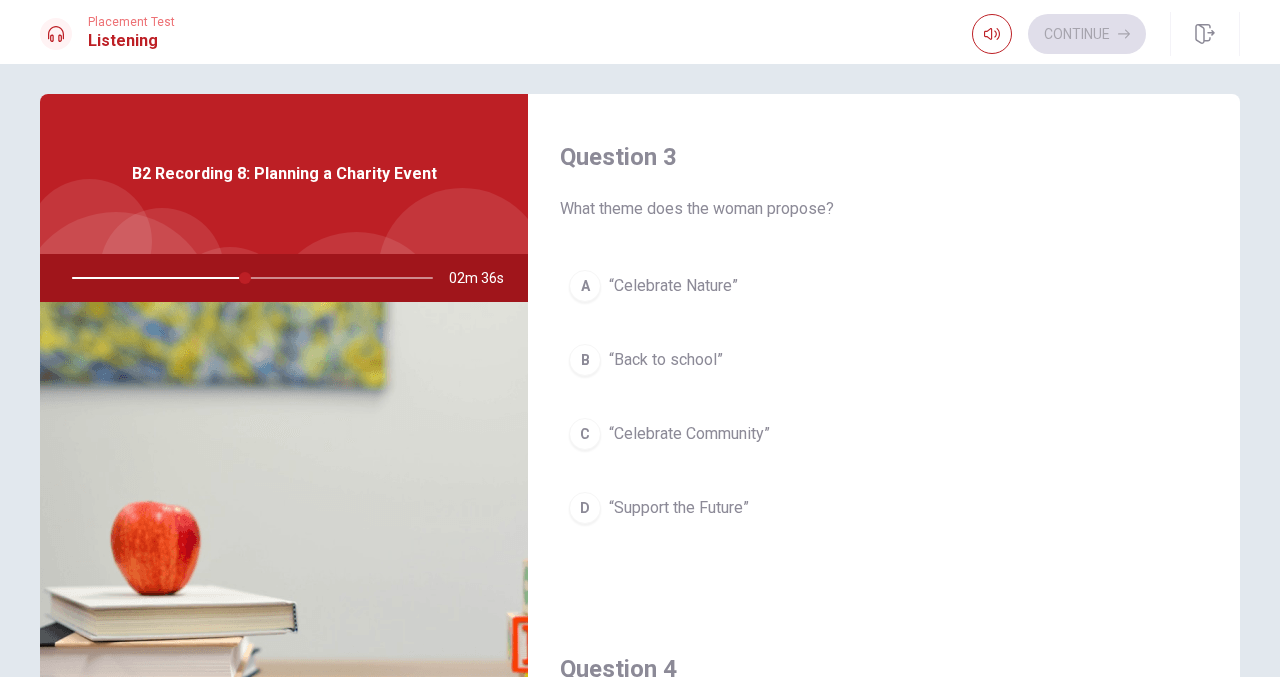 scroll, scrollTop: 1018, scrollLeft: 0, axis: vertical 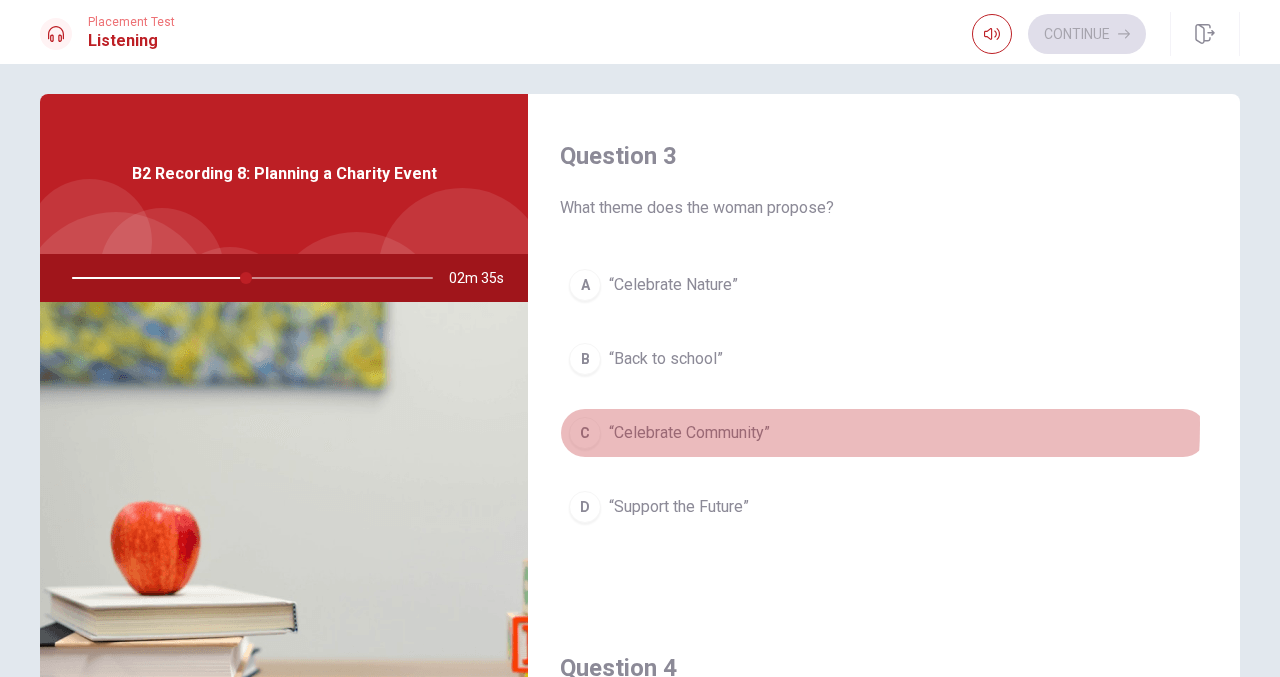 click on "“Celebrate Community”" at bounding box center [689, 433] 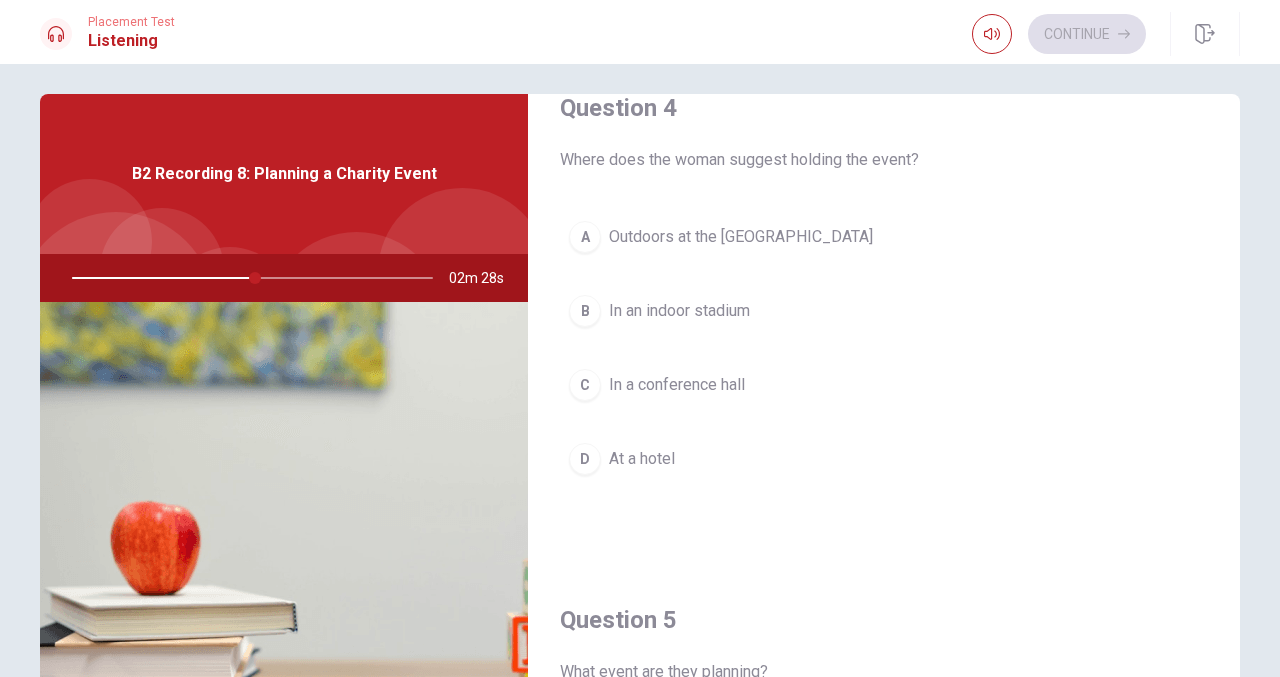 scroll, scrollTop: 1577, scrollLeft: 0, axis: vertical 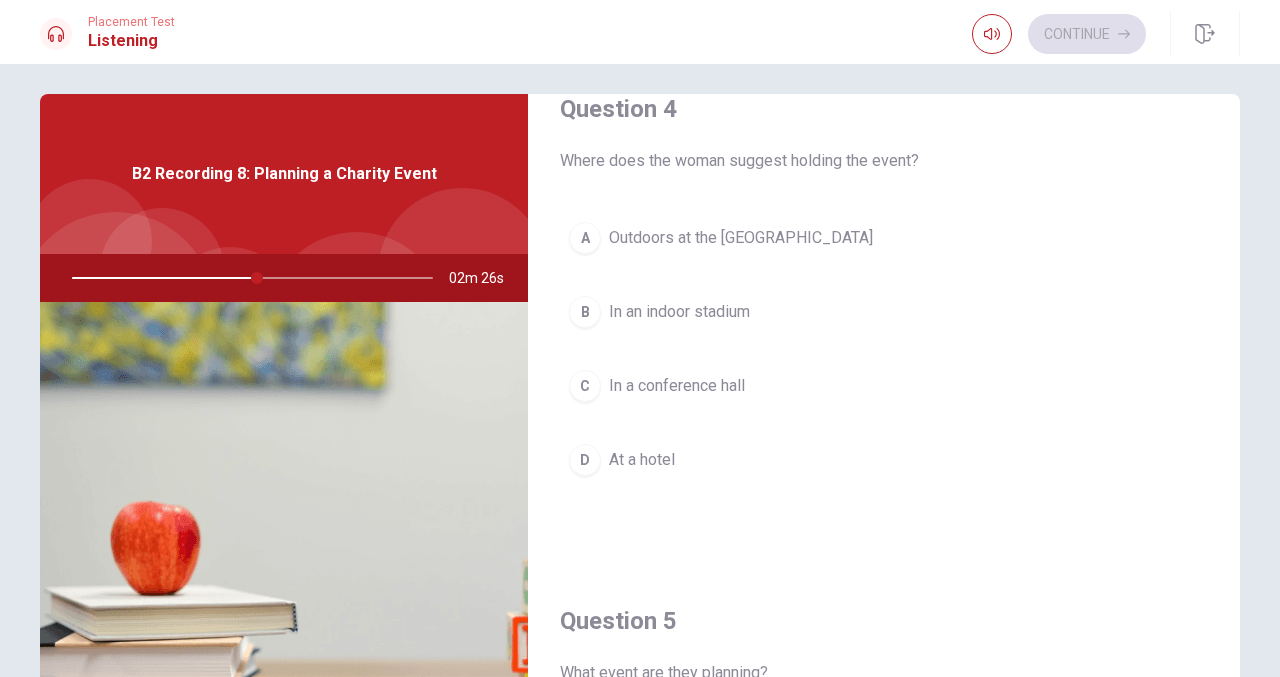 click on "Outdoors at the [GEOGRAPHIC_DATA]" at bounding box center [741, 238] 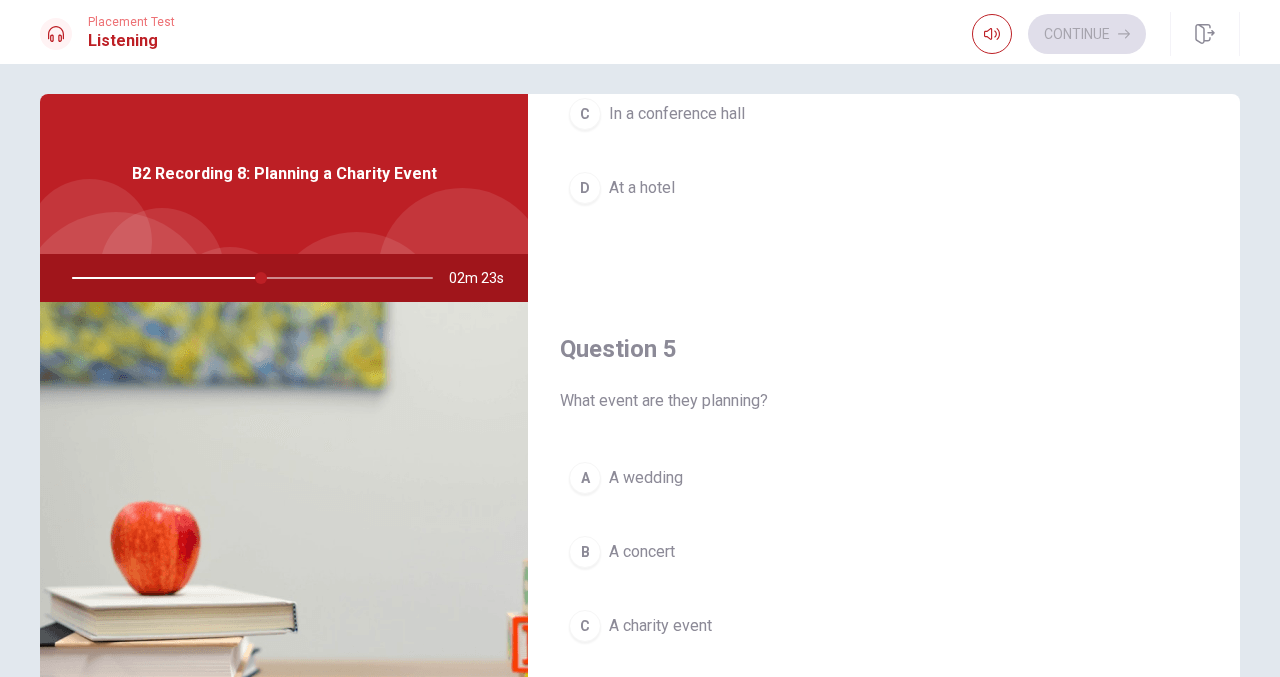 scroll, scrollTop: 1851, scrollLeft: 0, axis: vertical 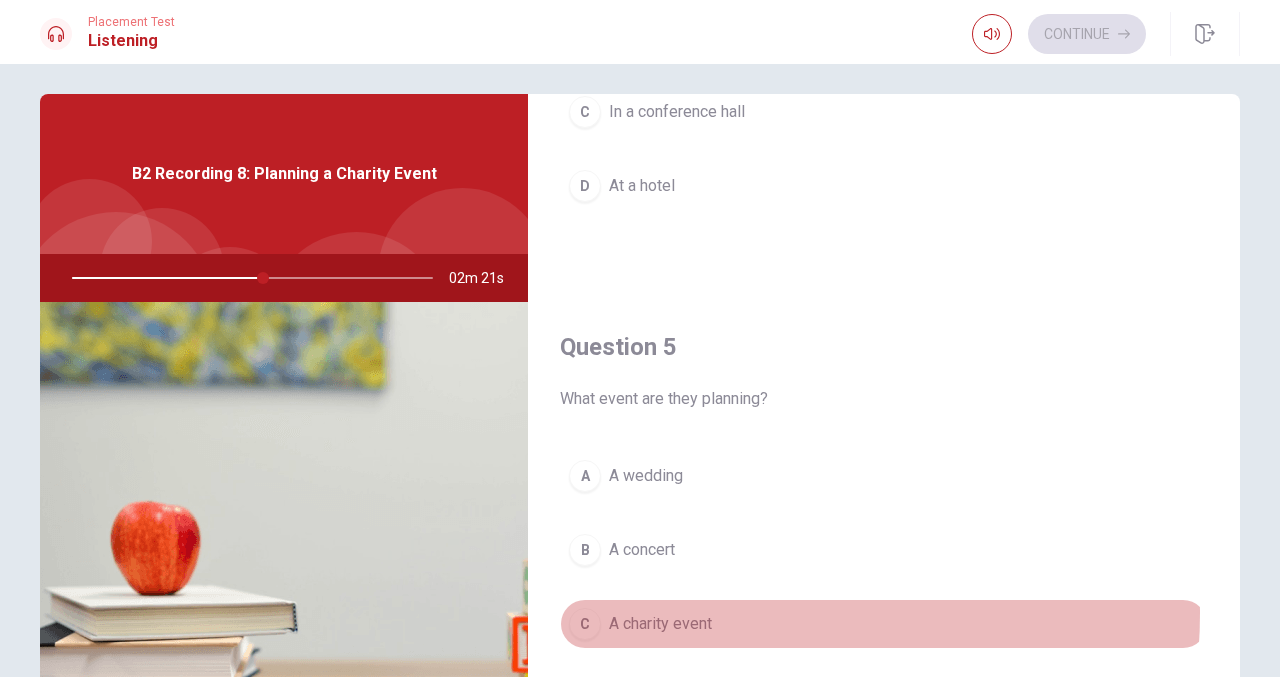 click on "A charity event" at bounding box center [660, 624] 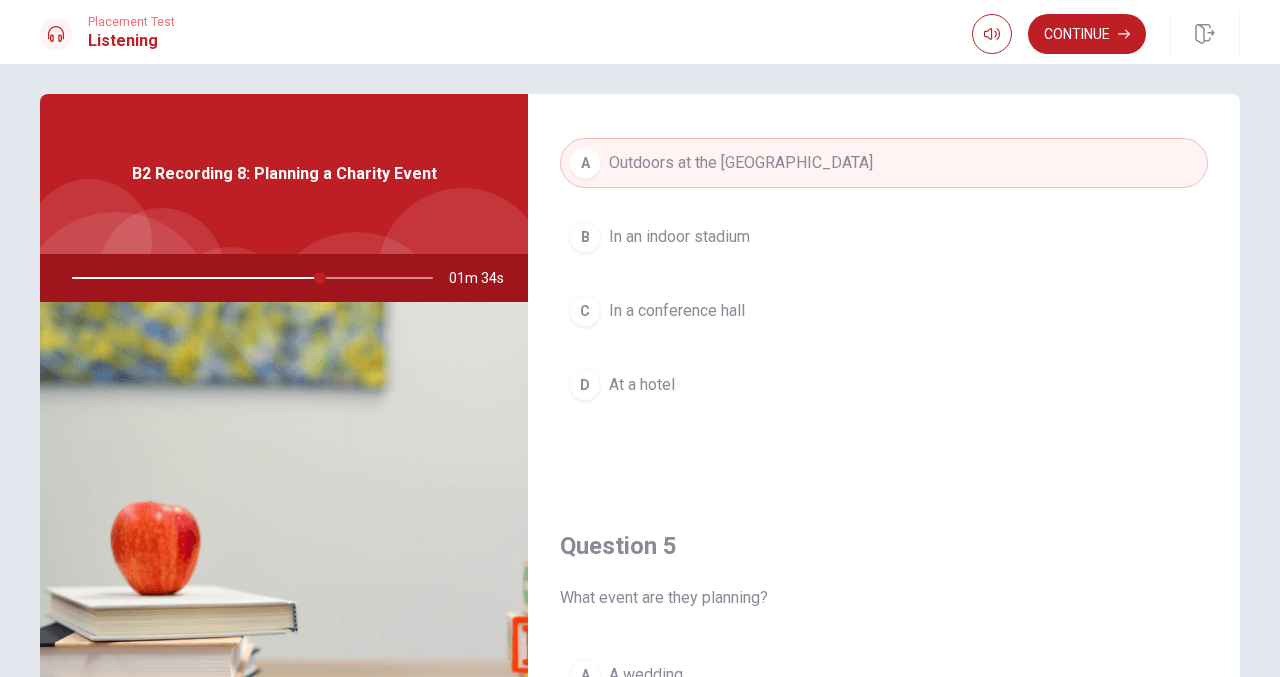 scroll, scrollTop: 1851, scrollLeft: 0, axis: vertical 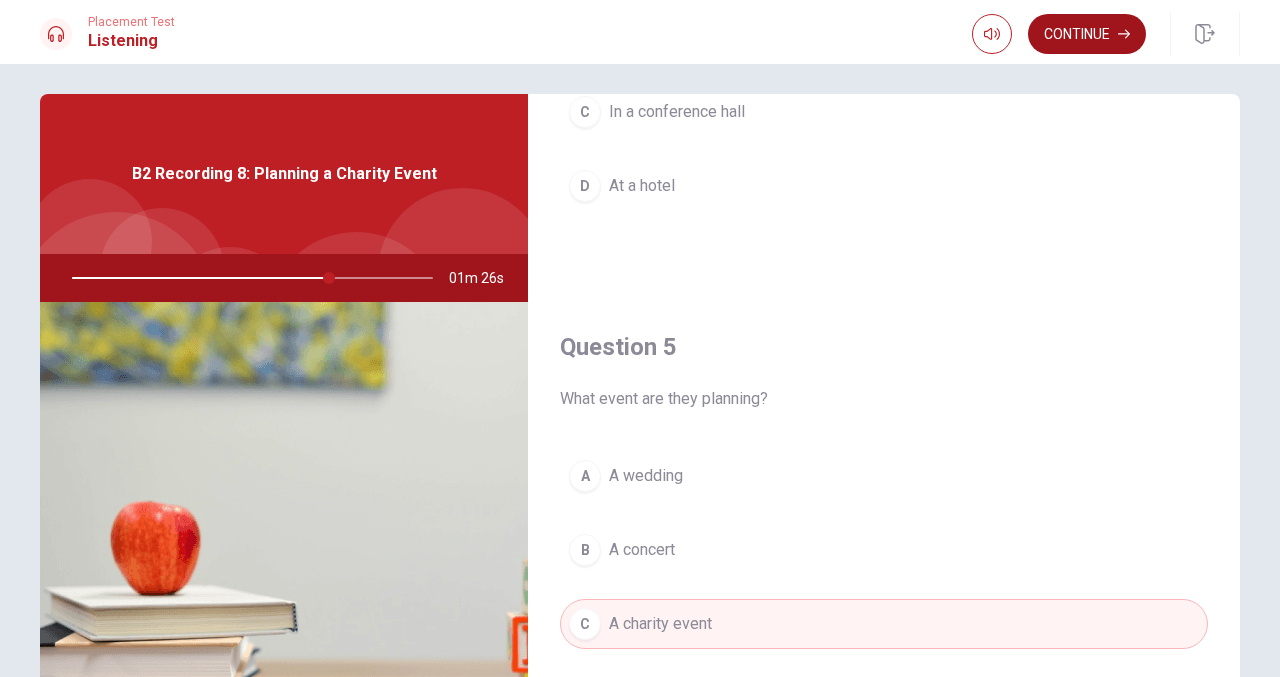 click on "Continue" at bounding box center [1087, 34] 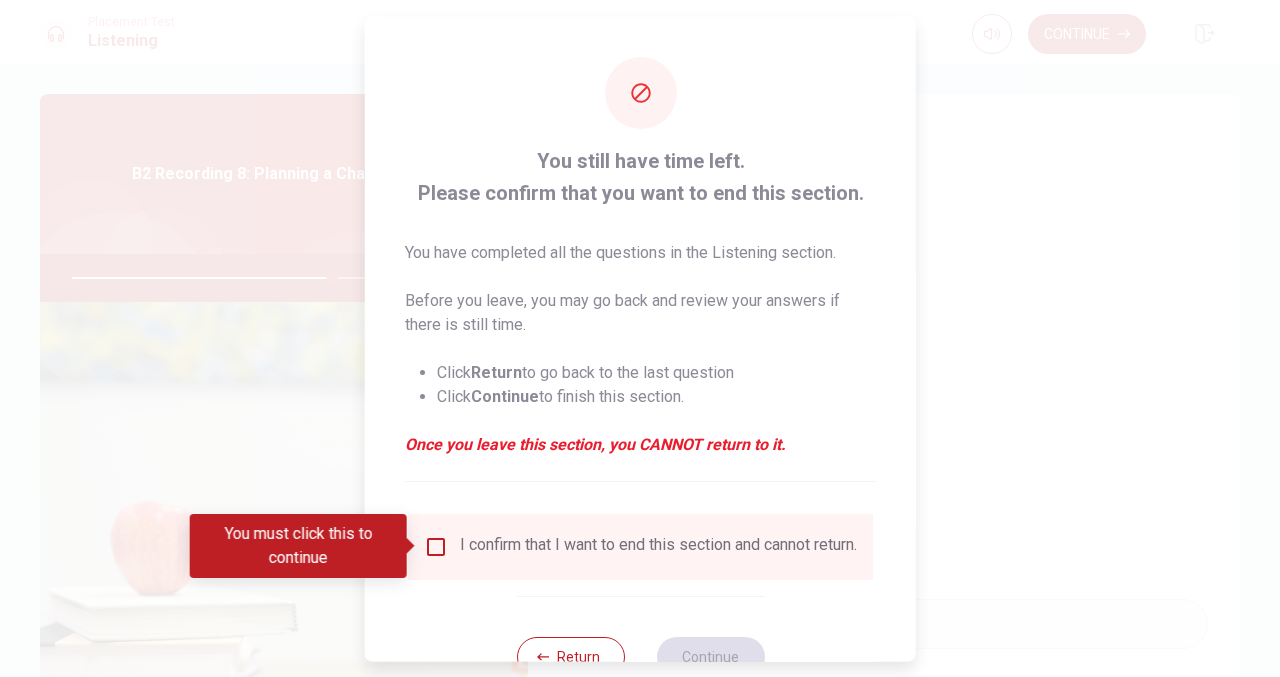 click on "I confirm that I want to end this section and cannot return." at bounding box center (640, 546) 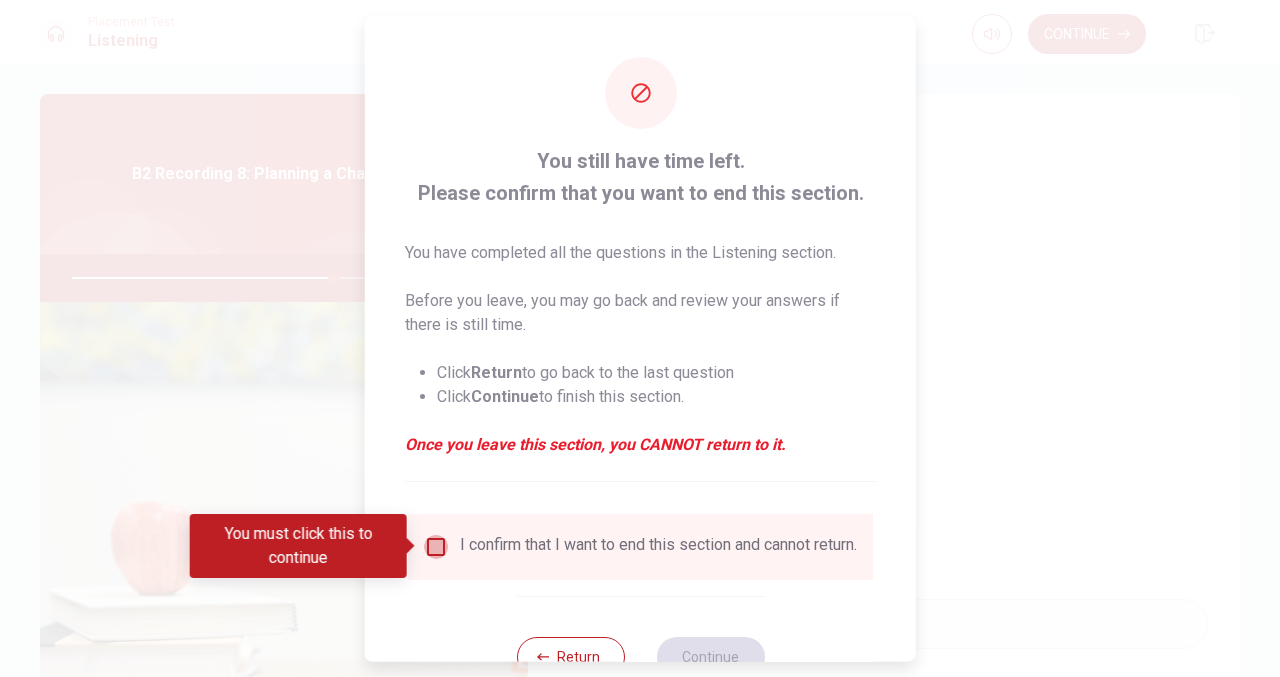 click at bounding box center [436, 546] 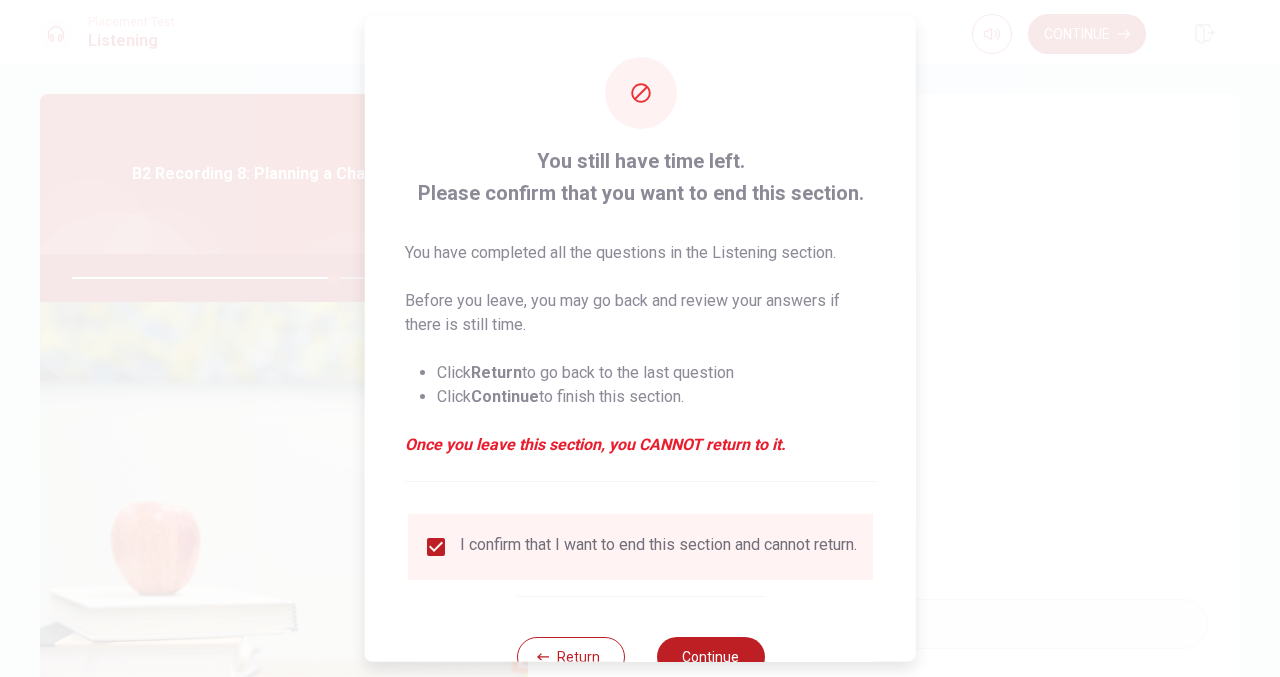 scroll, scrollTop: 68, scrollLeft: 0, axis: vertical 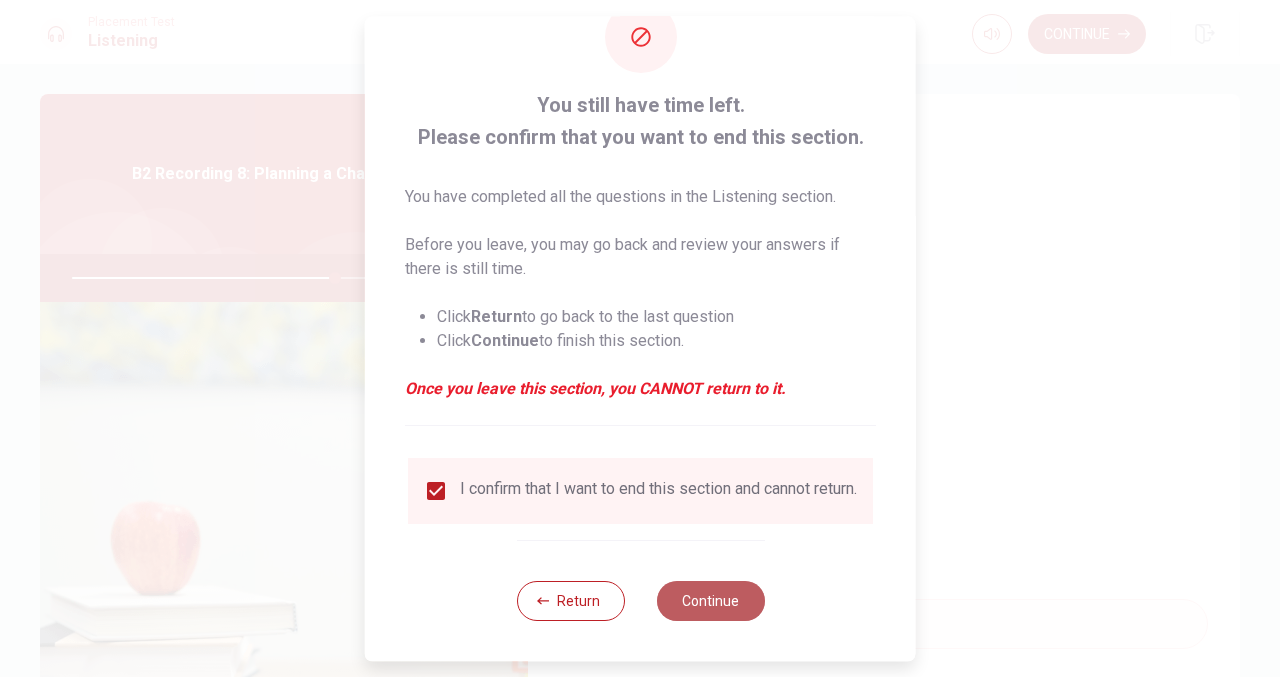 click on "Continue" at bounding box center [710, 601] 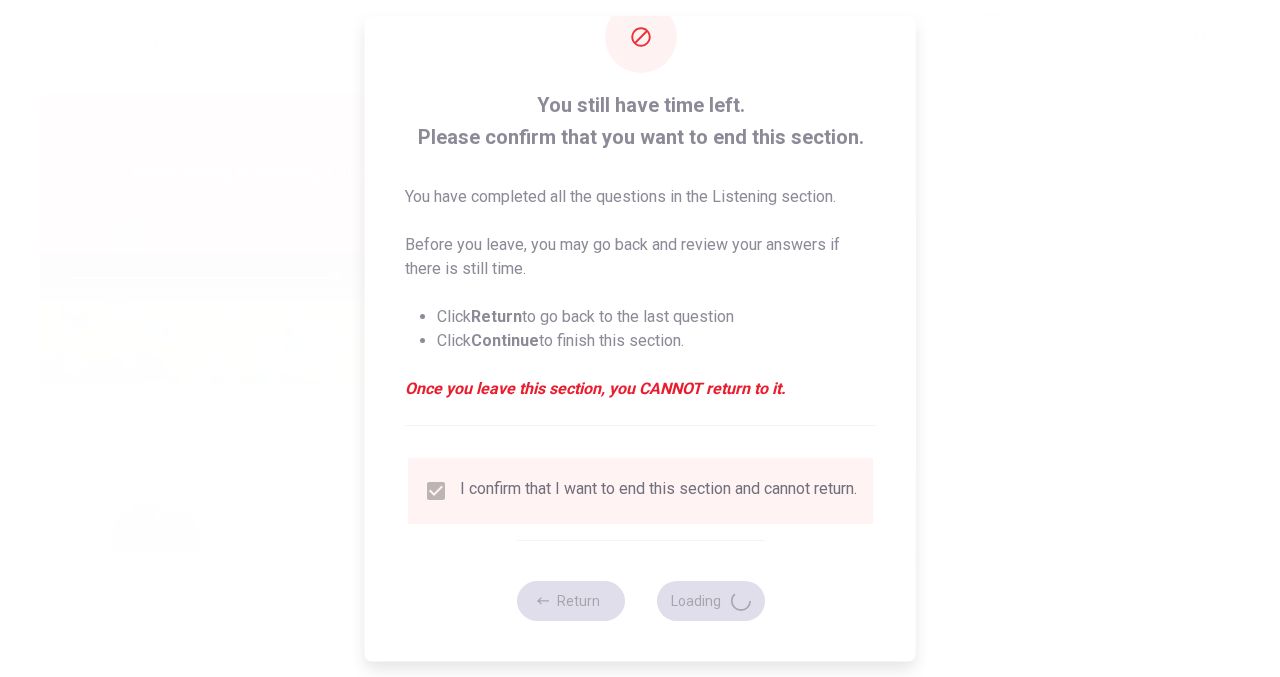 type on "74" 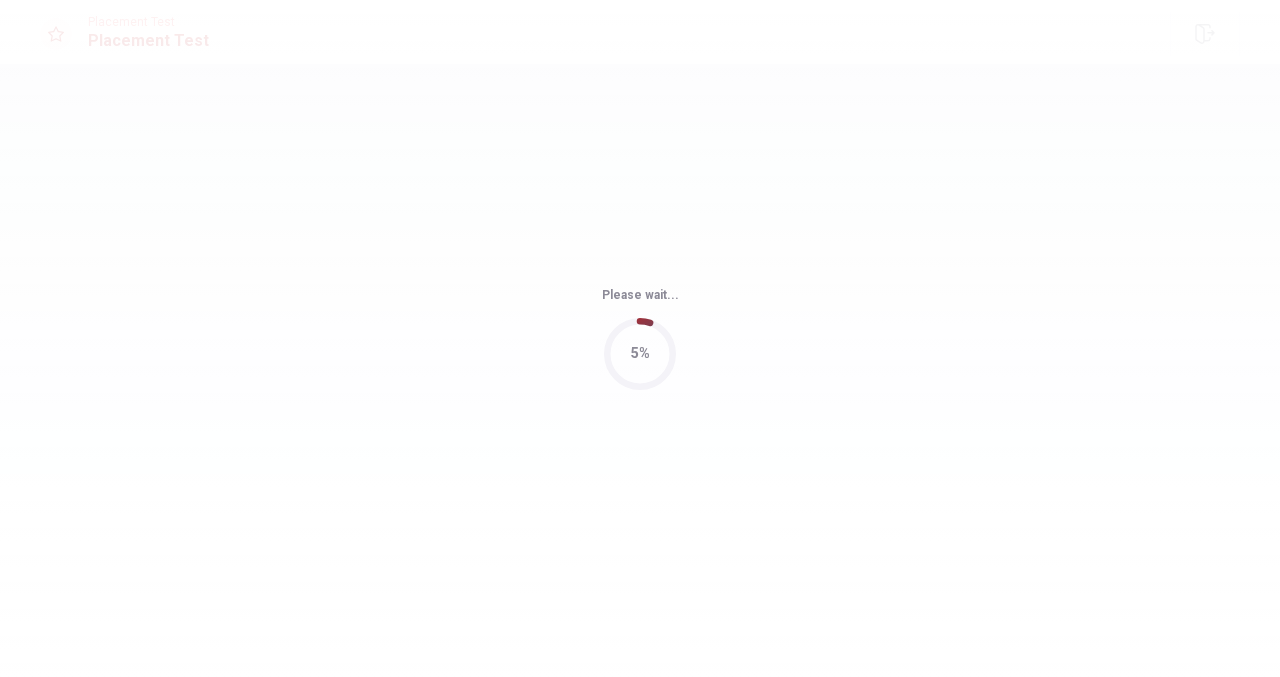 scroll, scrollTop: 0, scrollLeft: 0, axis: both 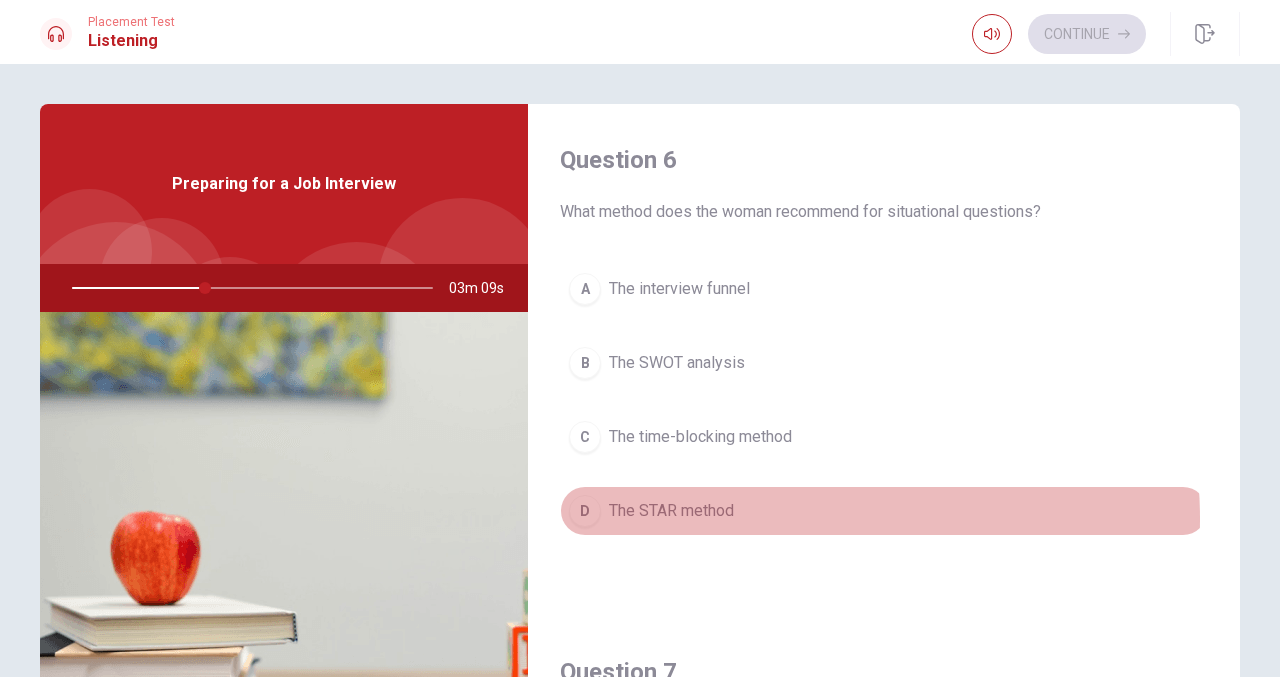 click on "D The STAR method" at bounding box center [884, 511] 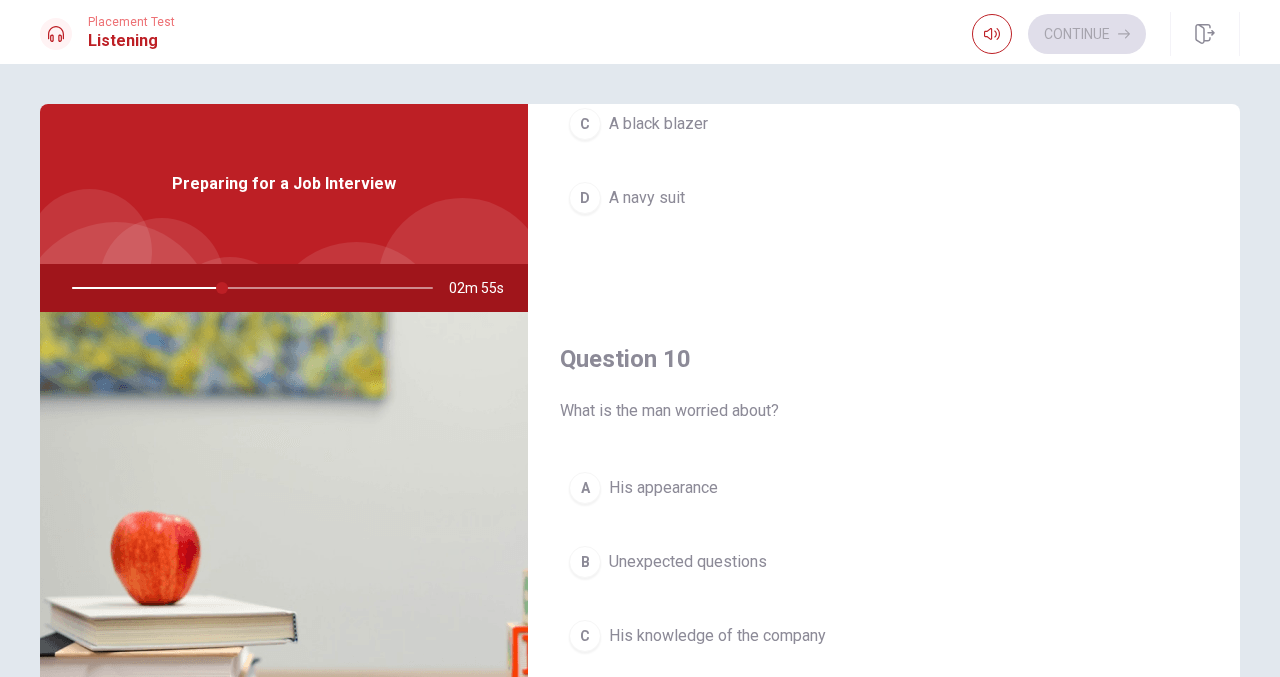 scroll, scrollTop: 1851, scrollLeft: 0, axis: vertical 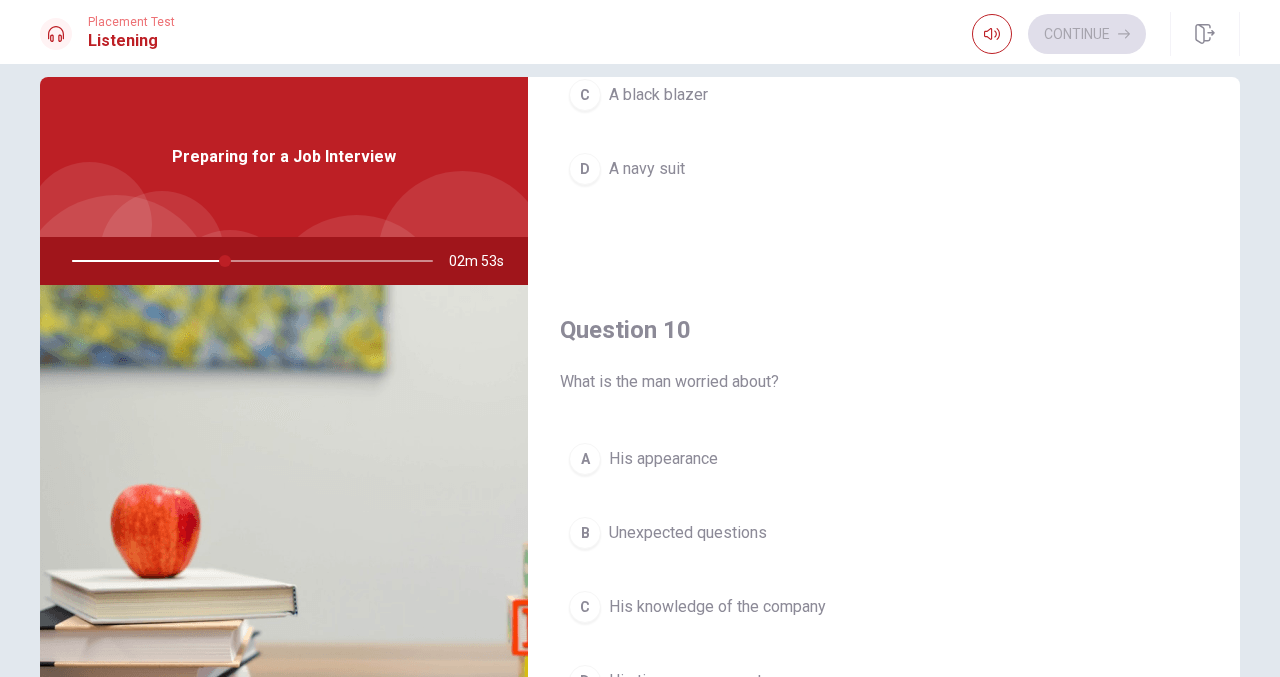click on "A Business casual attire B A grey three-piece suit C A black blazer D A navy suit" at bounding box center [884, 78] 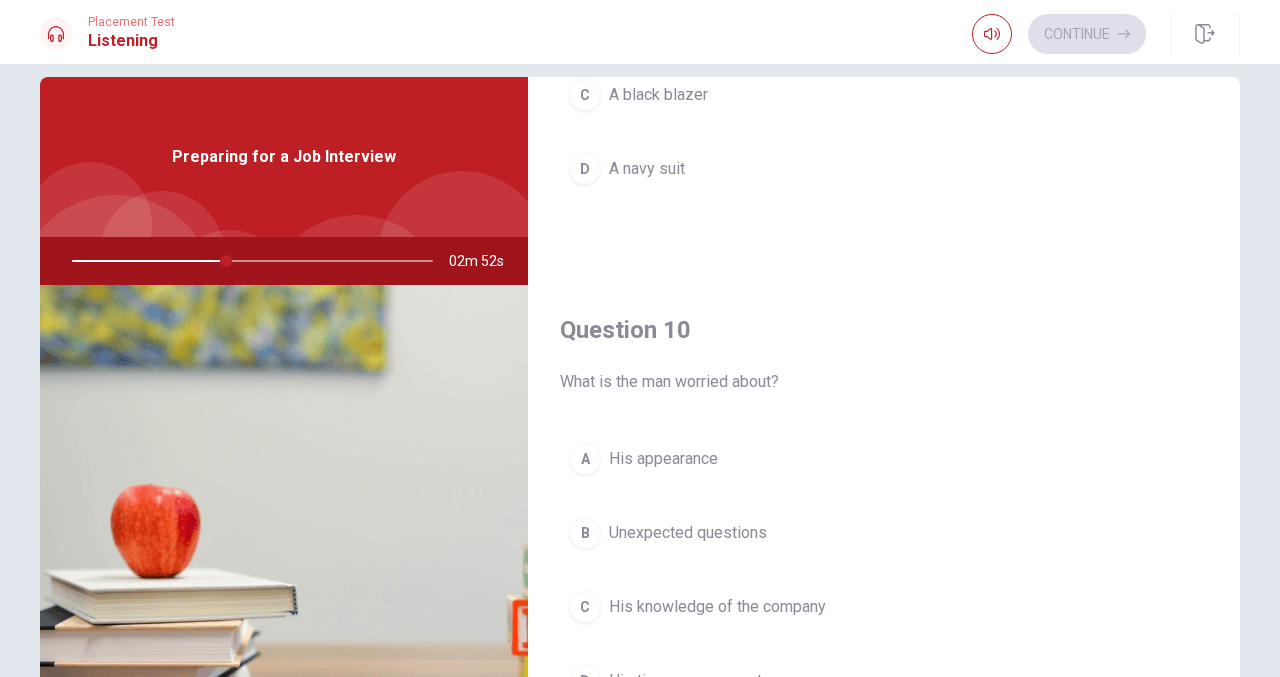 click on "D A navy suit" at bounding box center [884, 169] 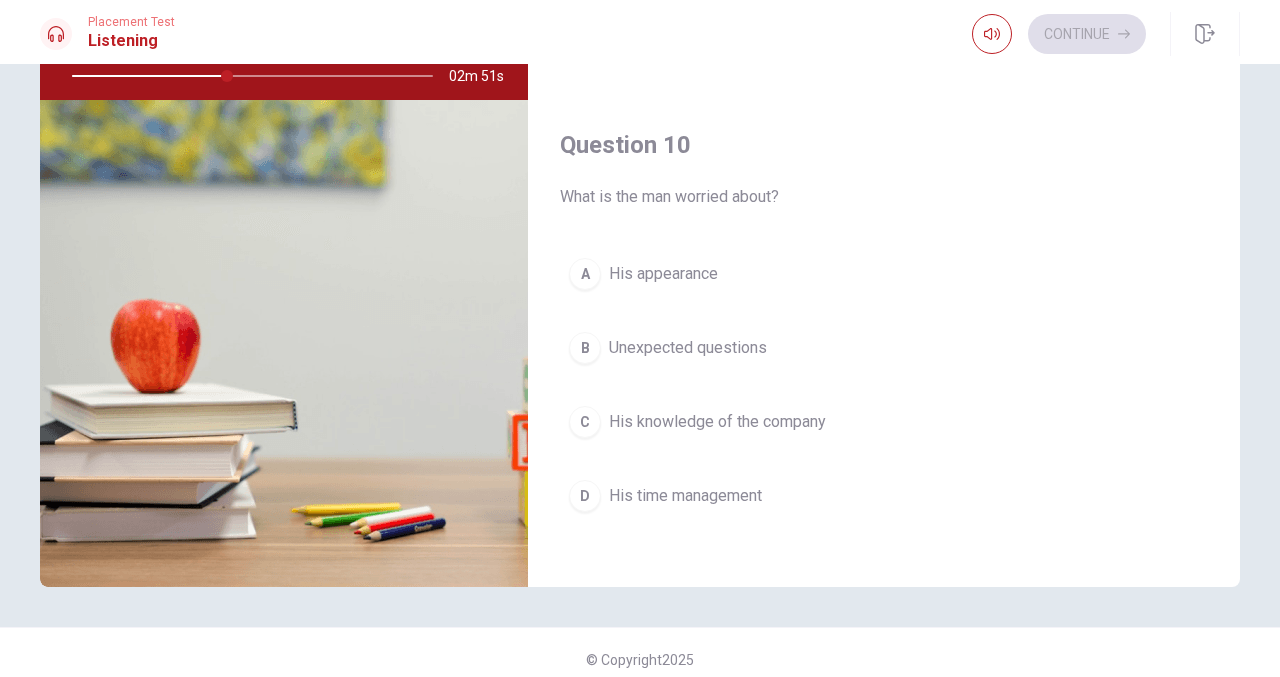 scroll, scrollTop: 213, scrollLeft: 0, axis: vertical 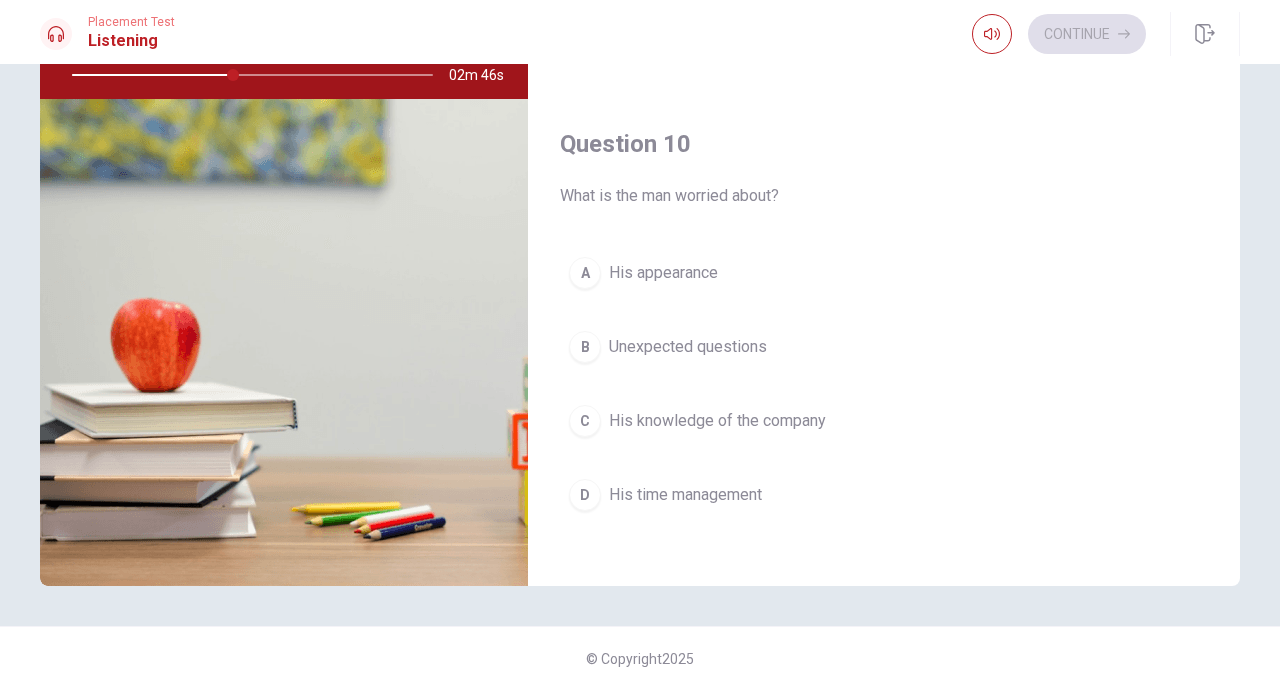 click on "B Unexpected questions" at bounding box center (884, 347) 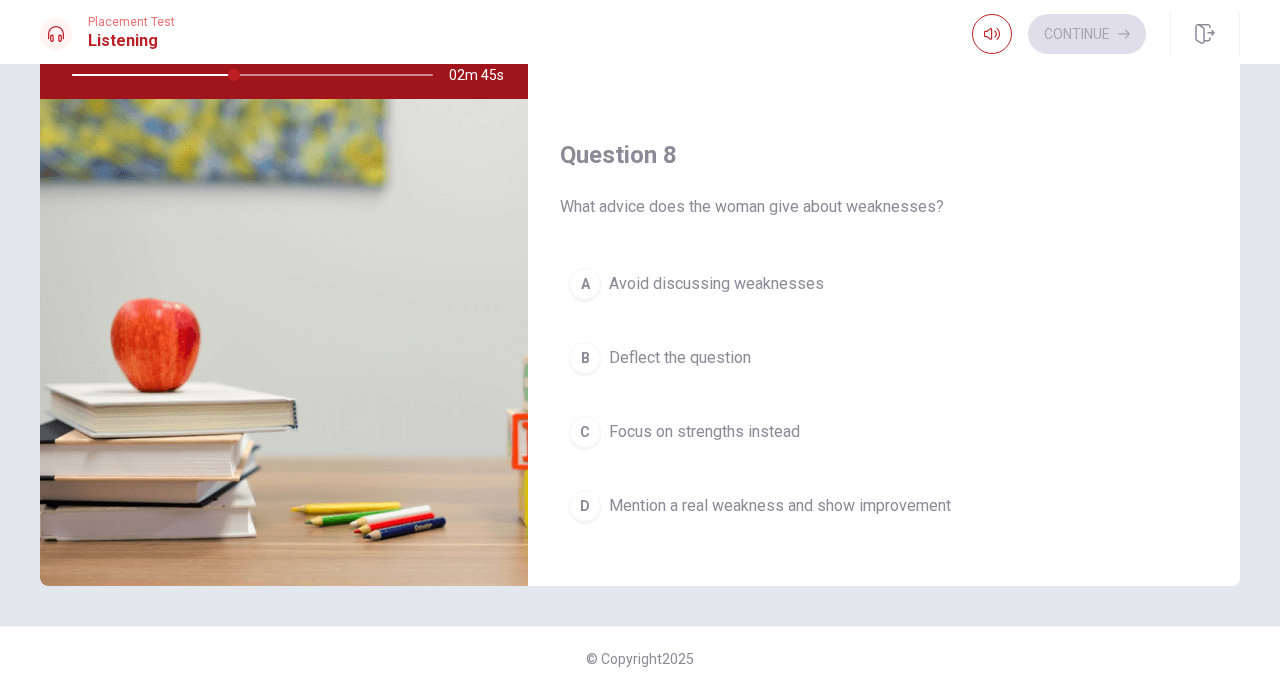 scroll, scrollTop: 799, scrollLeft: 0, axis: vertical 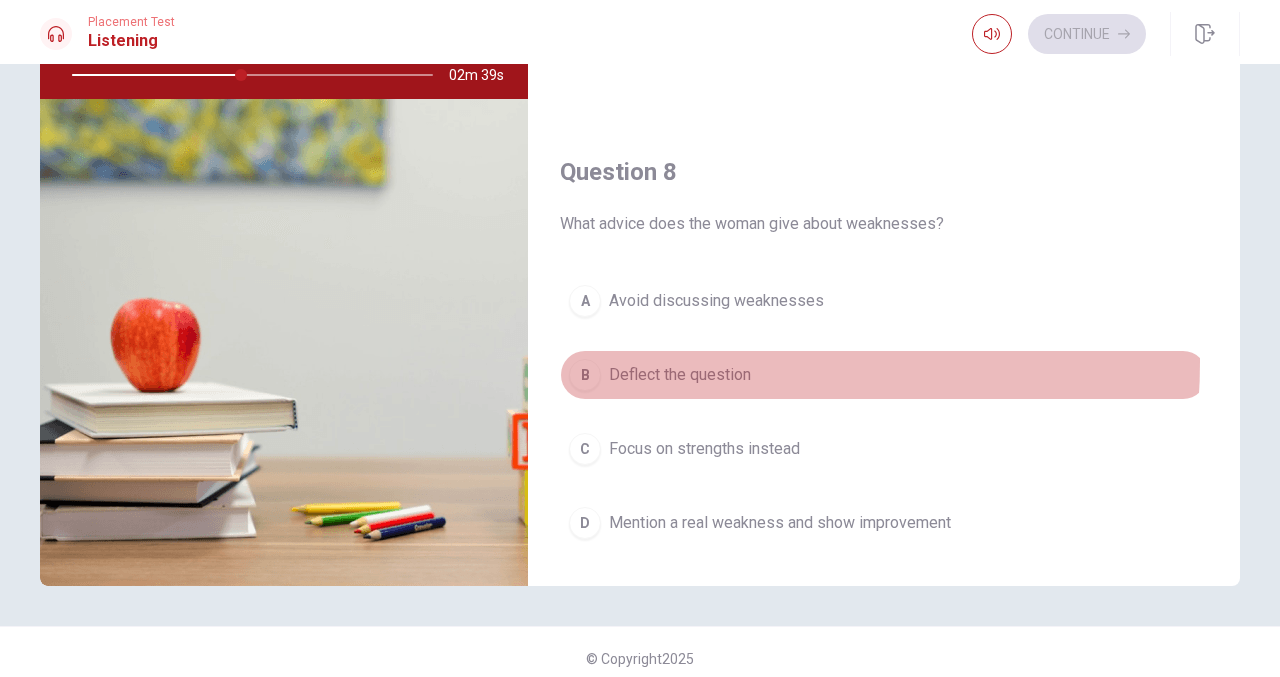 click on "Deflect the question" at bounding box center [680, 375] 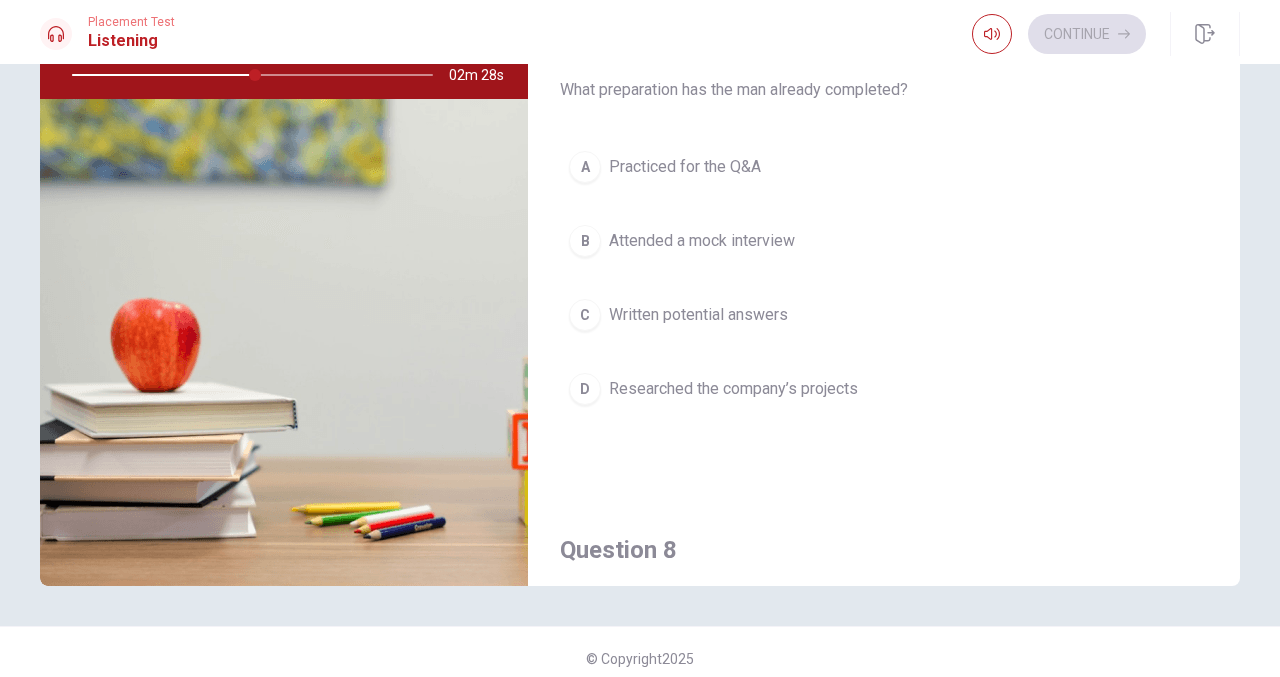 scroll, scrollTop: 420, scrollLeft: 0, axis: vertical 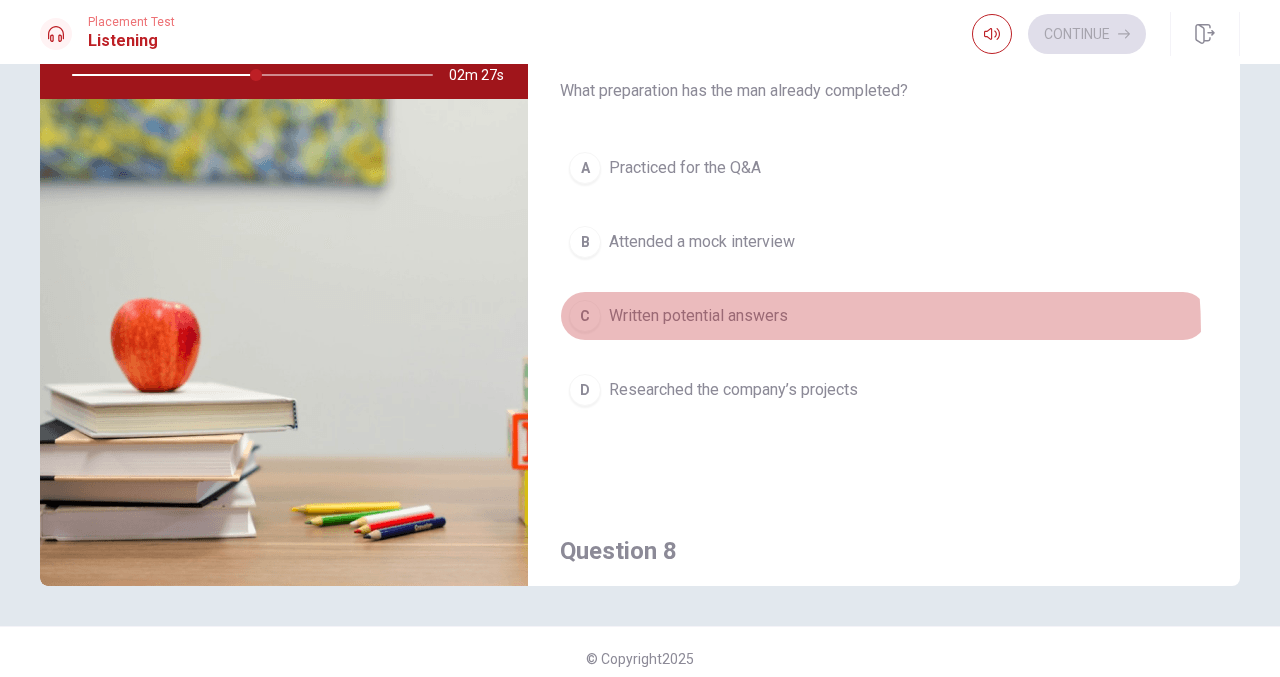 click on "C Written potential answers" at bounding box center [884, 316] 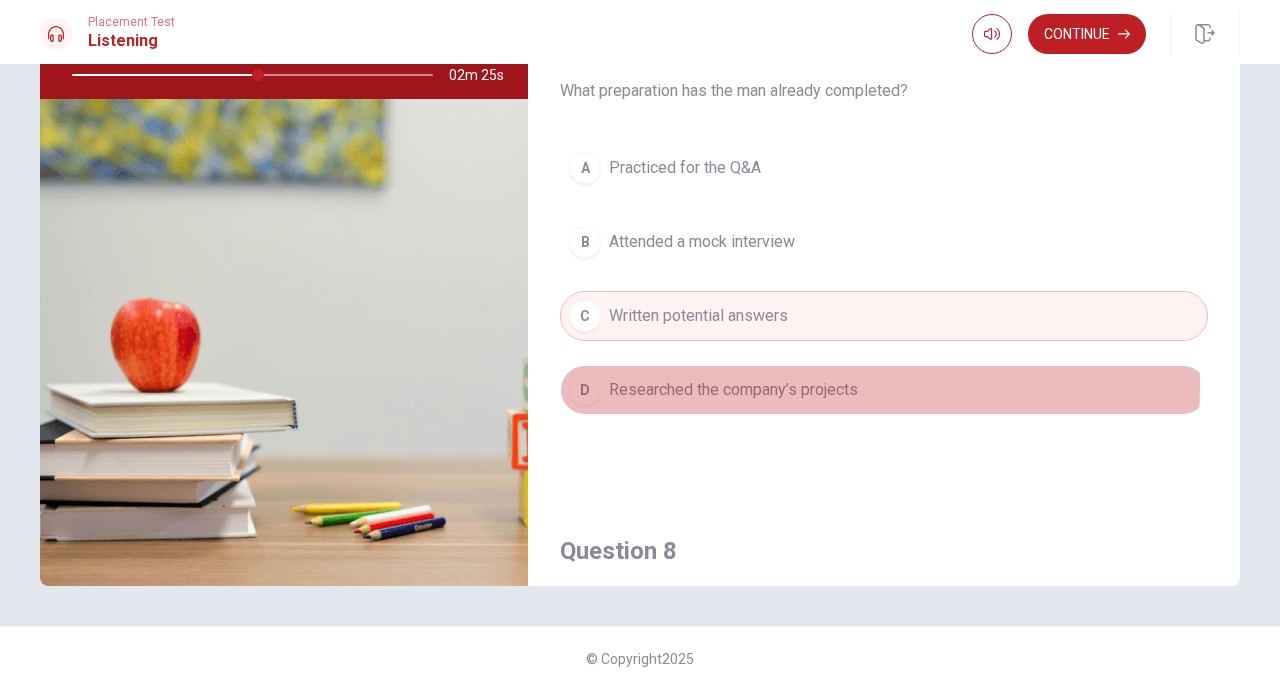 click on "Researched the company’s projects" at bounding box center (733, 390) 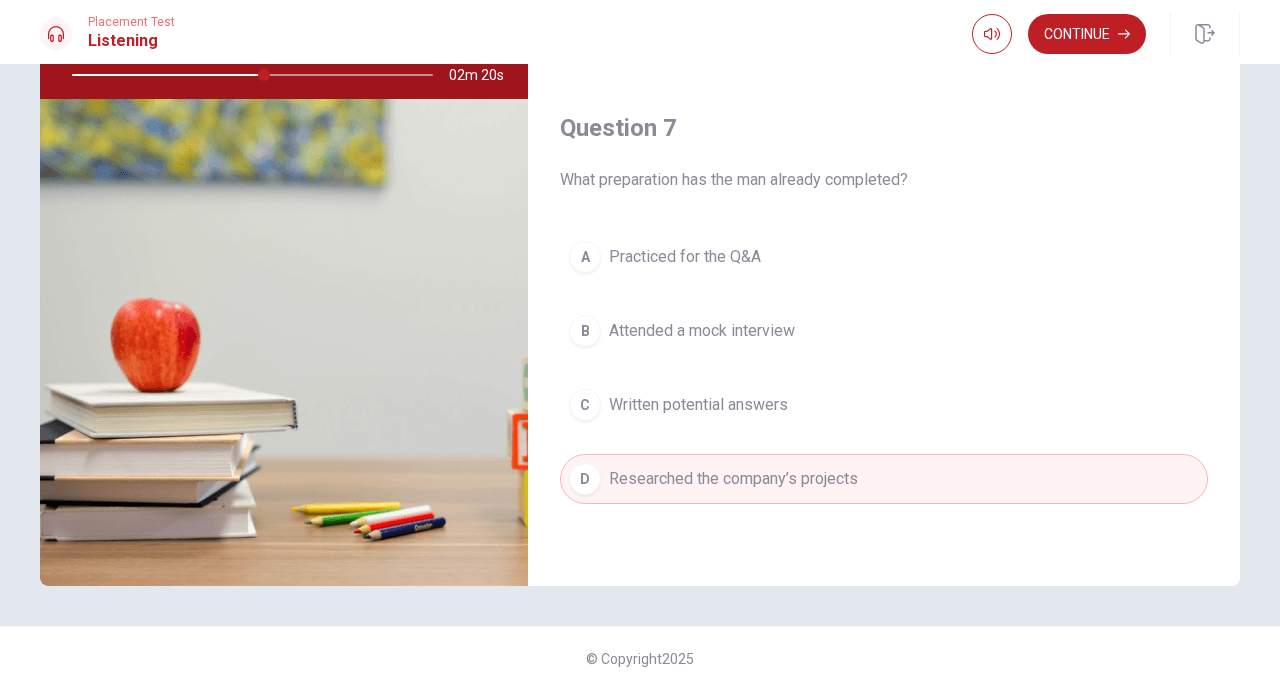 scroll, scrollTop: 0, scrollLeft: 0, axis: both 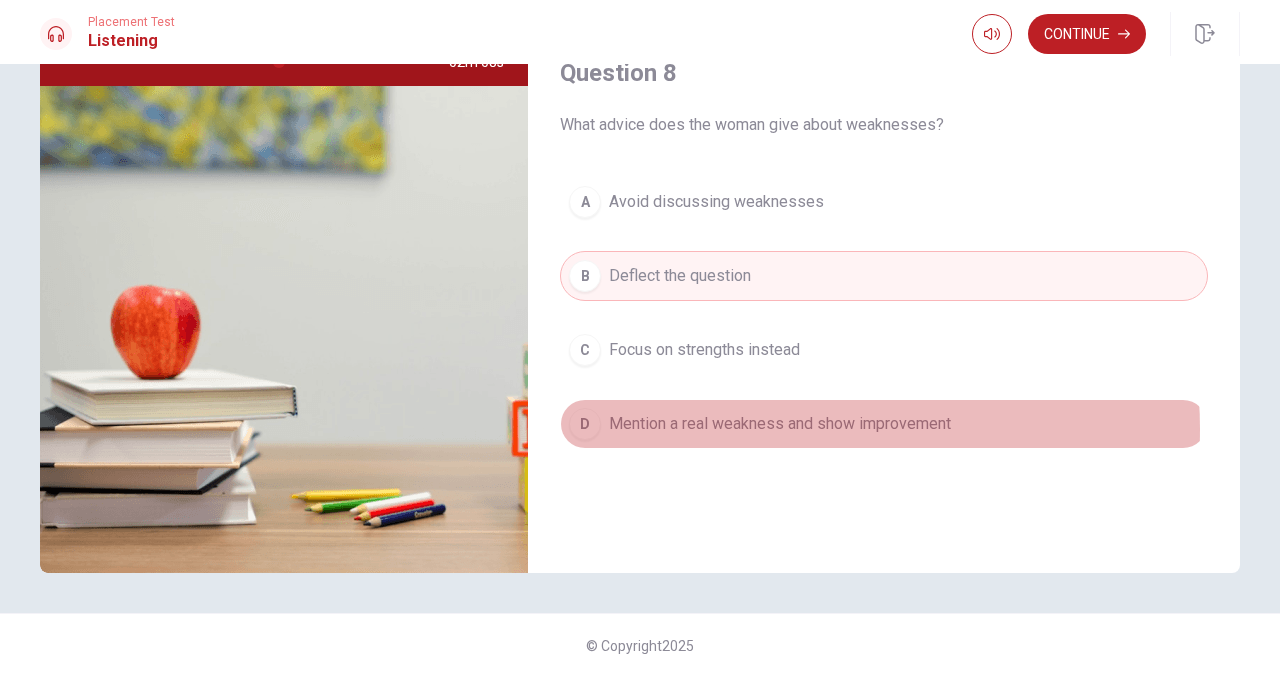click on "Mention a real weakness and show improvement" at bounding box center [780, 424] 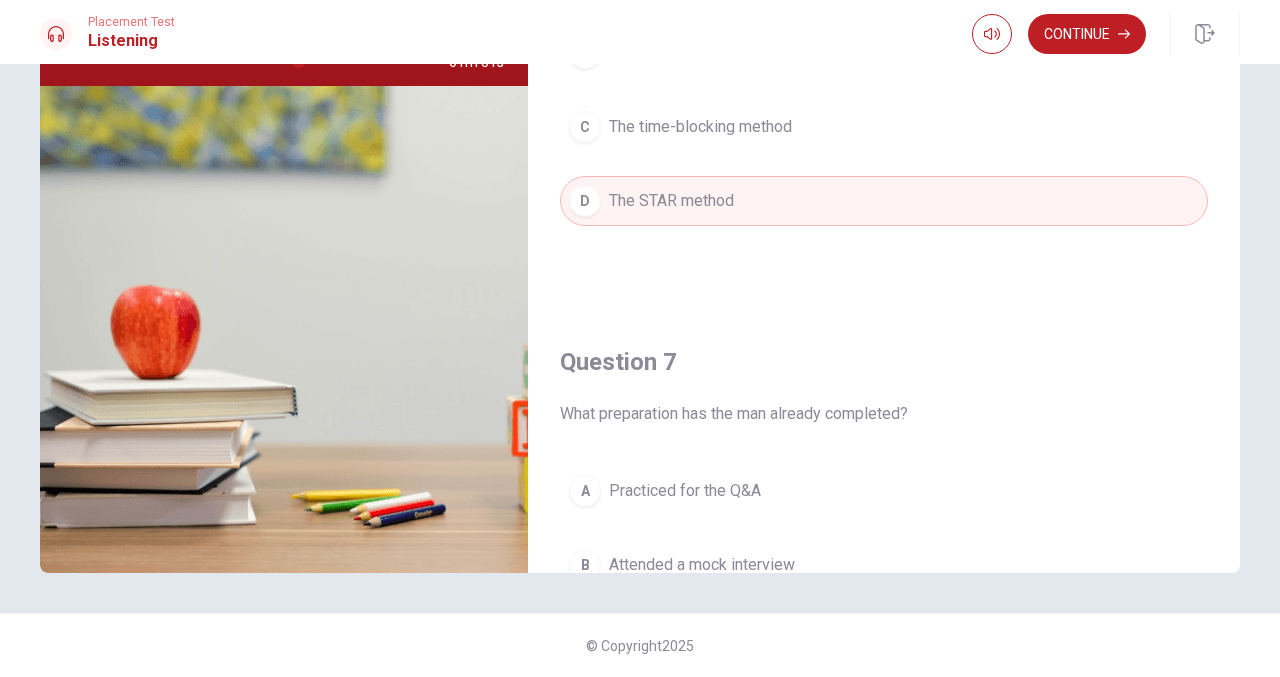 scroll, scrollTop: 0, scrollLeft: 0, axis: both 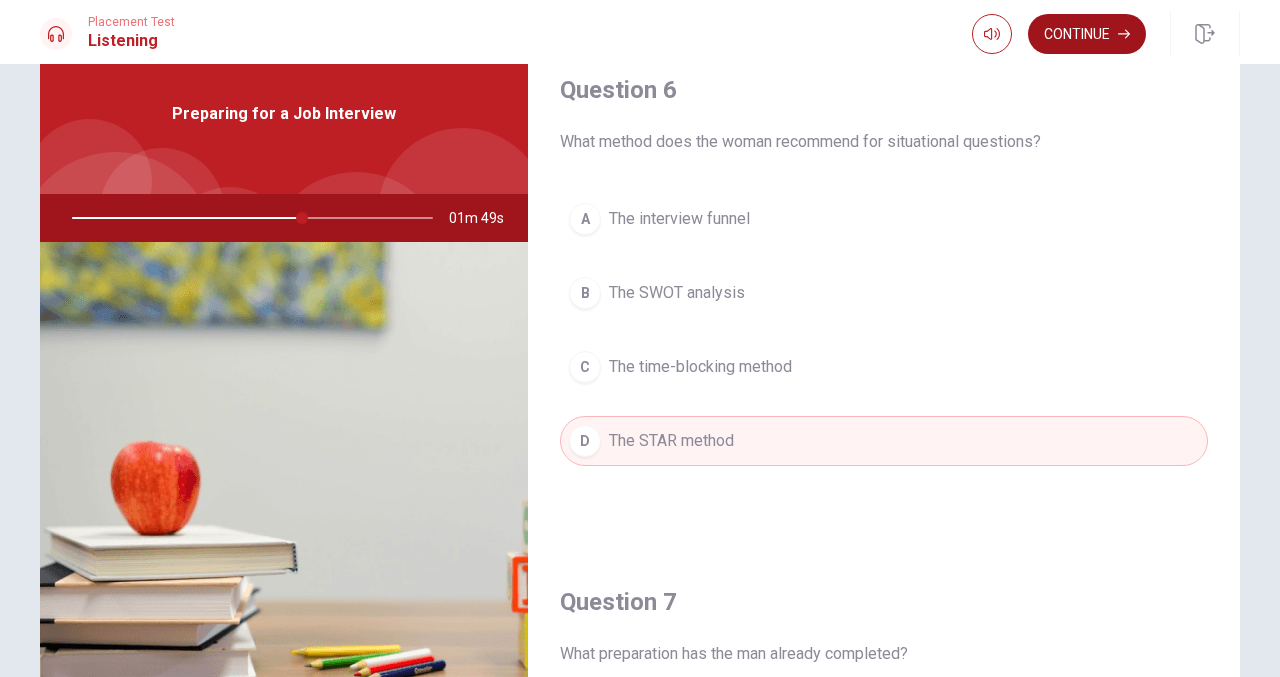 click on "Continue" at bounding box center [1087, 34] 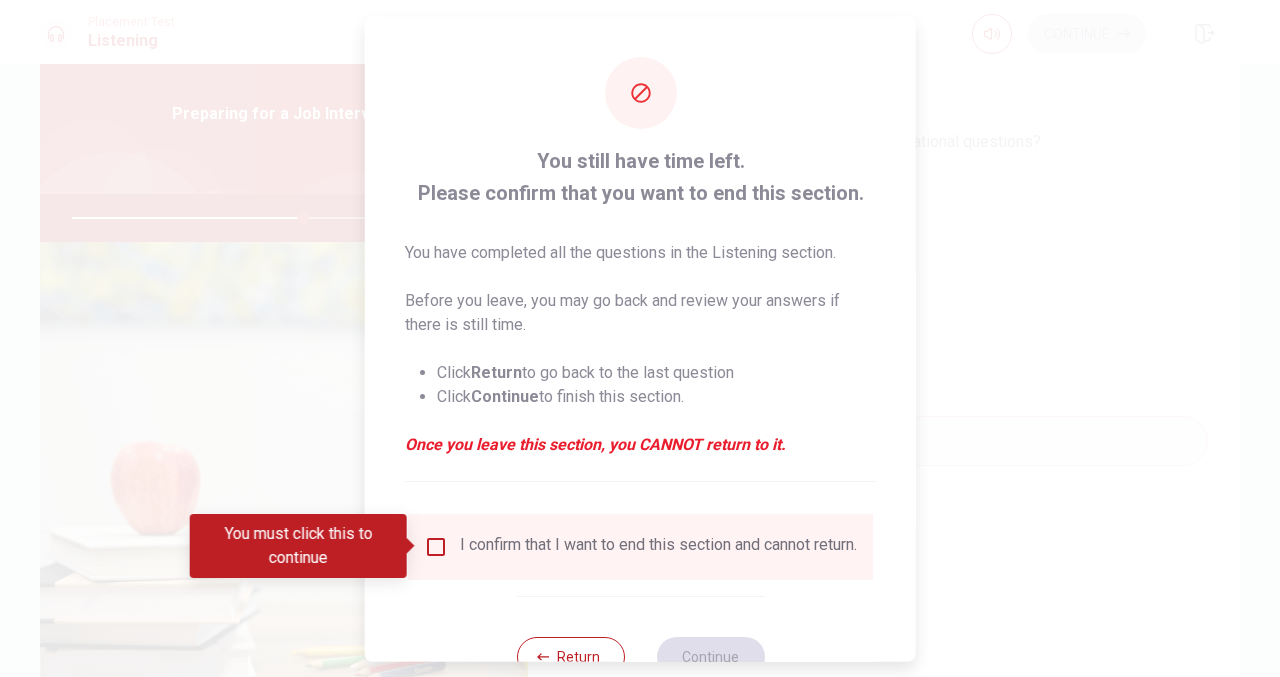 click at bounding box center (436, 546) 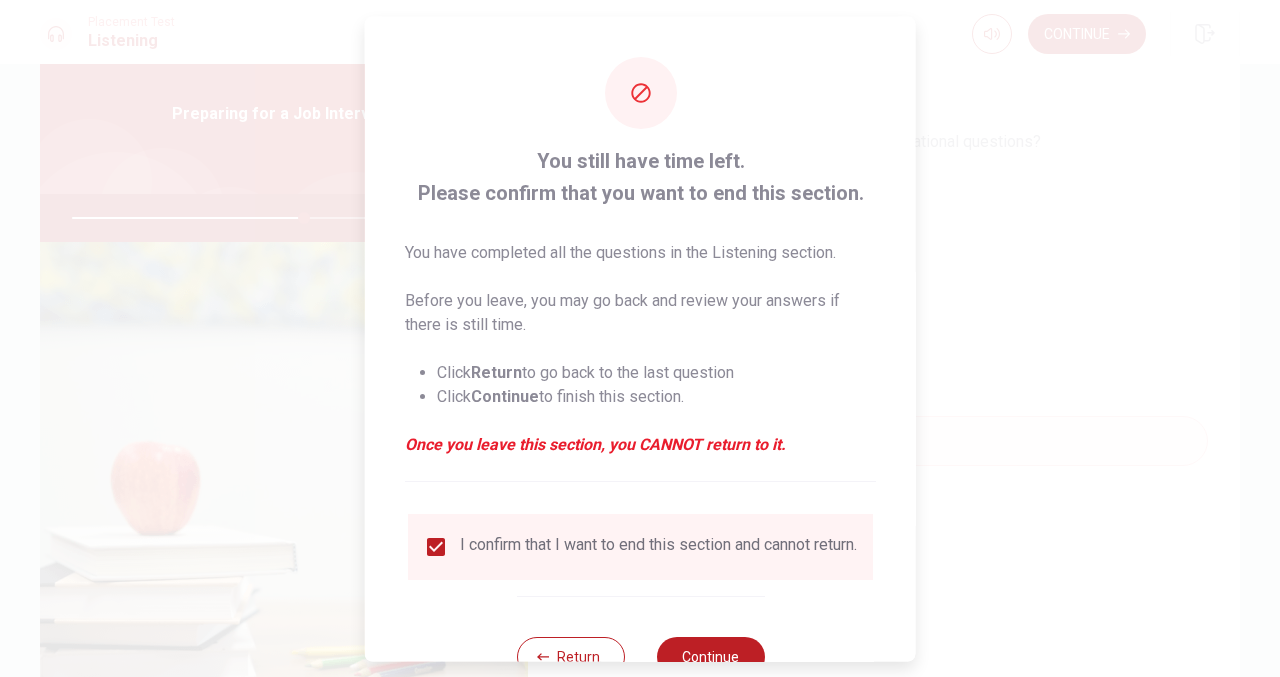 scroll, scrollTop: 68, scrollLeft: 0, axis: vertical 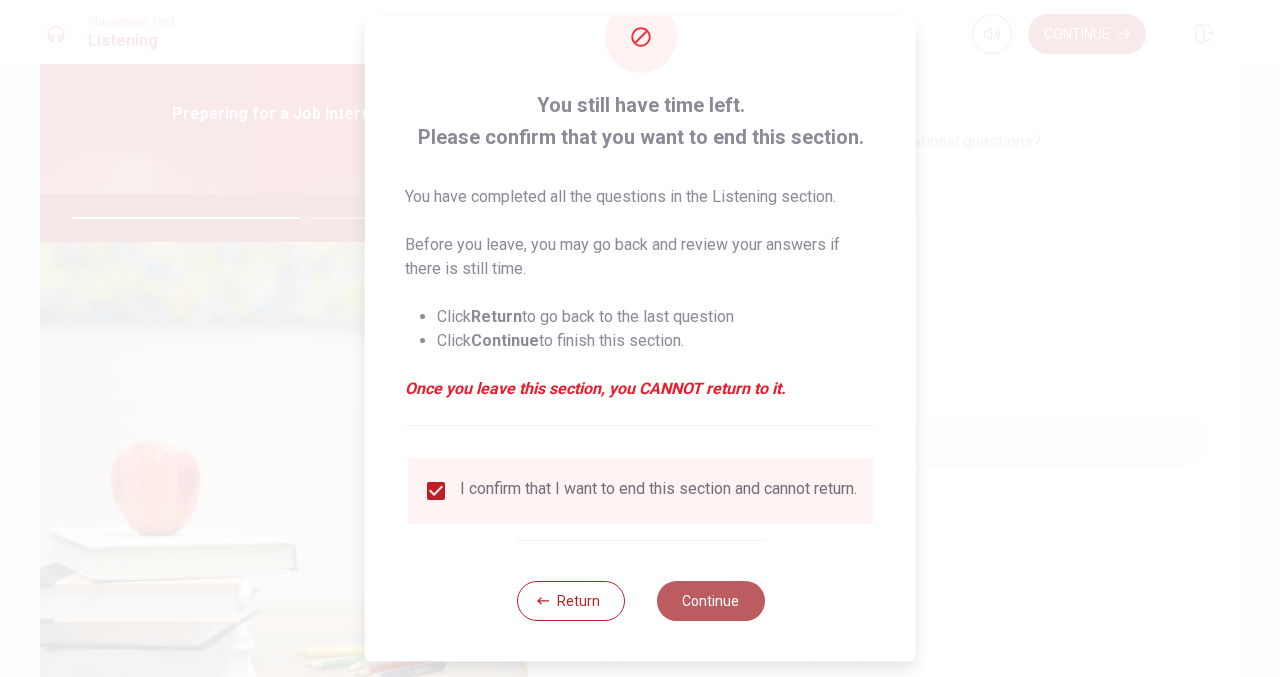 click on "Continue" at bounding box center (710, 601) 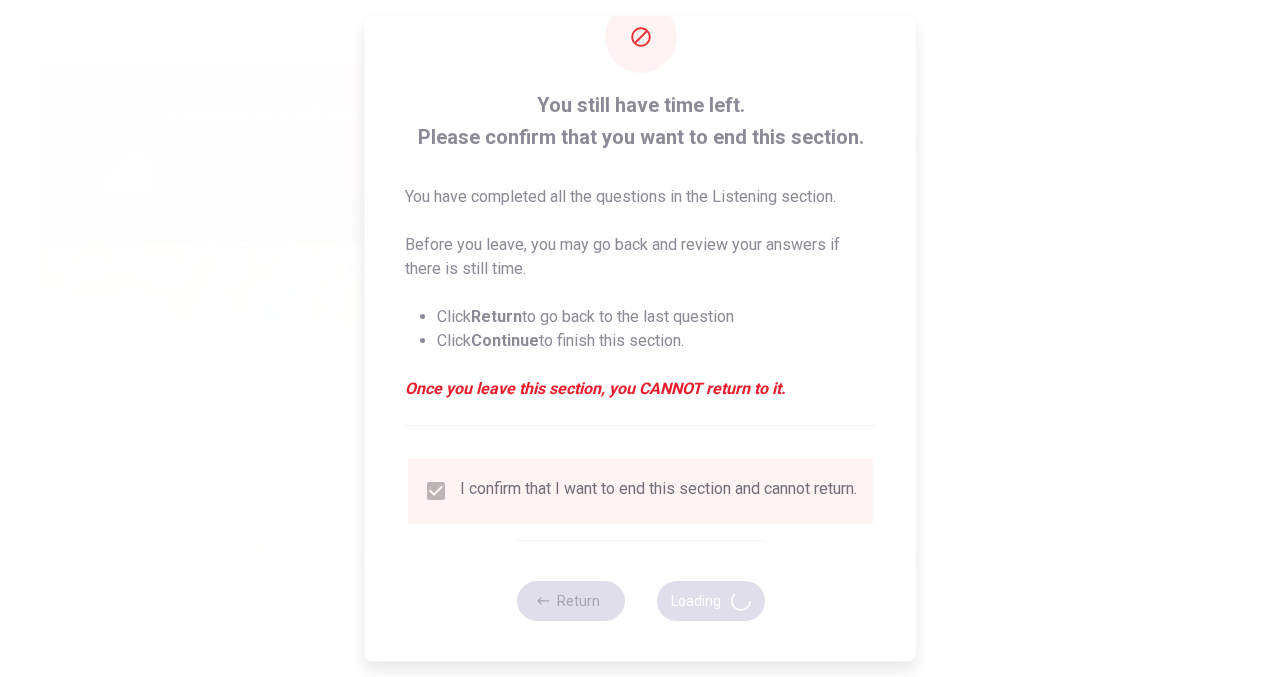 type on "66" 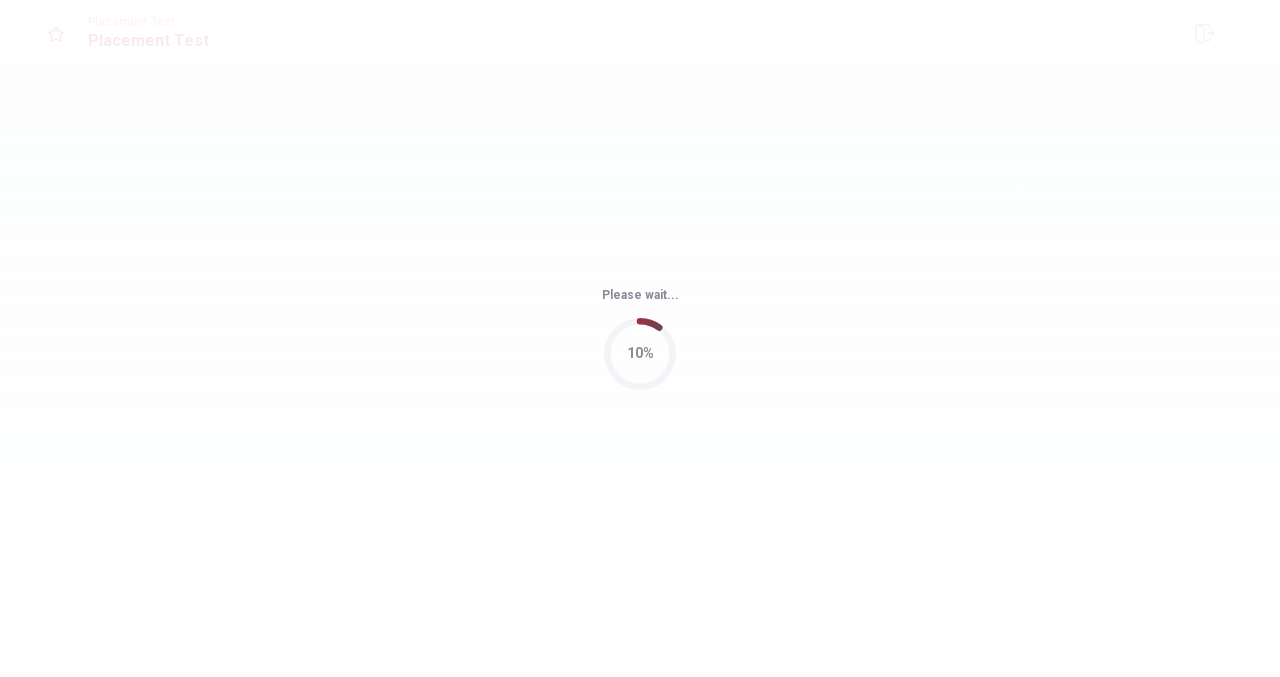 scroll, scrollTop: 0, scrollLeft: 0, axis: both 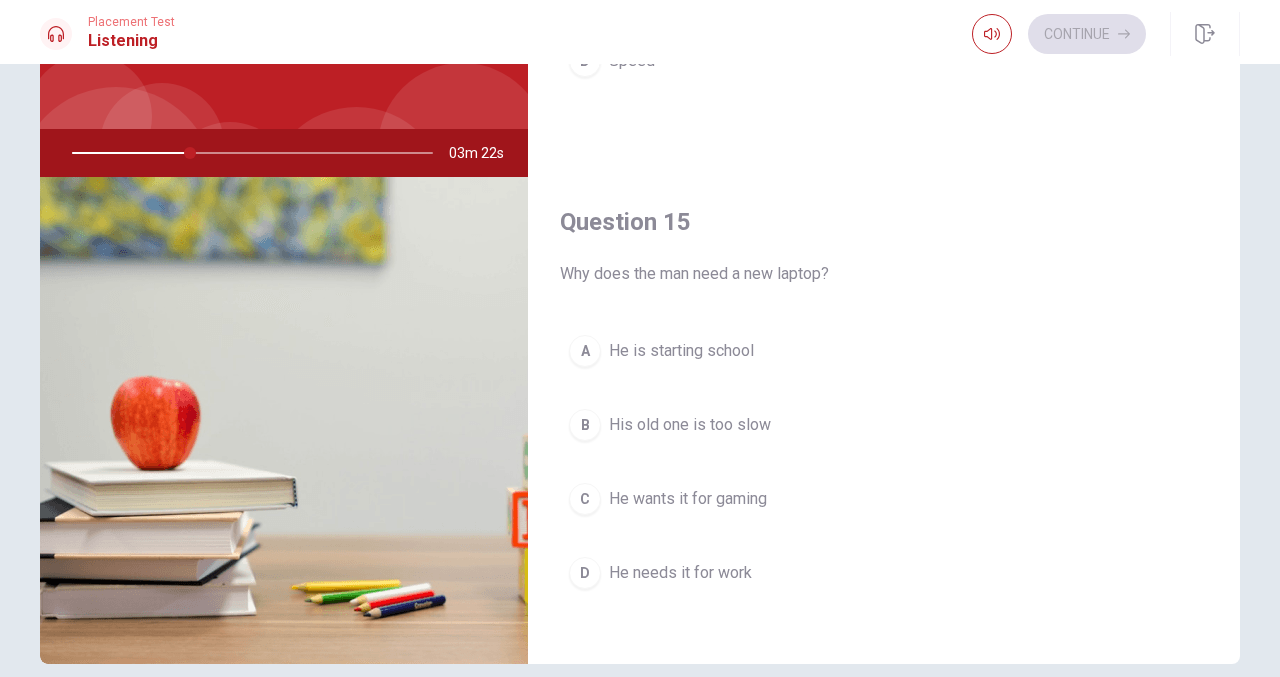 click on "He needs it for work" at bounding box center [680, 573] 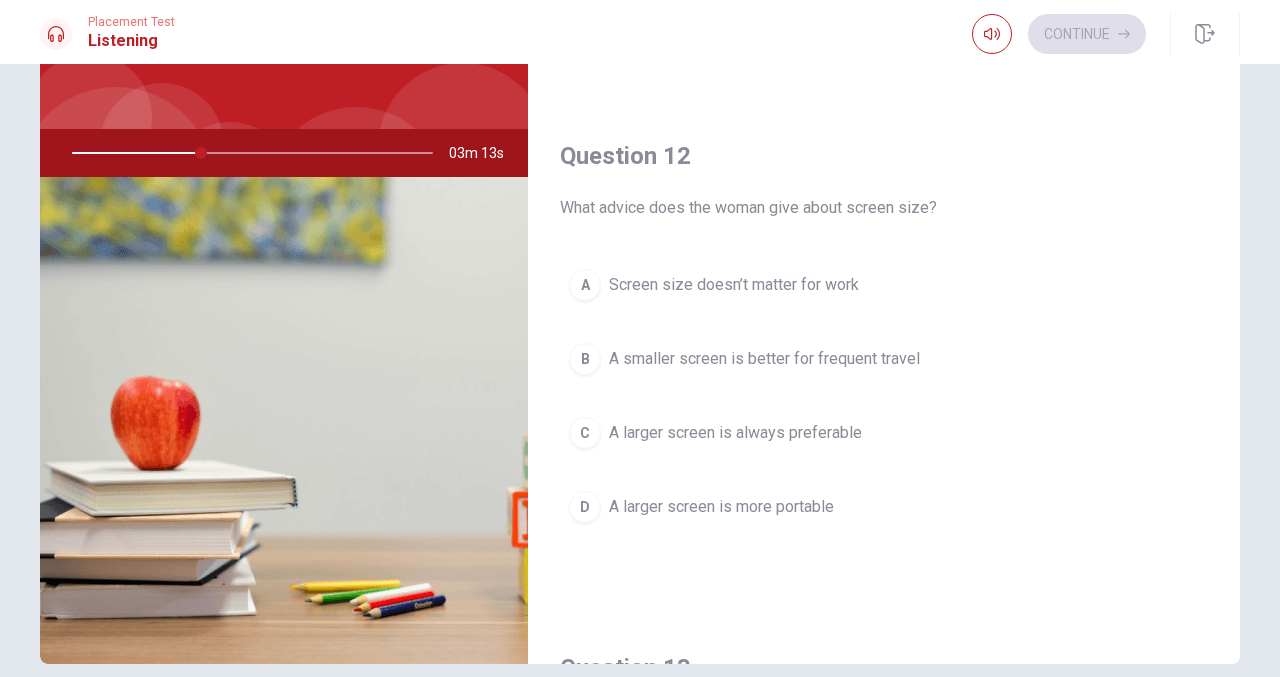 scroll, scrollTop: 337, scrollLeft: 0, axis: vertical 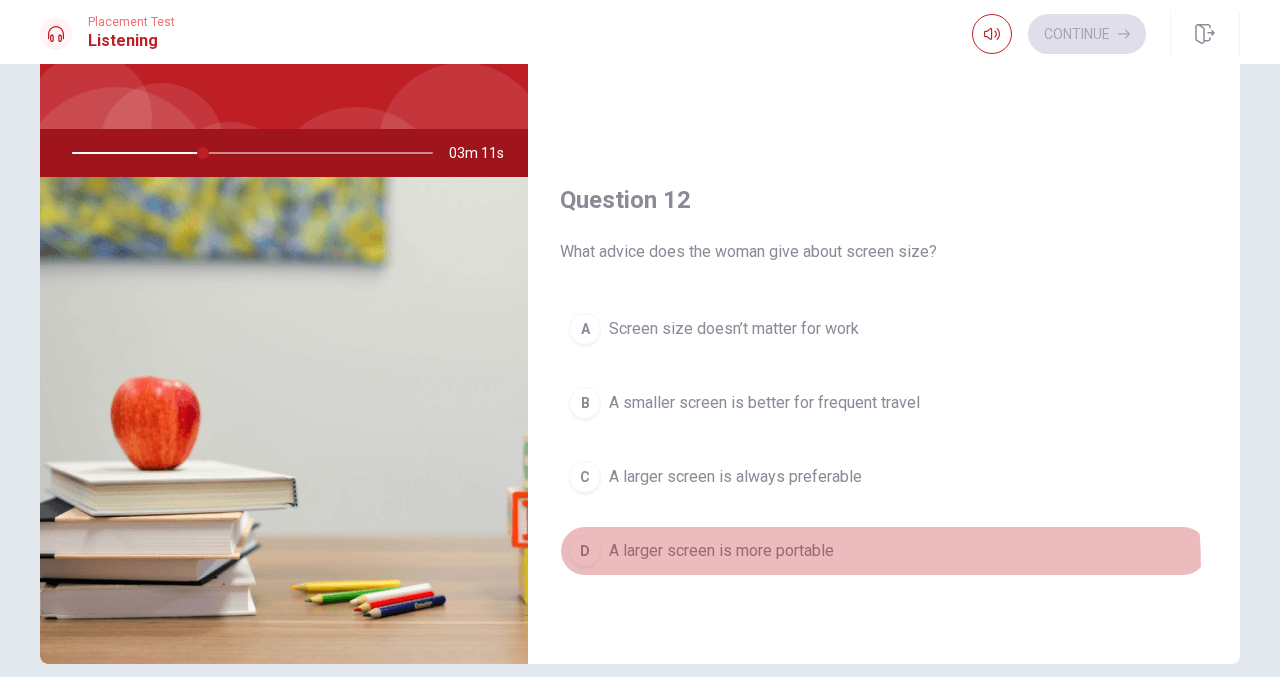 click on "D A larger screen is more portable" at bounding box center [884, 551] 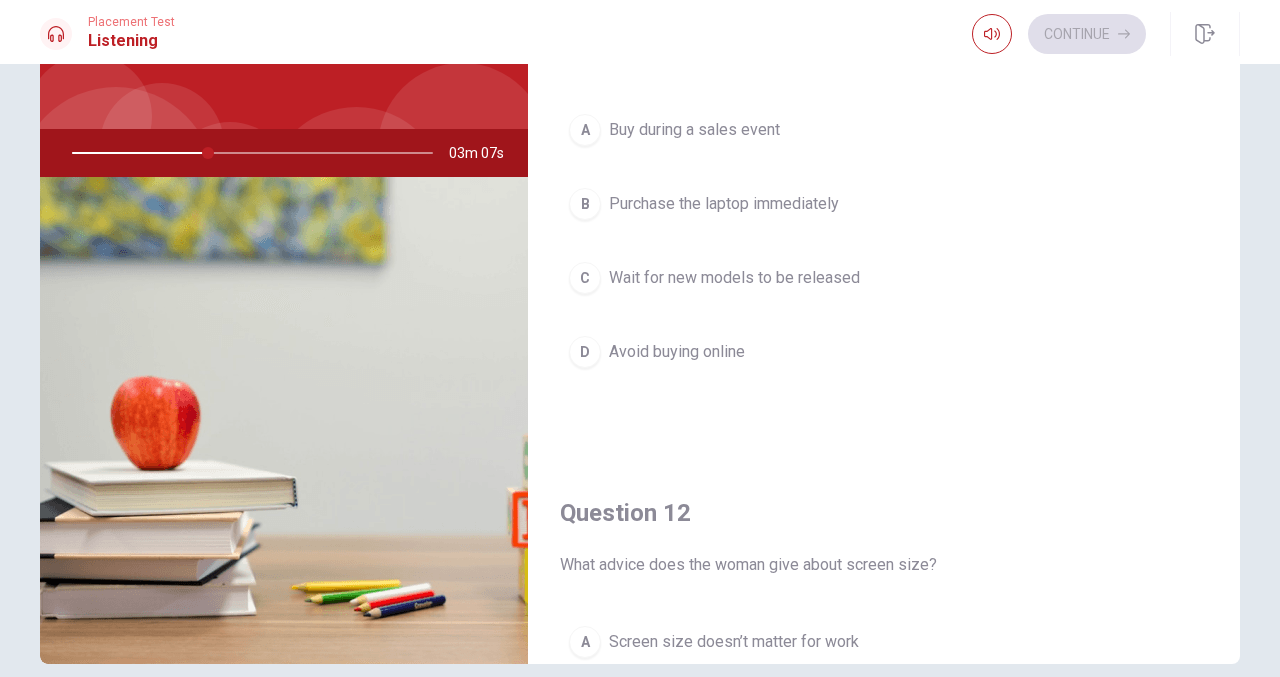 scroll, scrollTop: 0, scrollLeft: 0, axis: both 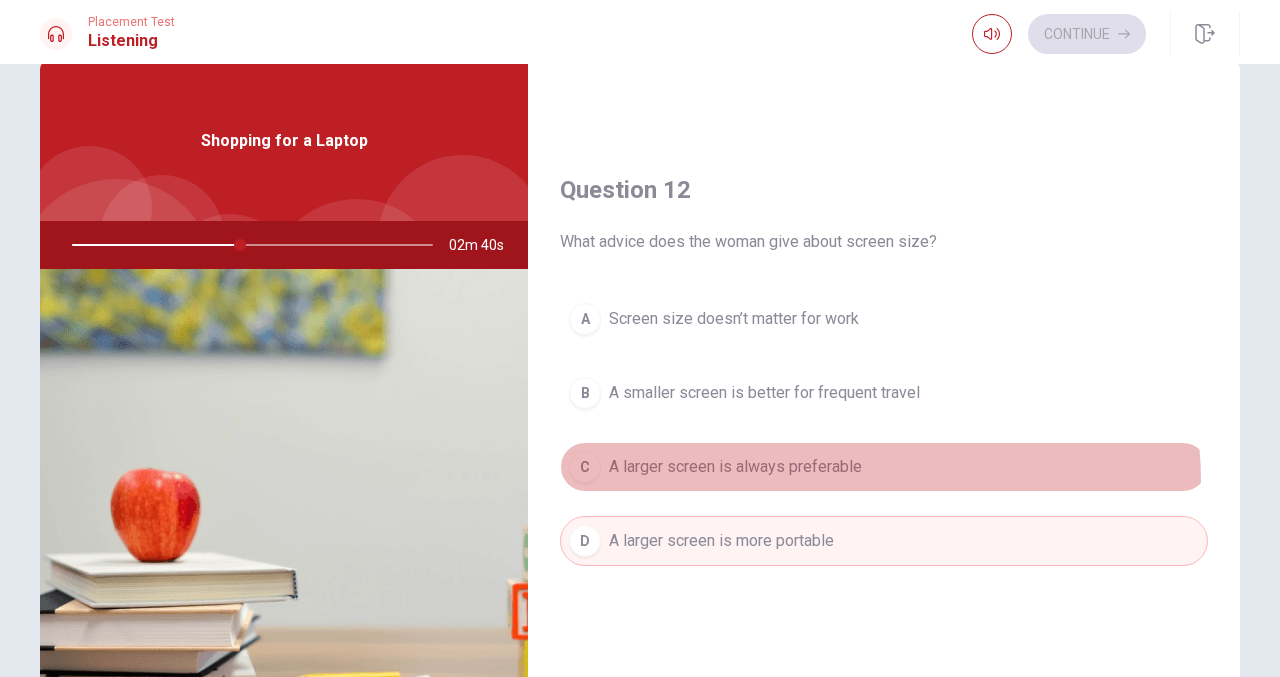click on "C A larger screen is always preferable" at bounding box center [884, 467] 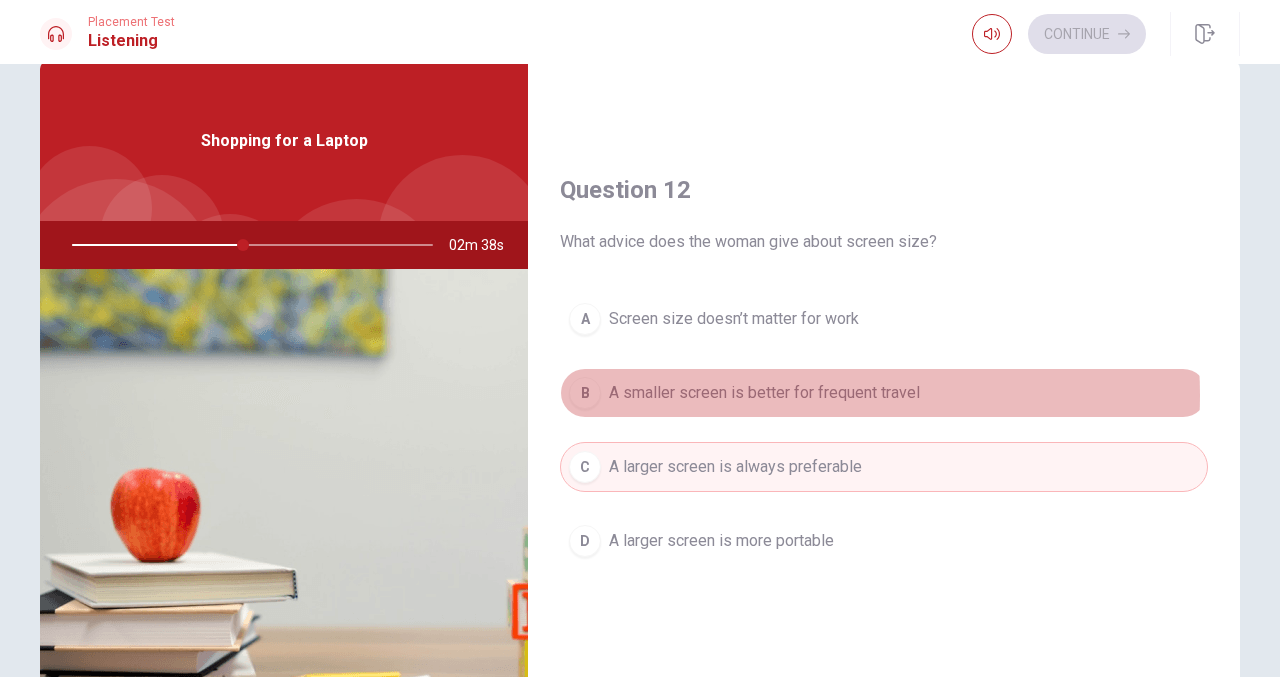 click on "A smaller screen is better for frequent travel" at bounding box center (764, 393) 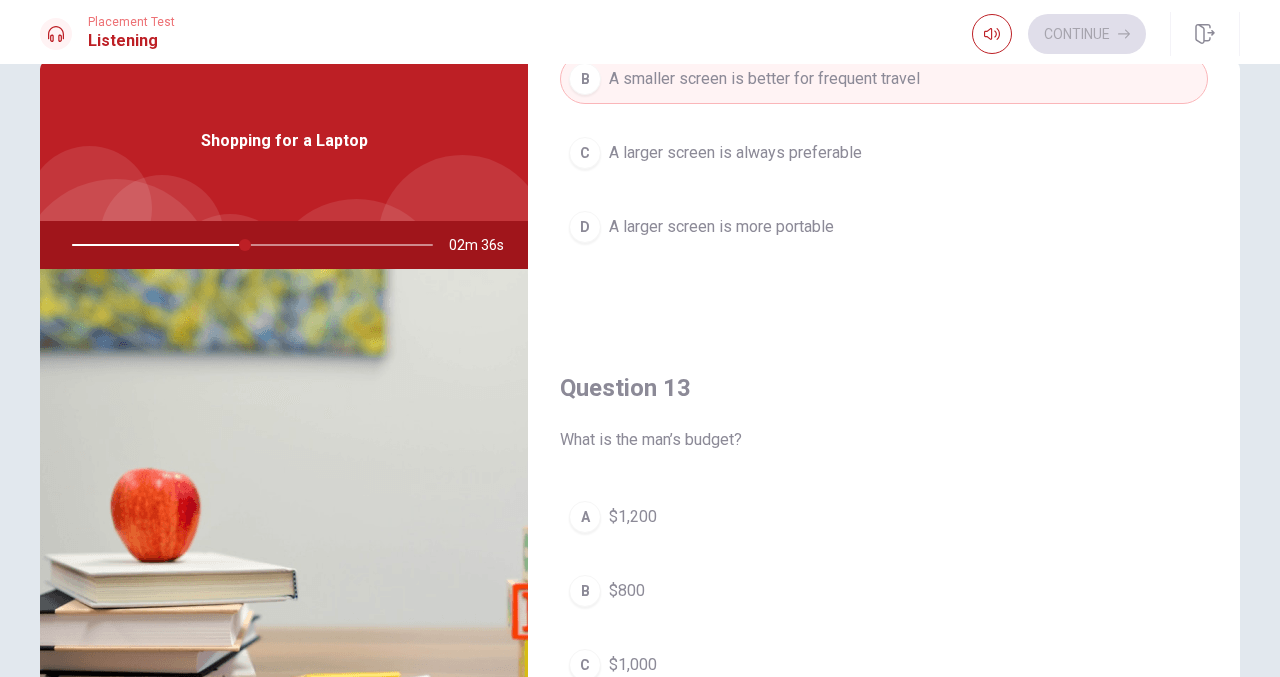 scroll, scrollTop: 960, scrollLeft: 0, axis: vertical 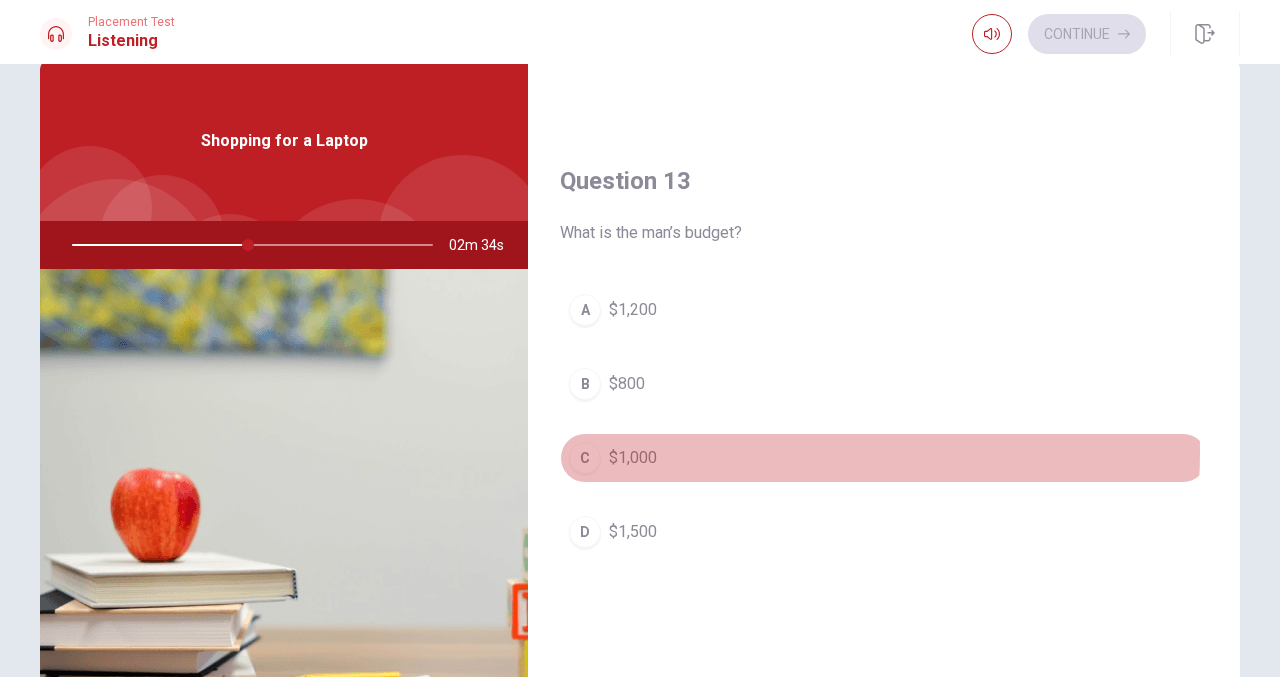 click on "C $1,000" at bounding box center (884, 458) 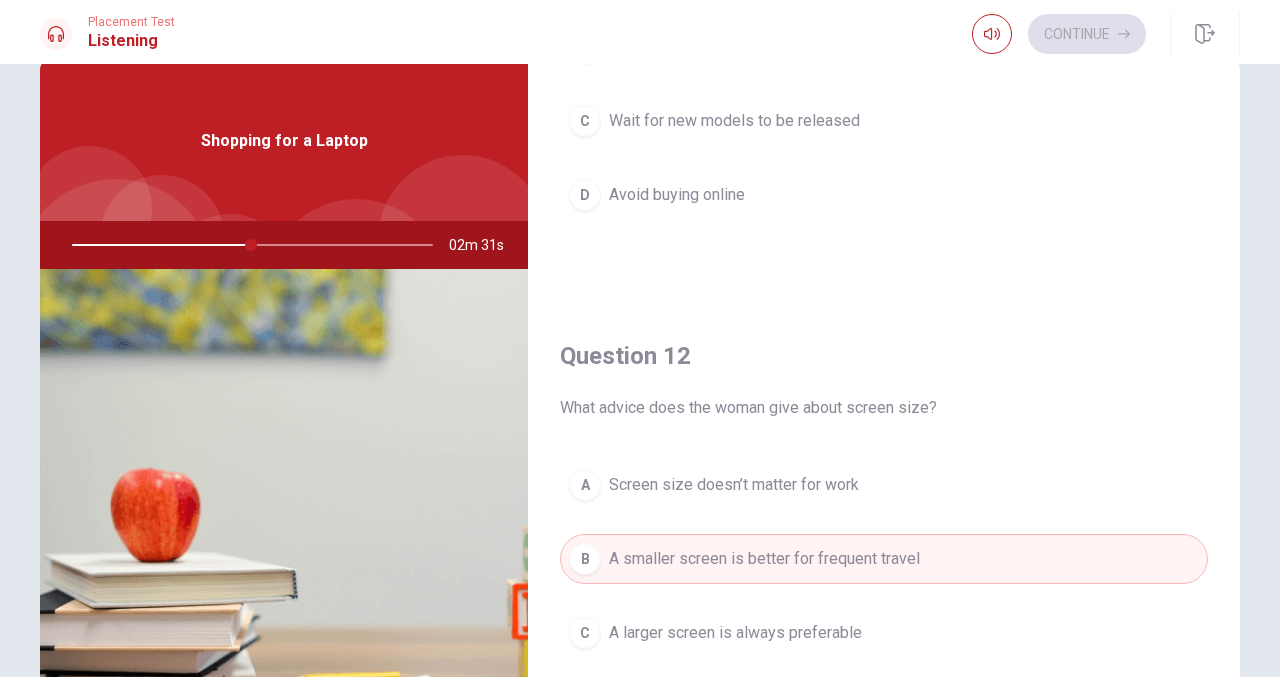 scroll, scrollTop: 0, scrollLeft: 0, axis: both 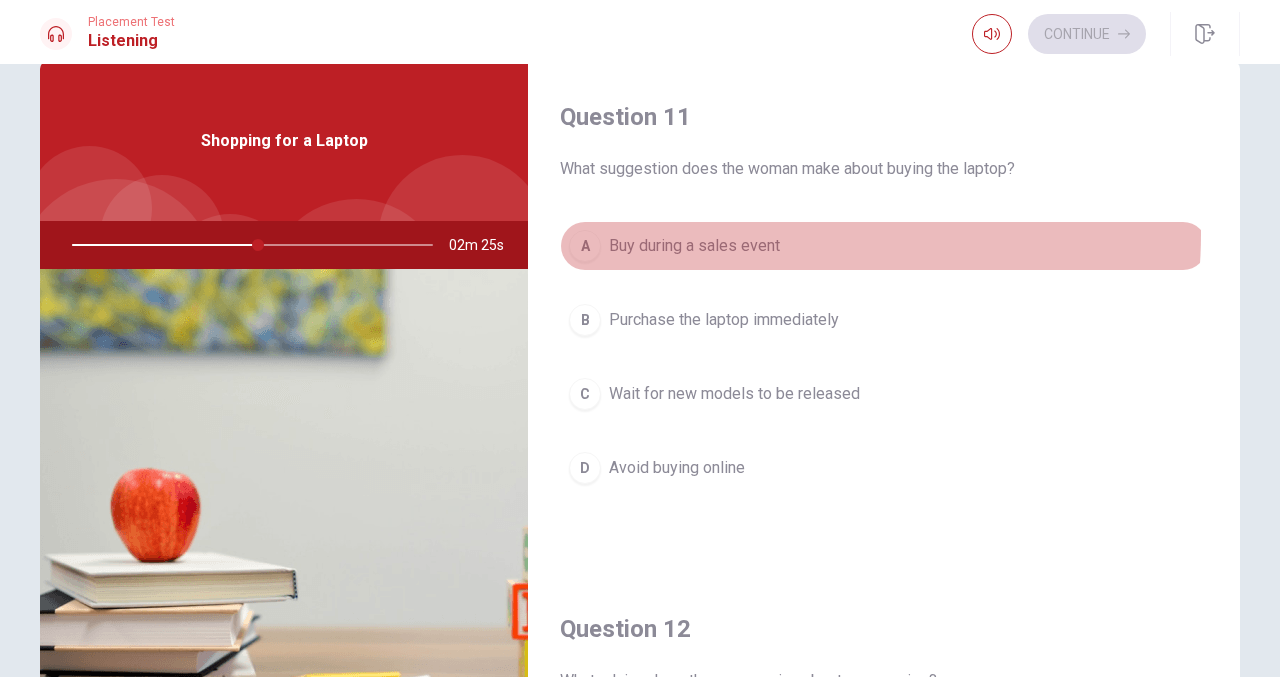 click on "A Buy during a sales event" at bounding box center [884, 246] 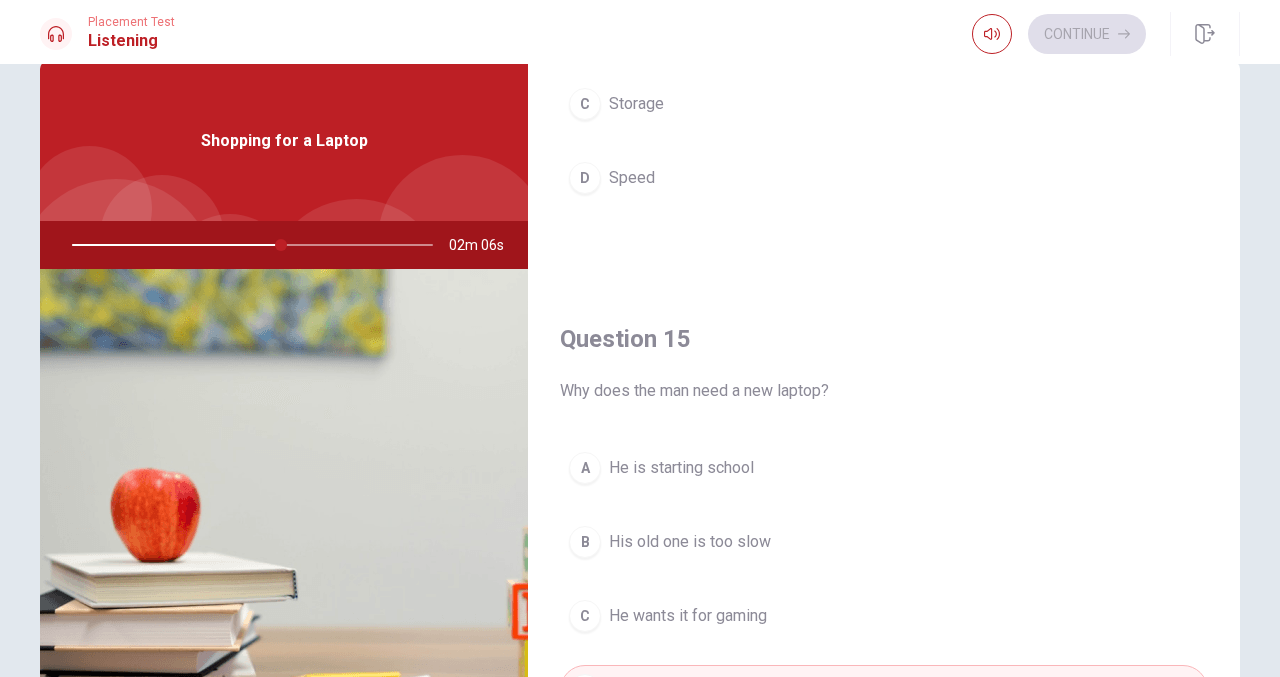 scroll, scrollTop: 1851, scrollLeft: 0, axis: vertical 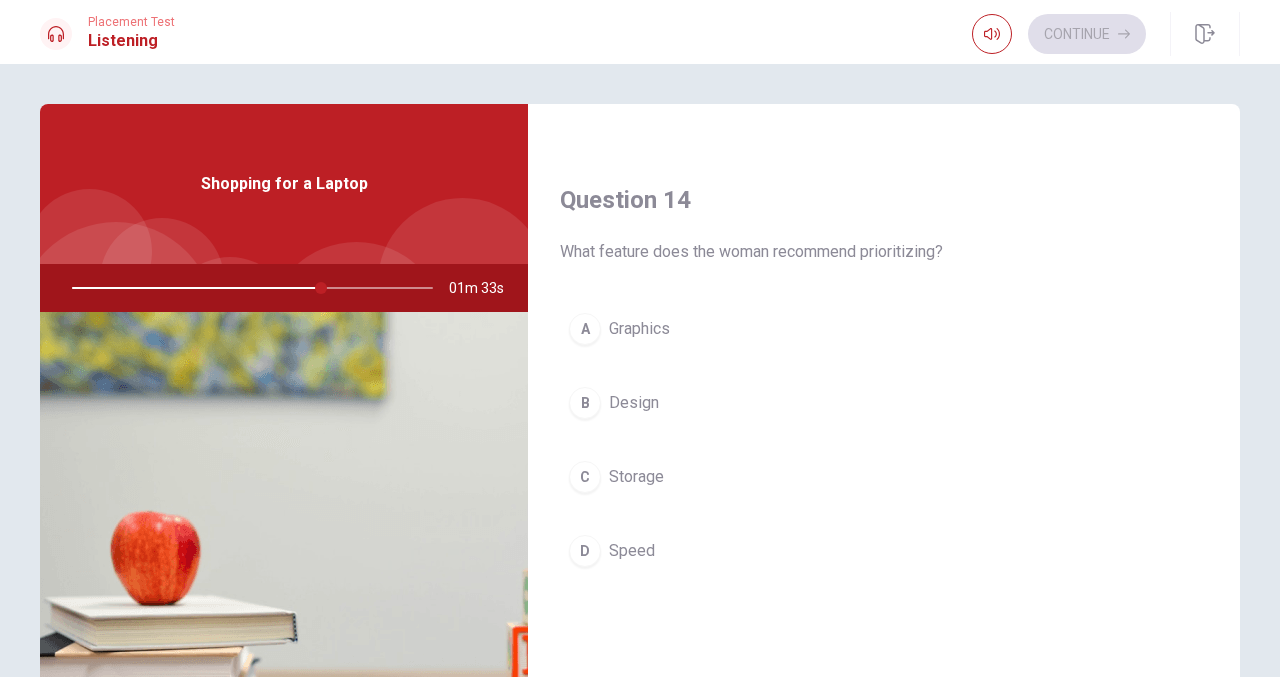 click on "D Speed" at bounding box center [884, 551] 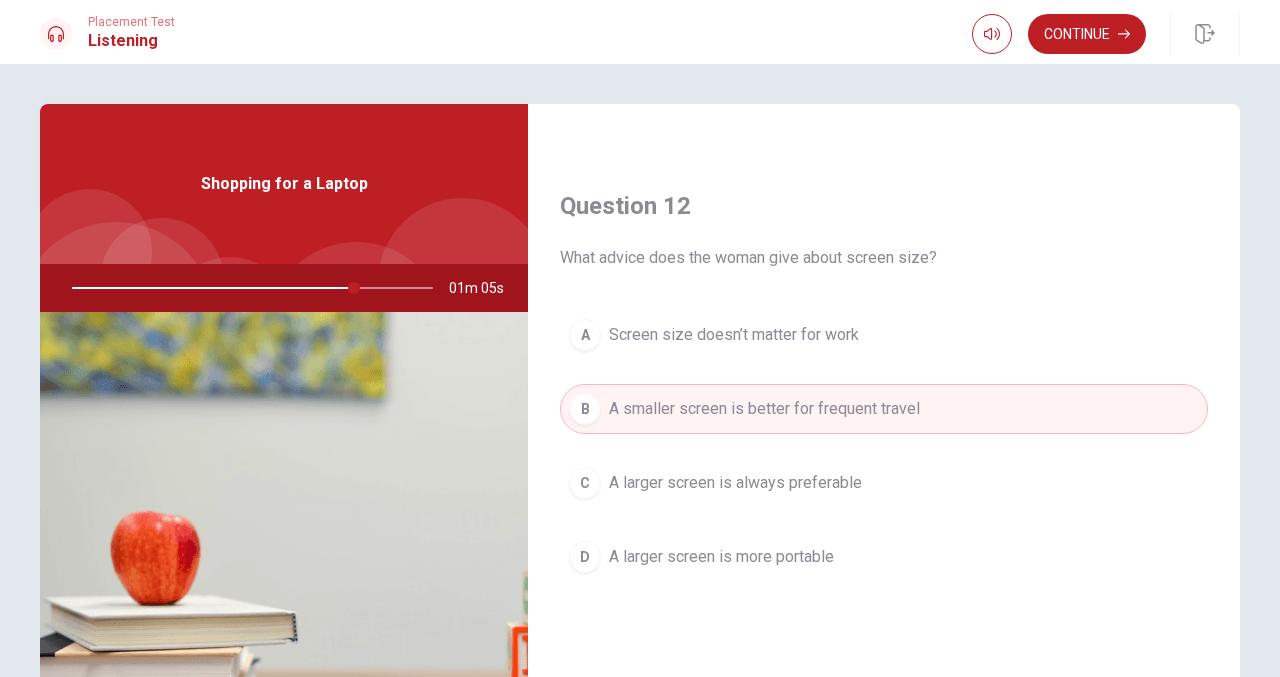 scroll, scrollTop: 469, scrollLeft: 0, axis: vertical 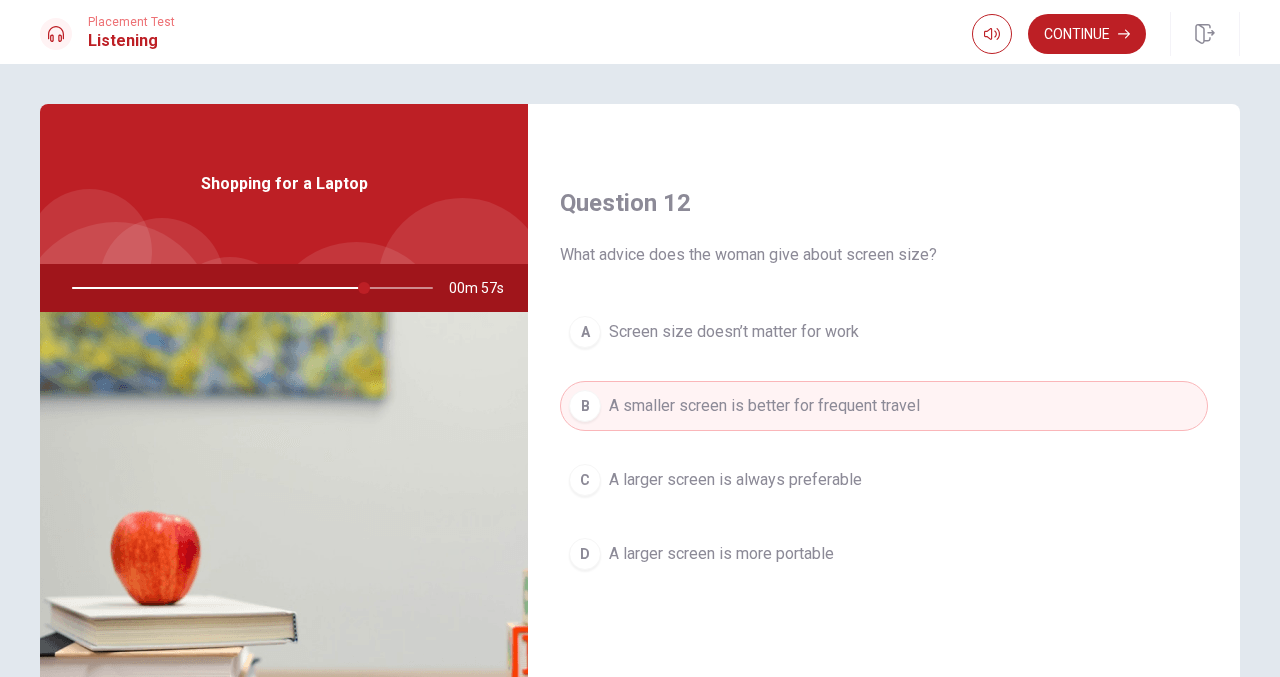 drag, startPoint x: 1089, startPoint y: 43, endPoint x: 1139, endPoint y: 212, distance: 176.24132 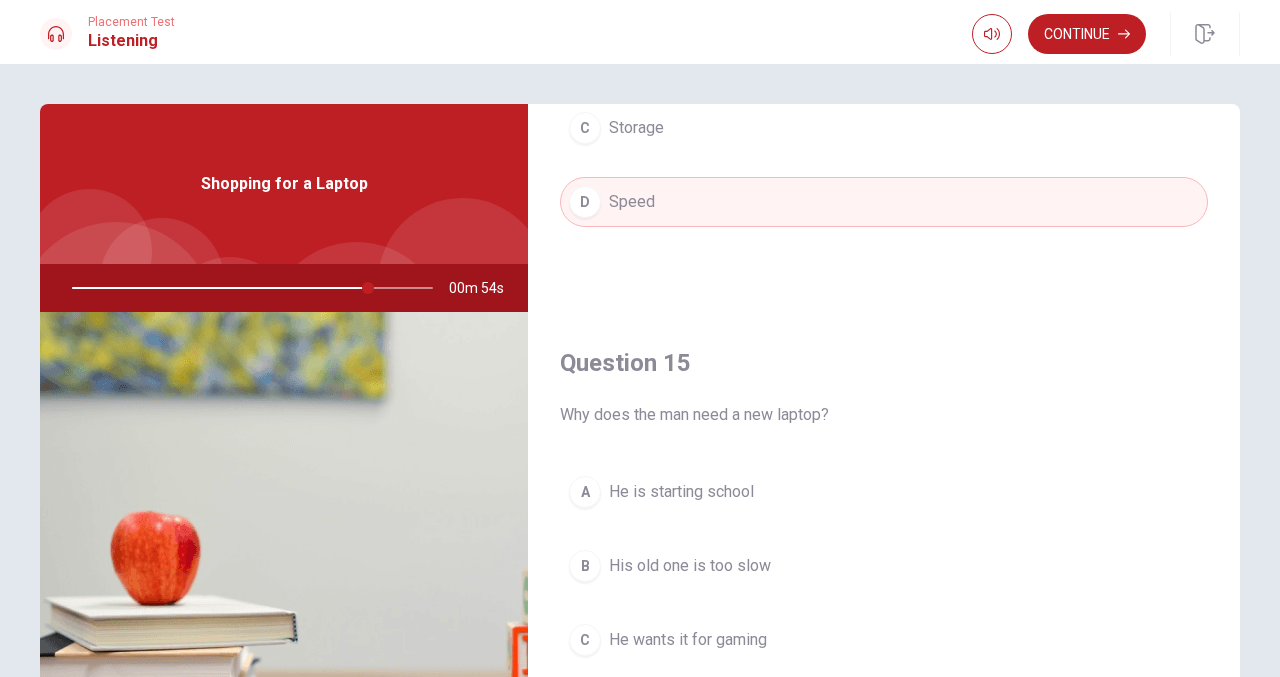 scroll, scrollTop: 1851, scrollLeft: 0, axis: vertical 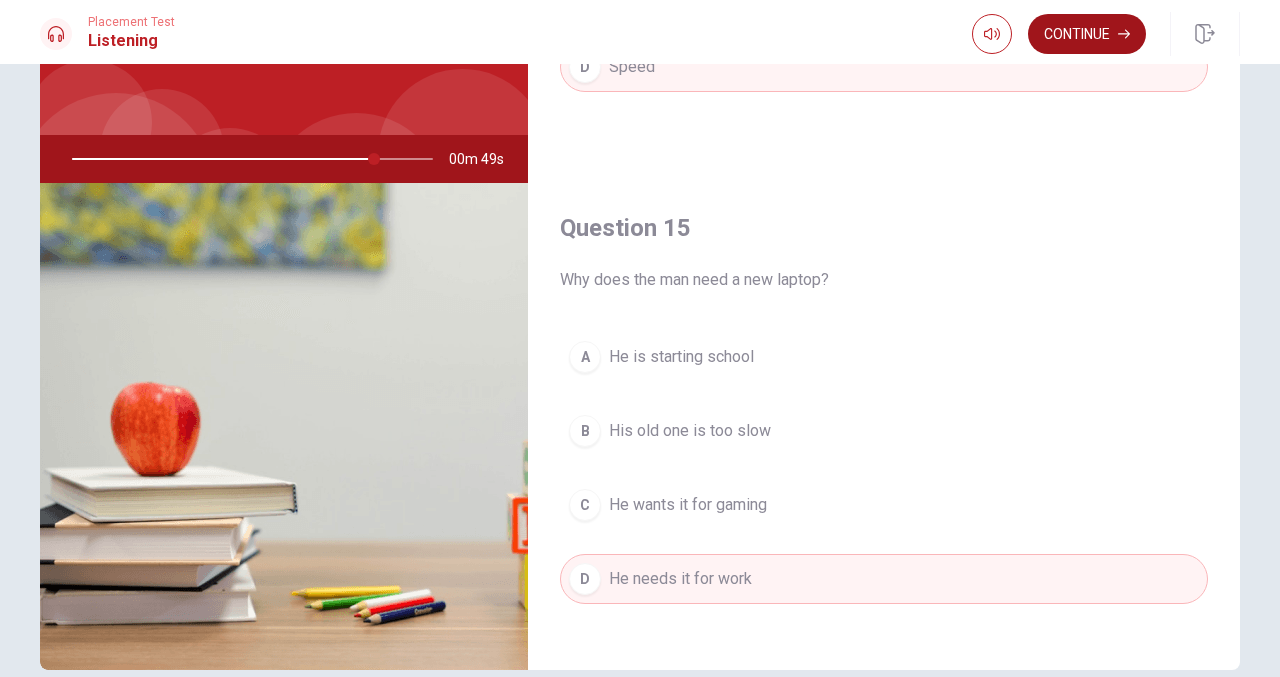 click on "Continue" at bounding box center [1087, 34] 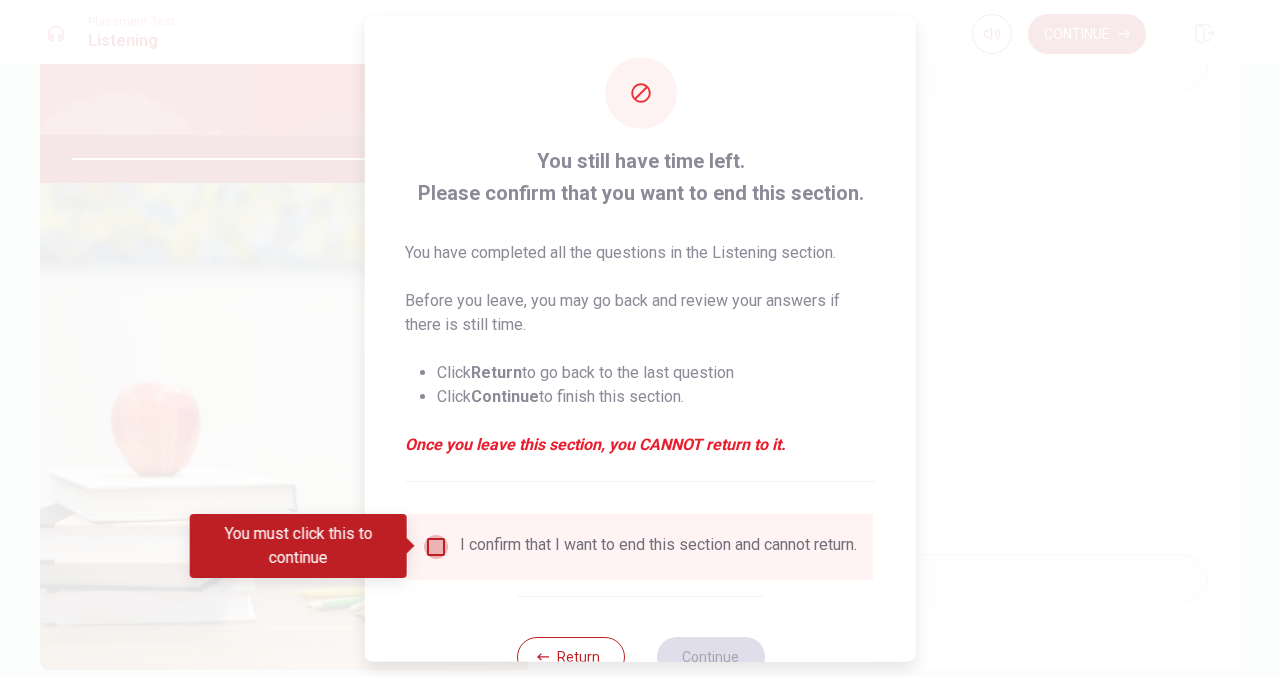 click at bounding box center (436, 546) 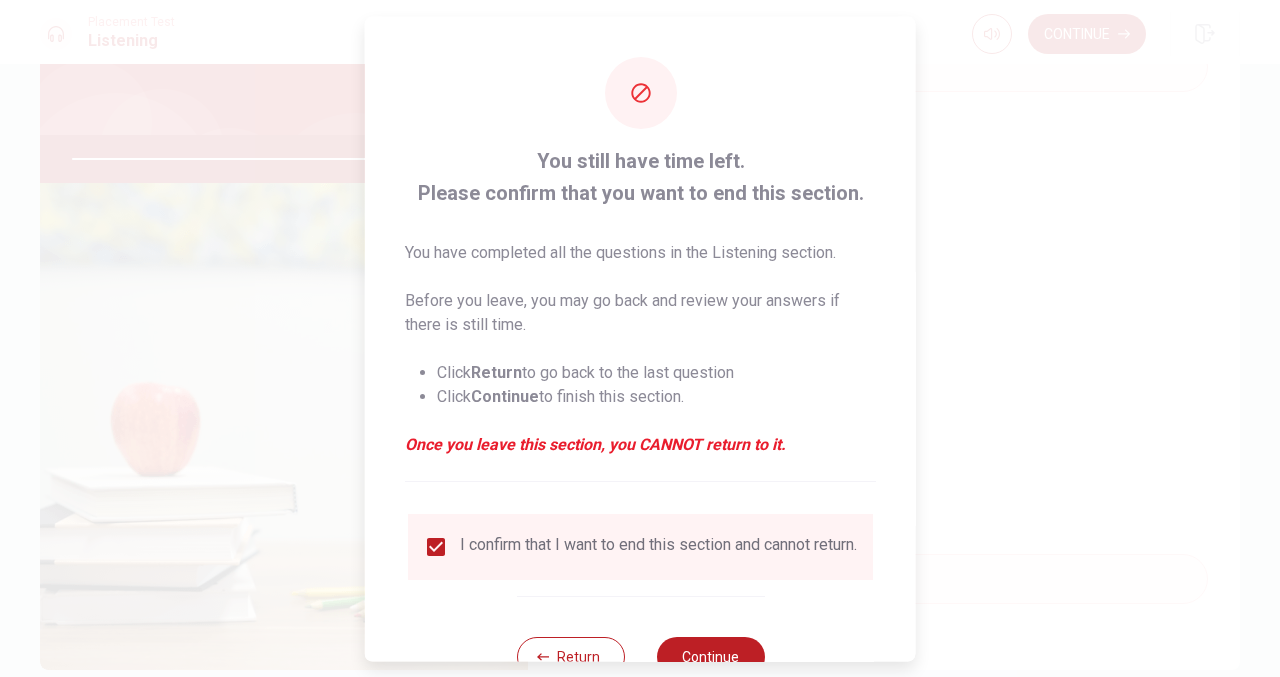 scroll, scrollTop: 68, scrollLeft: 0, axis: vertical 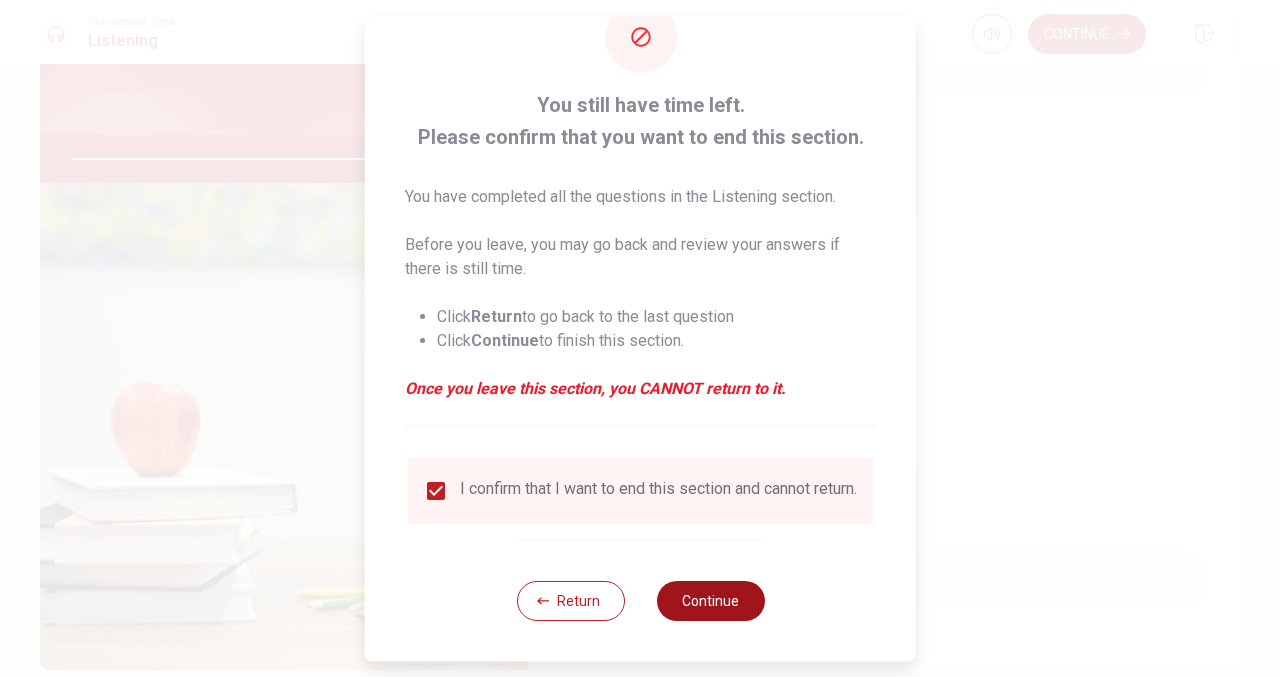 click on "Continue" at bounding box center (710, 601) 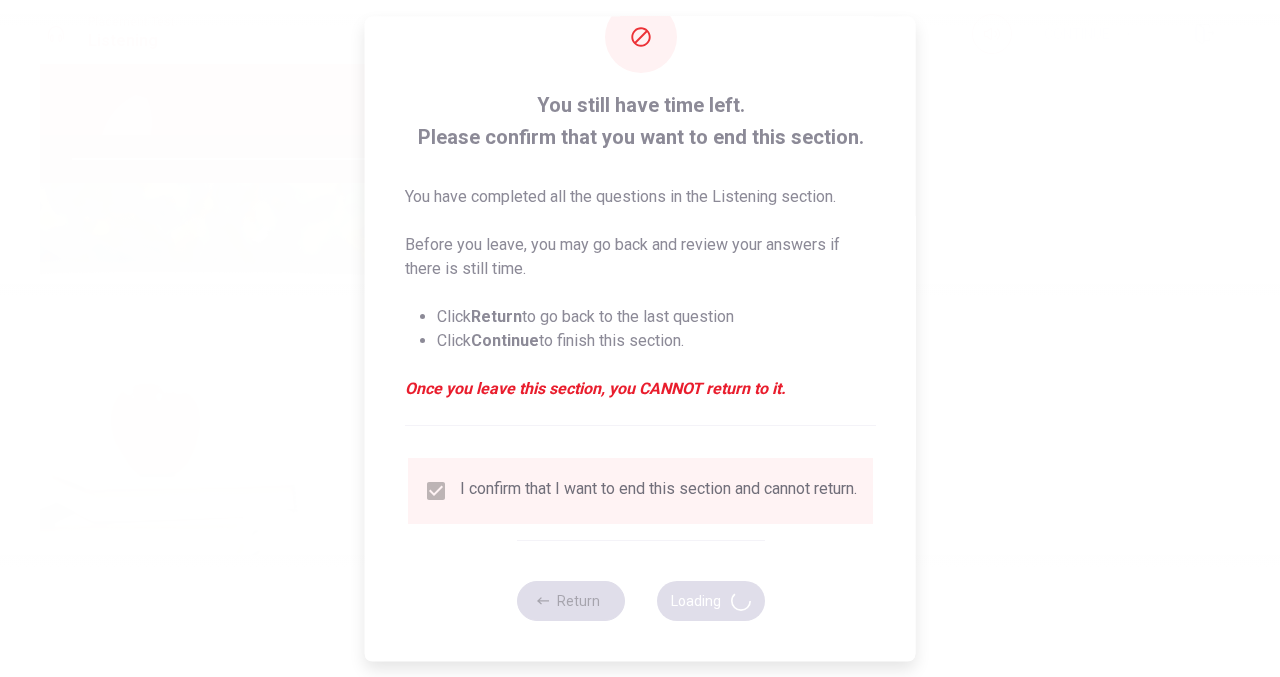 type on "86" 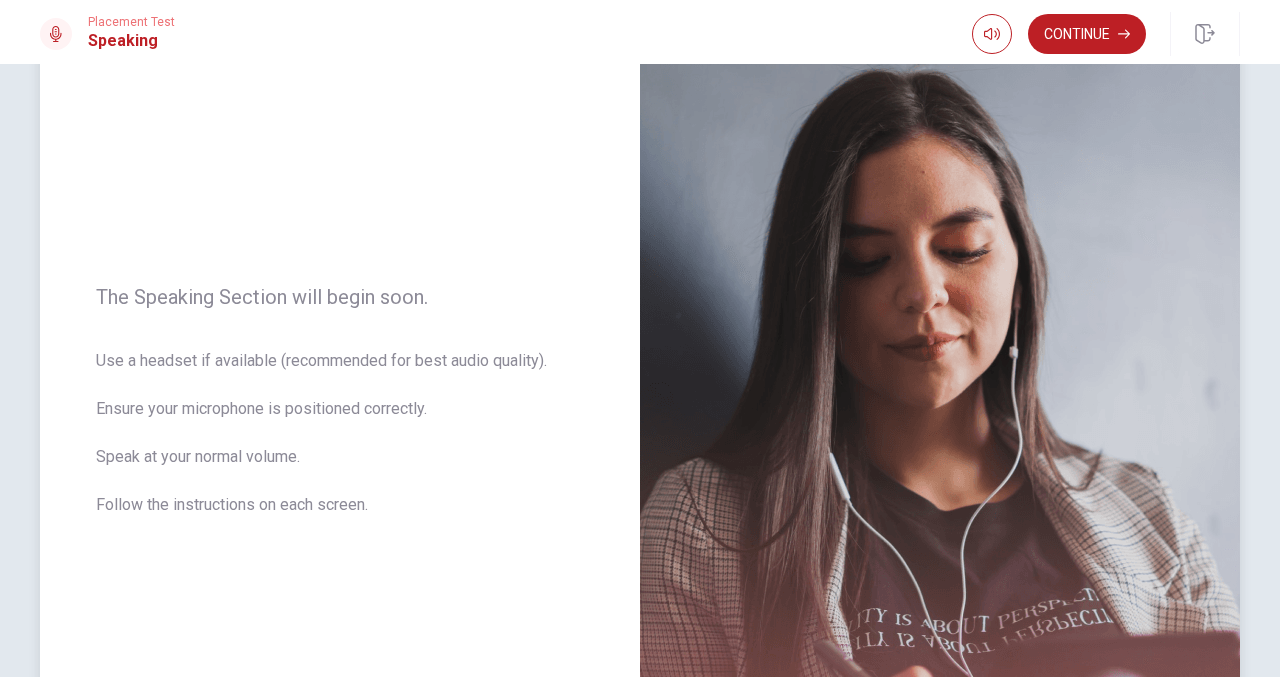 scroll, scrollTop: 128, scrollLeft: 0, axis: vertical 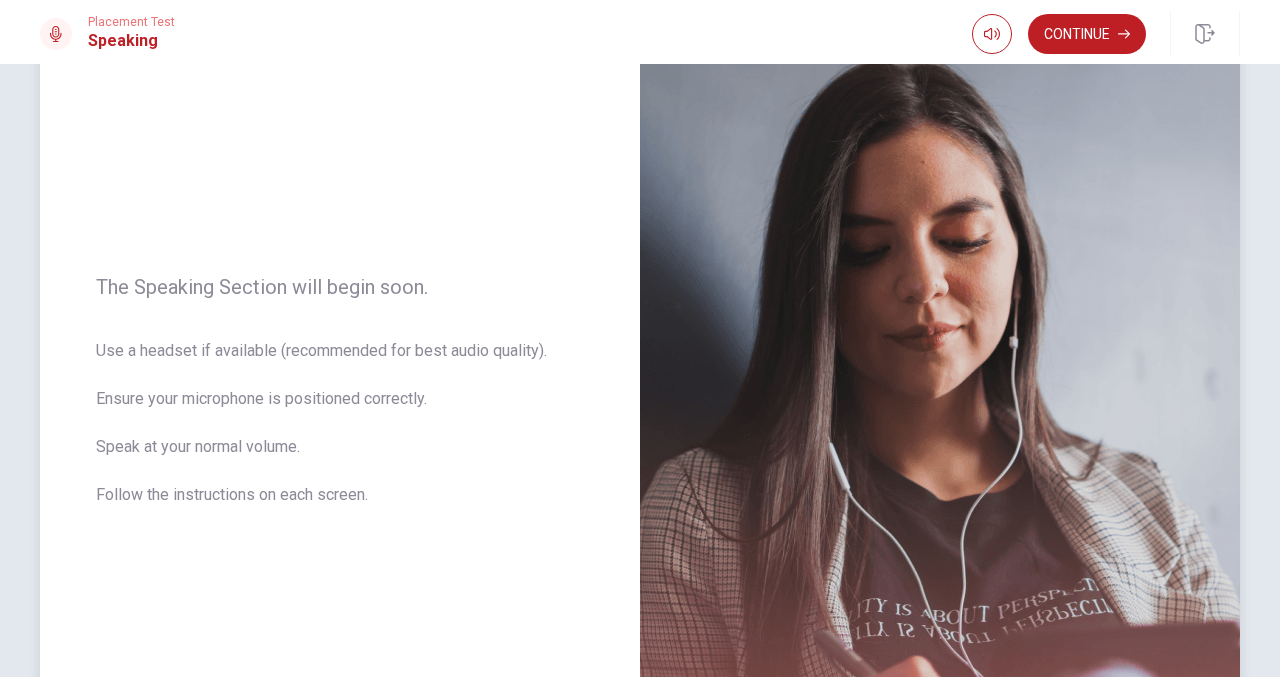 click on "The Speaking Section will begin soon. Use a headset if available (recommended for best audio quality).
Ensure your microphone is positioned correctly.
Speak at your normal volume.
Follow the instructions on each screen." at bounding box center (340, 403) 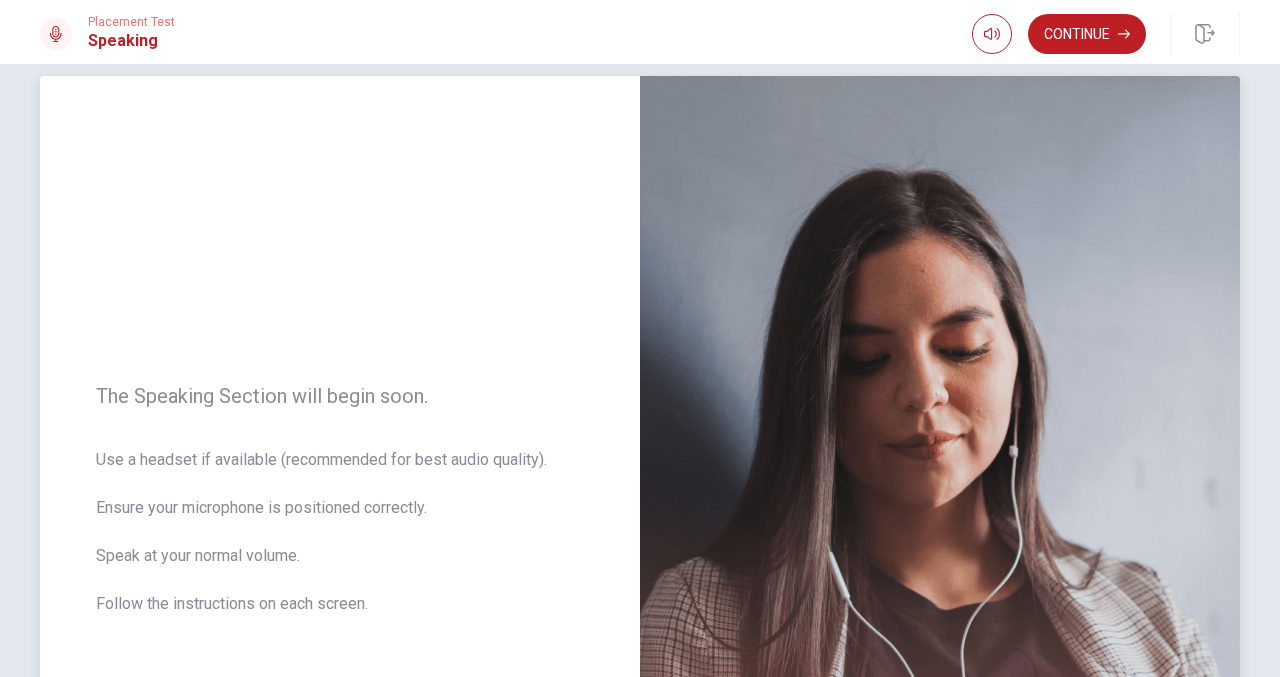 scroll, scrollTop: 0, scrollLeft: 0, axis: both 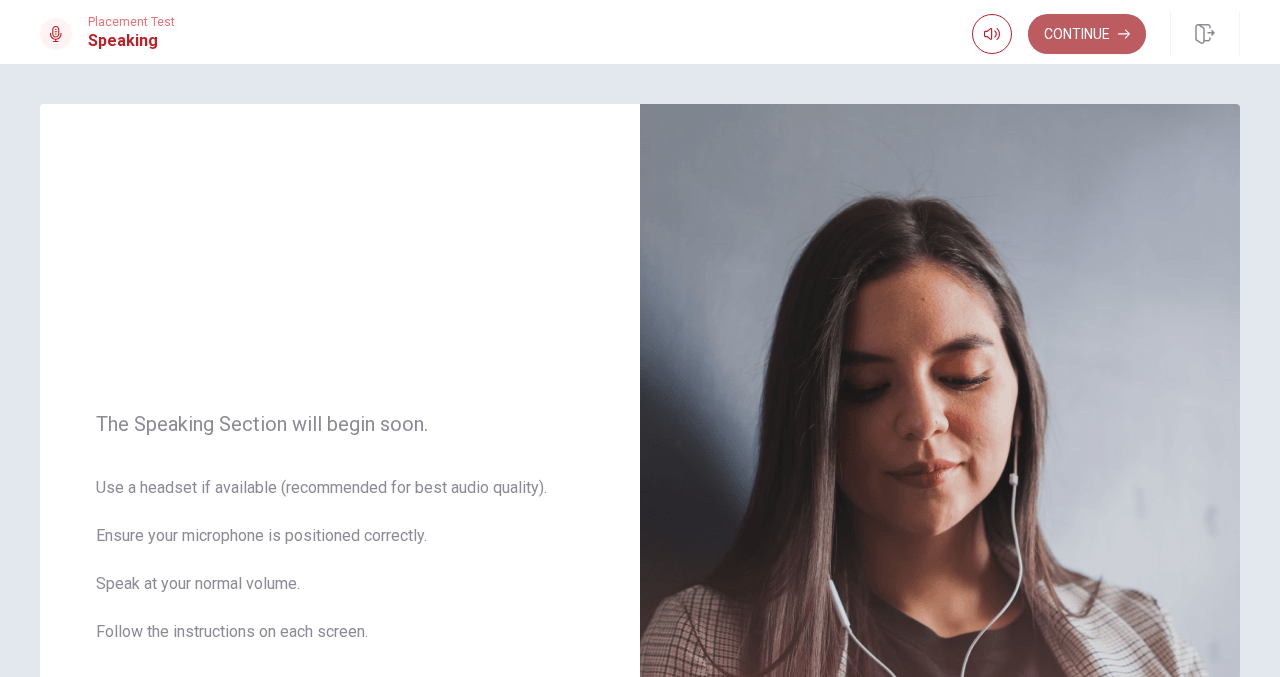 click on "Continue" at bounding box center (1087, 34) 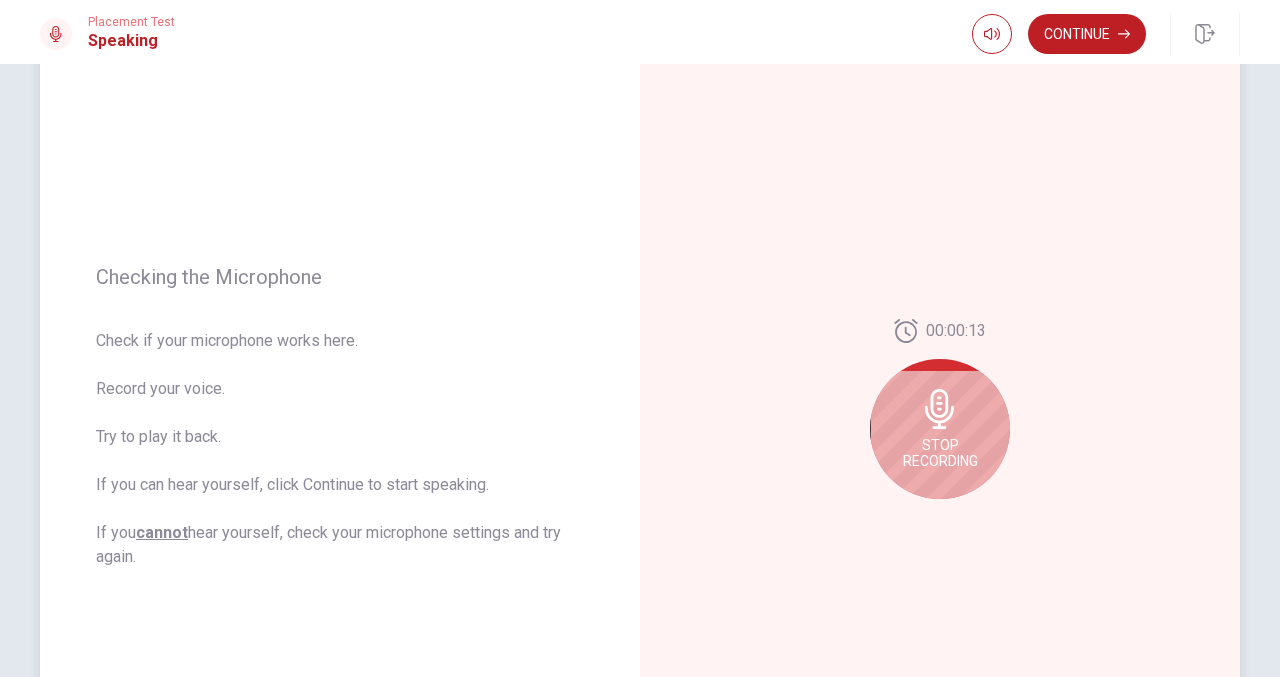 scroll, scrollTop: 126, scrollLeft: 0, axis: vertical 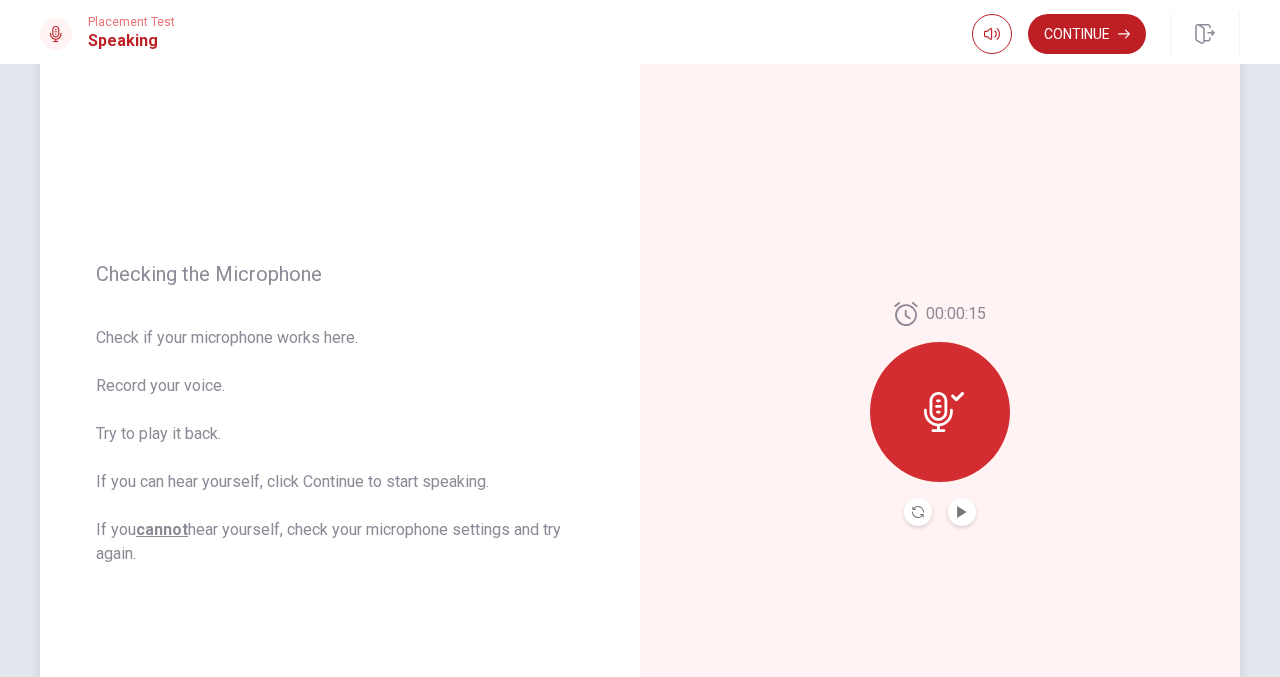 click at bounding box center [962, 512] 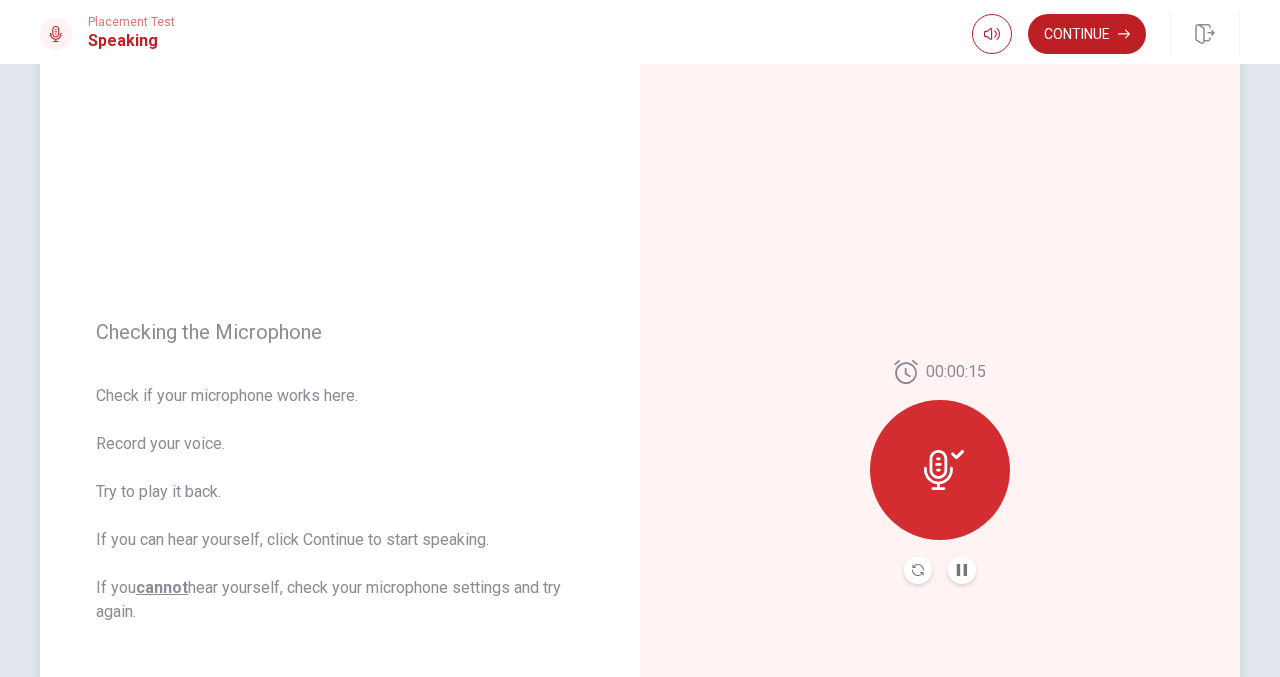 scroll, scrollTop: 0, scrollLeft: 0, axis: both 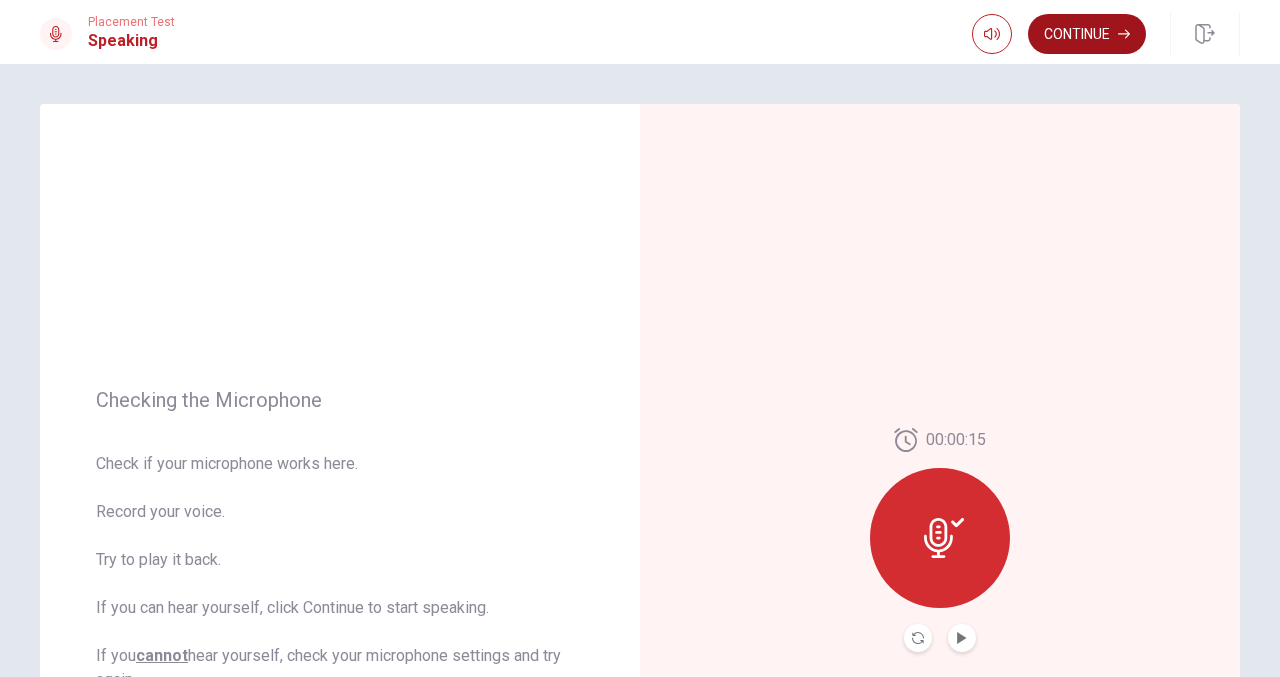 click on "Continue" at bounding box center [1087, 34] 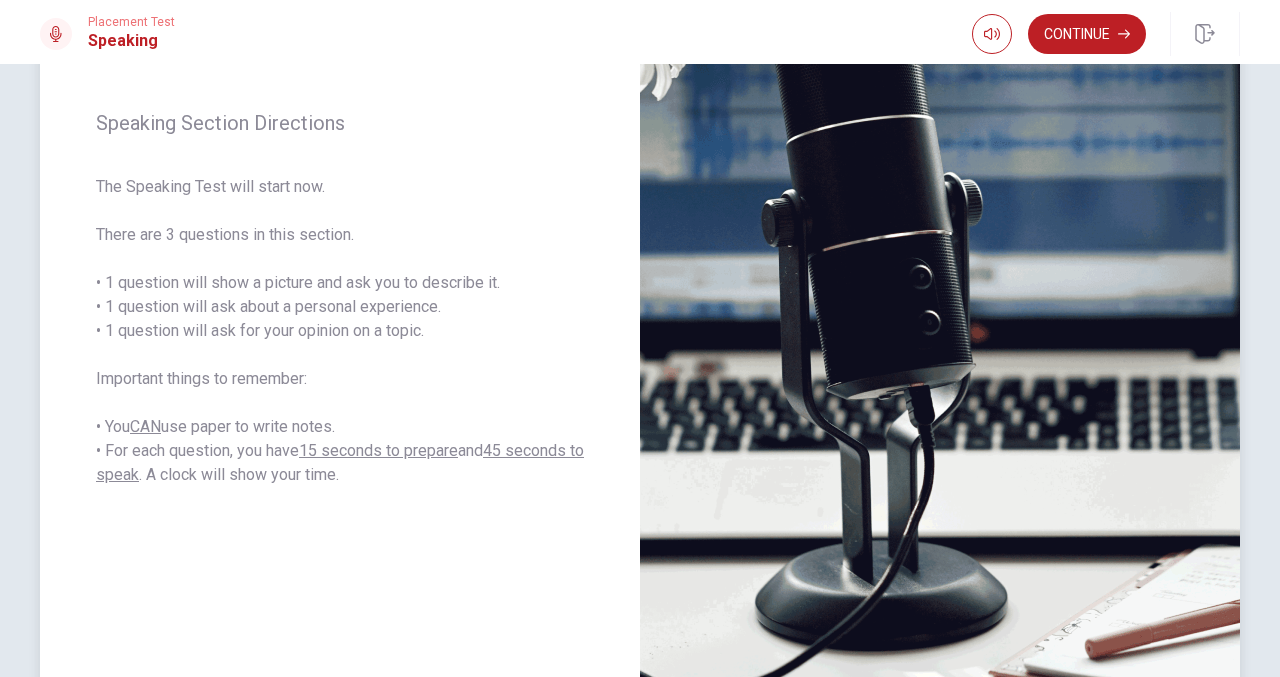 scroll, scrollTop: 246, scrollLeft: 0, axis: vertical 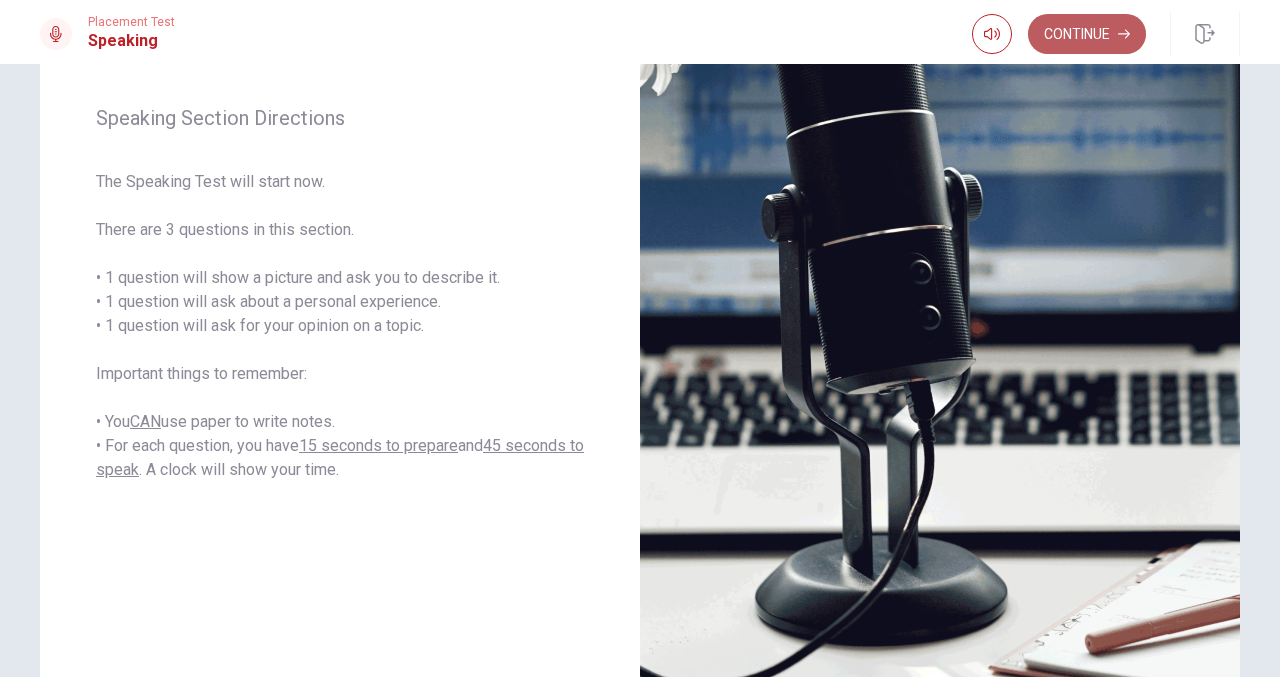click on "Continue" at bounding box center (1087, 34) 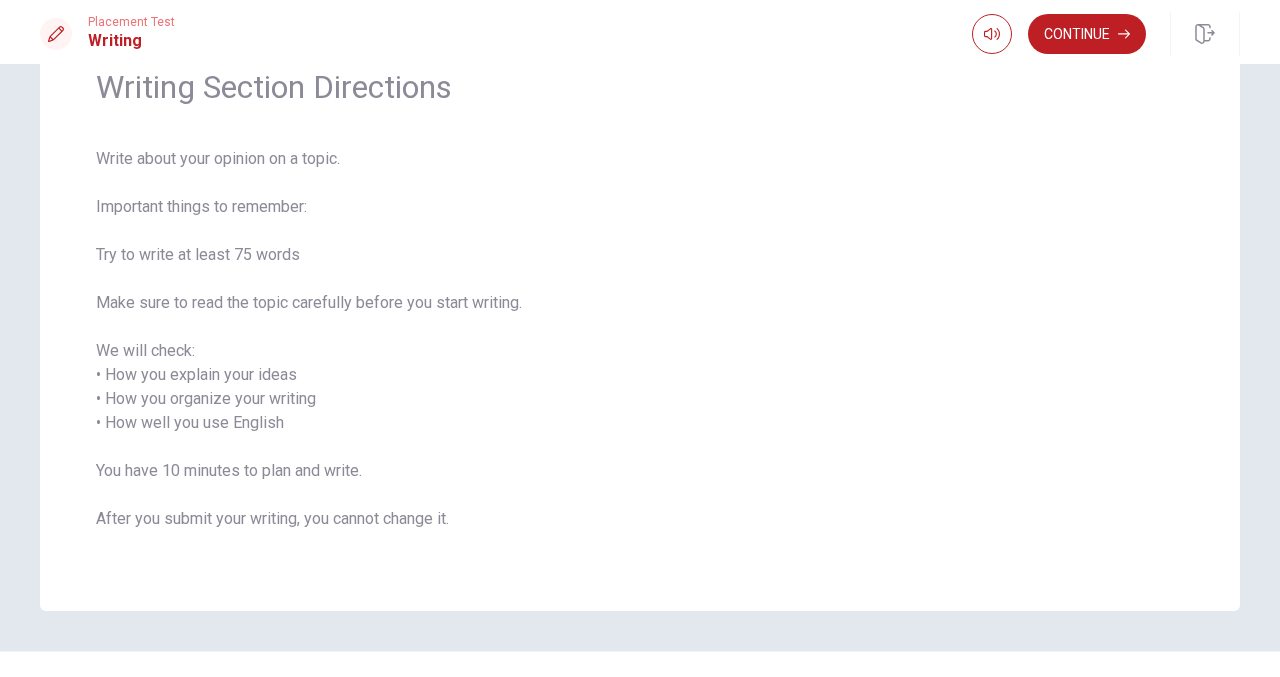 scroll, scrollTop: 96, scrollLeft: 0, axis: vertical 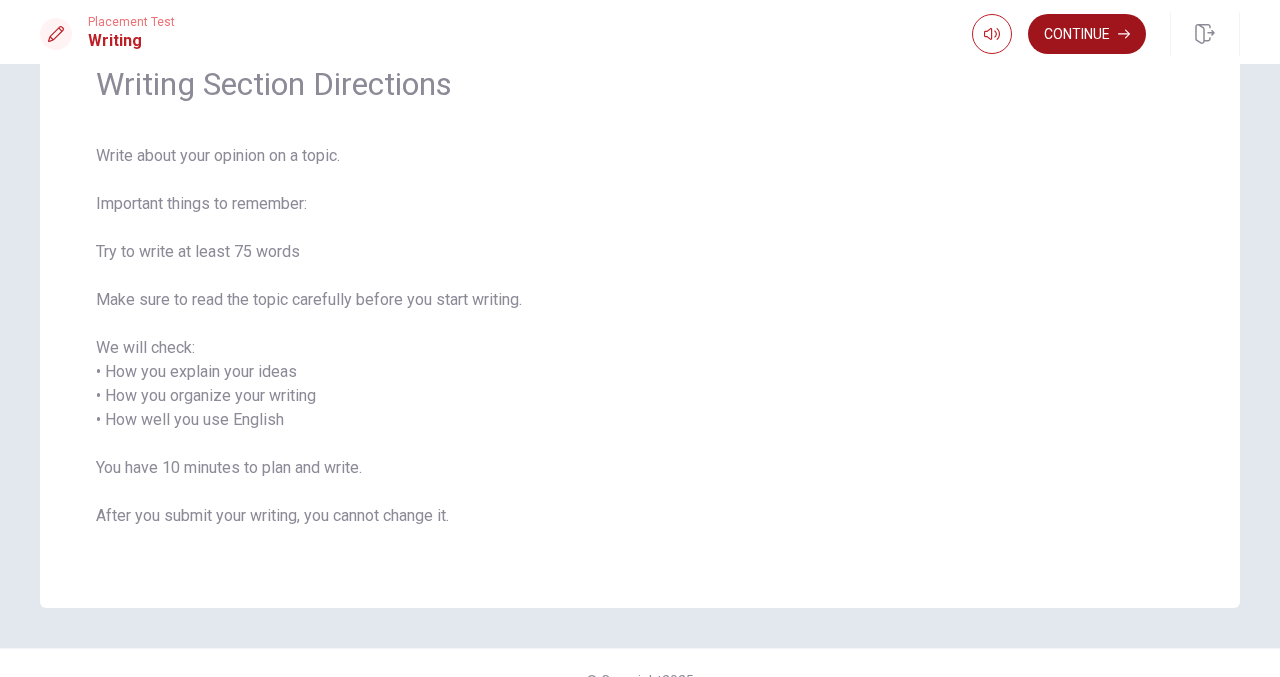 click on "Continue" at bounding box center (1087, 34) 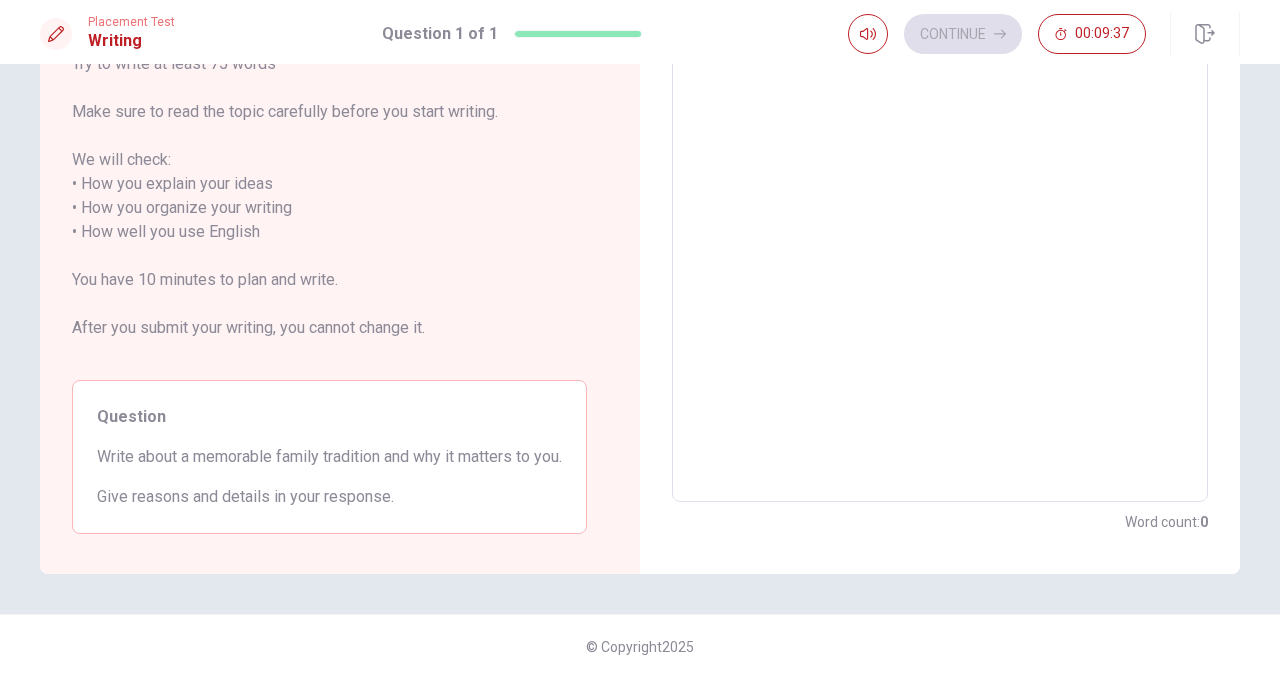 scroll, scrollTop: 0, scrollLeft: 0, axis: both 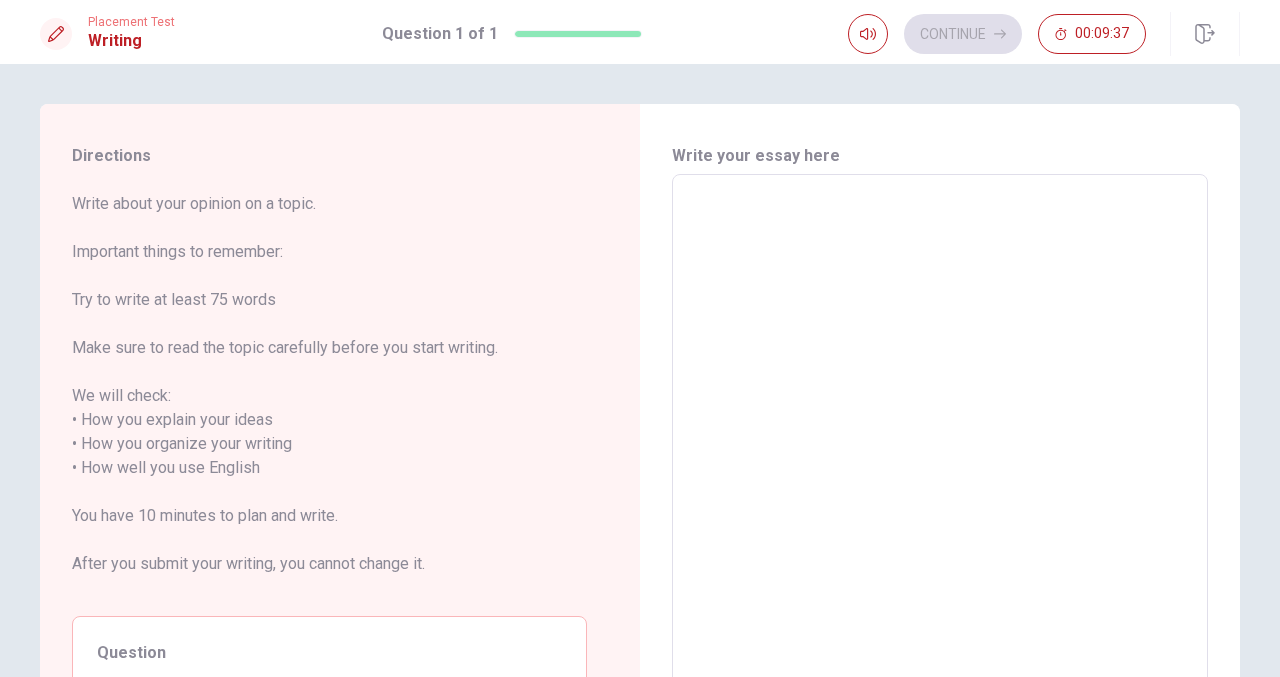click at bounding box center (940, 456) 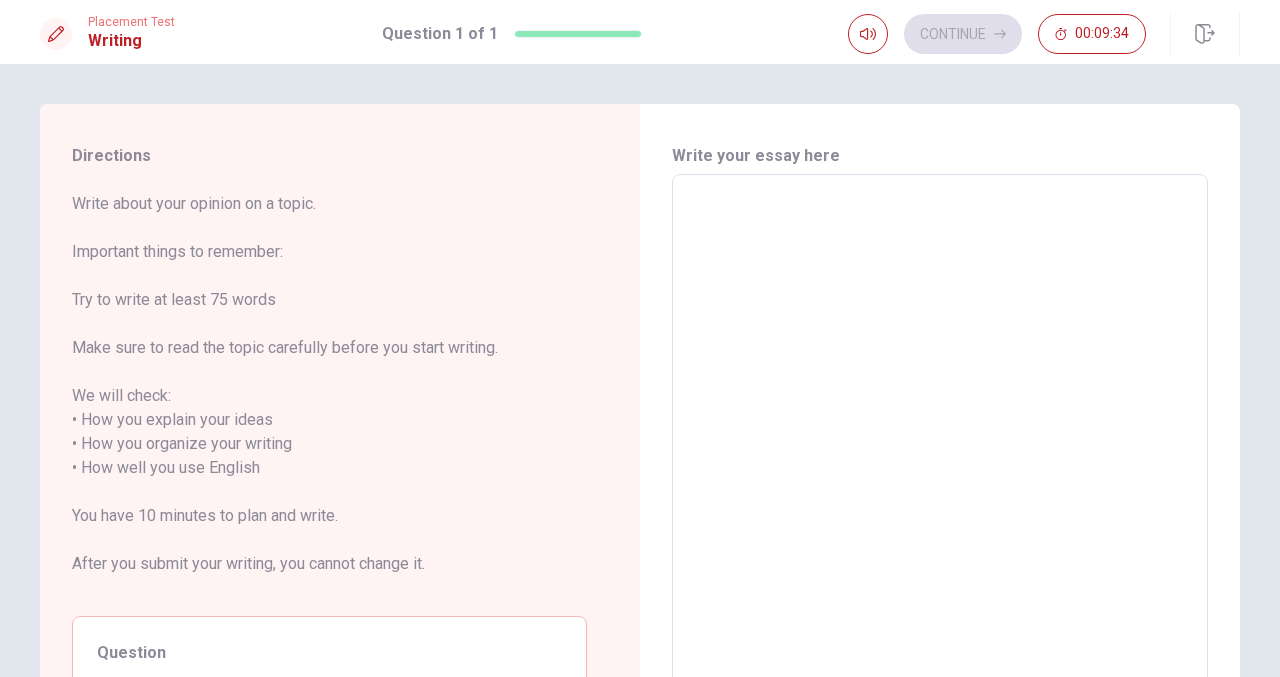type on "O" 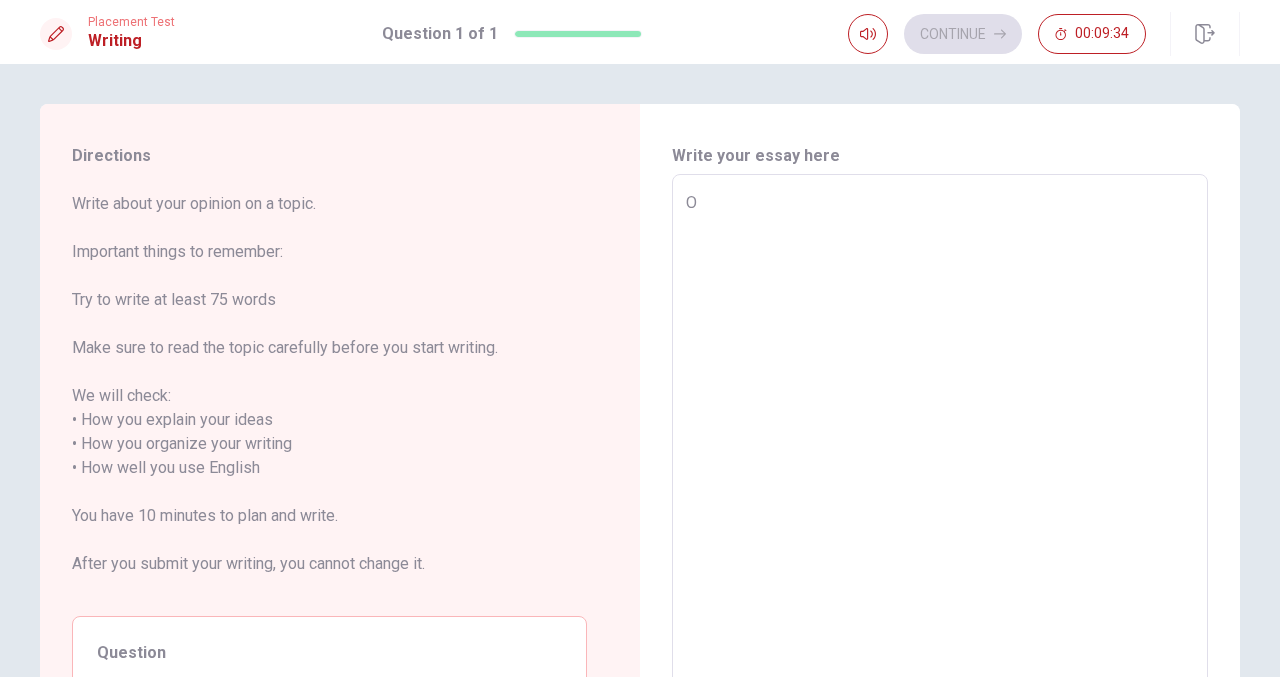 type on "x" 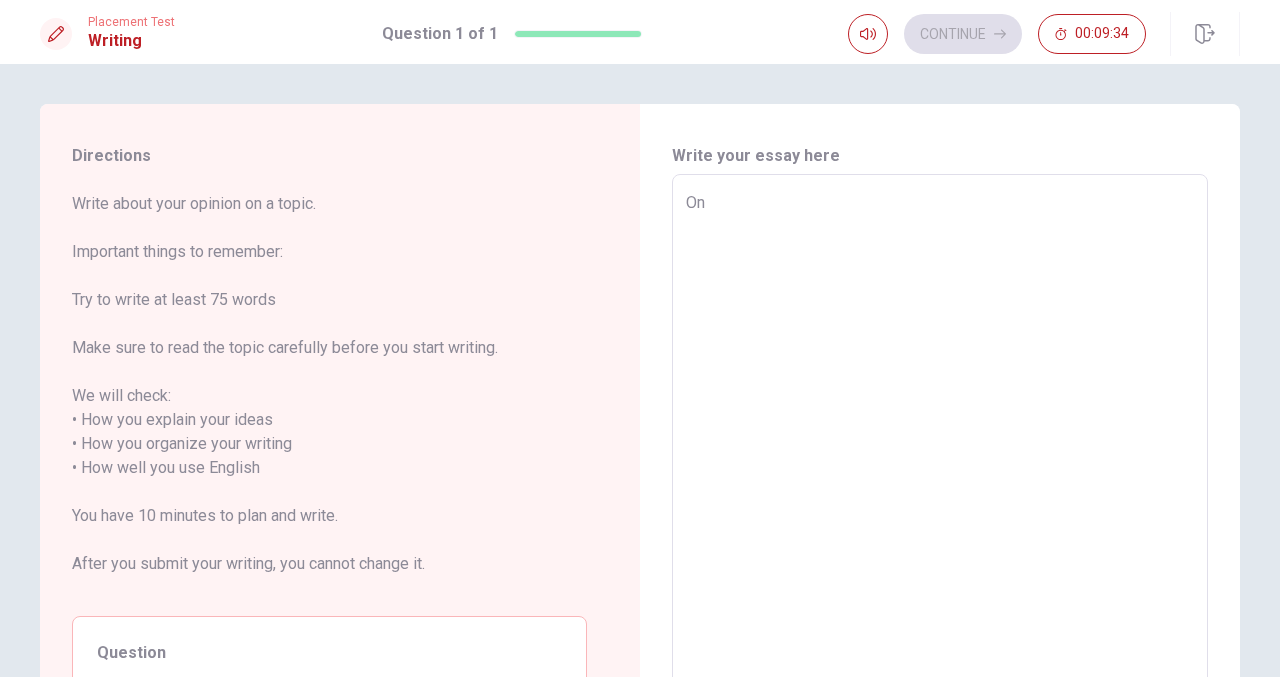 type on "x" 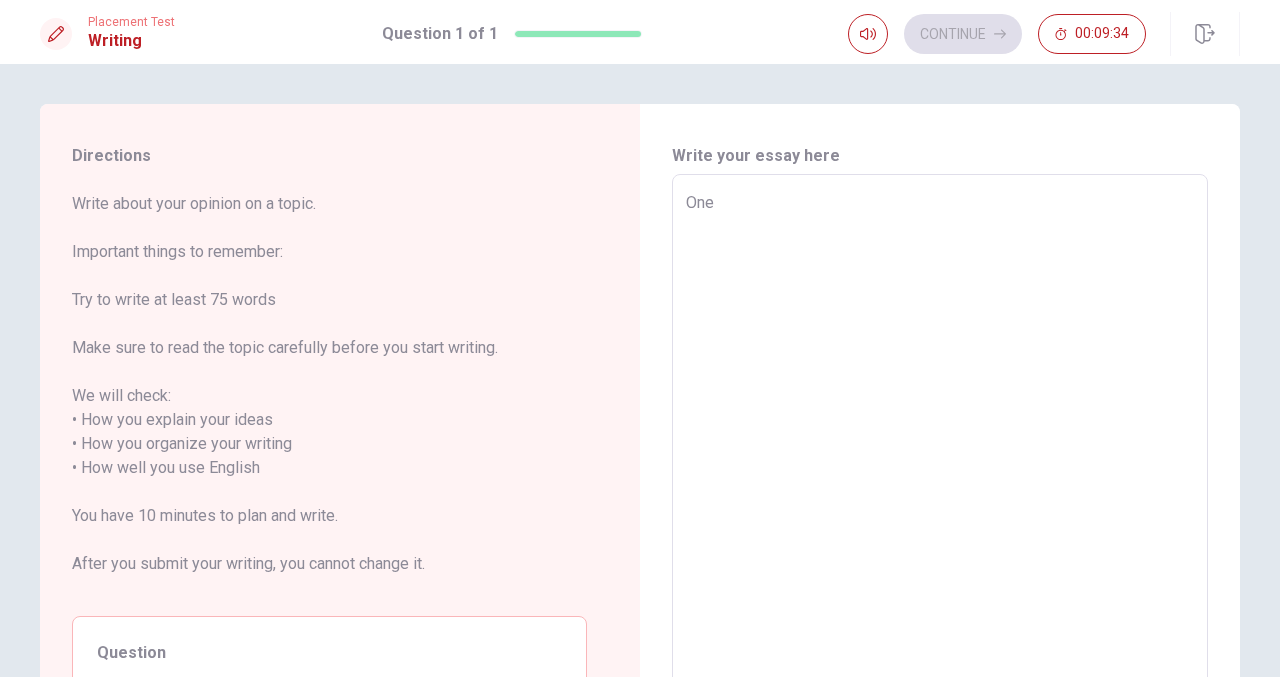 type on "One" 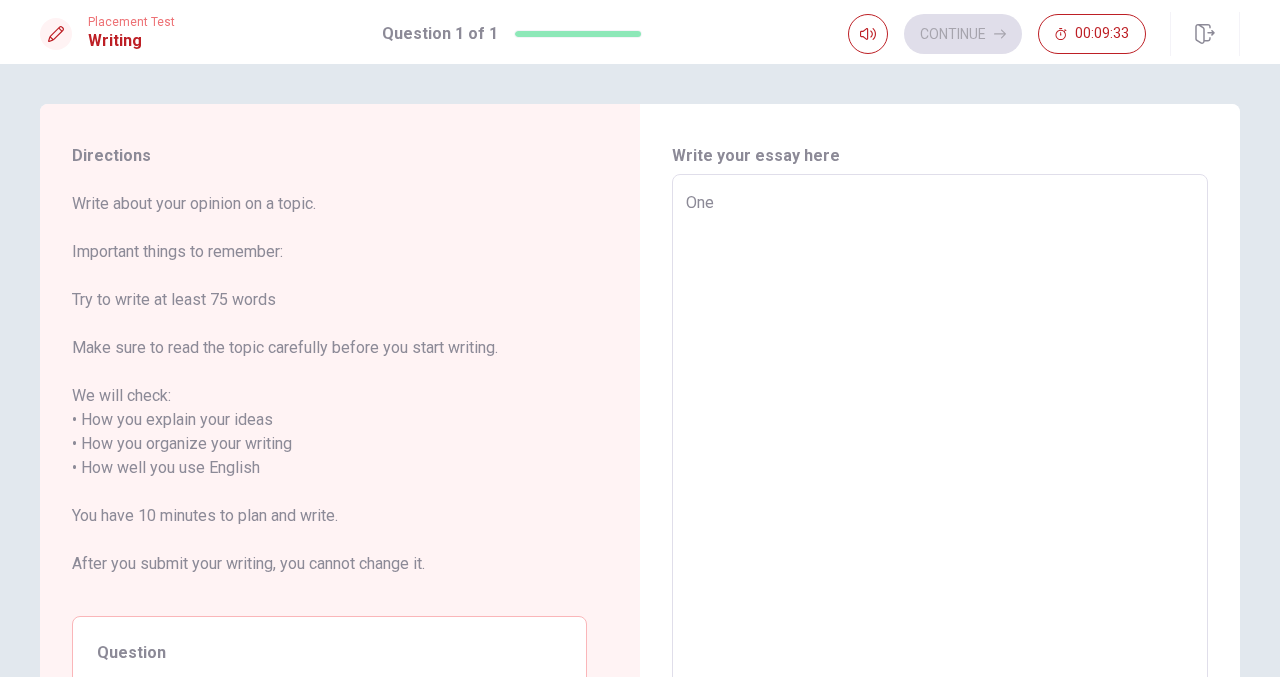 type on "One o" 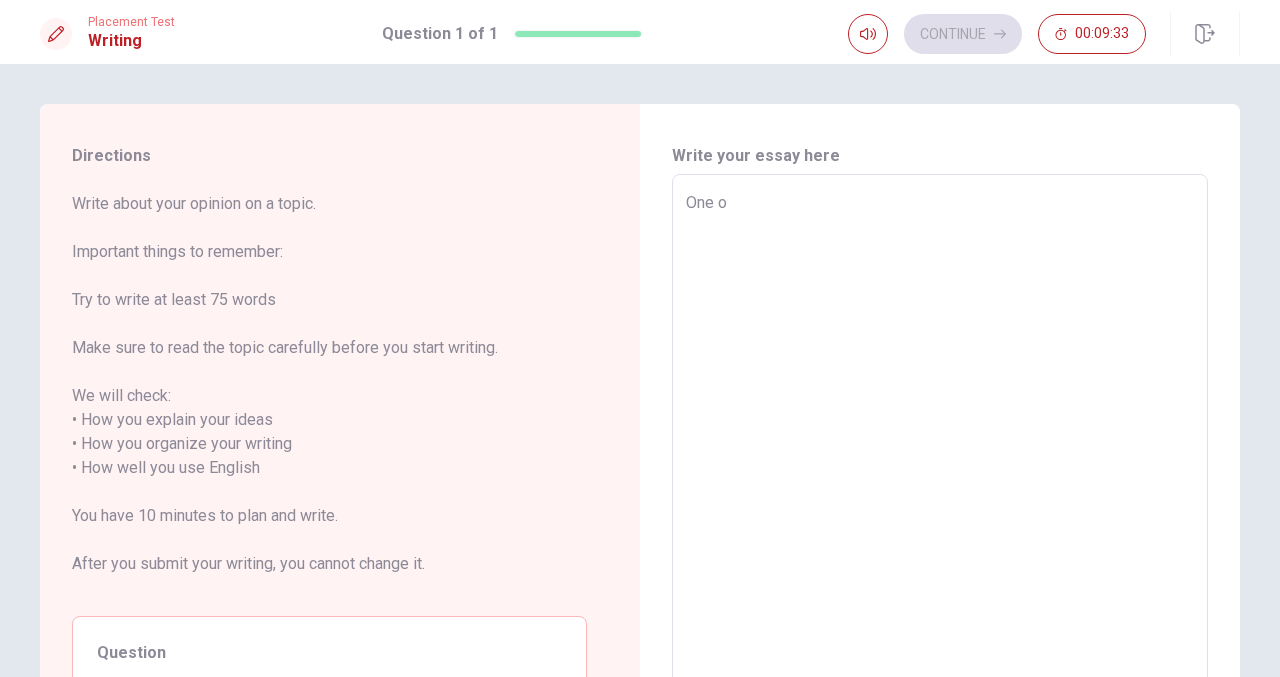type on "x" 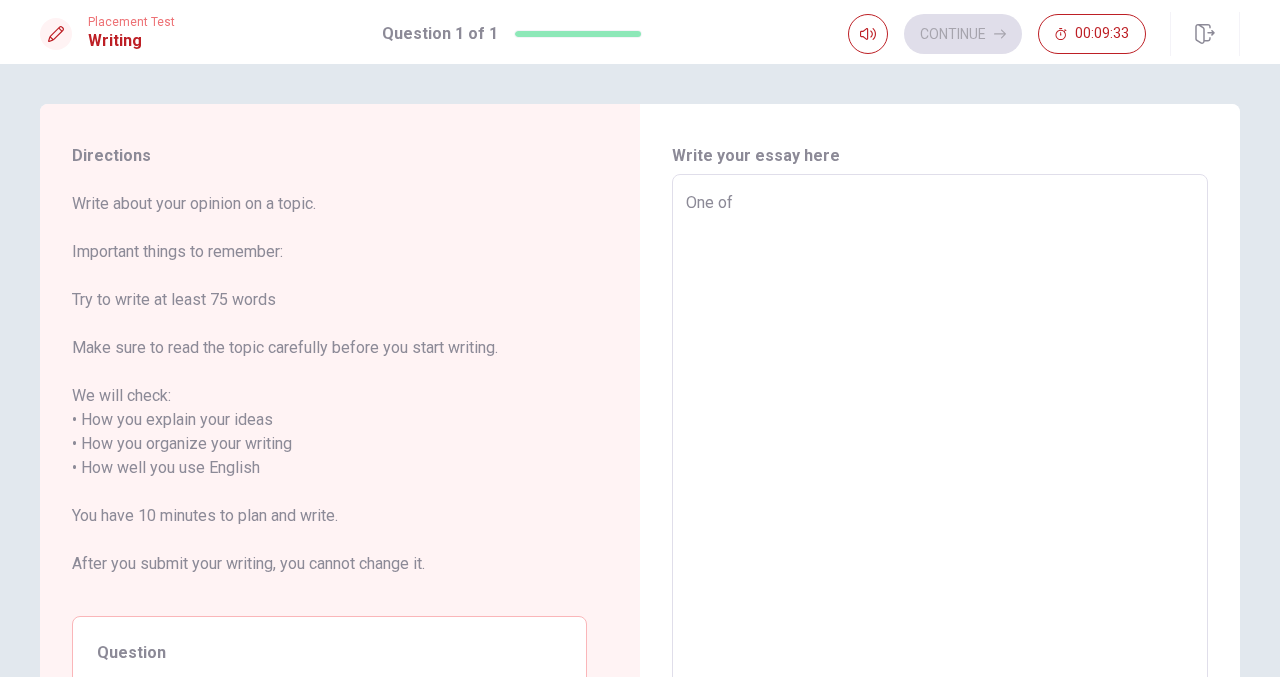 type on "x" 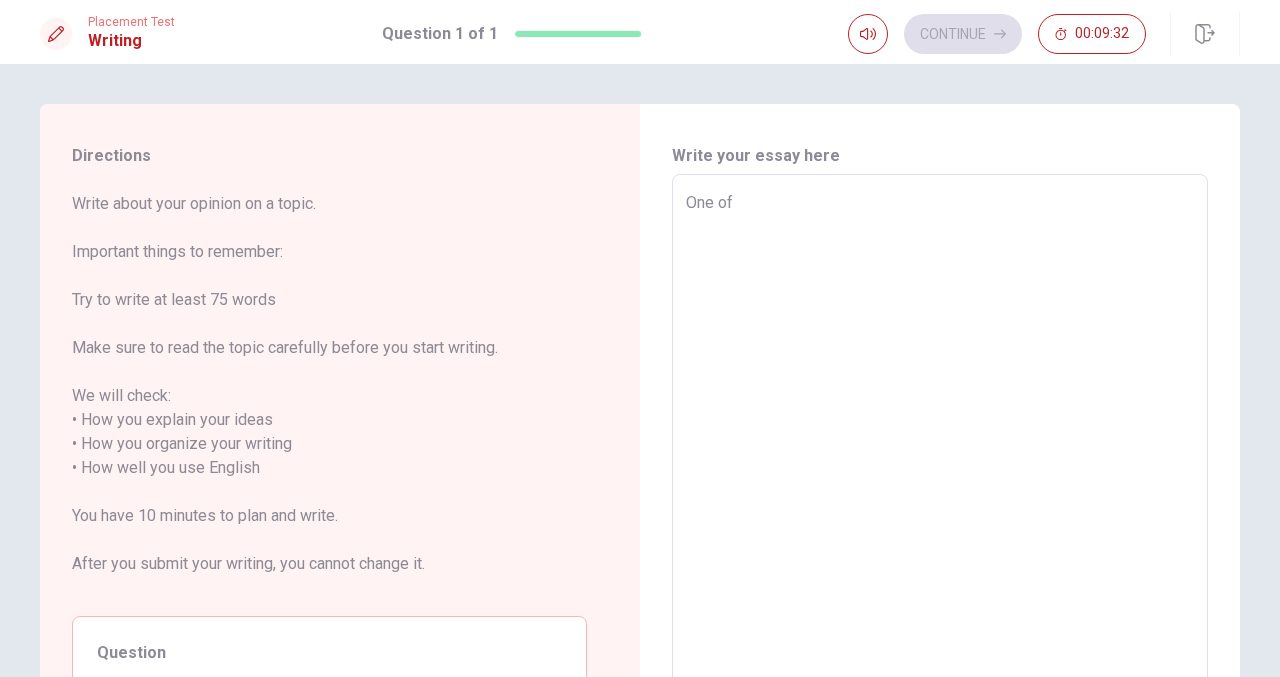 type on "One of m" 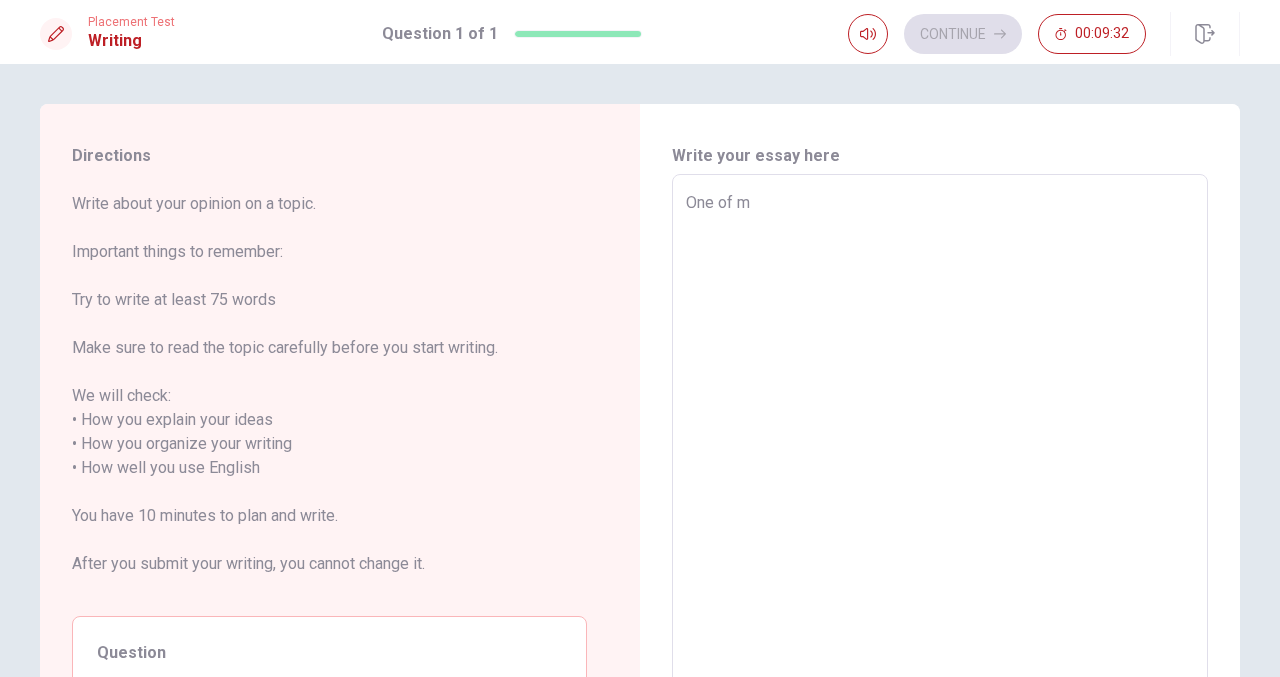 type on "x" 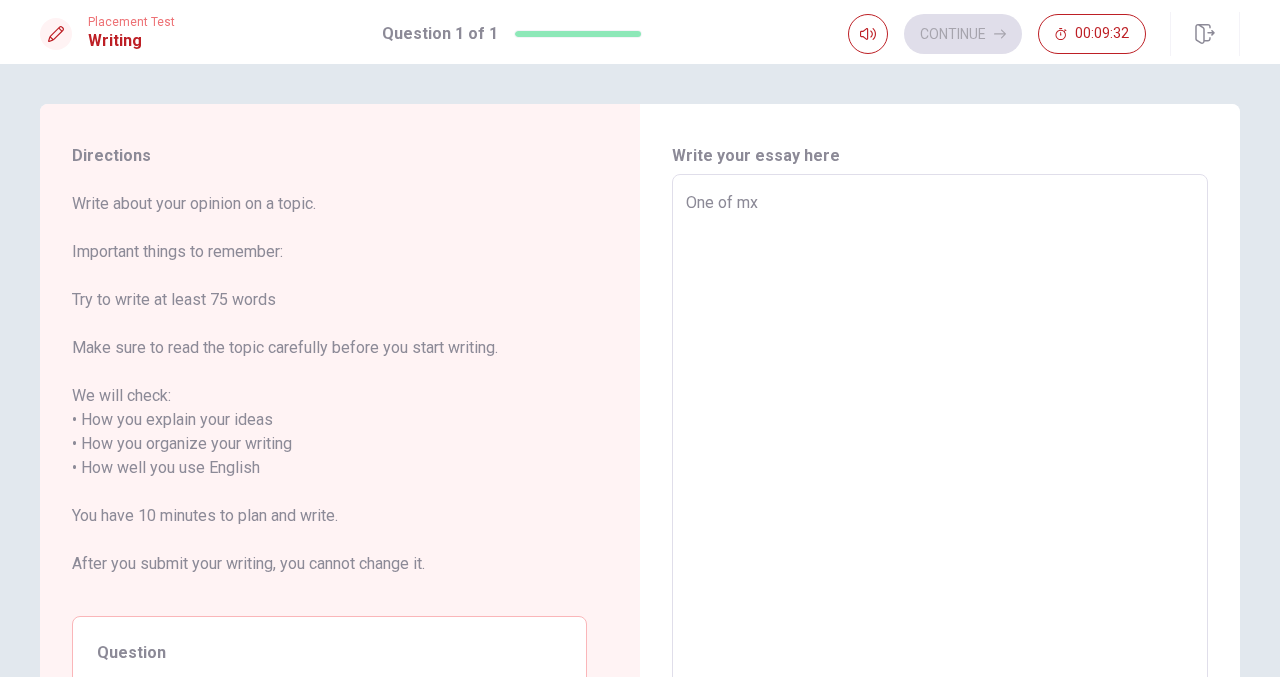 type on "x" 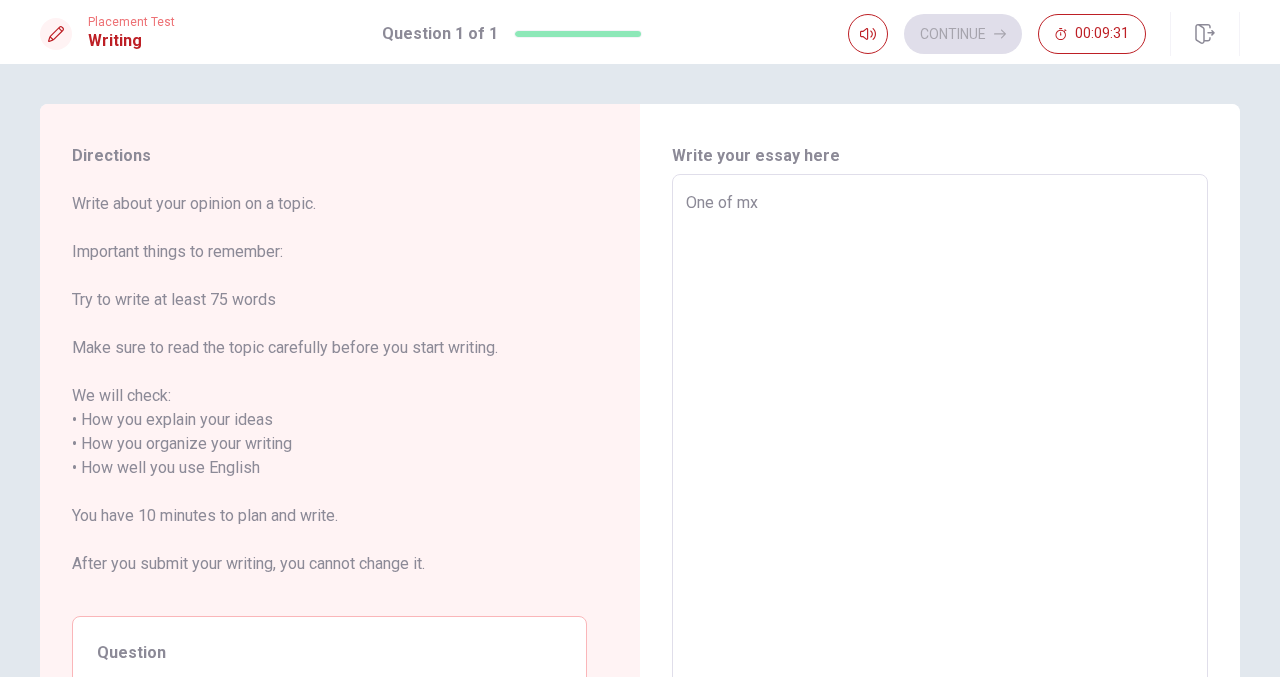 type on "One of m" 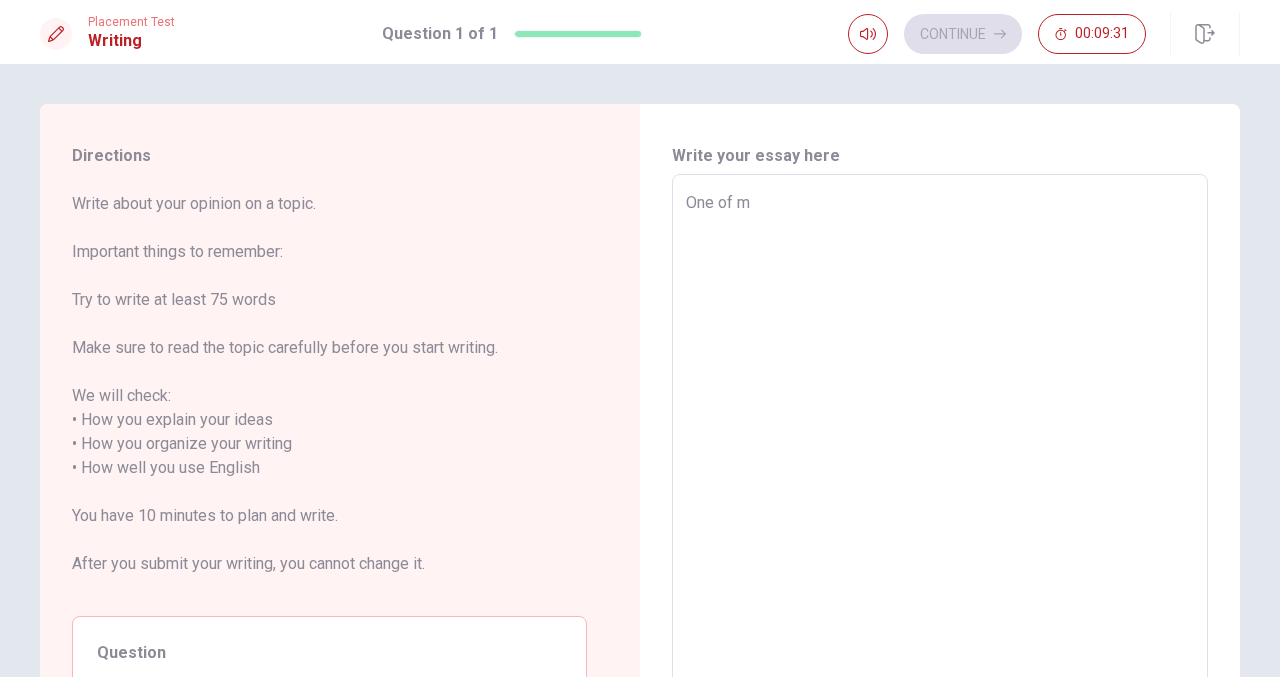 type on "x" 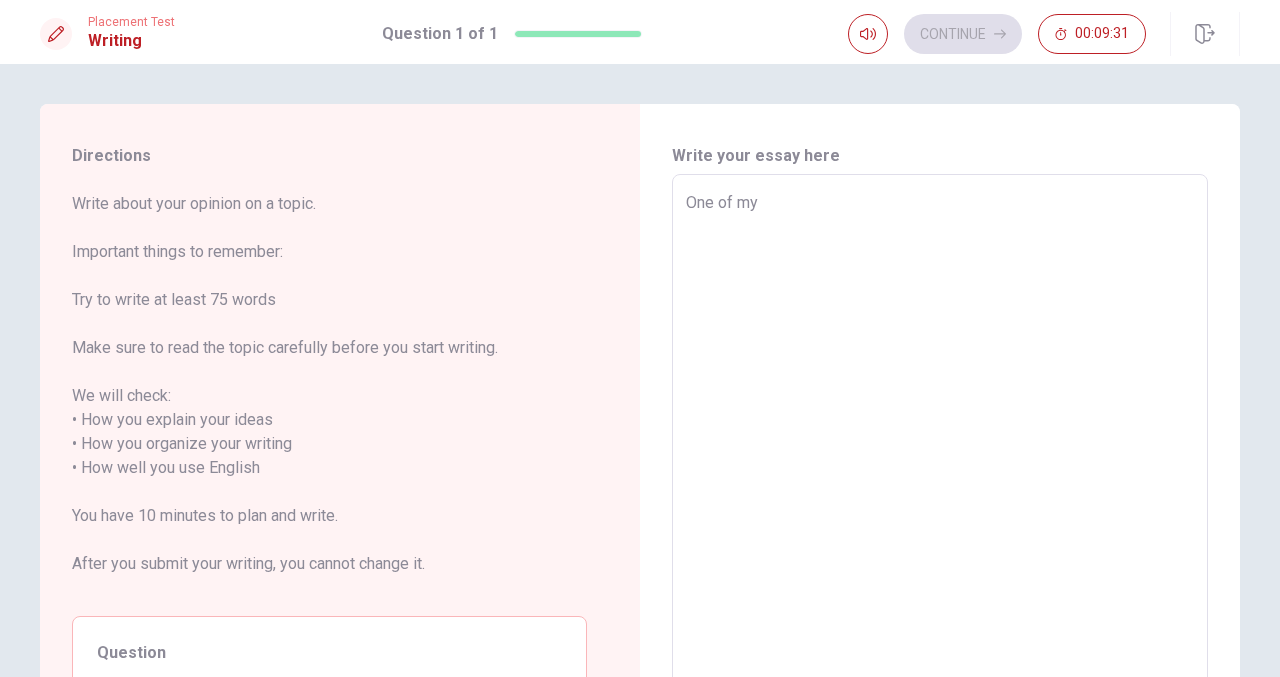 type on "x" 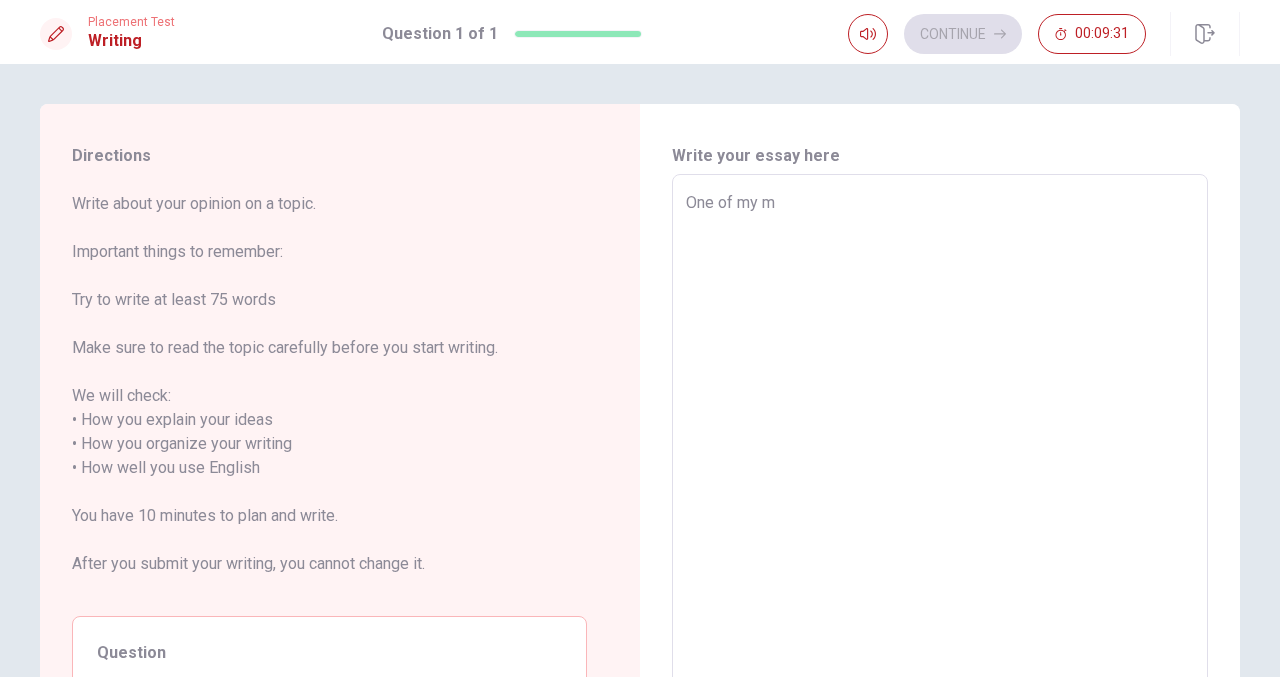 type on "x" 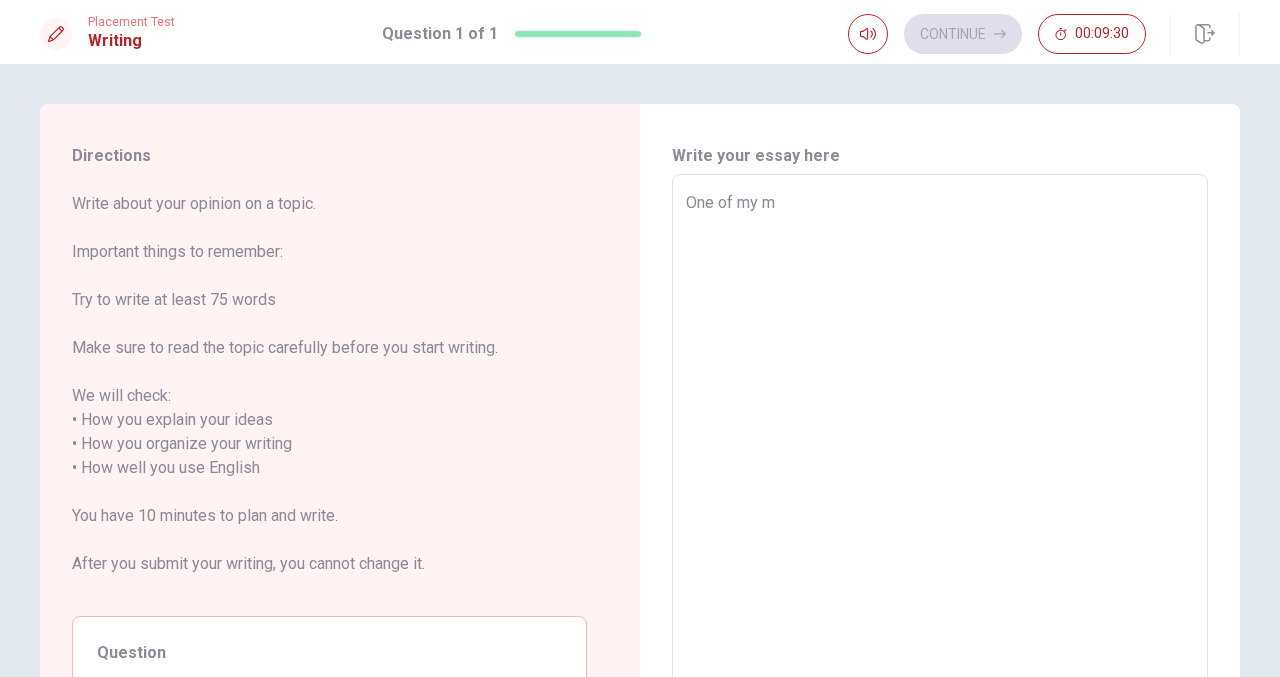 type on "One of my mo" 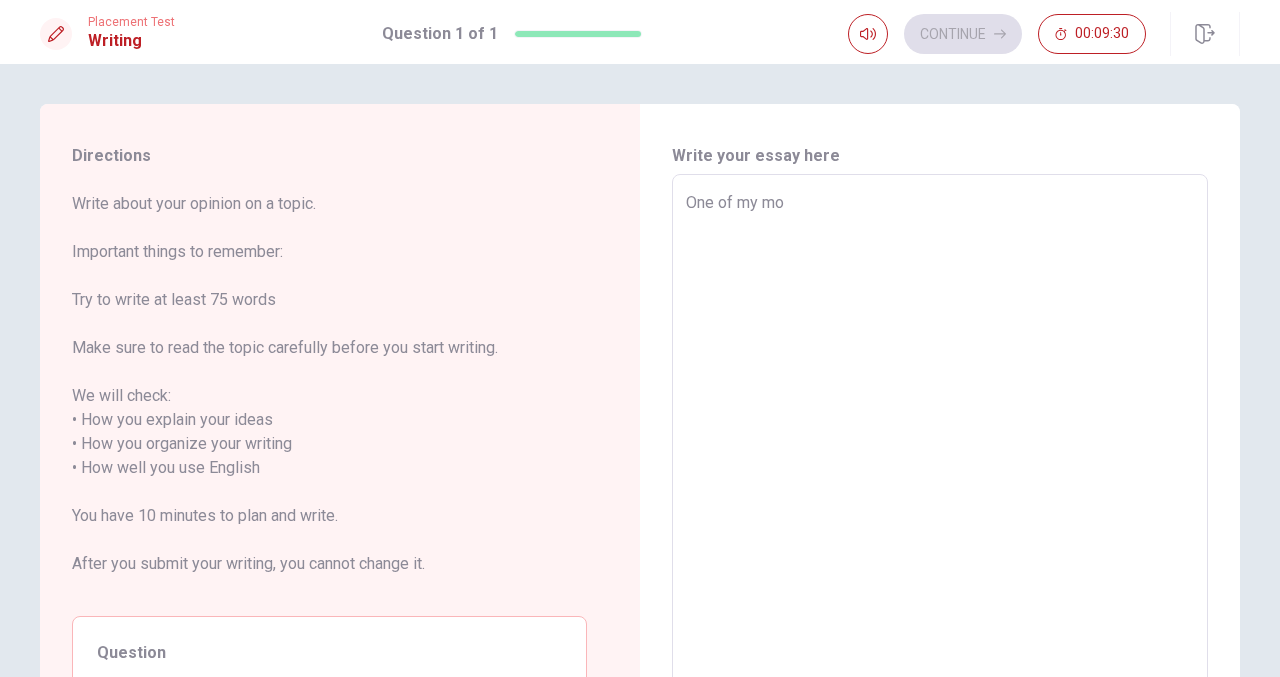 type on "x" 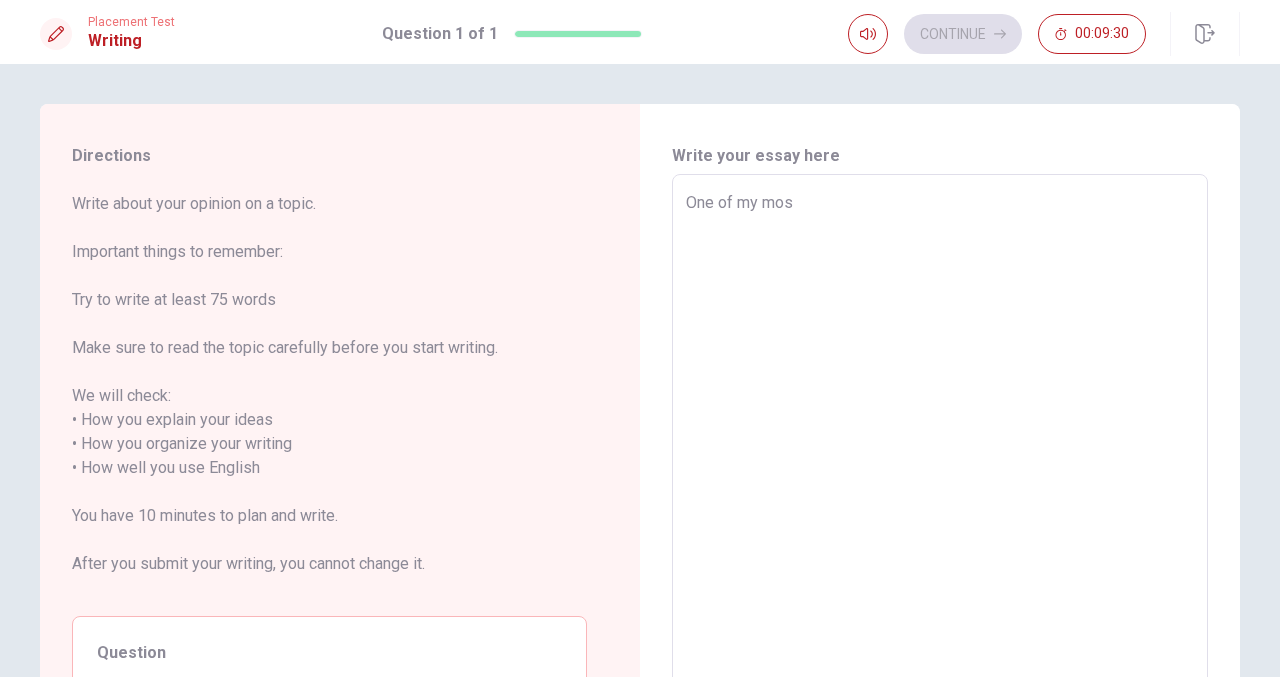 type on "x" 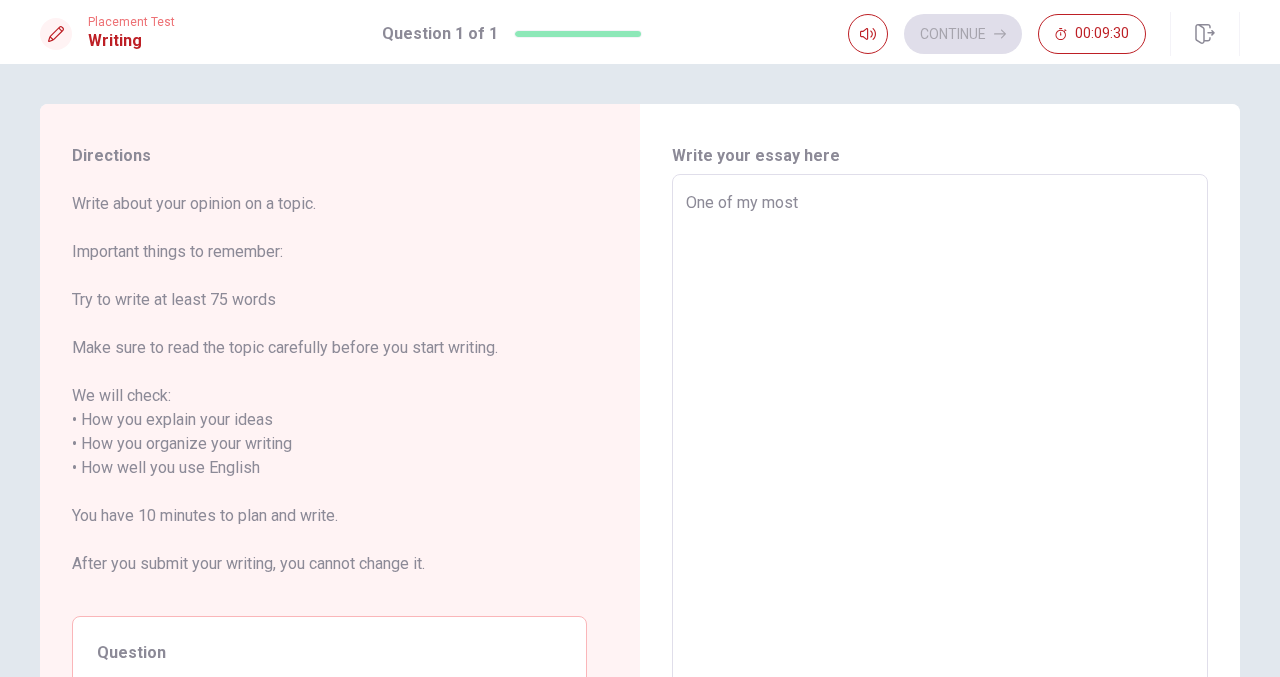 type on "x" 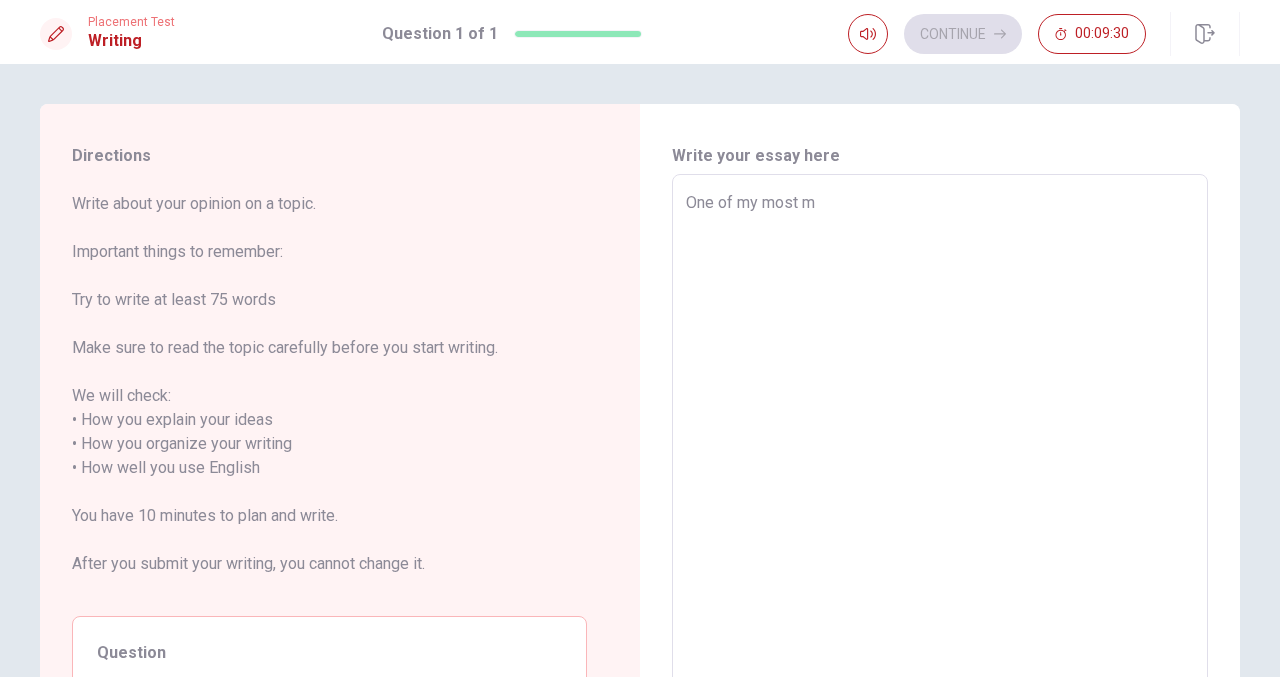 type on "x" 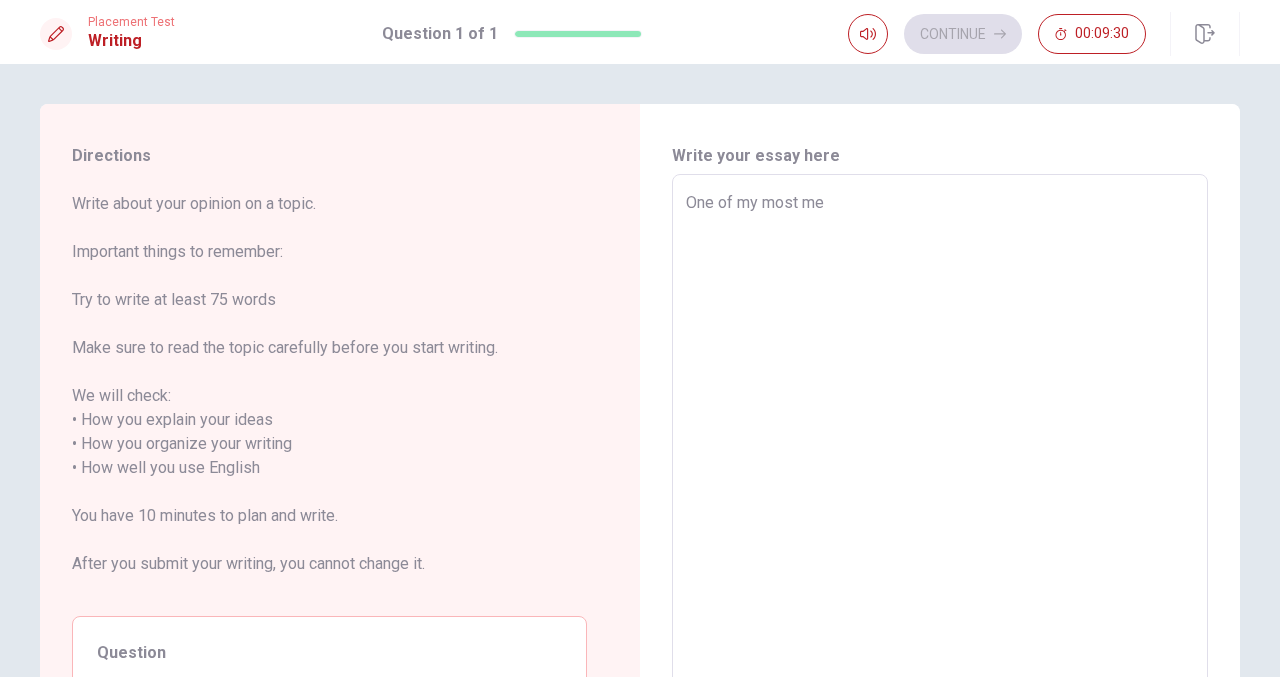 type on "x" 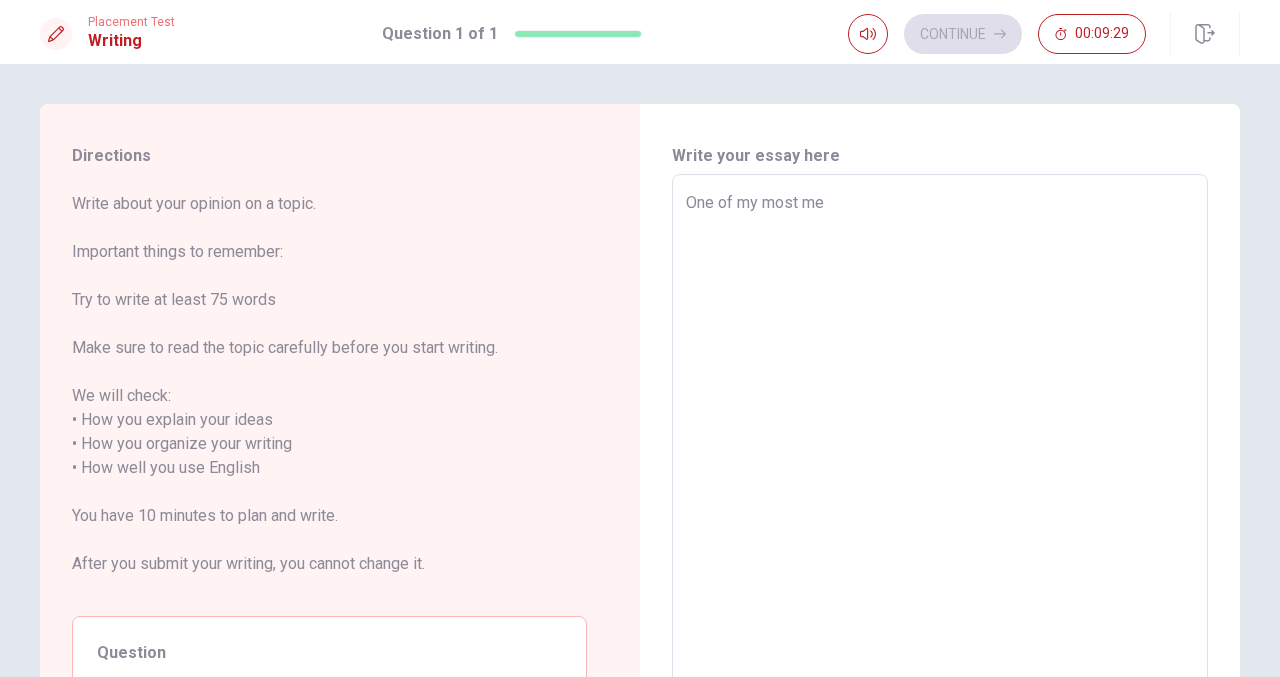 type on "One of my most mem" 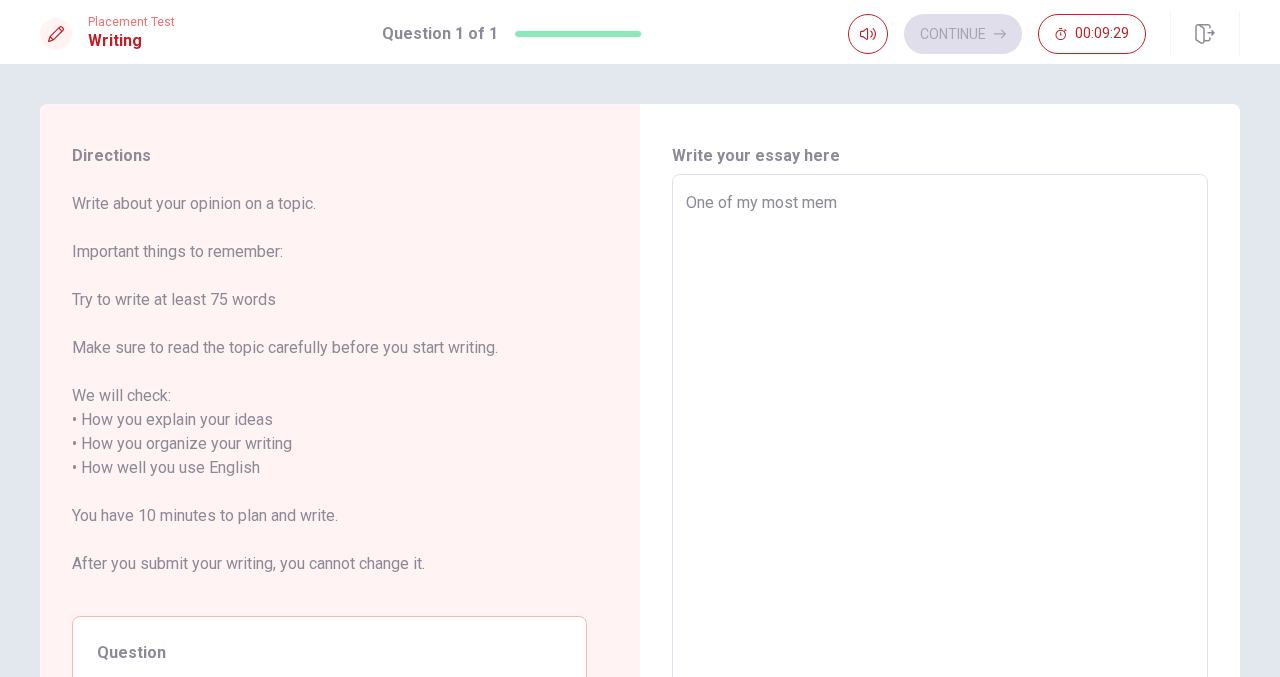 type on "x" 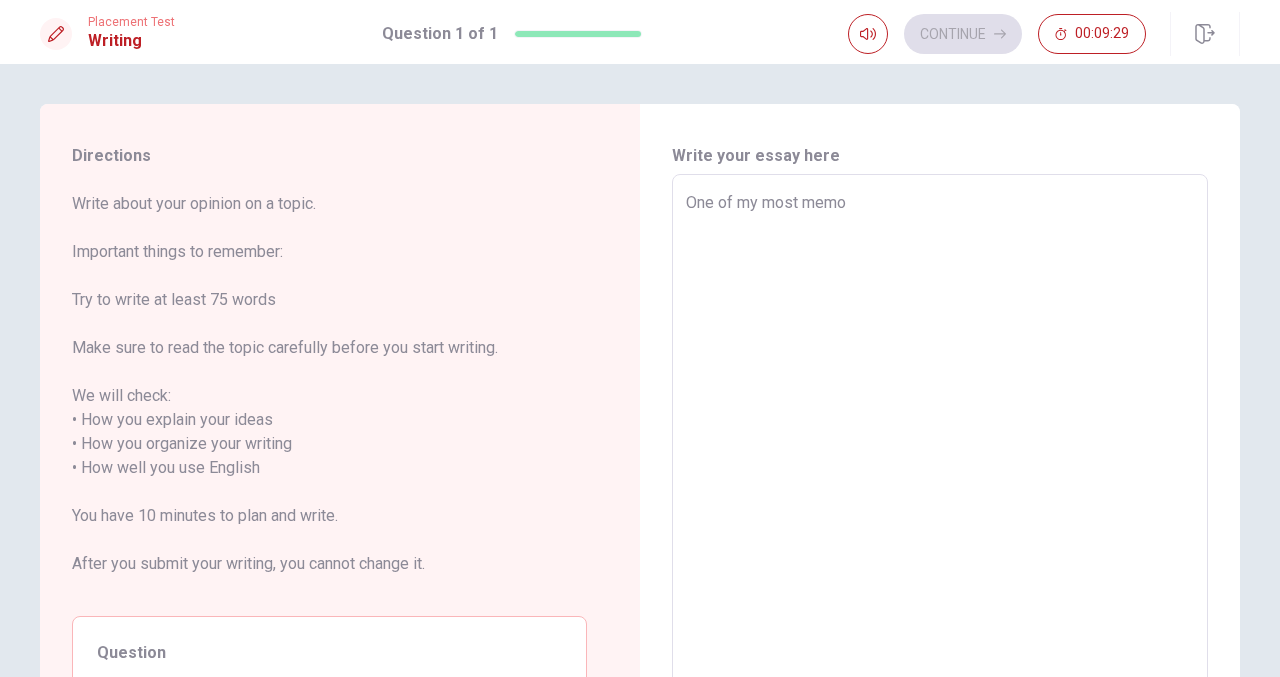 type on "x" 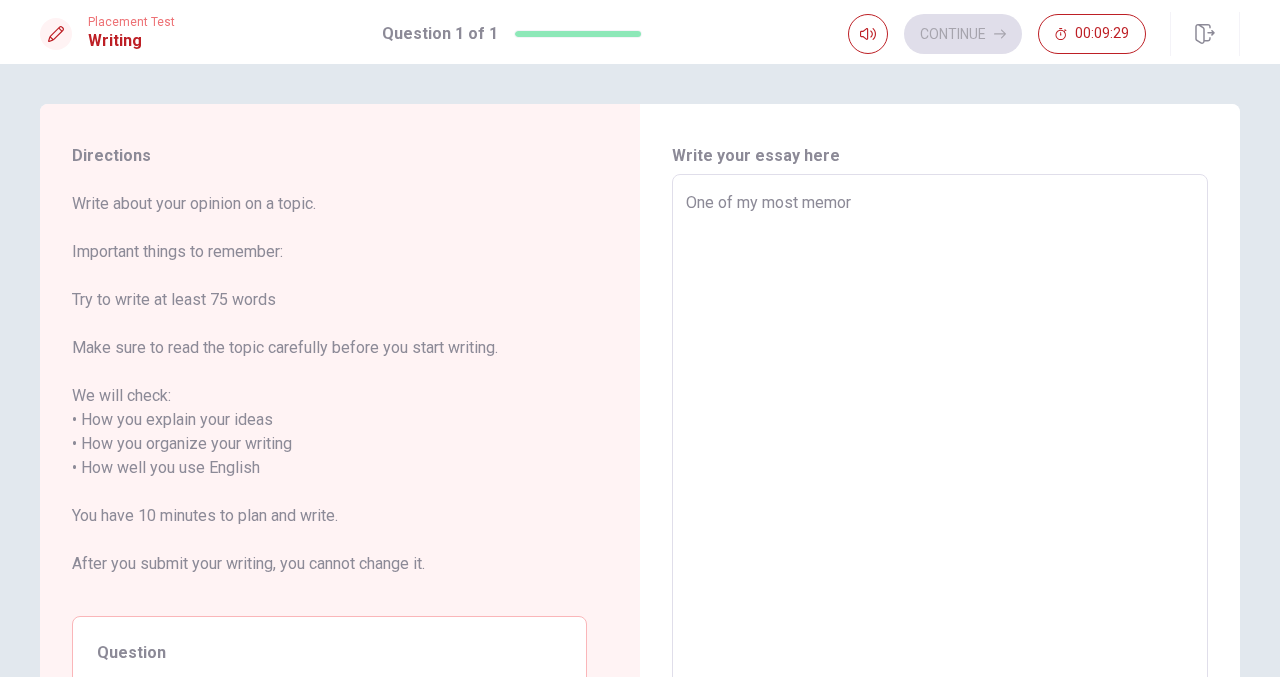type on "x" 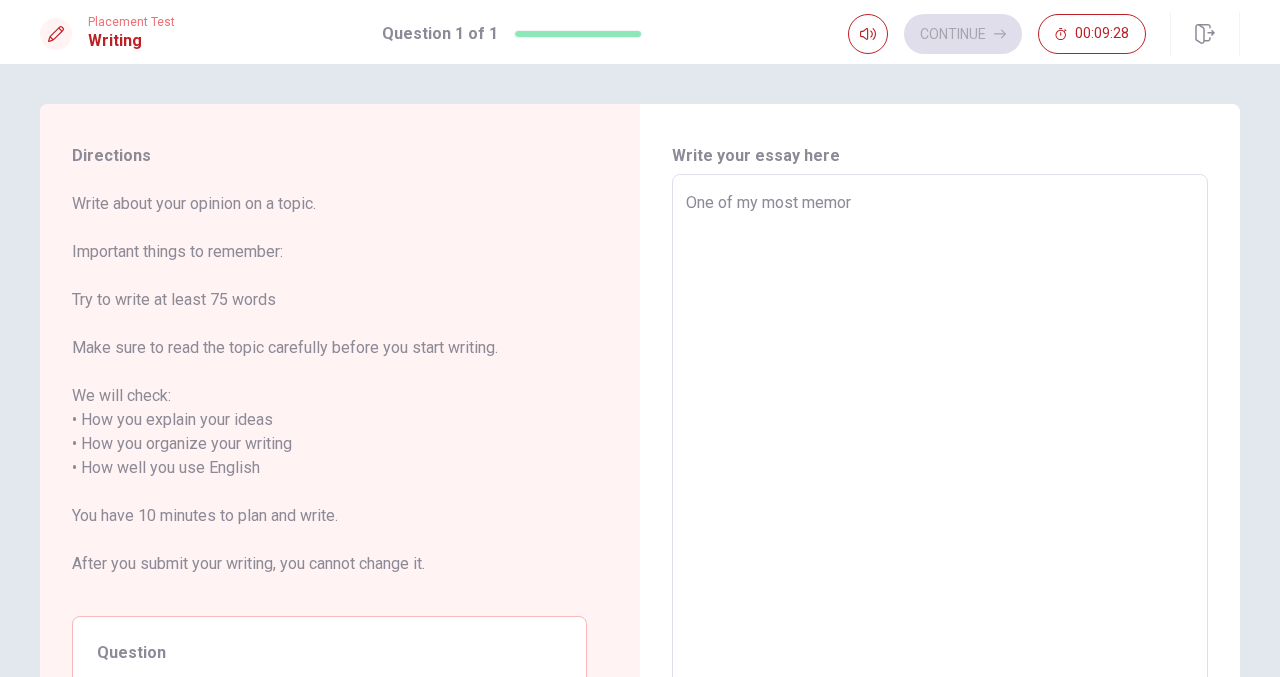type on "One of my most memora" 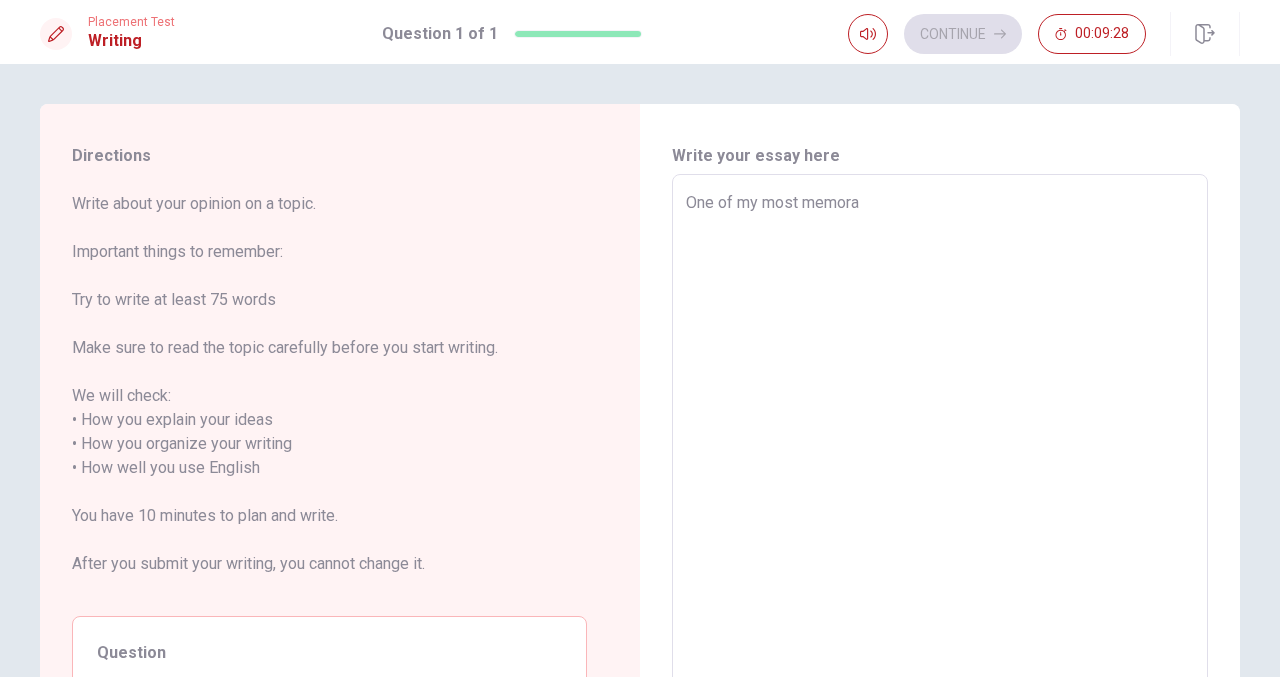 type on "x" 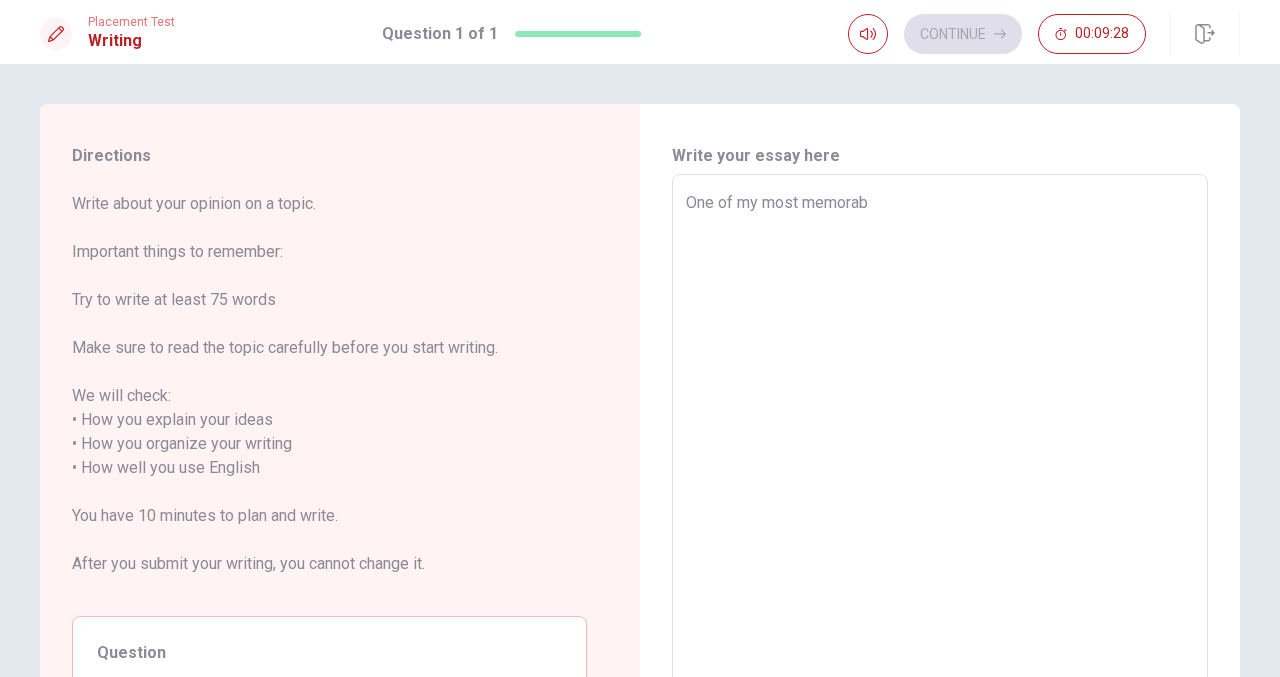 type on "x" 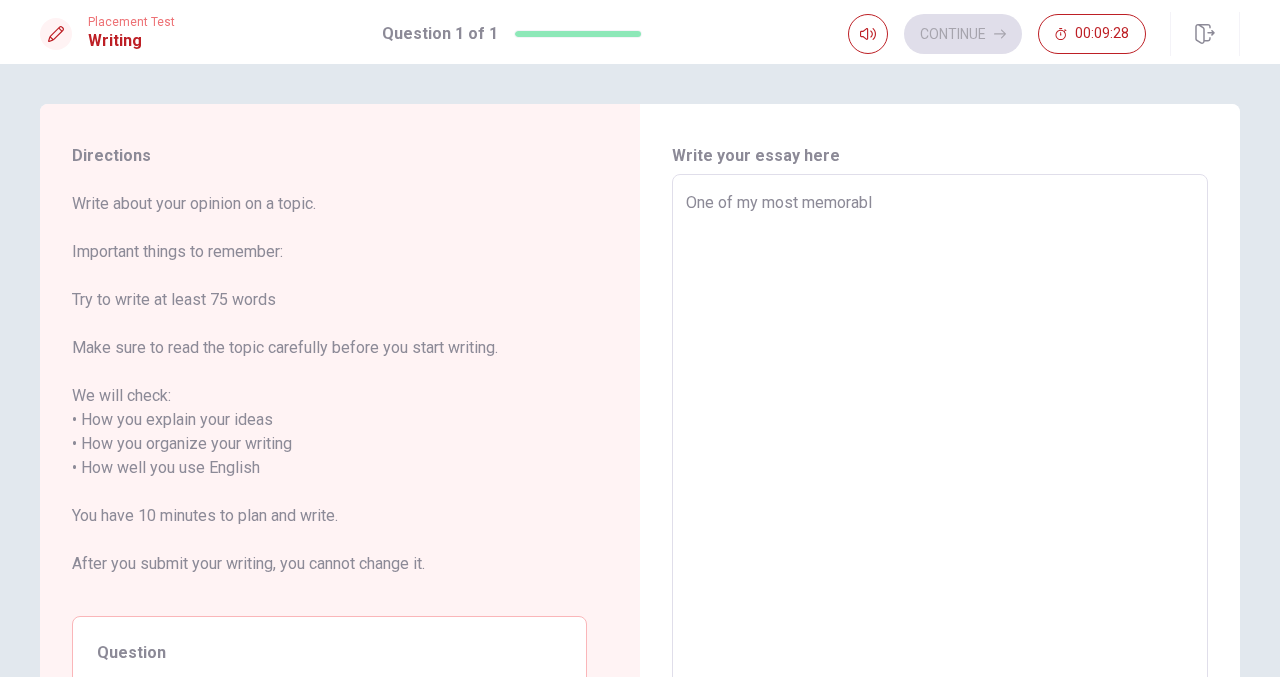 type on "x" 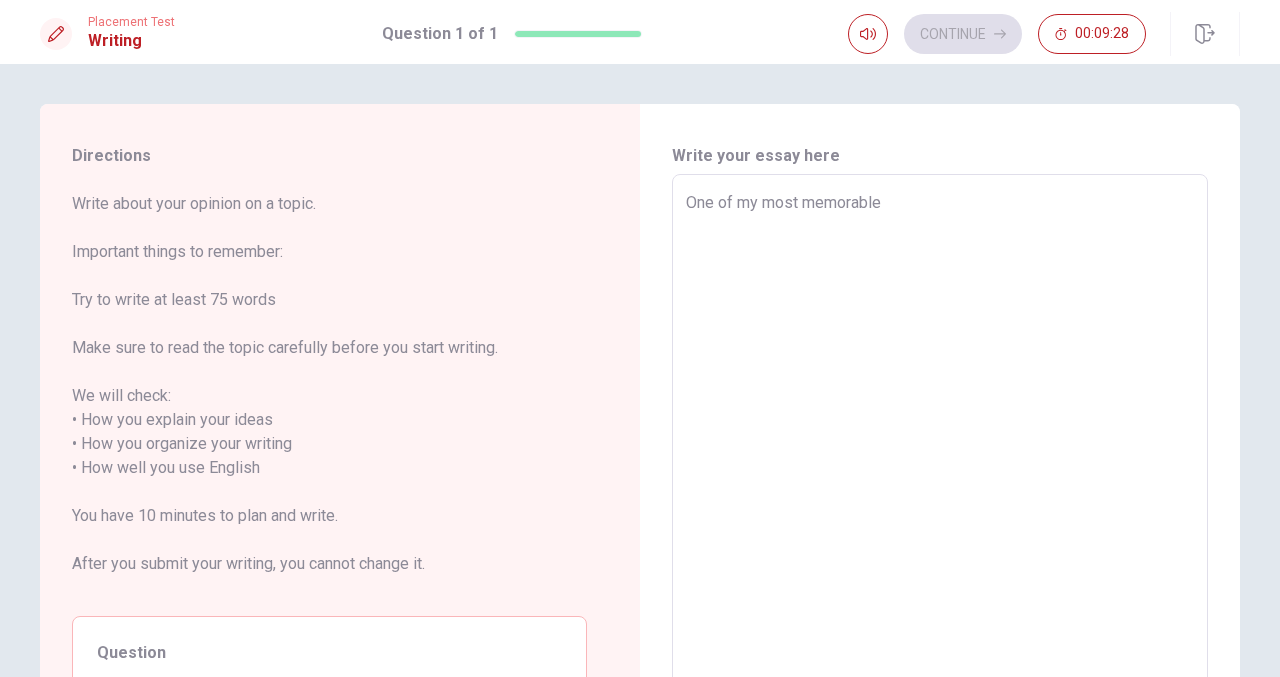 type on "One of my most memorable" 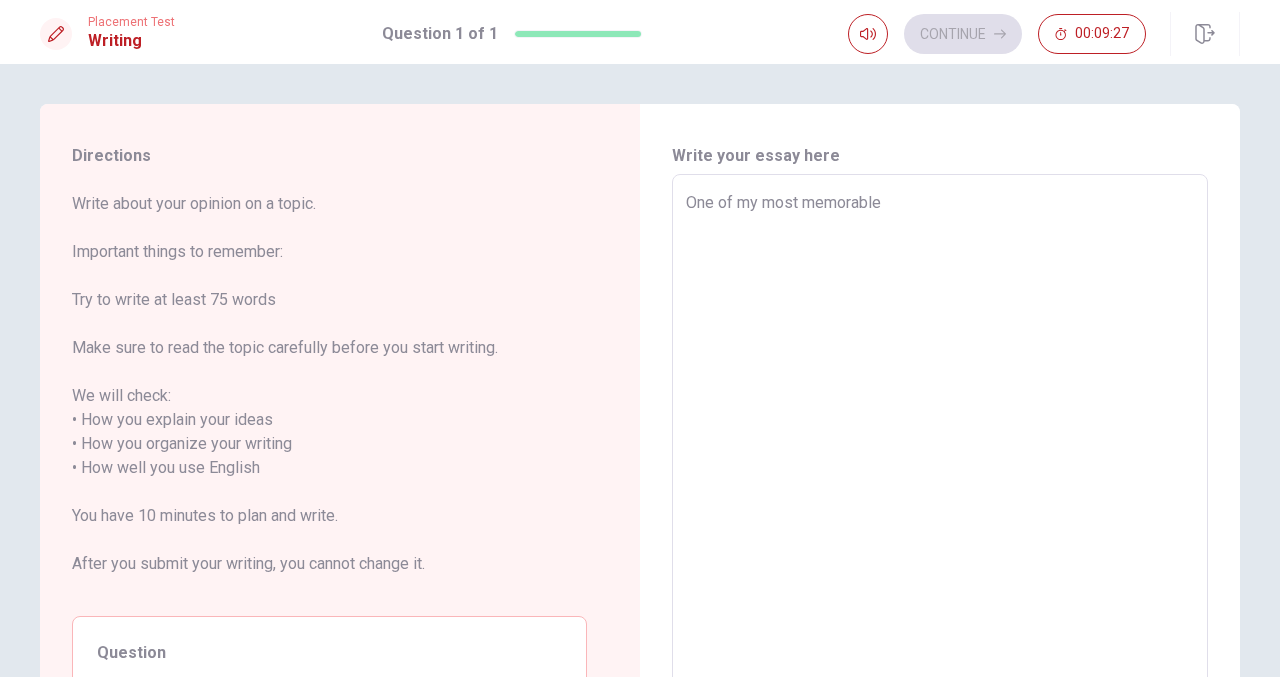 type on "One of my most memorable F" 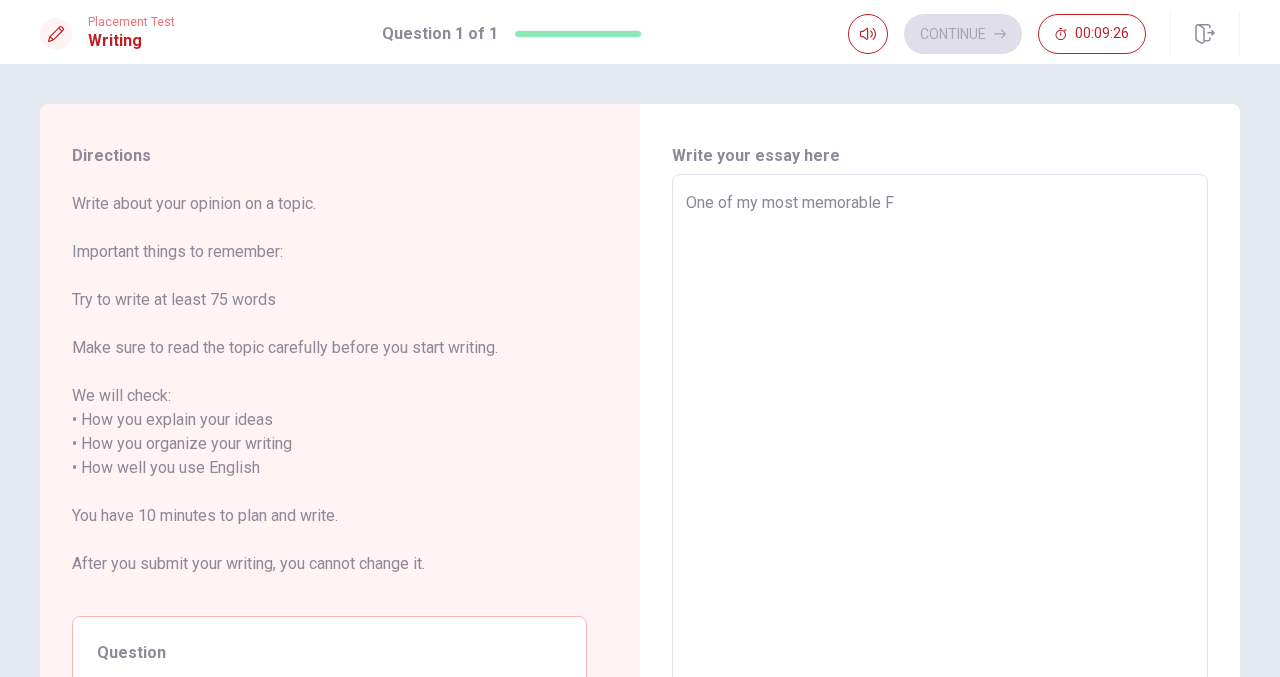 type on "x" 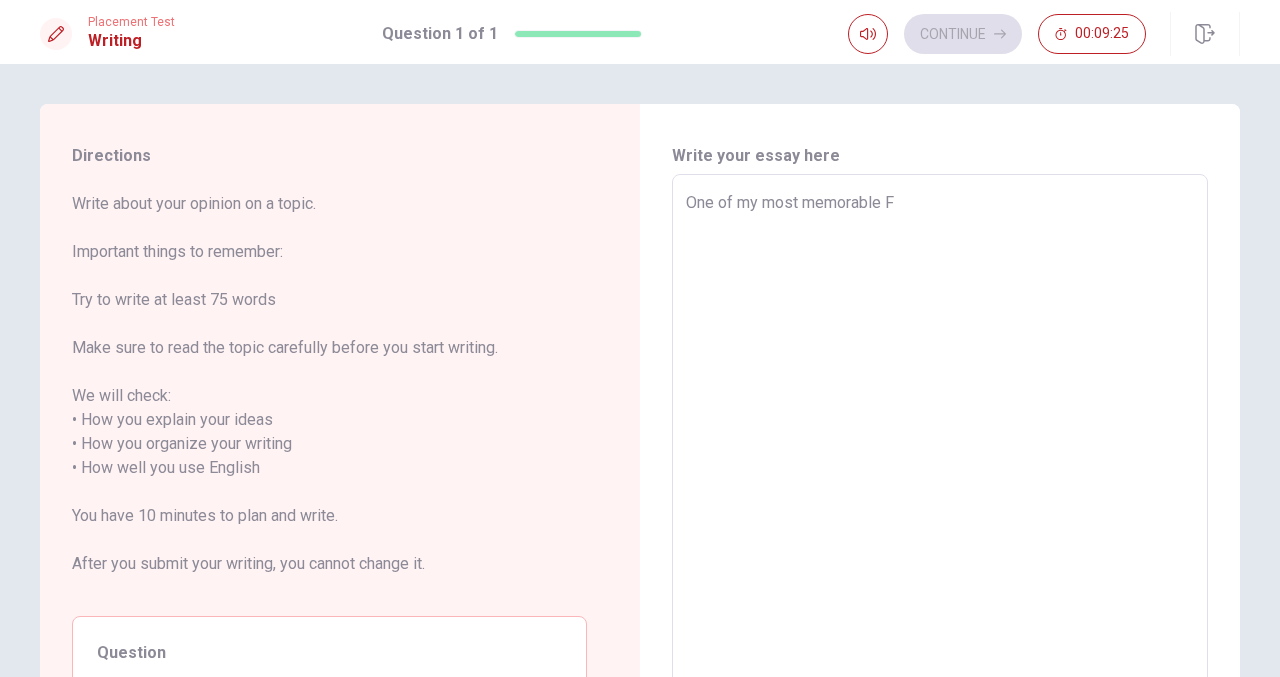 type on "One of my most memorable" 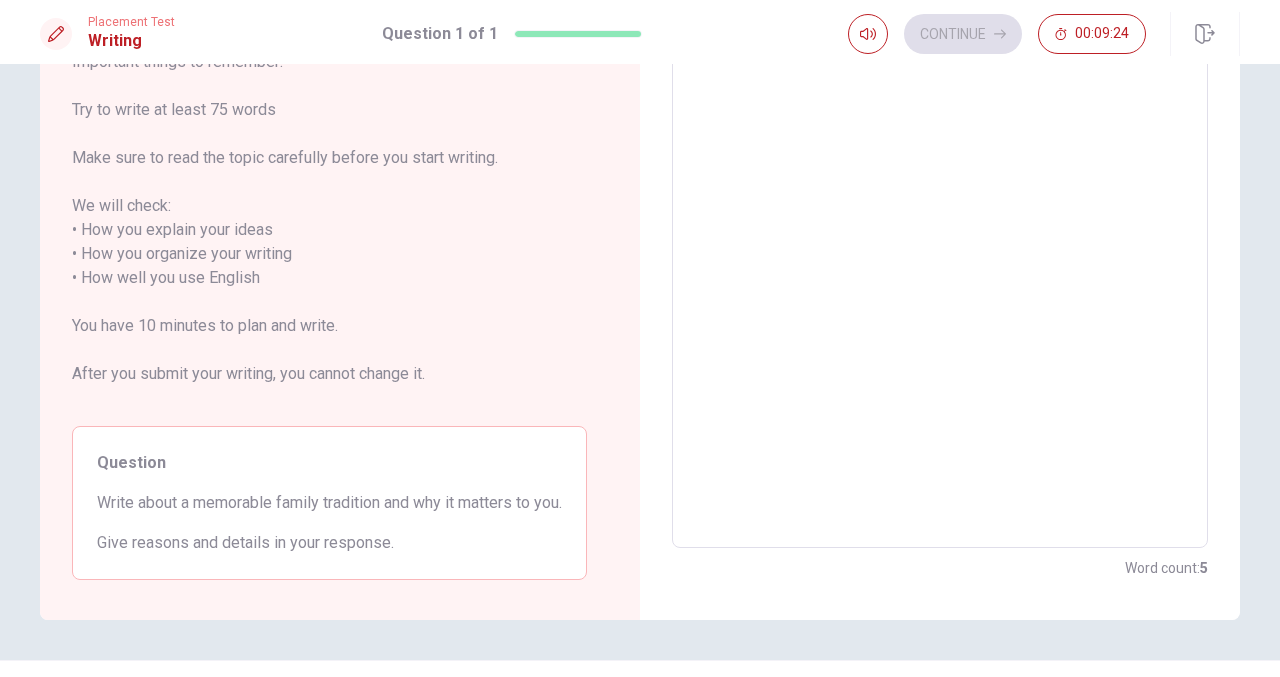 type on "x" 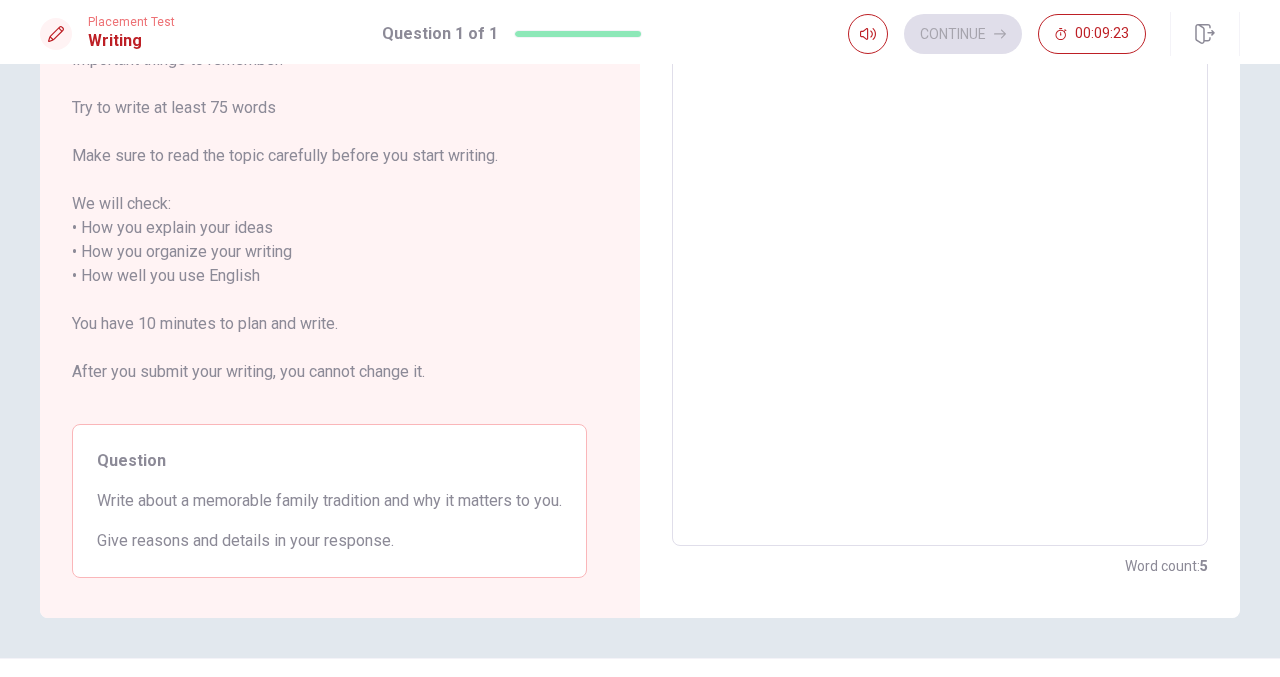 type on "One of my most memorable f" 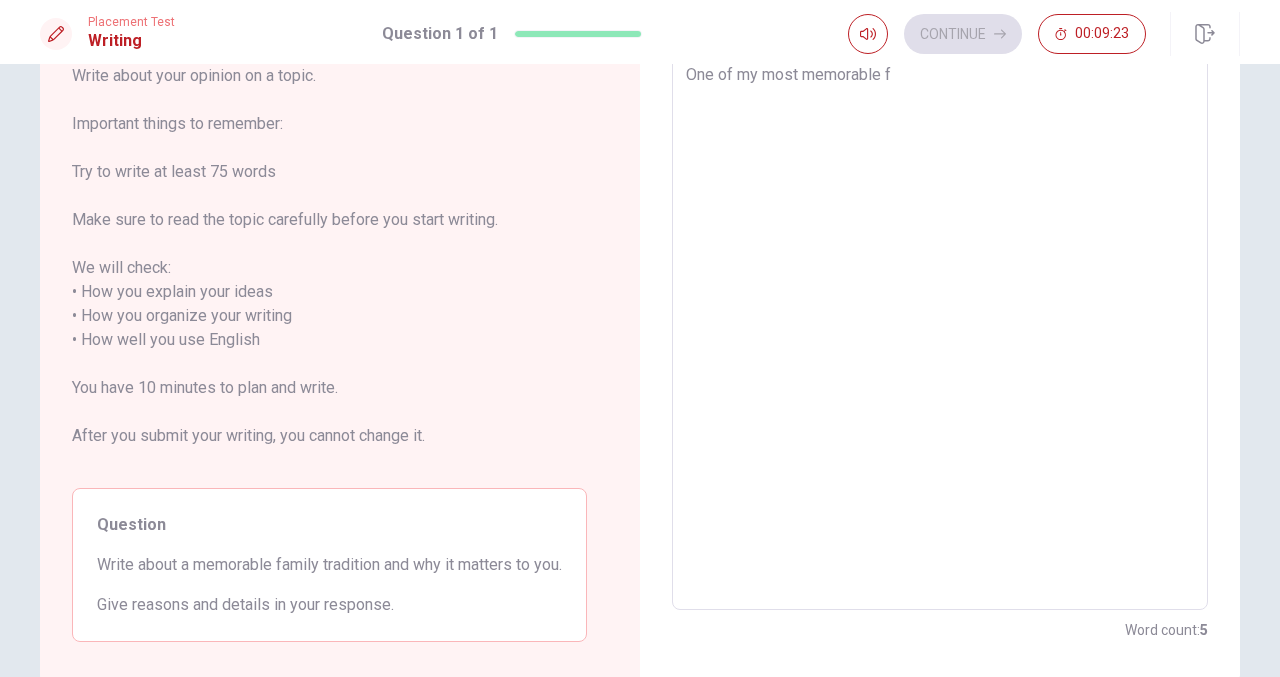type on "One of my most memorable fa" 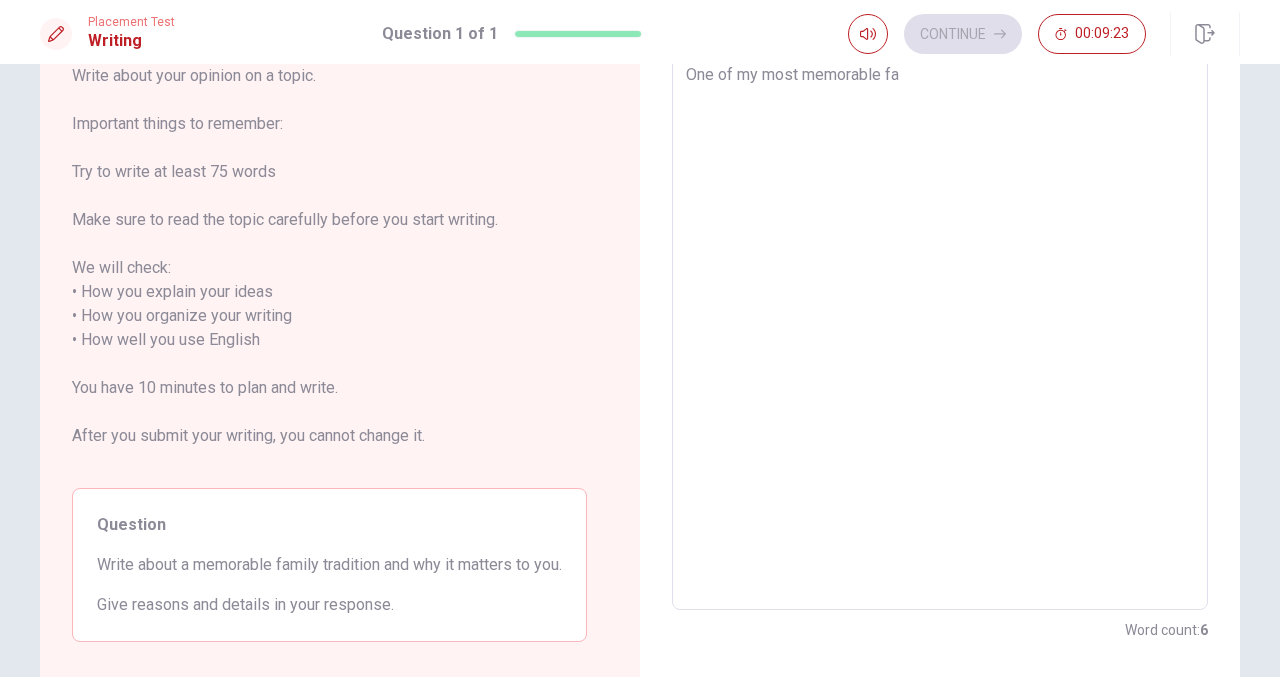 type on "x" 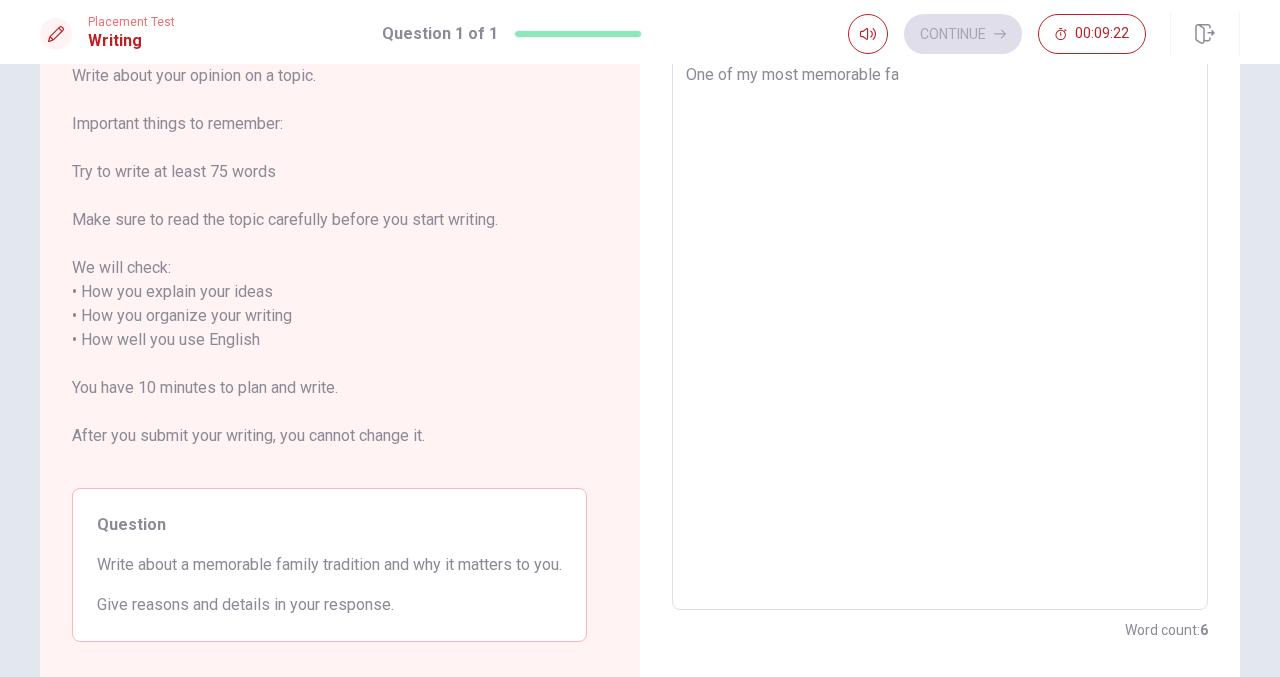 type on "One of my most memorable fam" 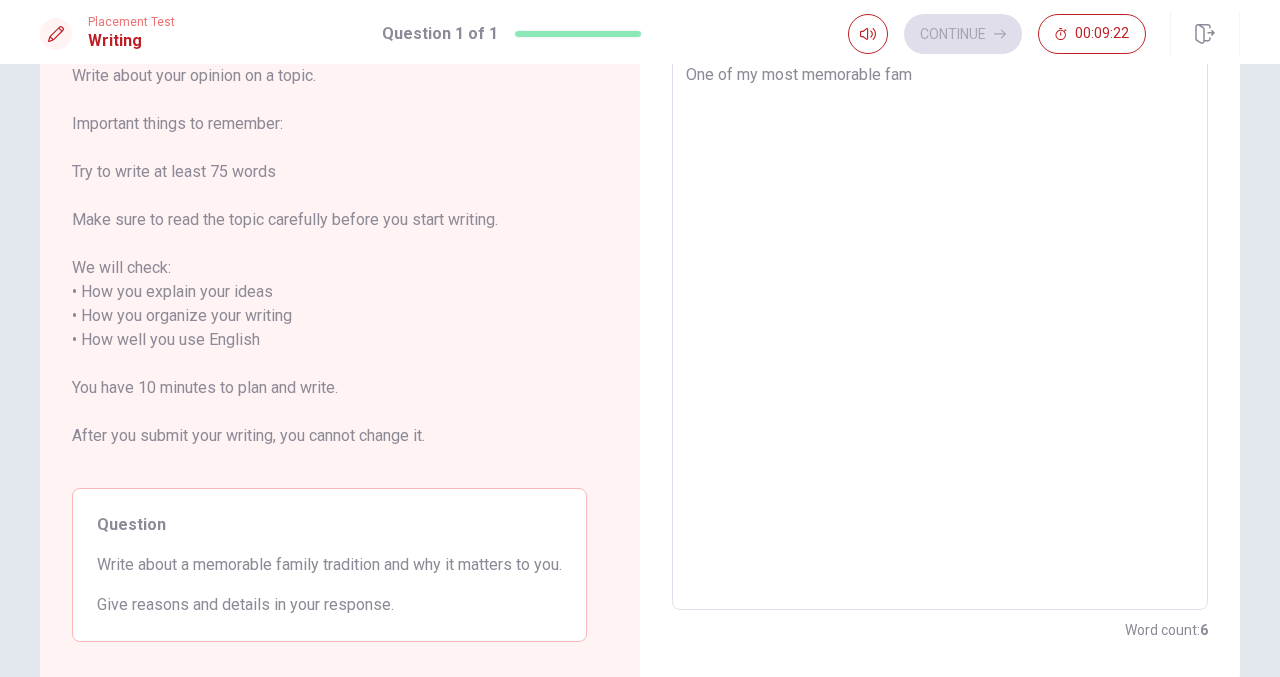 type on "x" 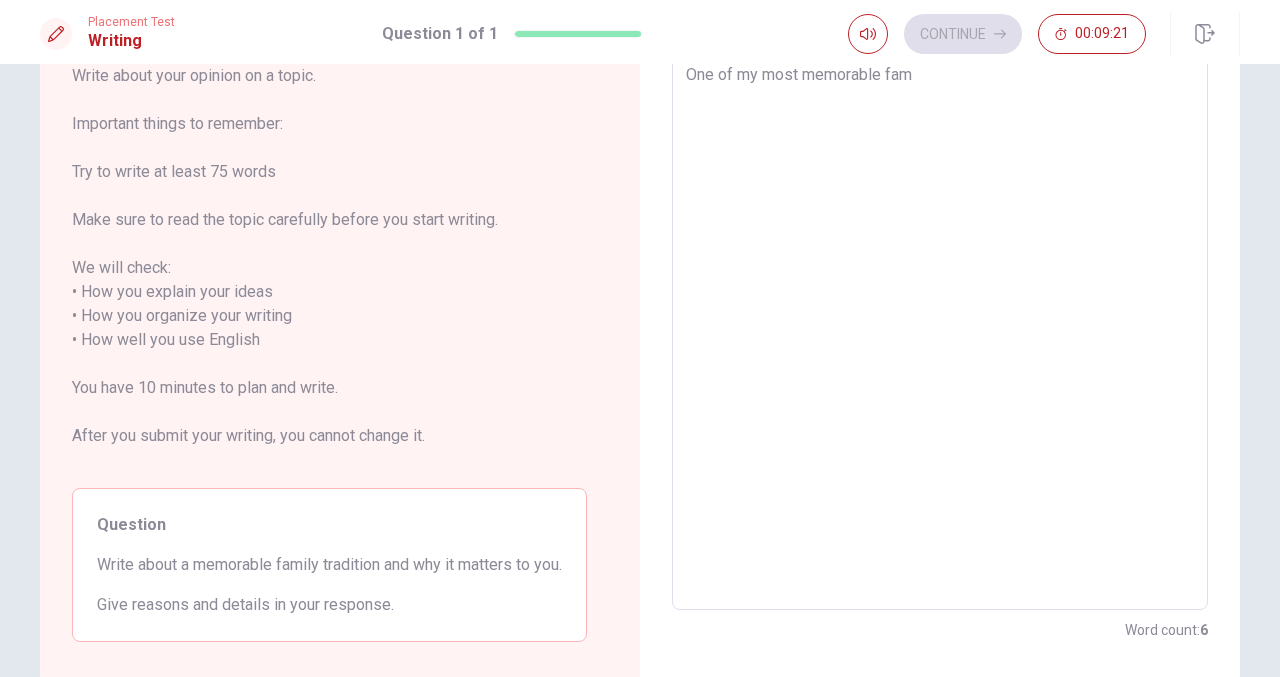 type on "One of my most memorable fami" 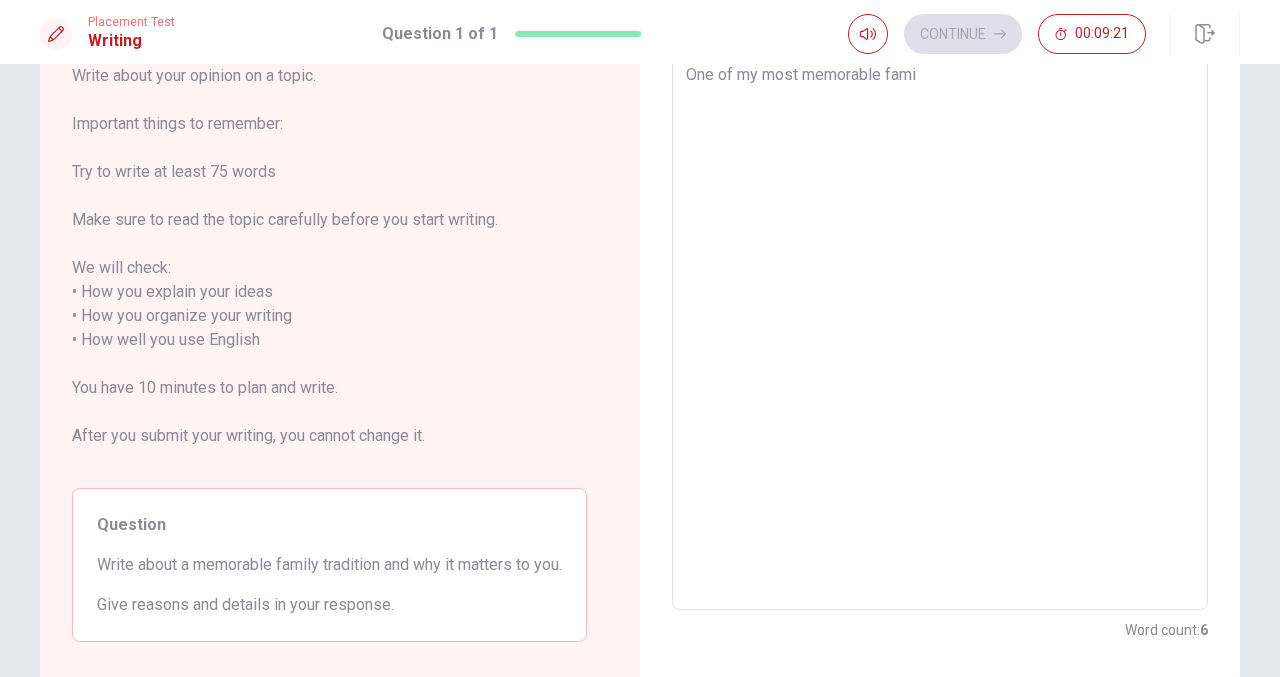 type on "x" 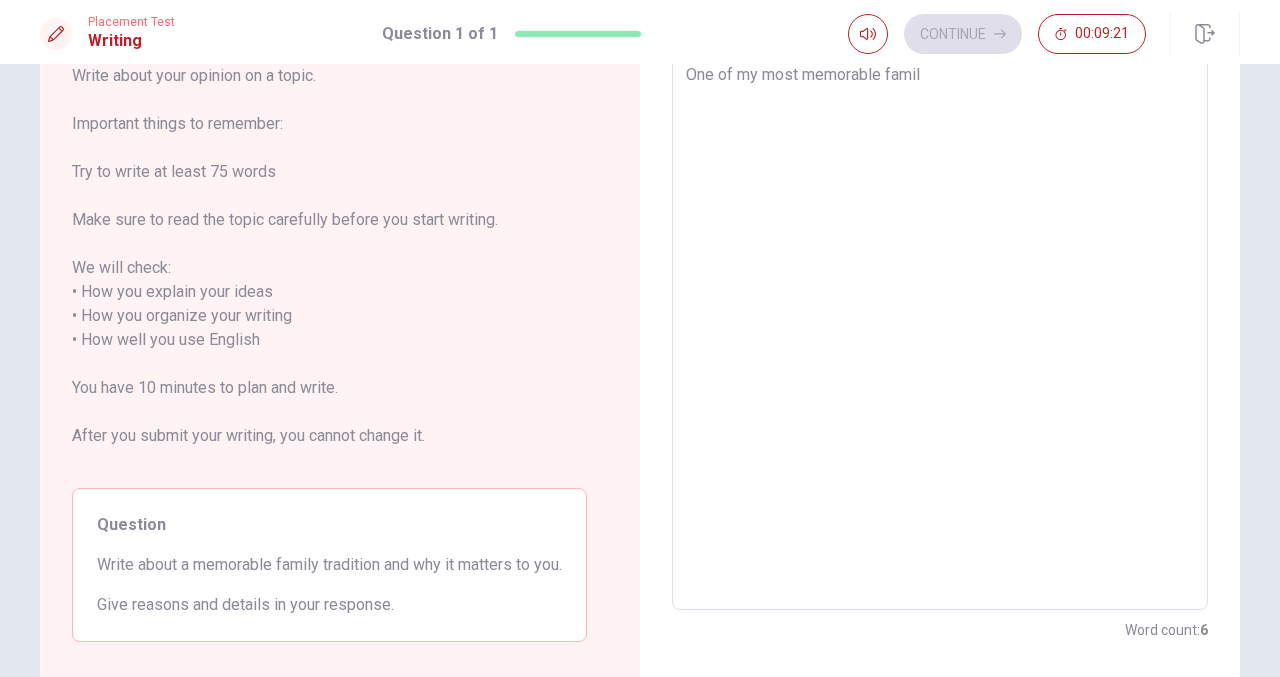 type on "x" 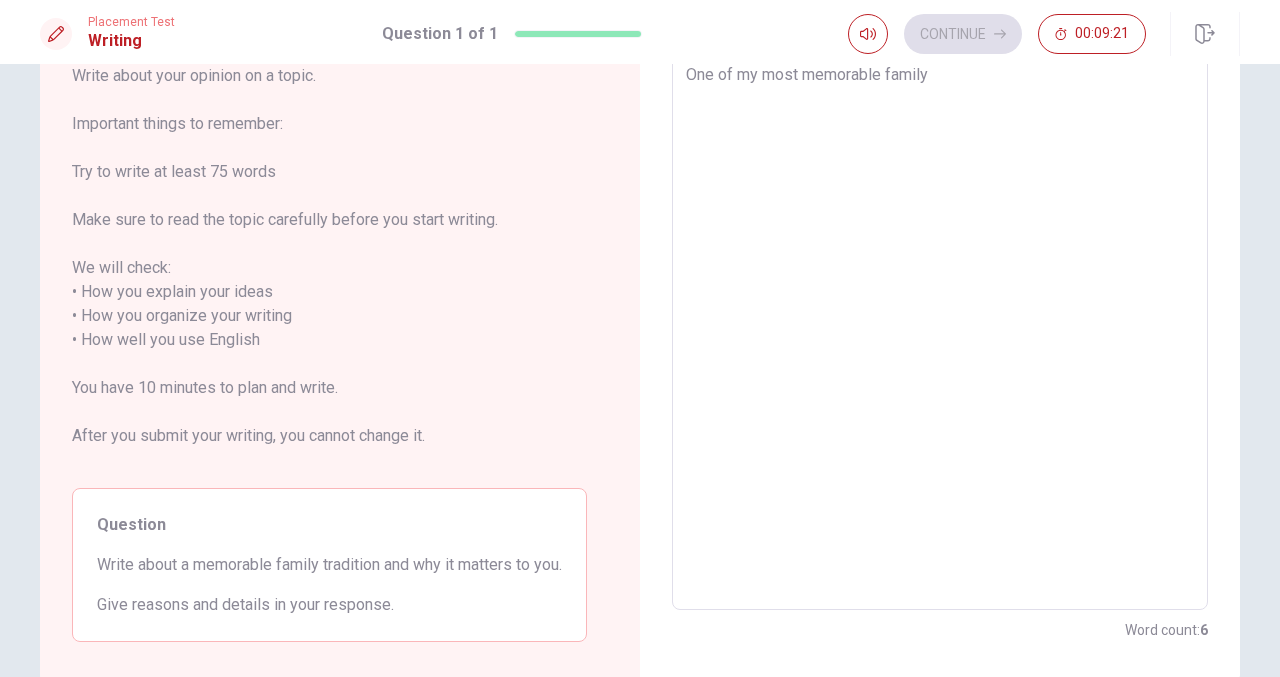 type on "x" 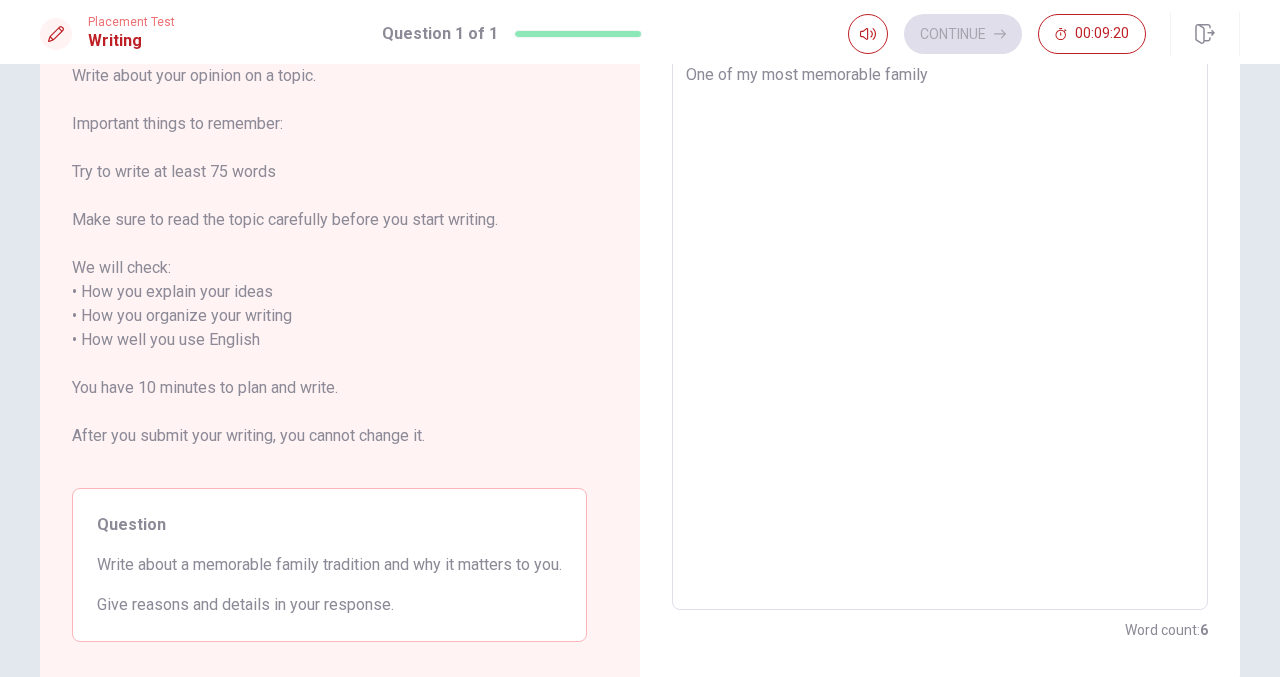 type on "One of my most memorable family t" 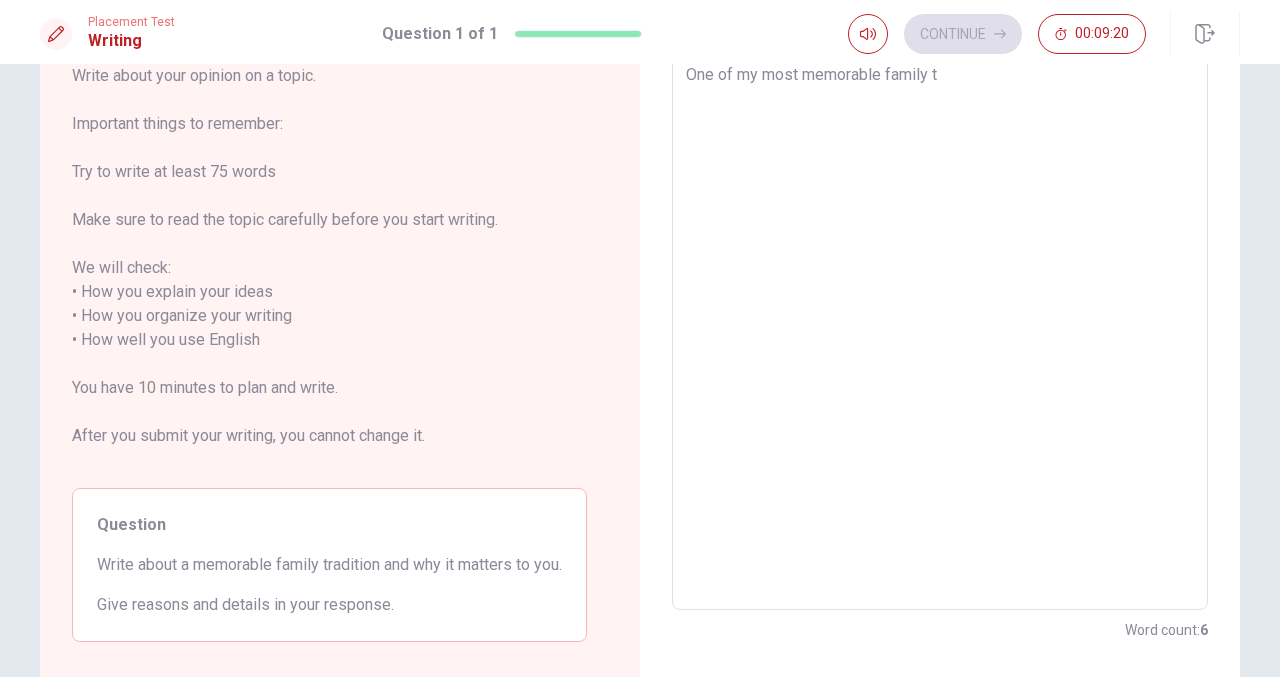 type on "x" 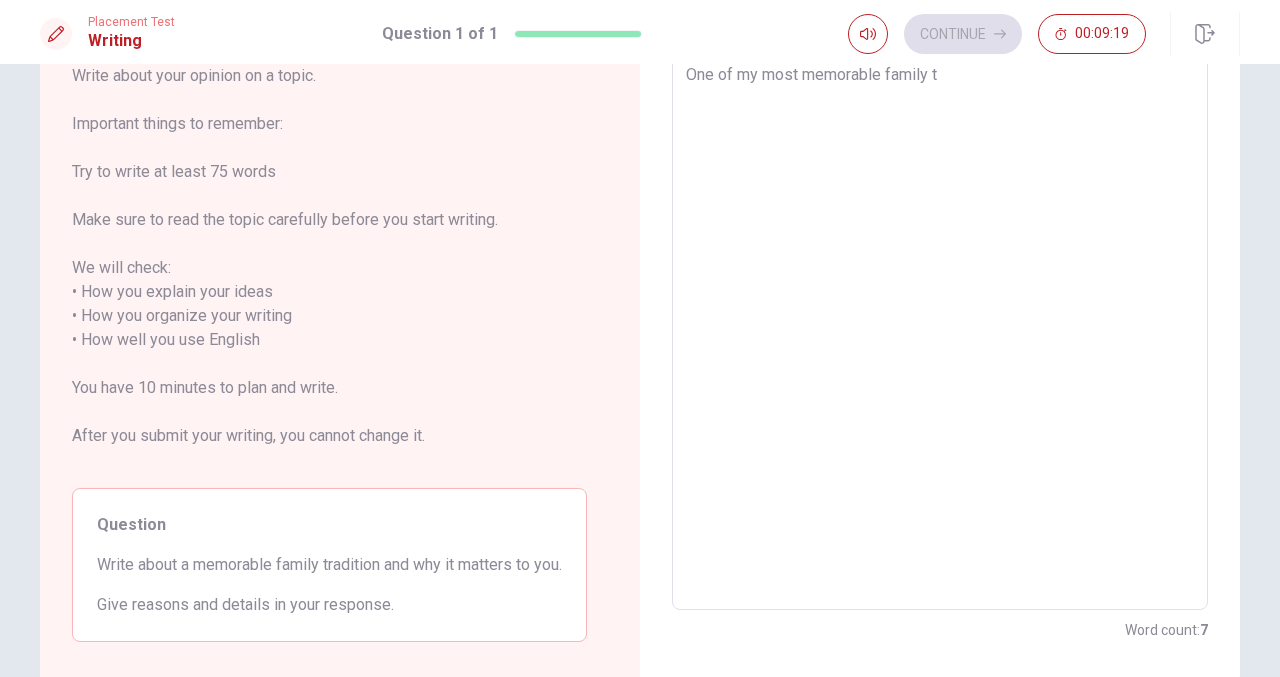 type on "One of my most memorable family tr" 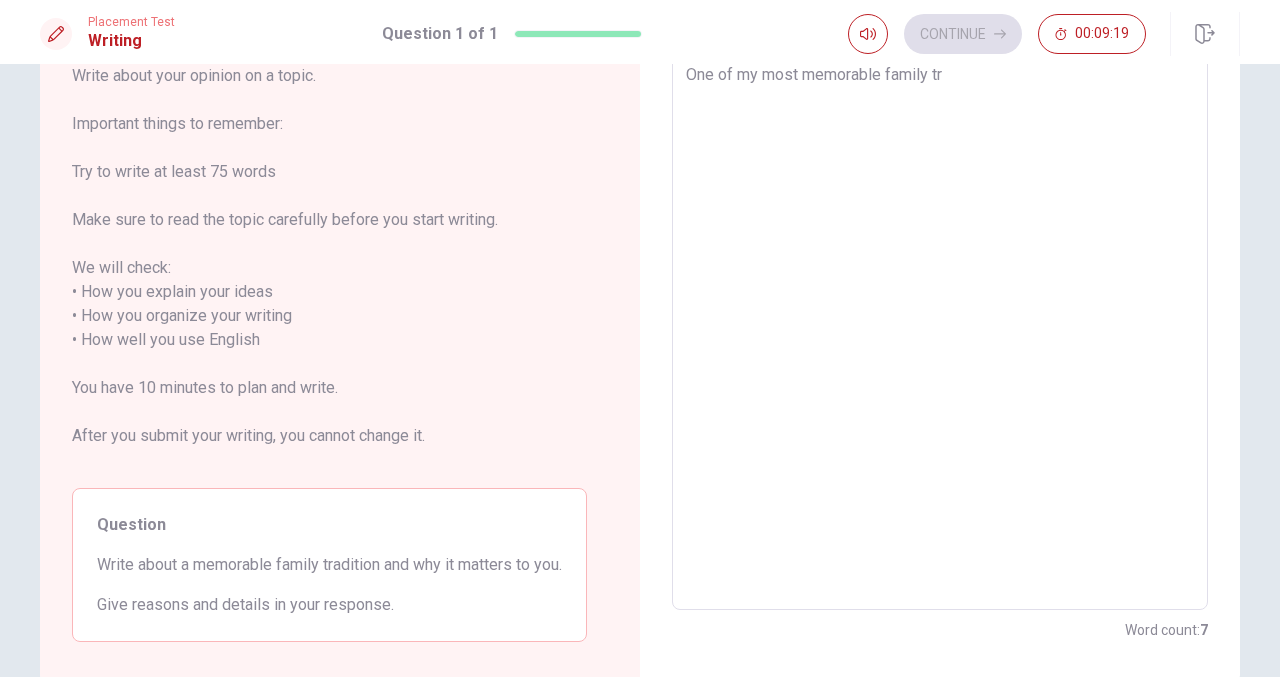 type on "x" 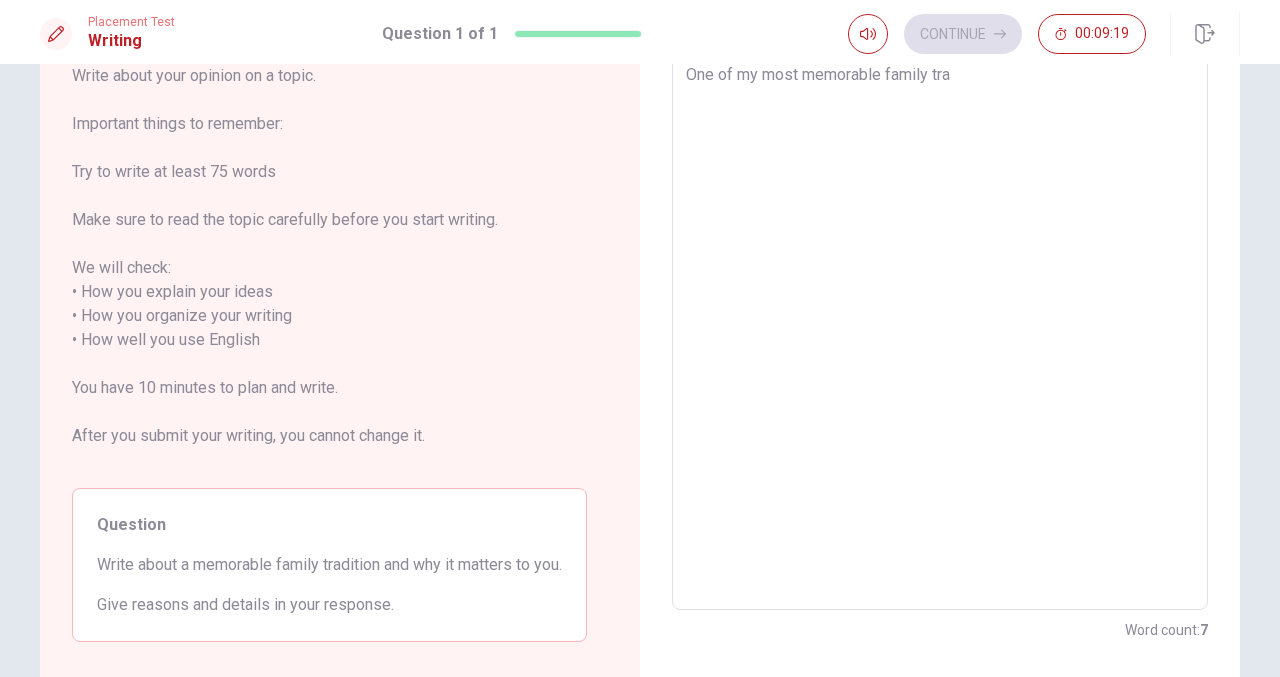 type on "One of my most memorable family trad" 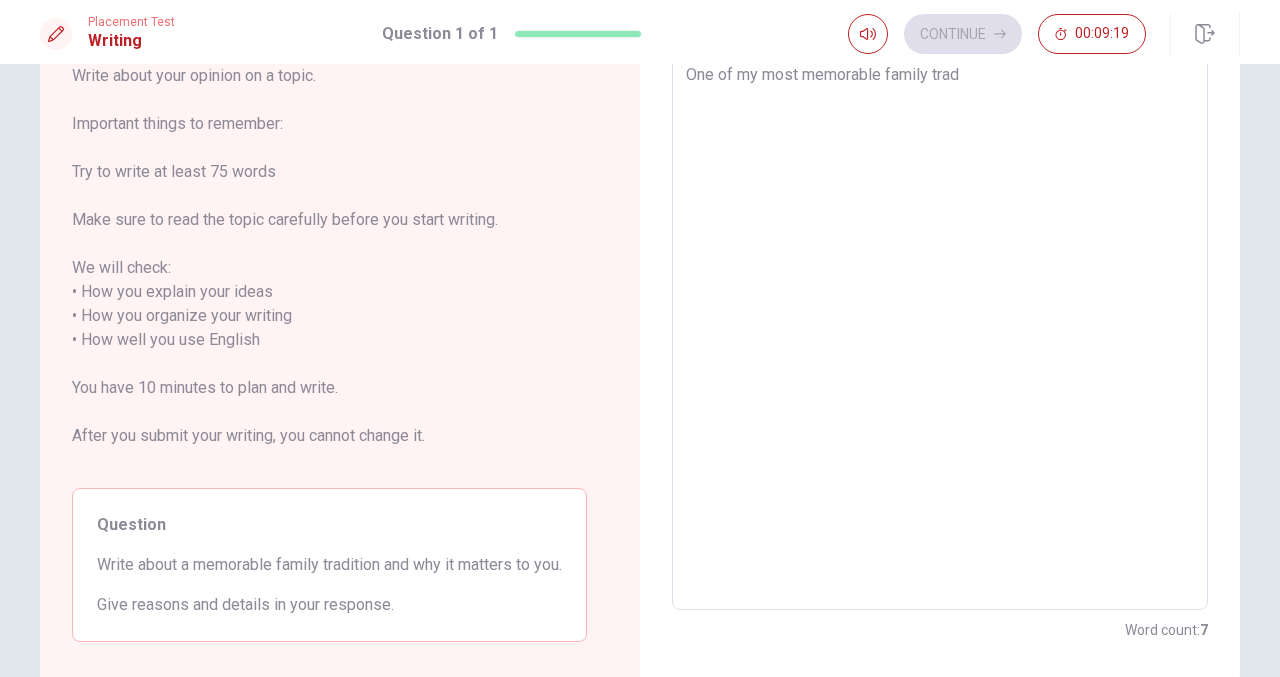 type on "x" 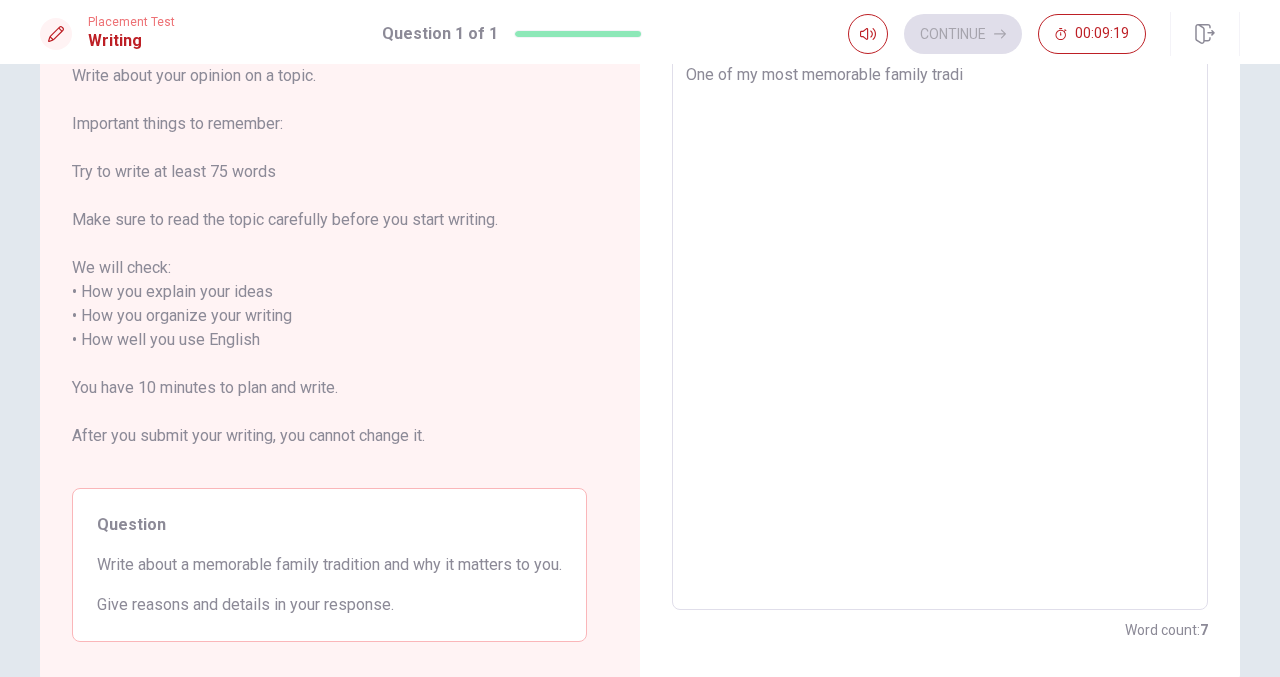 type on "x" 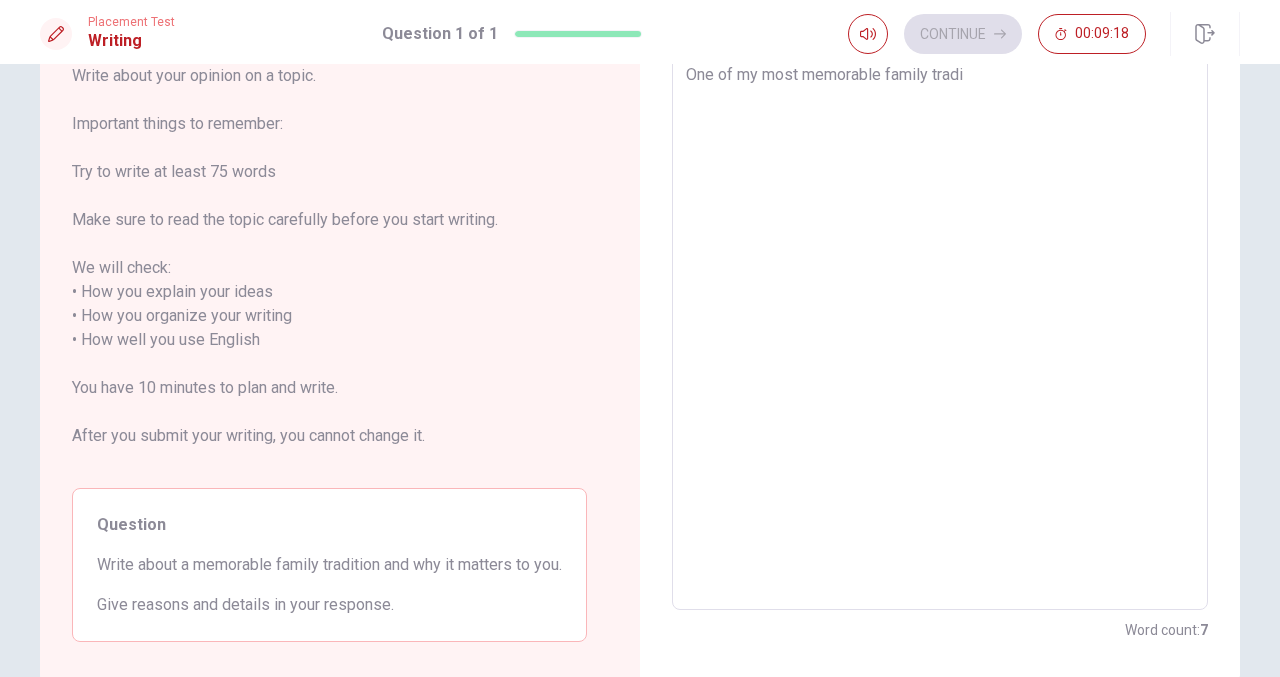 type on "One of my most memorable family tradit" 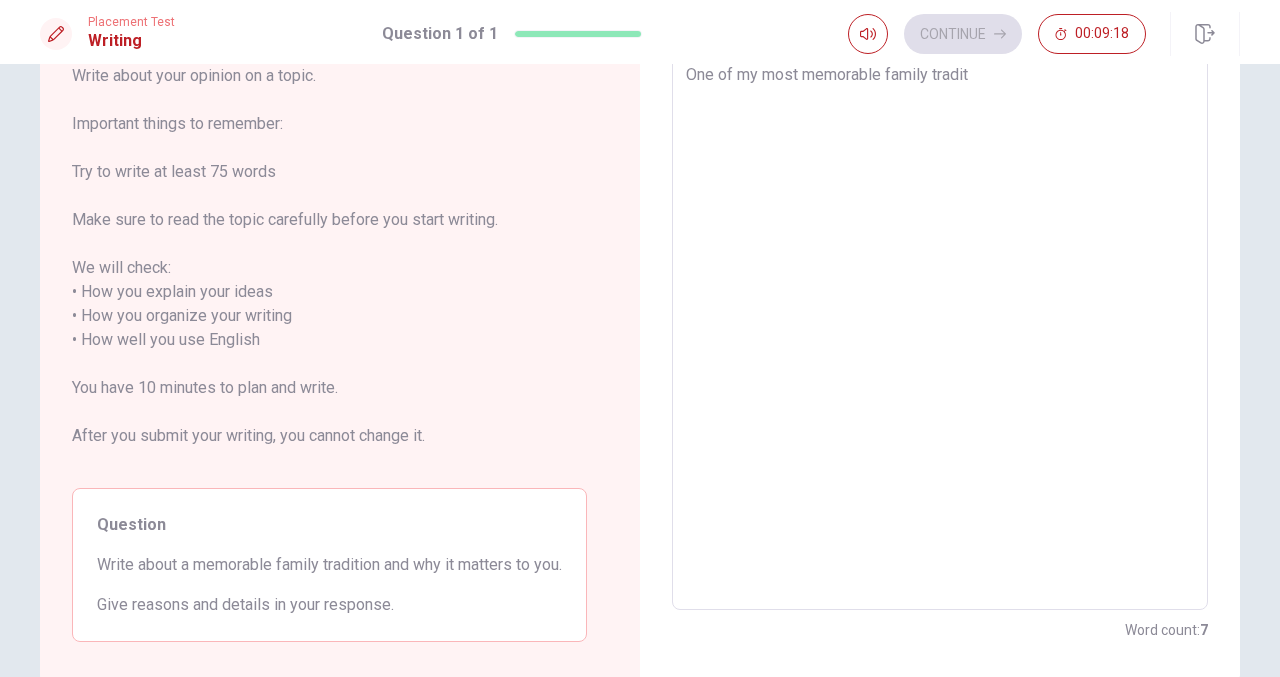 type on "x" 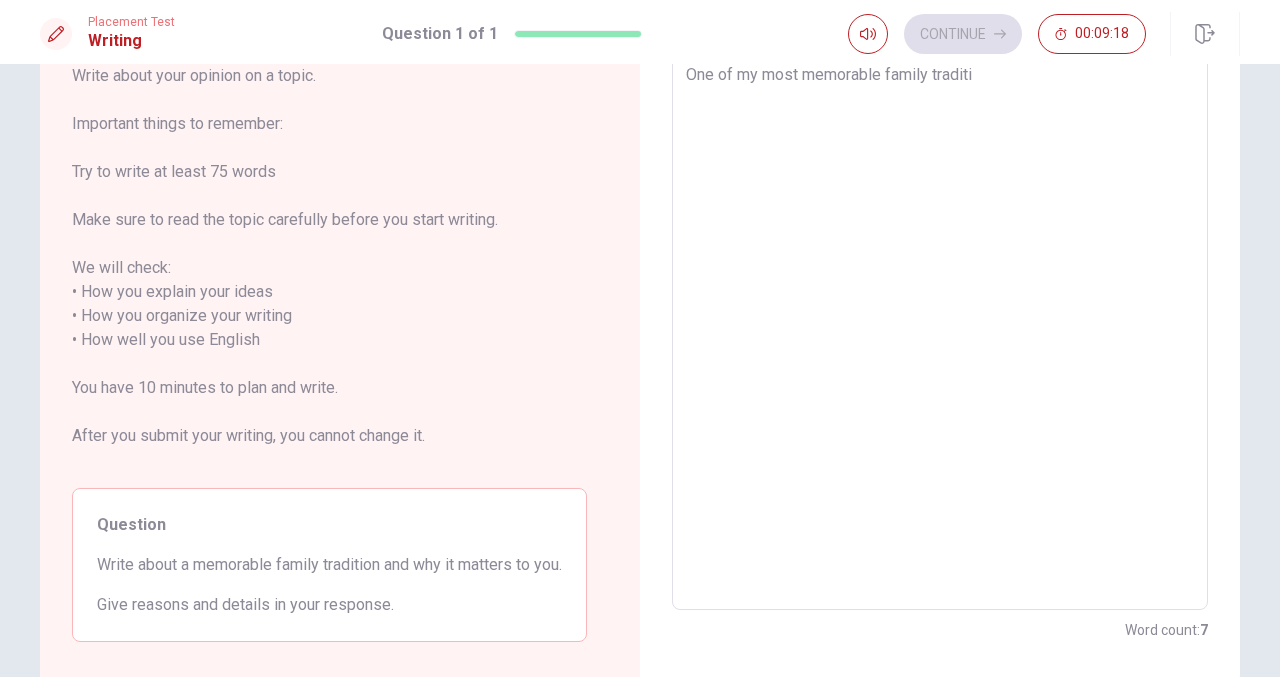 type on "x" 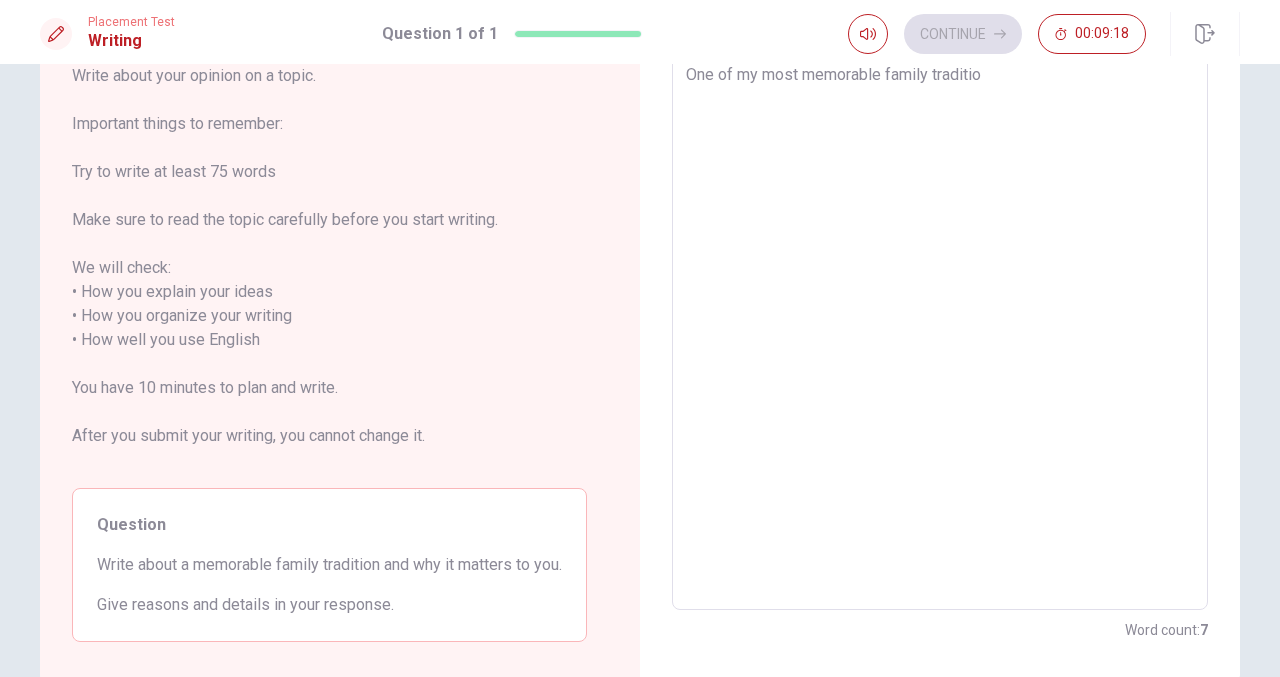 type on "x" 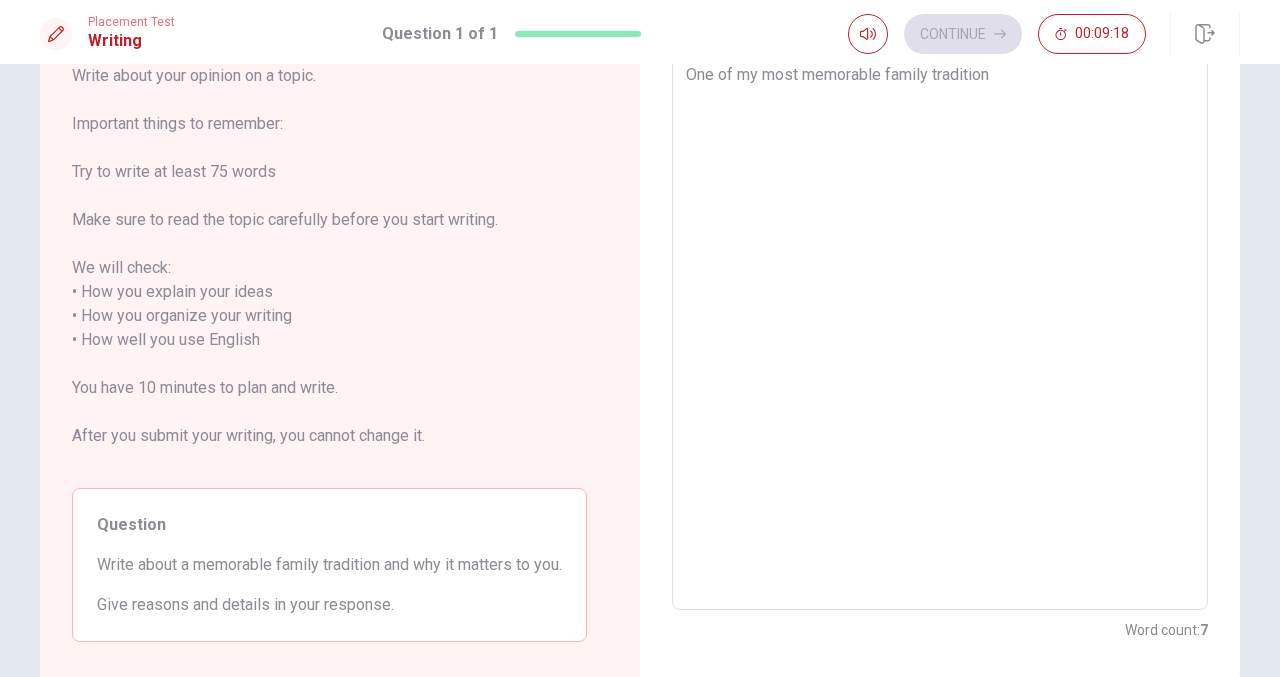 type on "x" 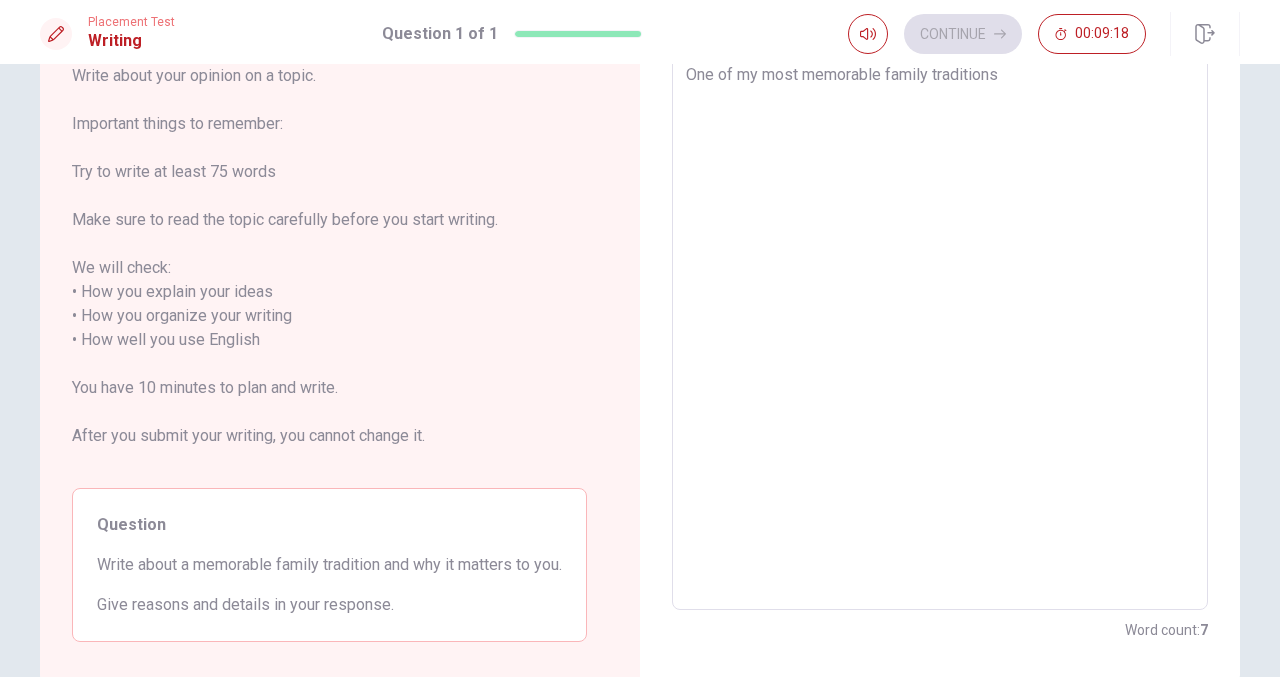 type on "x" 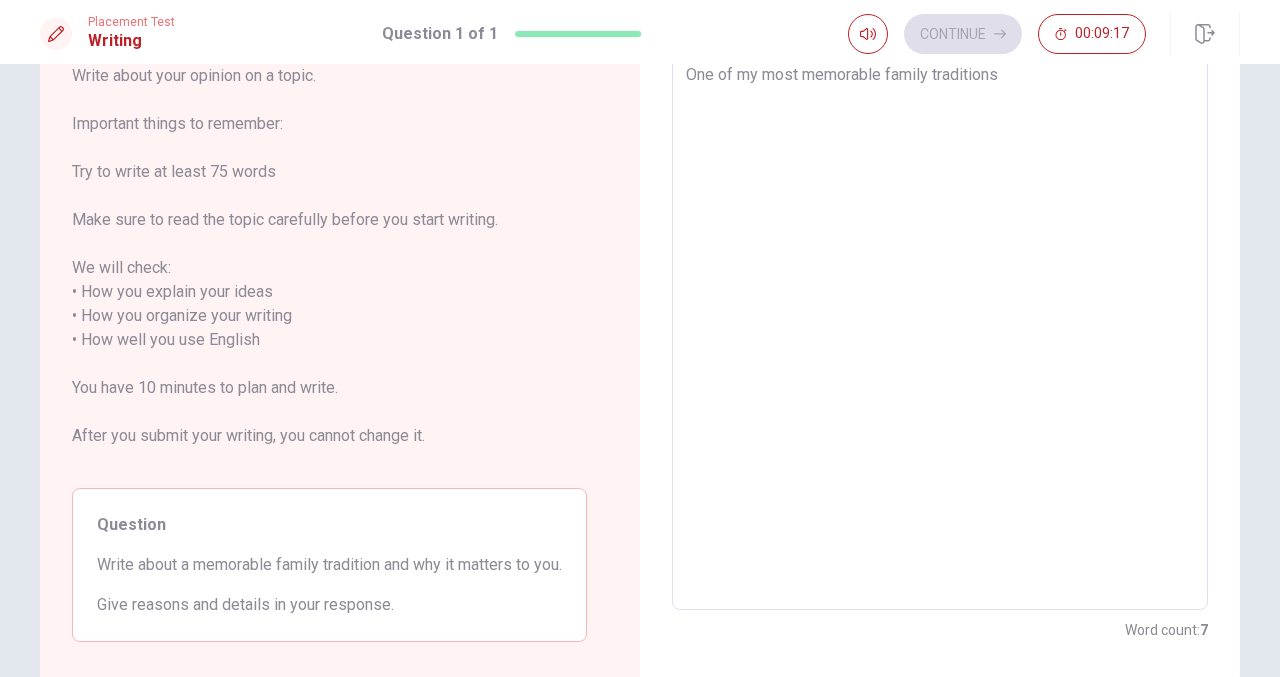 type on "x" 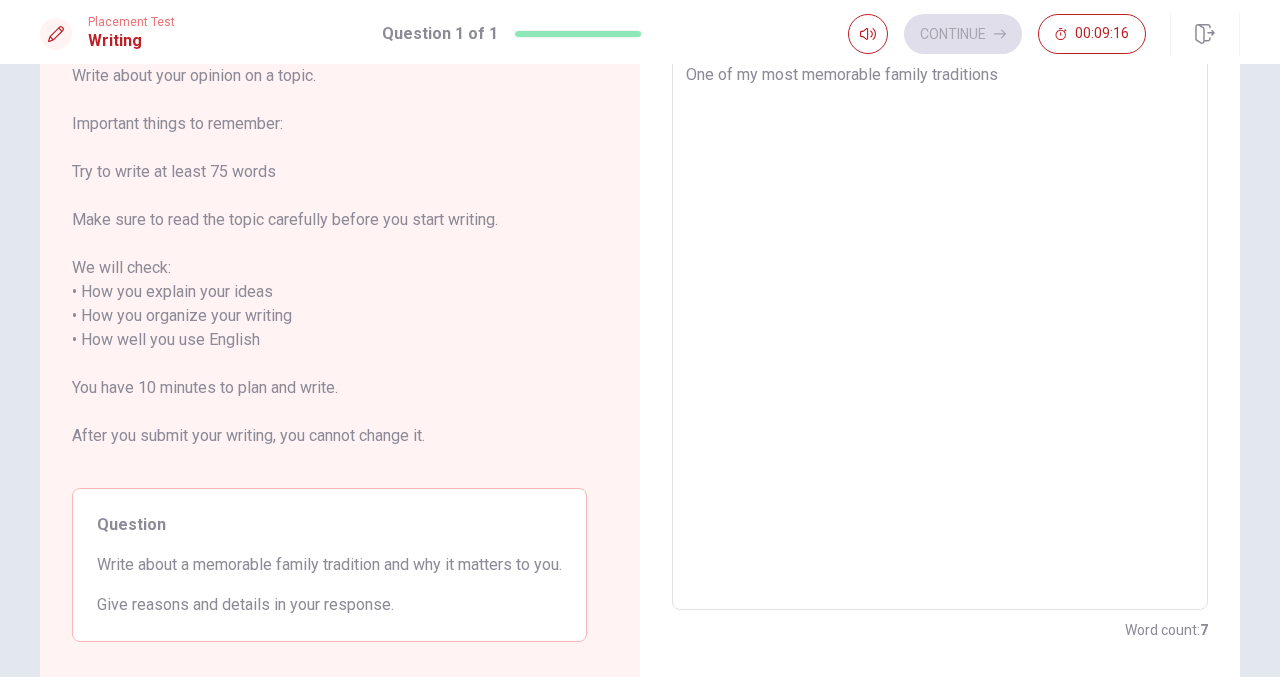 type on "One of my most memorable family tradition" 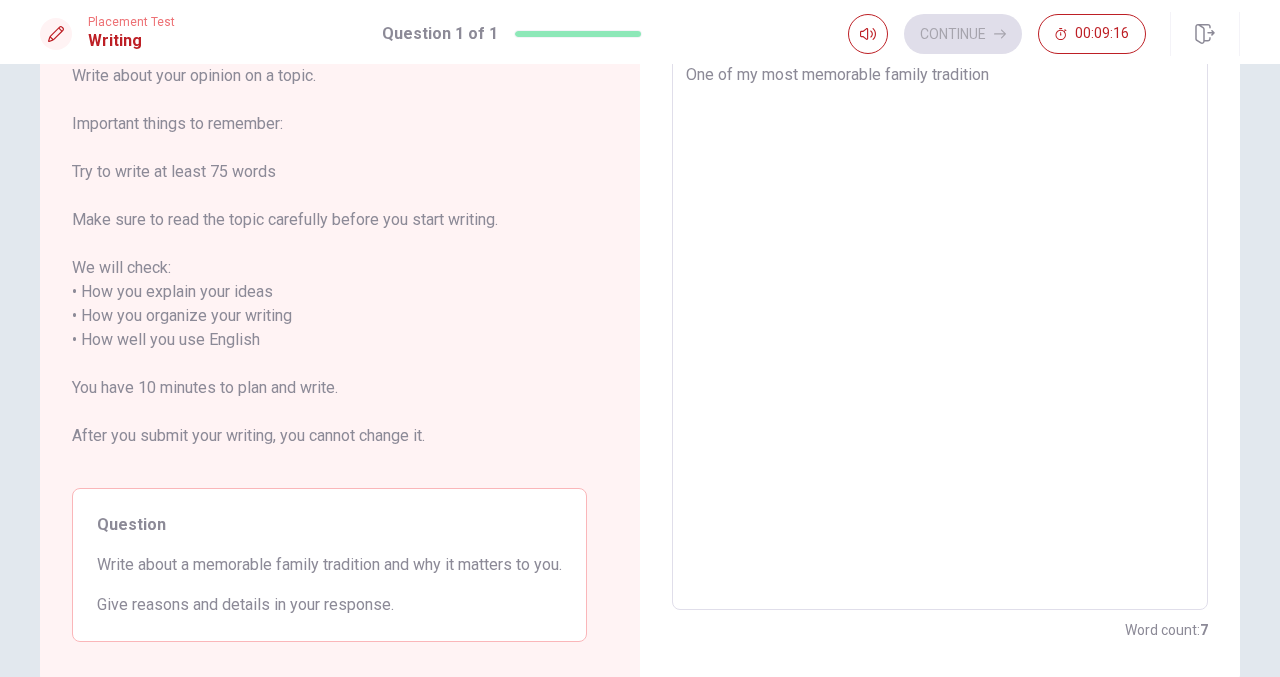 type on "x" 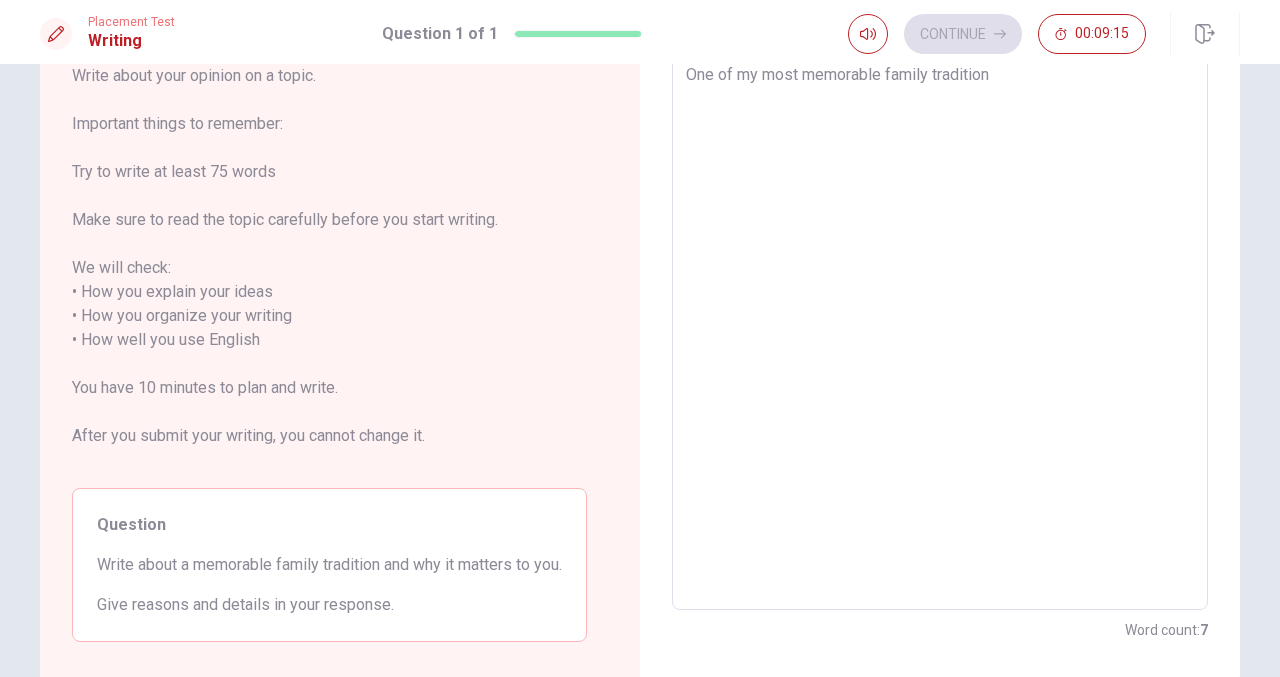 type on "One of my most memorable family tradition" 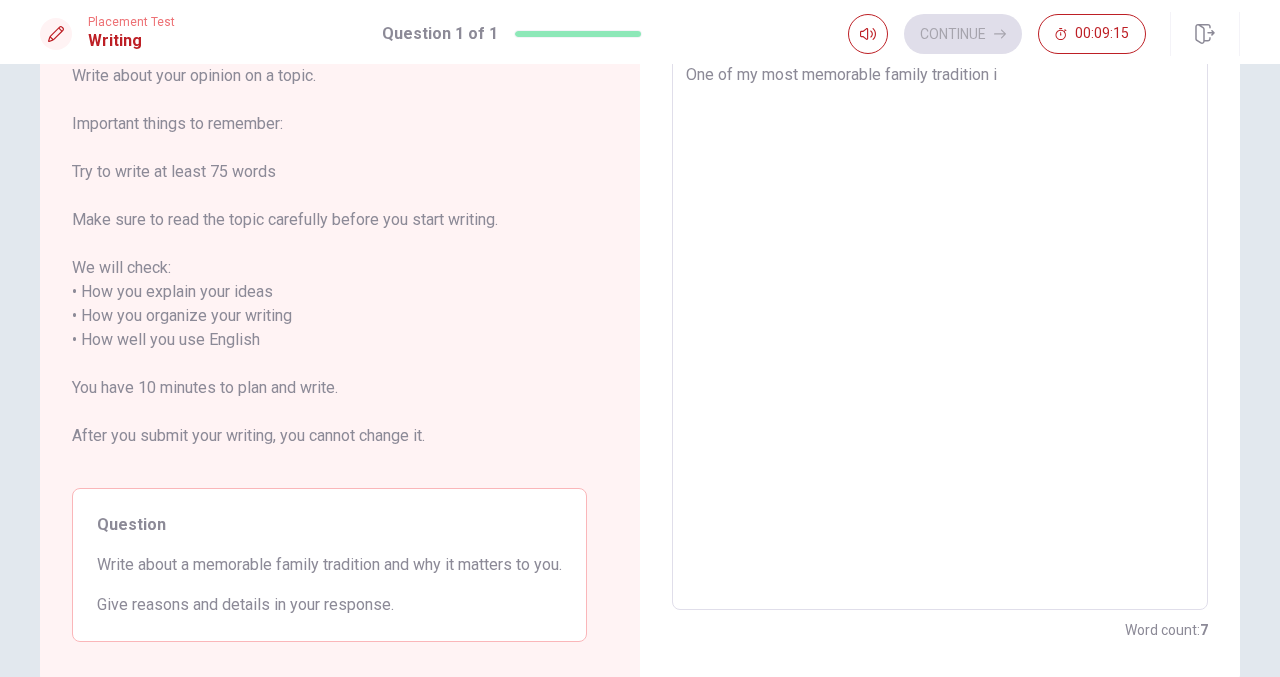 type on "x" 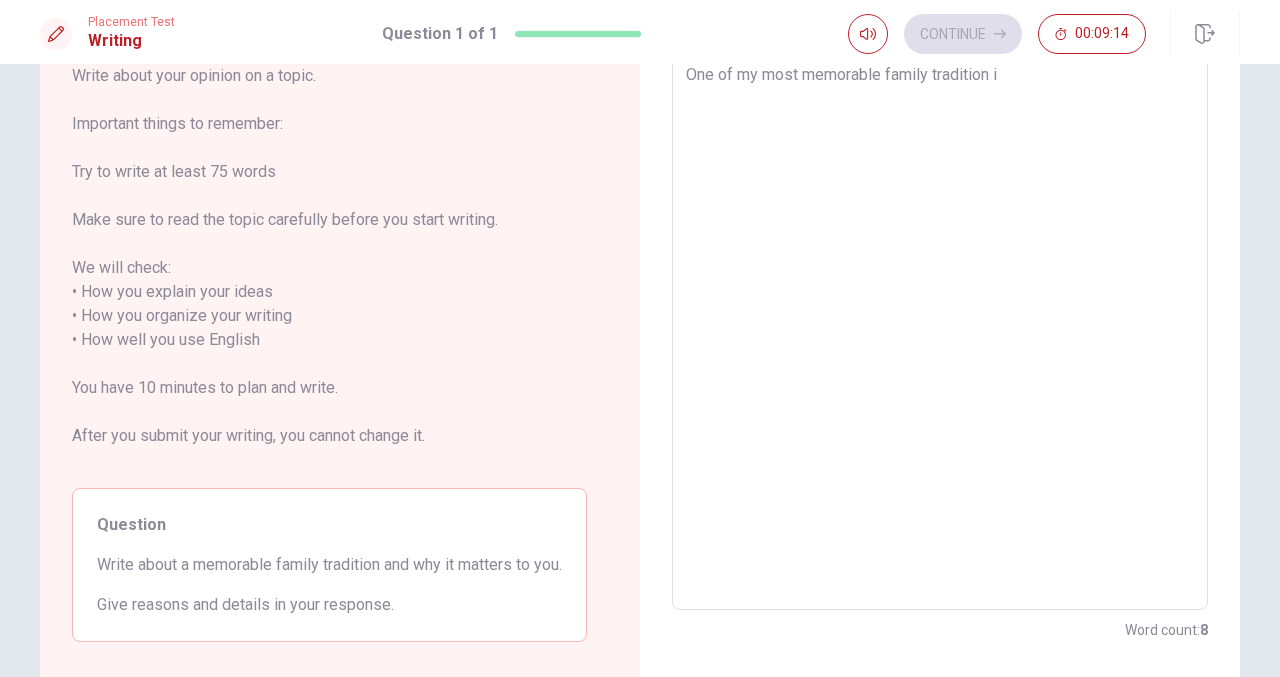 type on "One of my most memorable family tradition is" 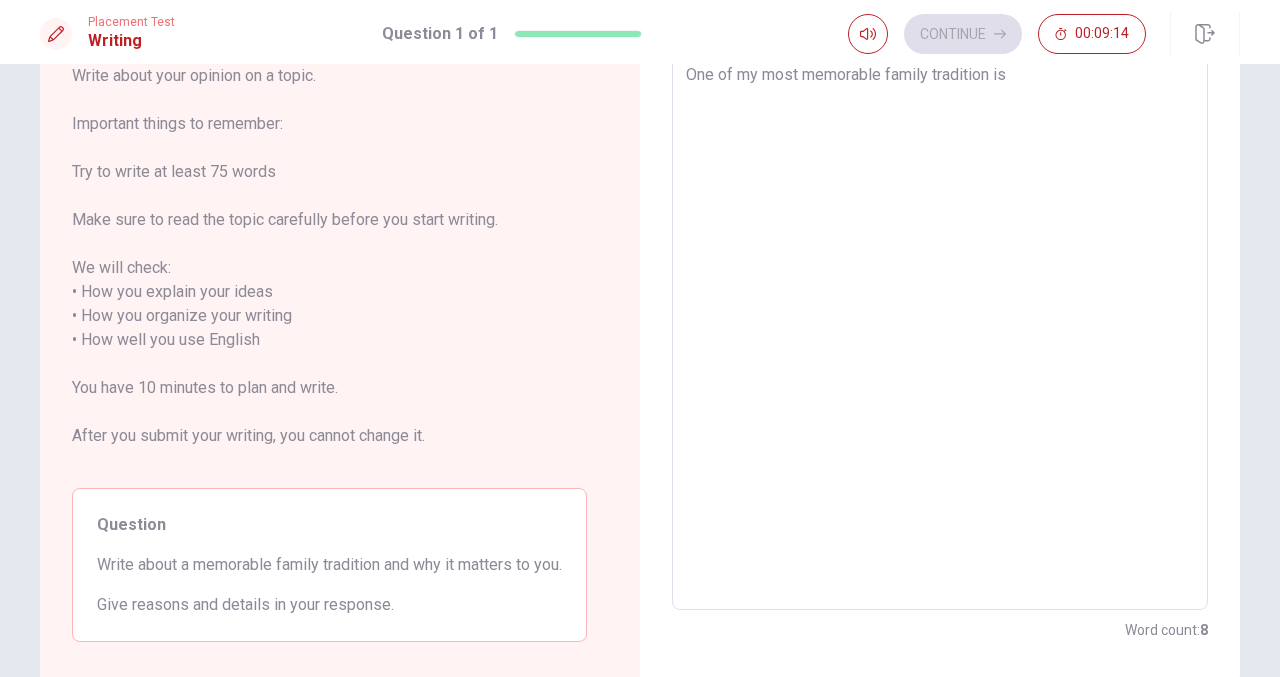 type on "One of my most memorable family tradition is" 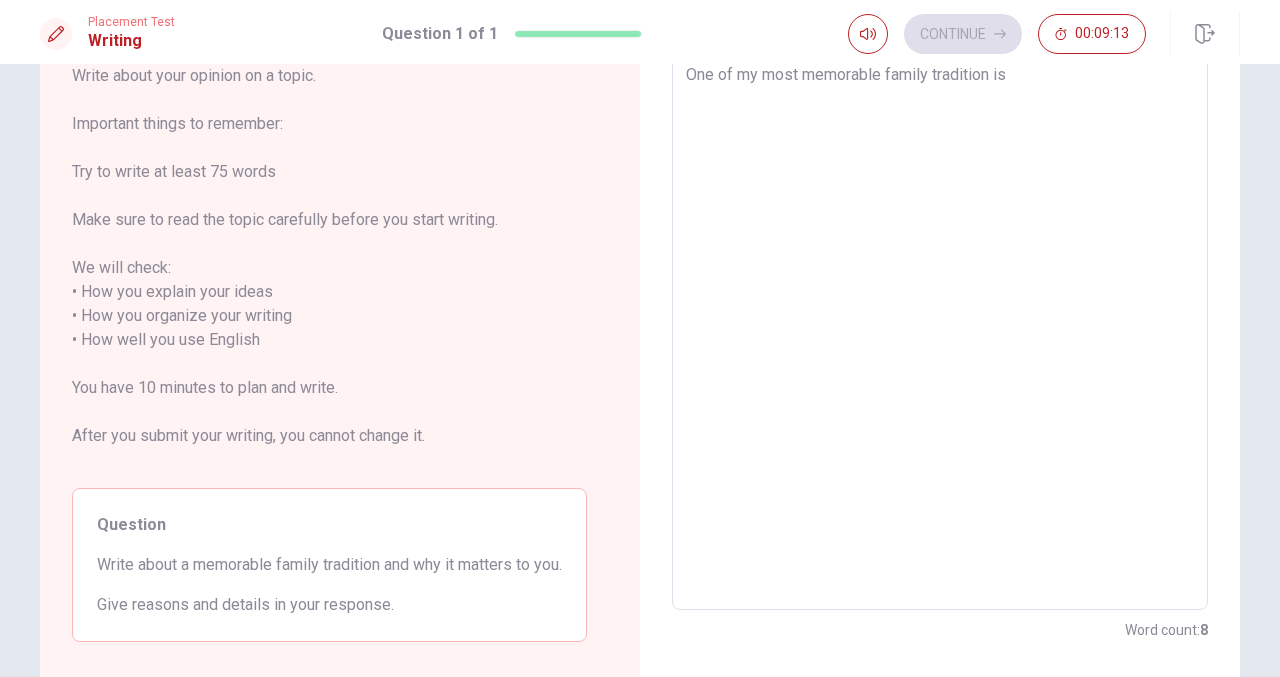 type on "One of my most memorable family tradition is w" 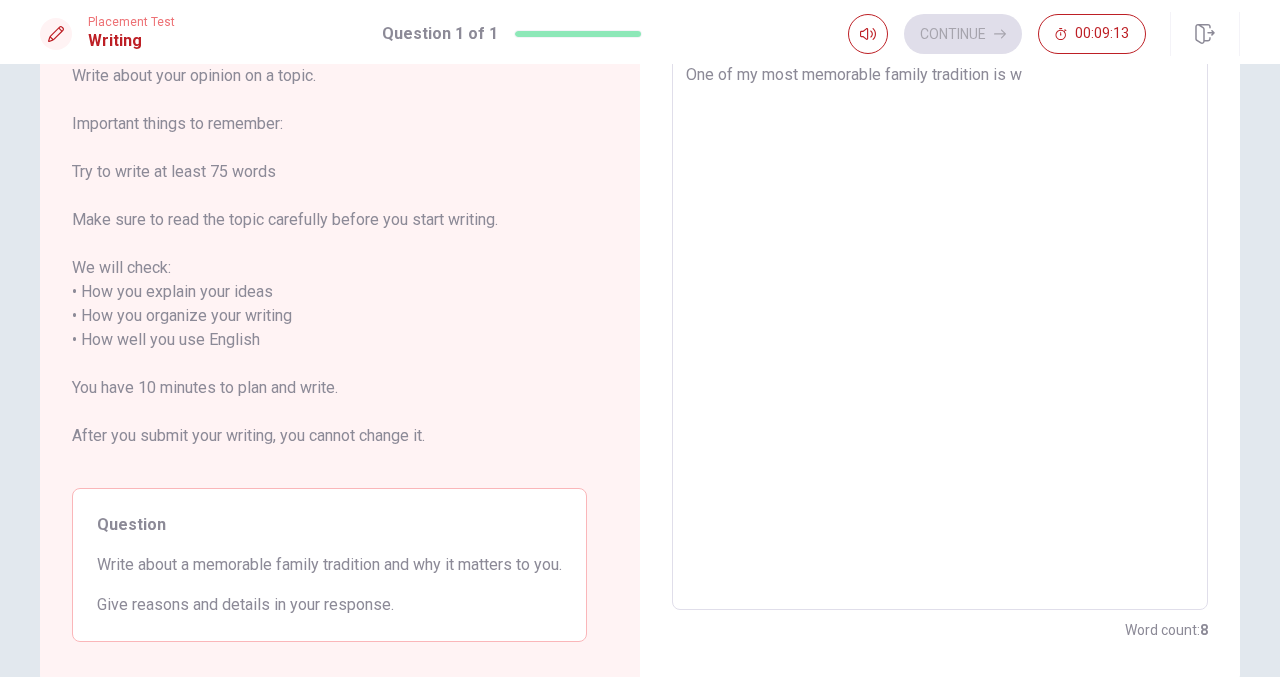 type on "x" 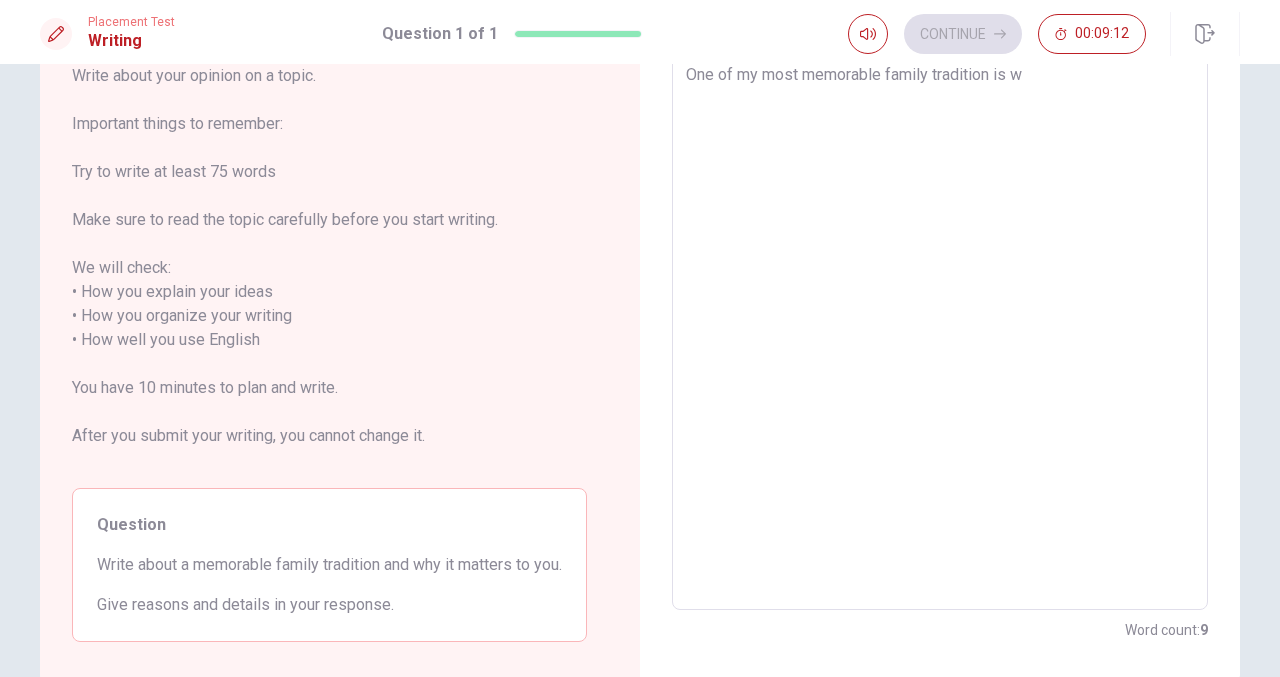 type on "One of my most memorable family tradition is wh" 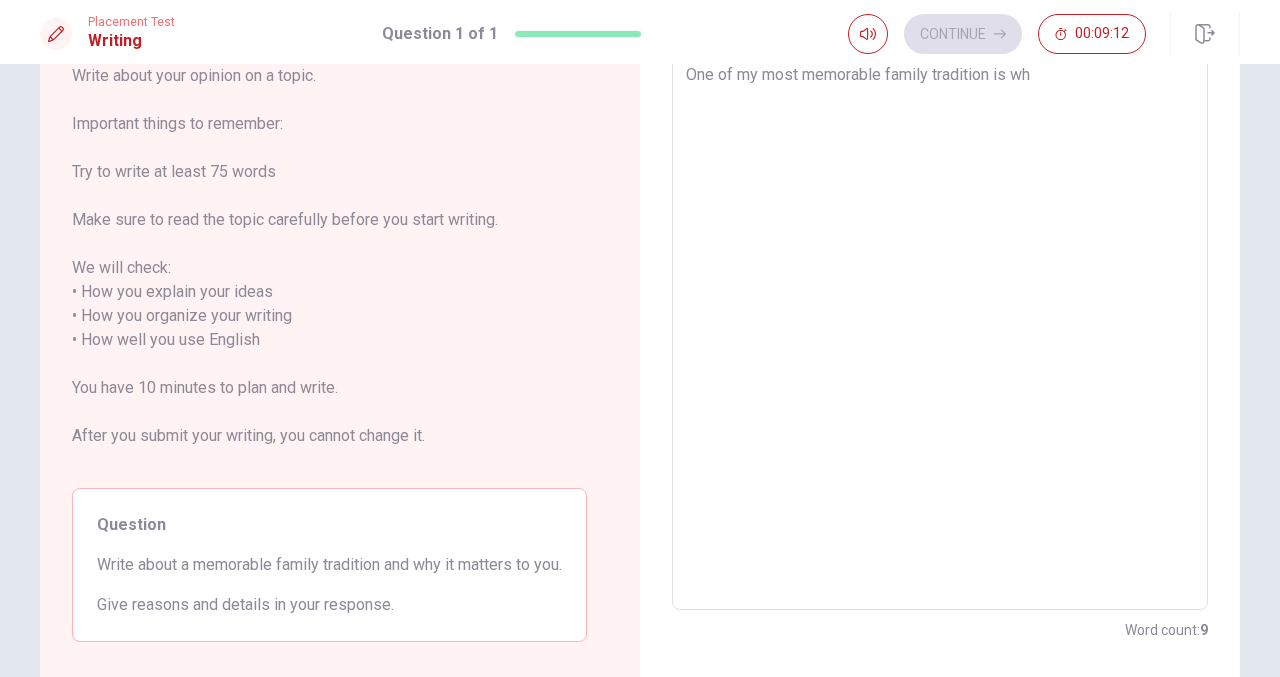 type on "x" 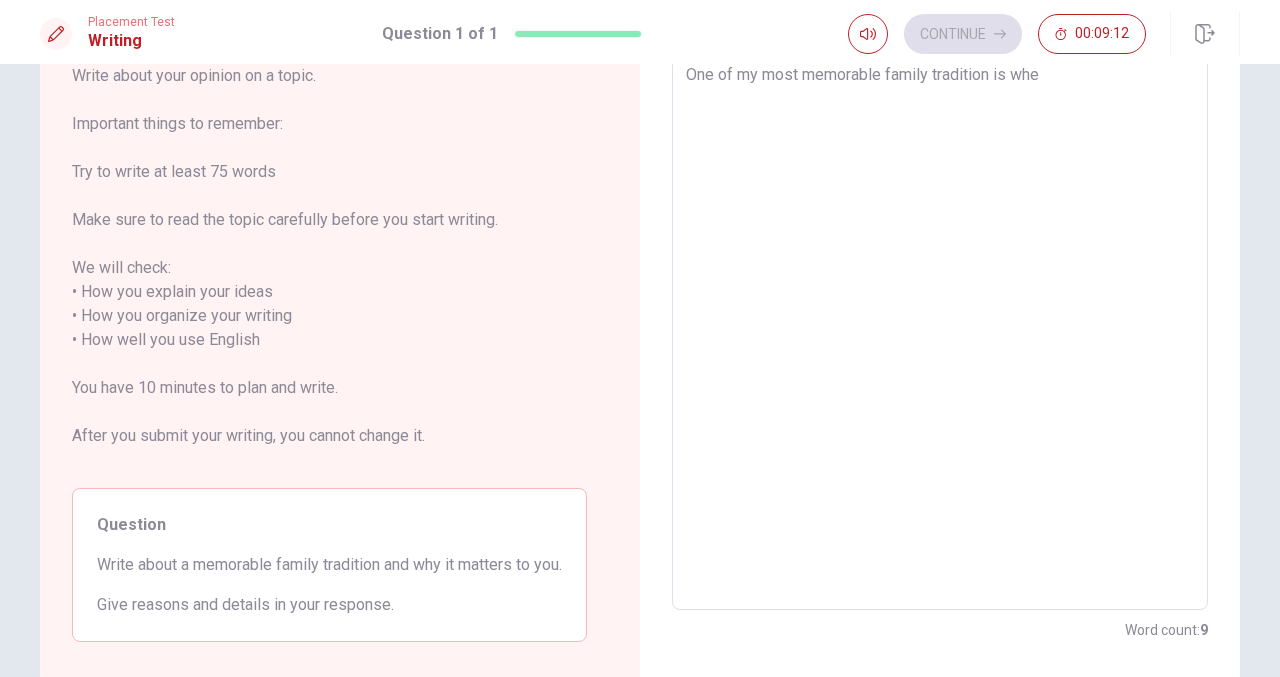 type on "x" 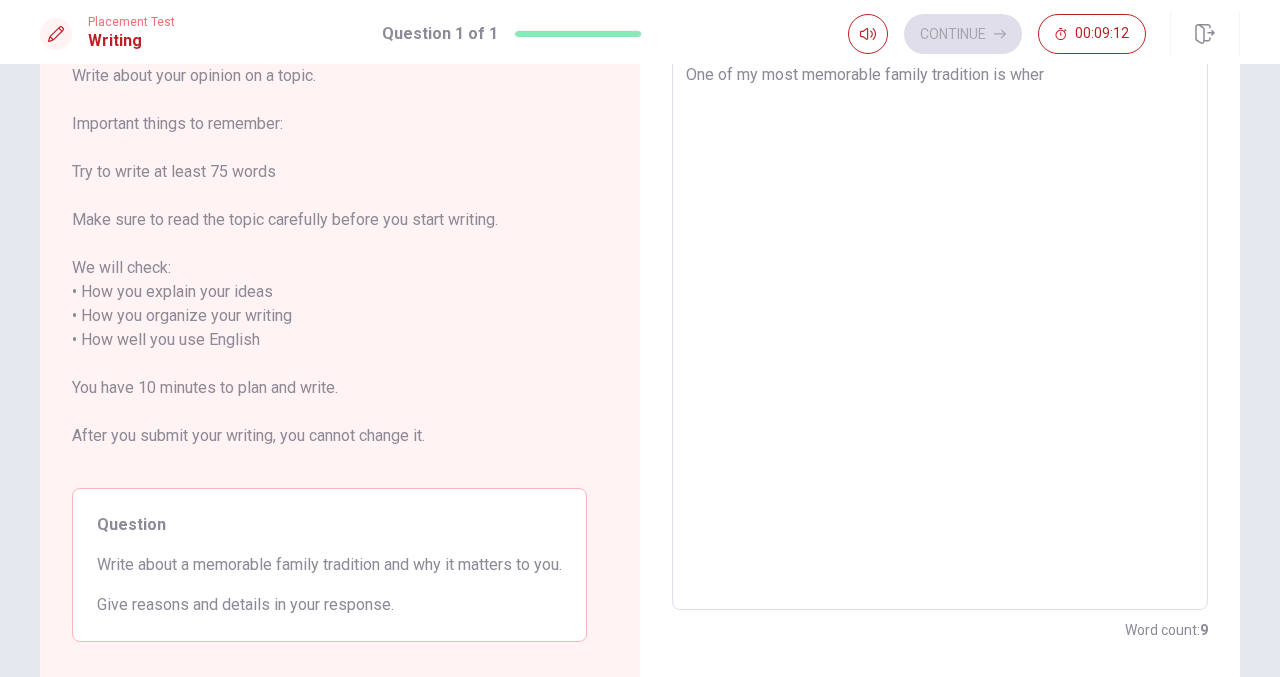 type on "x" 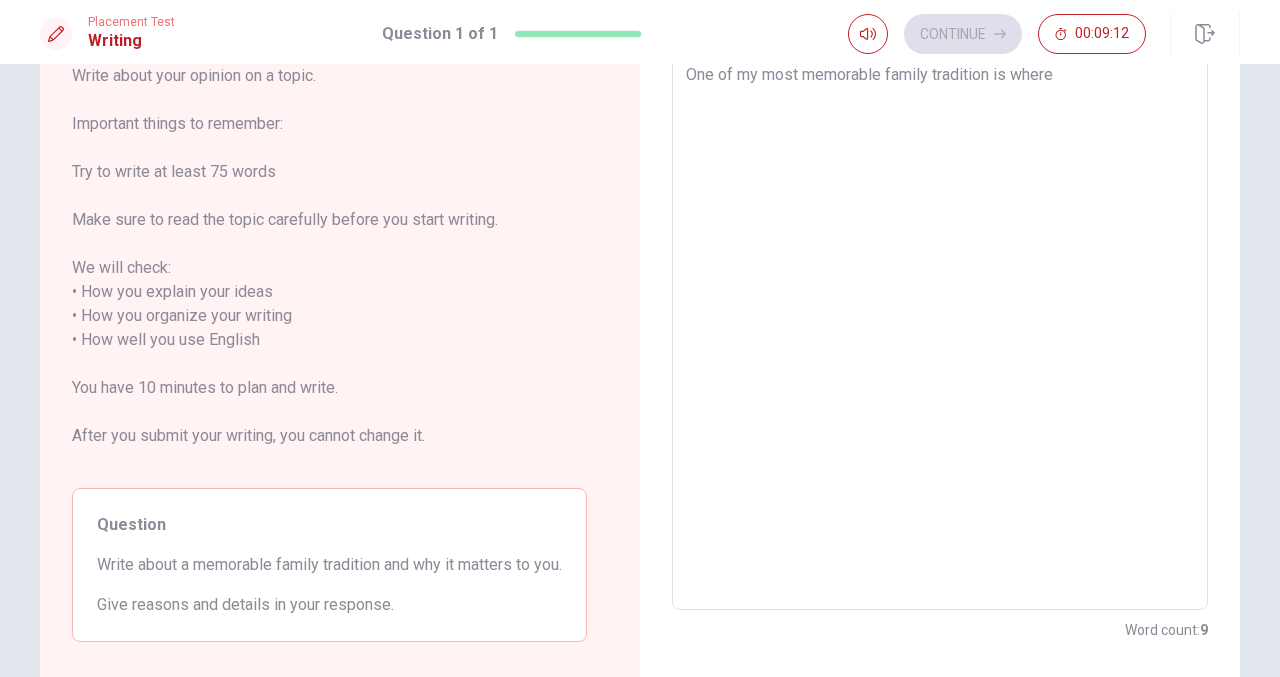 type on "x" 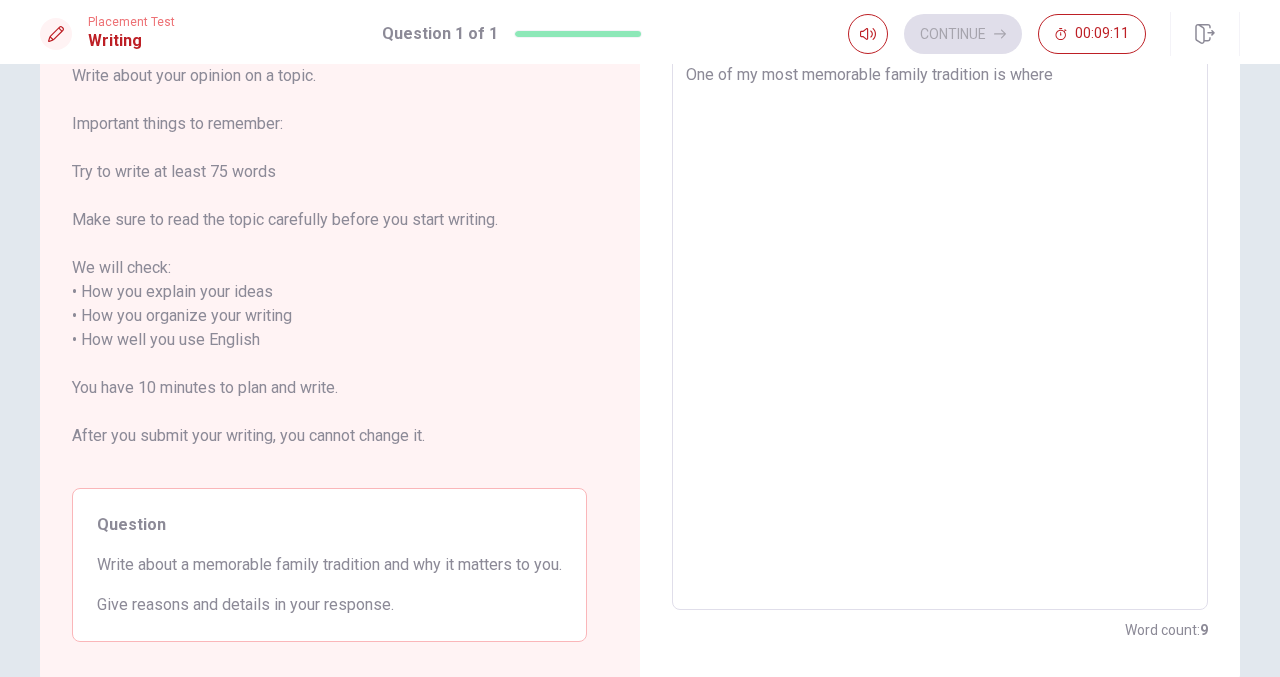 type on "One of my most memorable family tradition is where" 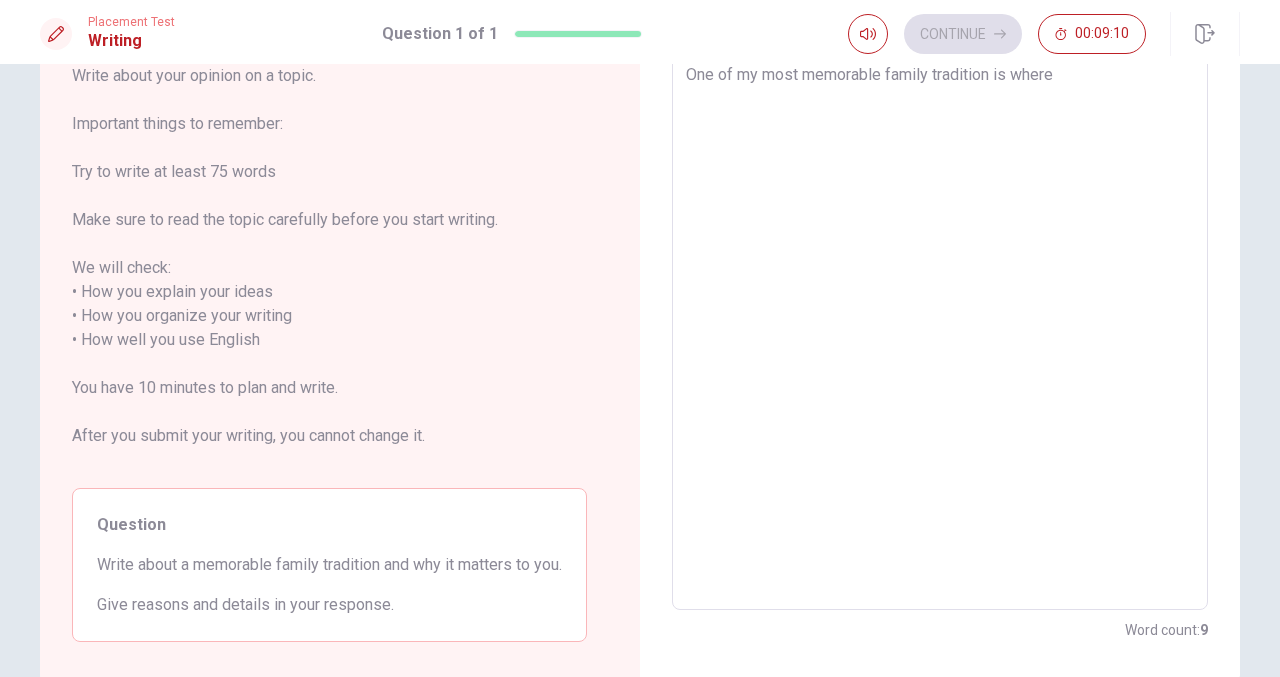 type on "One of my most memorable family tradition is where m" 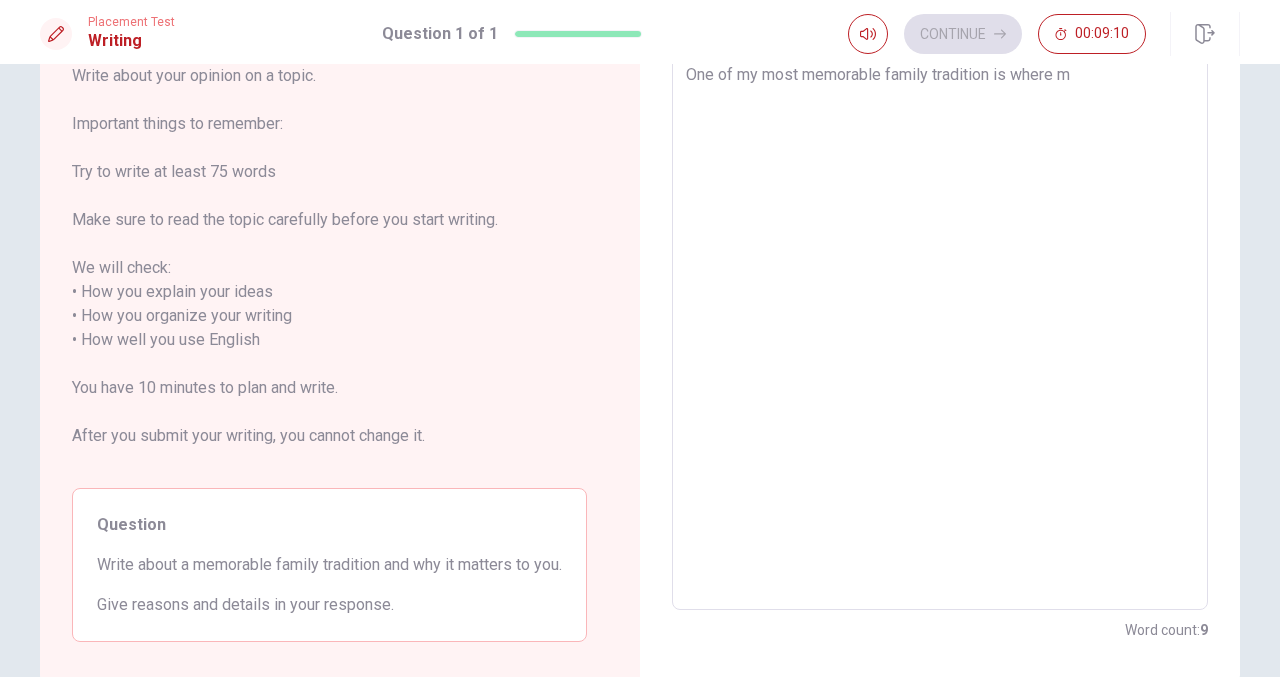 type on "x" 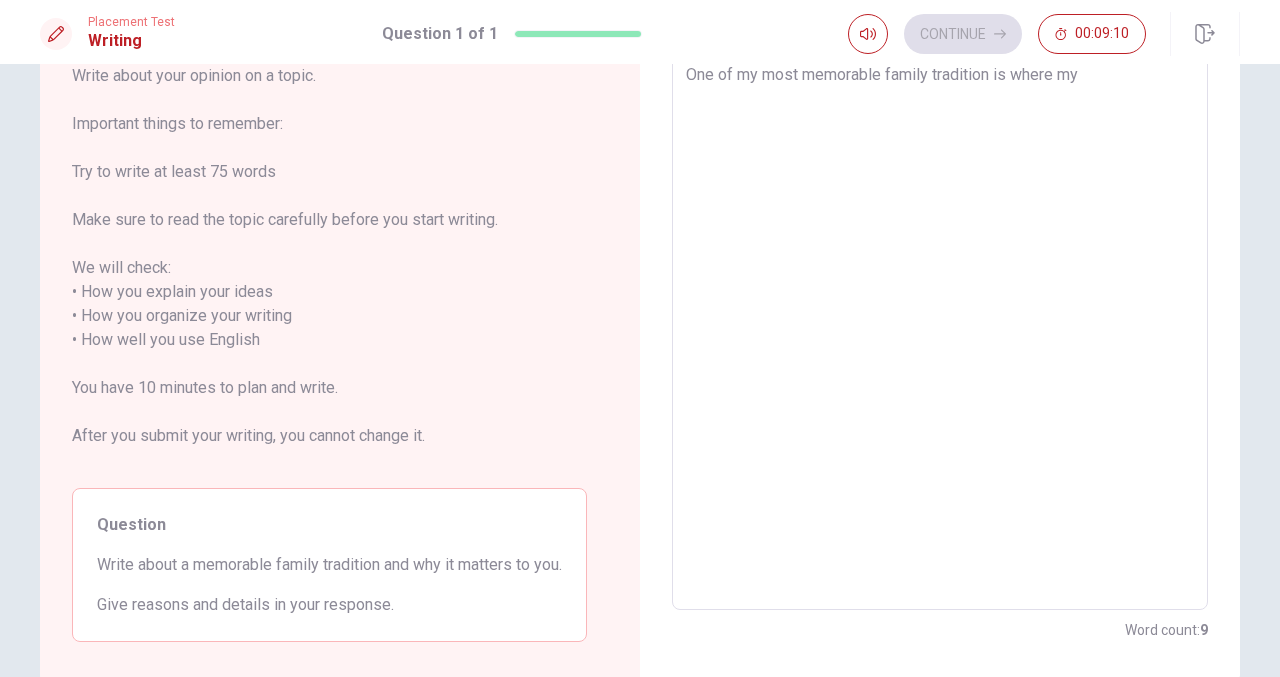 type on "x" 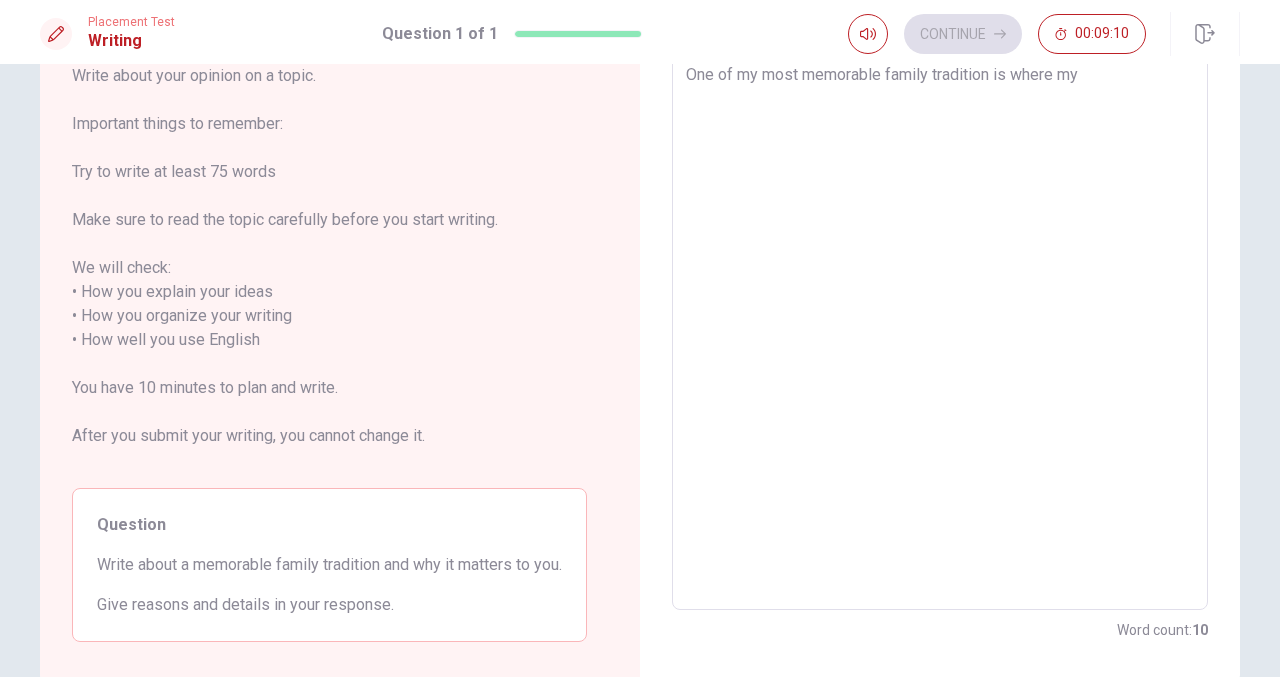 type on "One of my most memorable family tradition is where my" 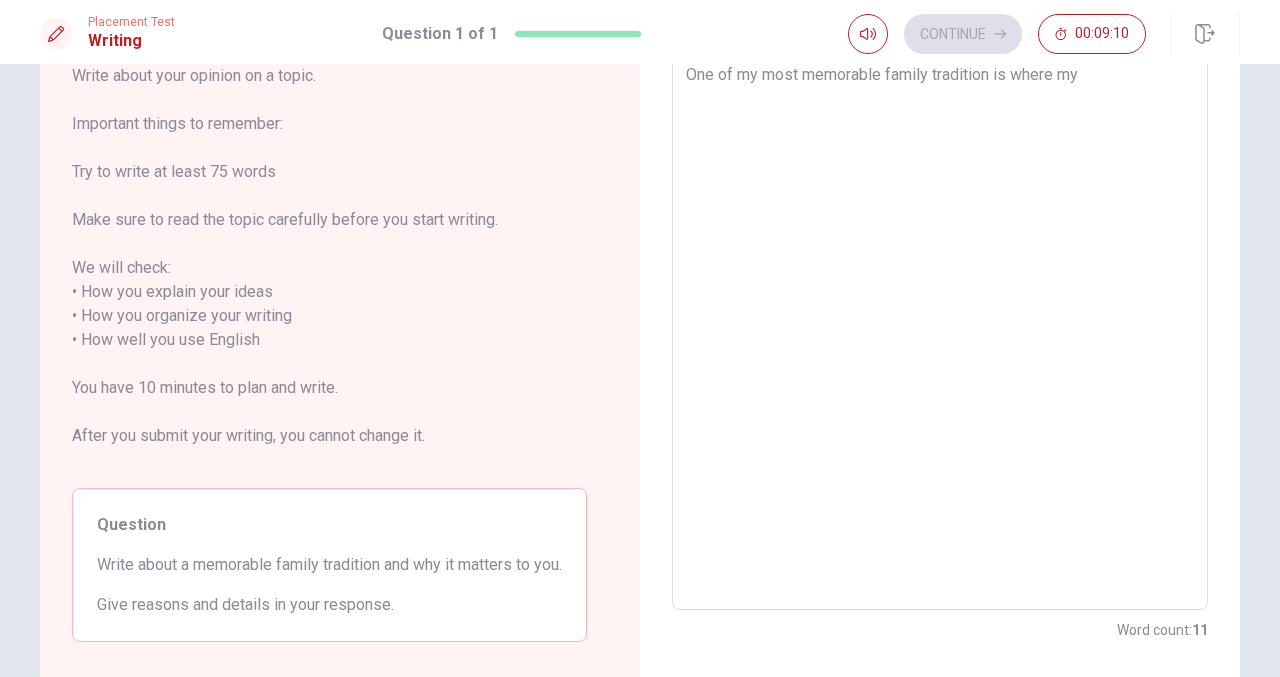 type on "One of my most memorable family tradition is where my p" 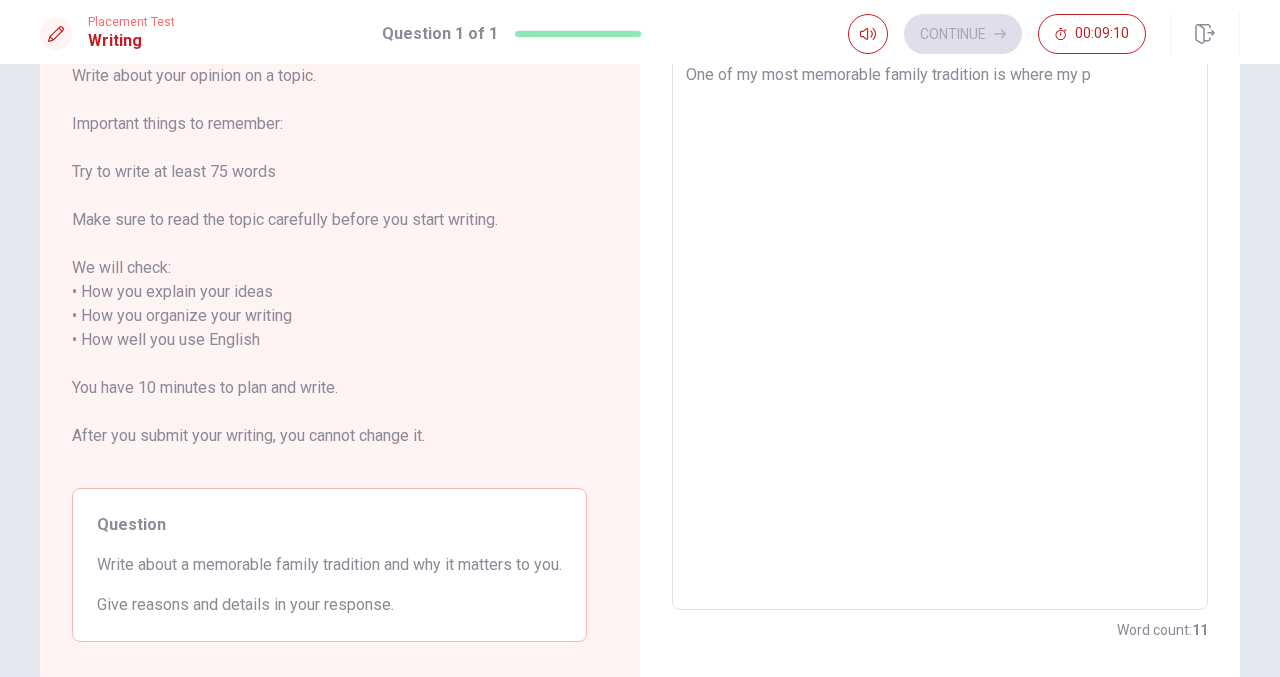 type on "x" 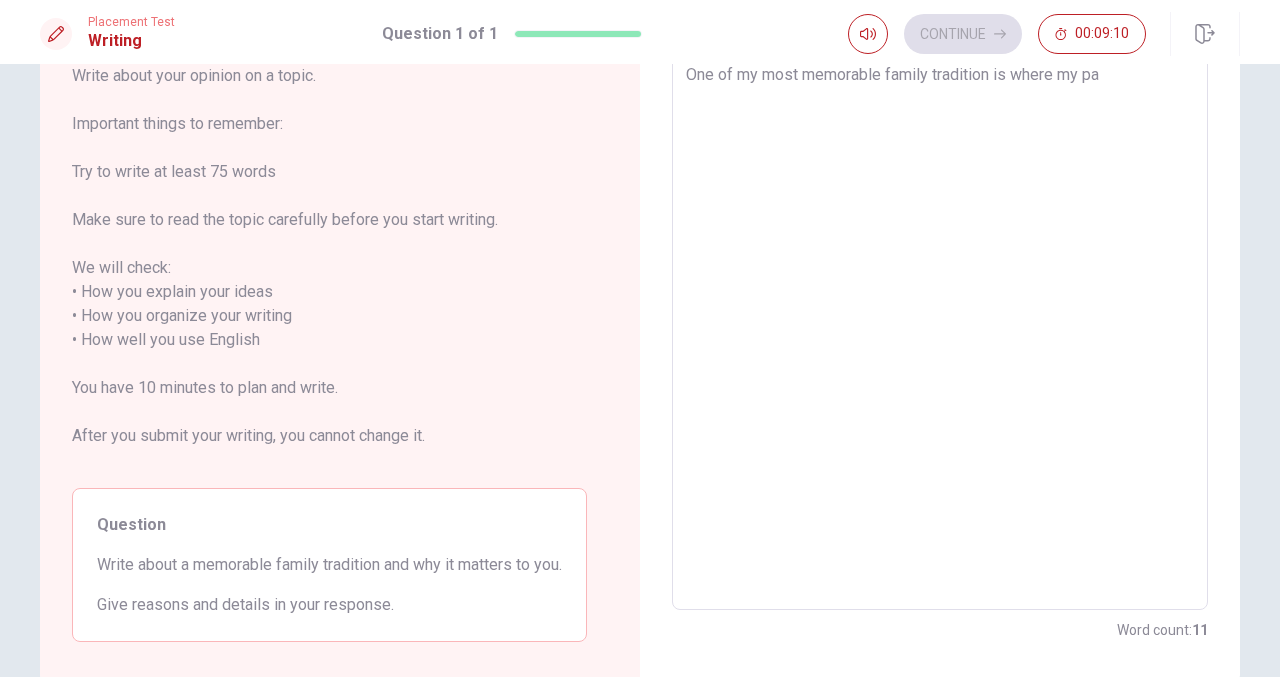type on "x" 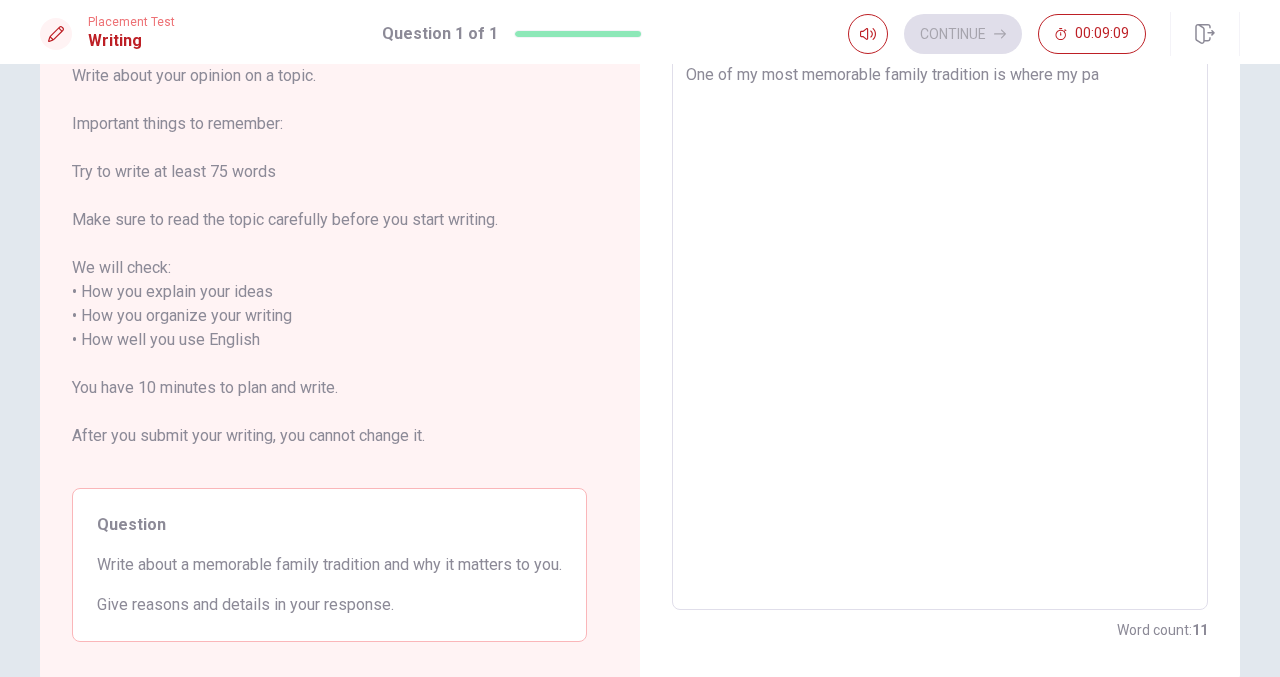 type on "One of my most memorable family tradition is where my par" 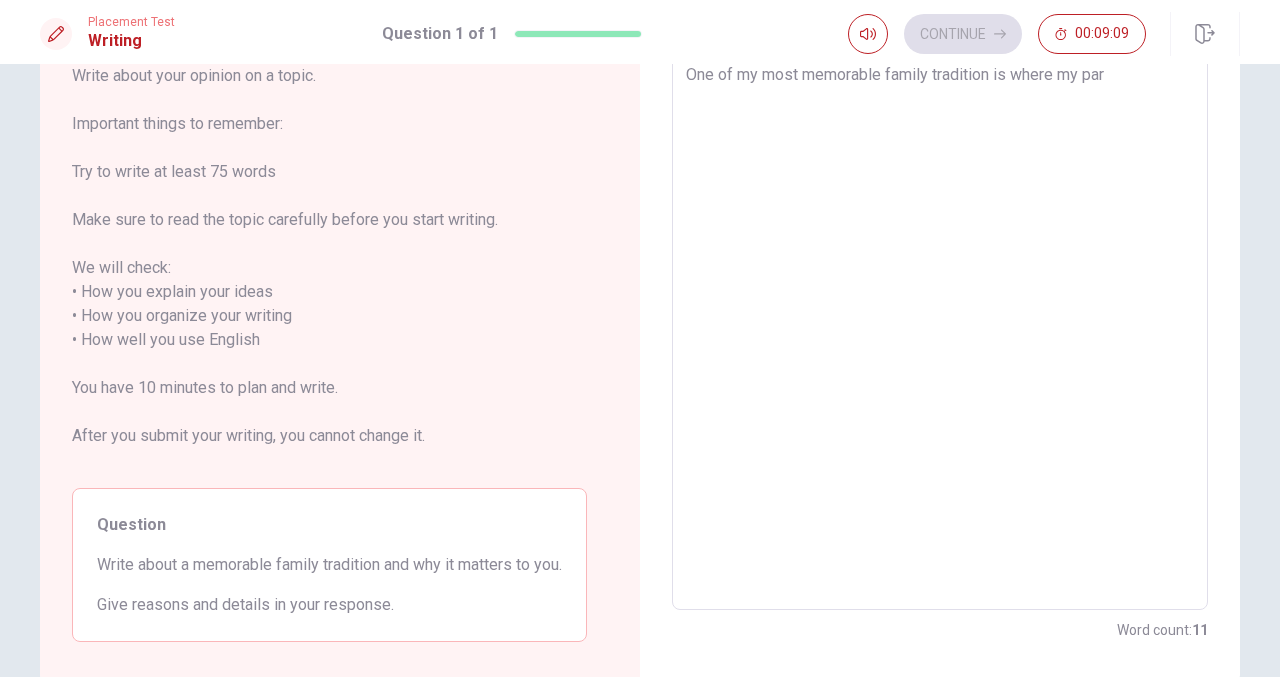 type on "x" 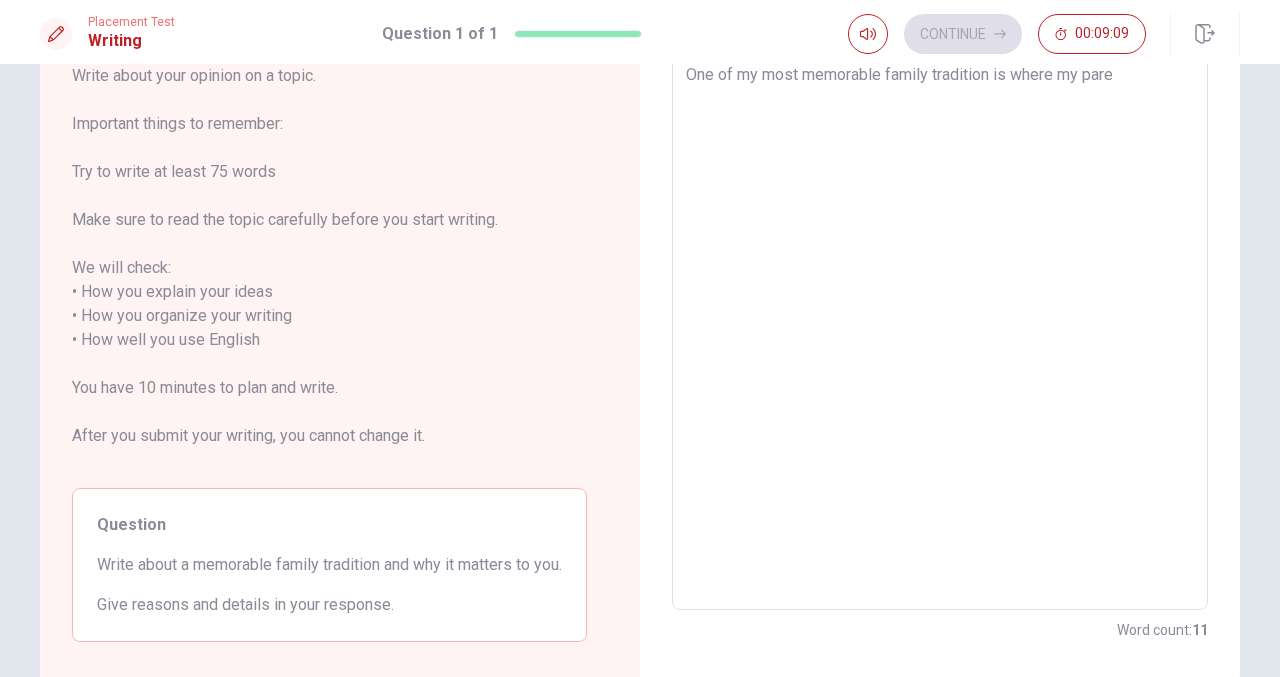 type on "x" 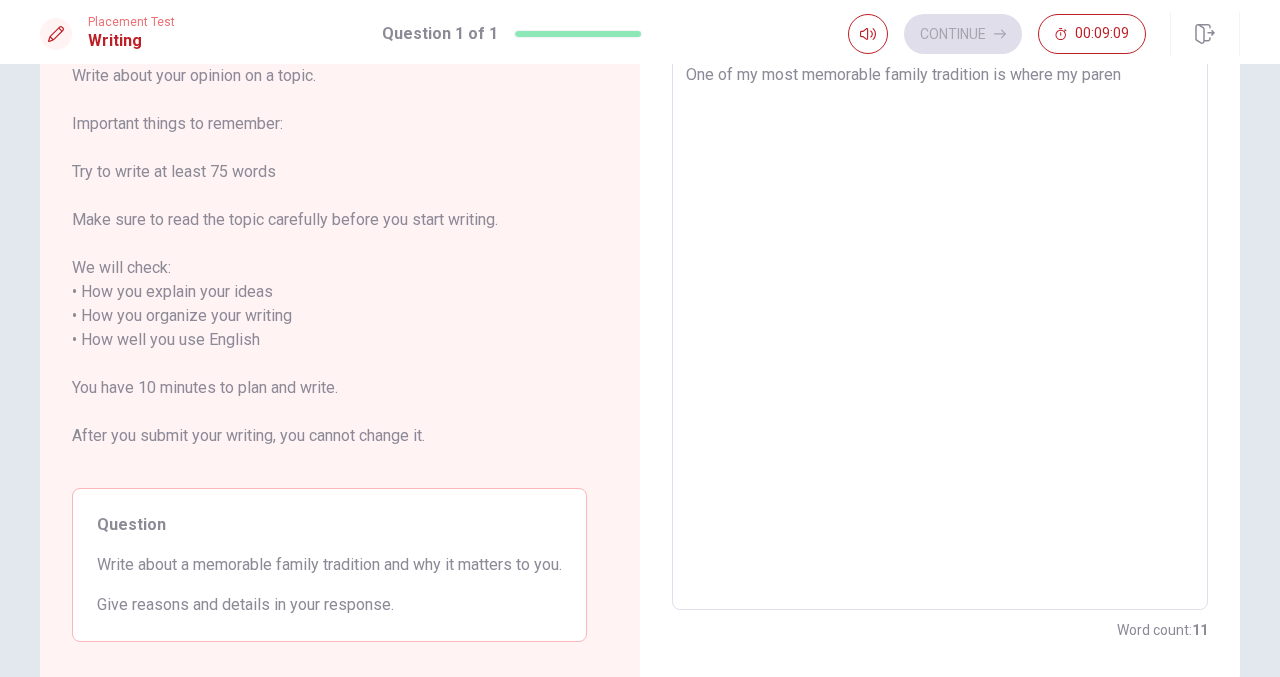 type on "x" 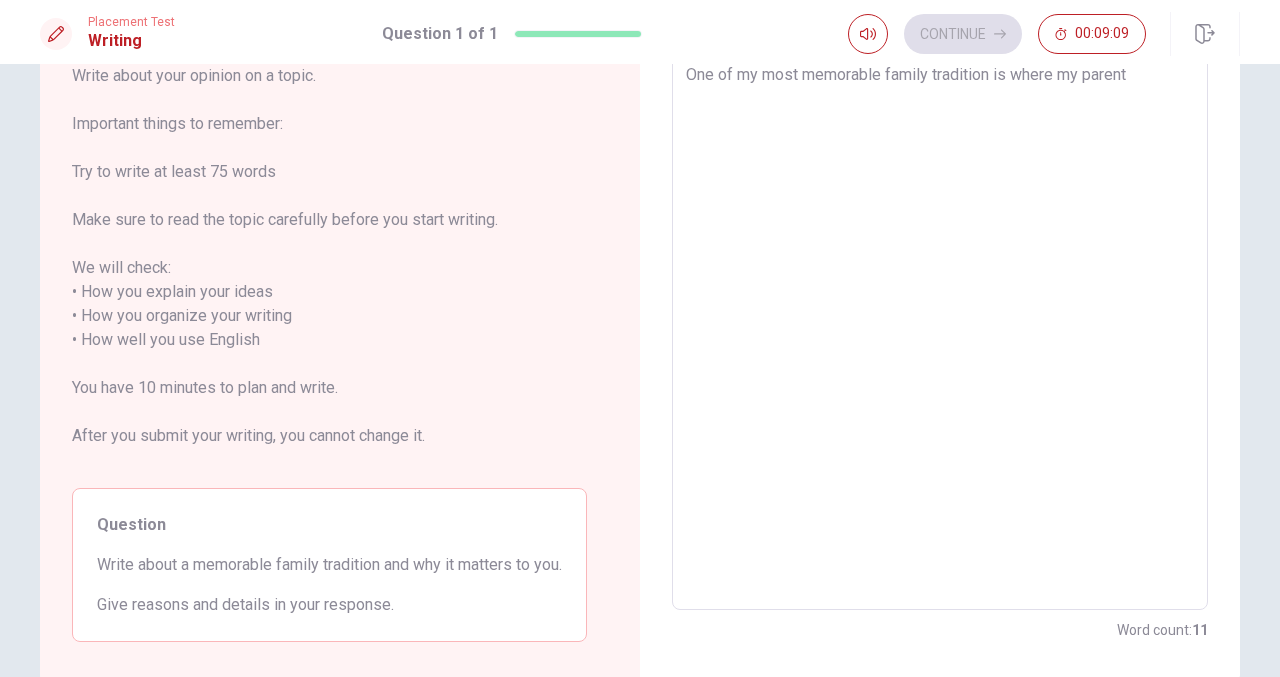 type on "x" 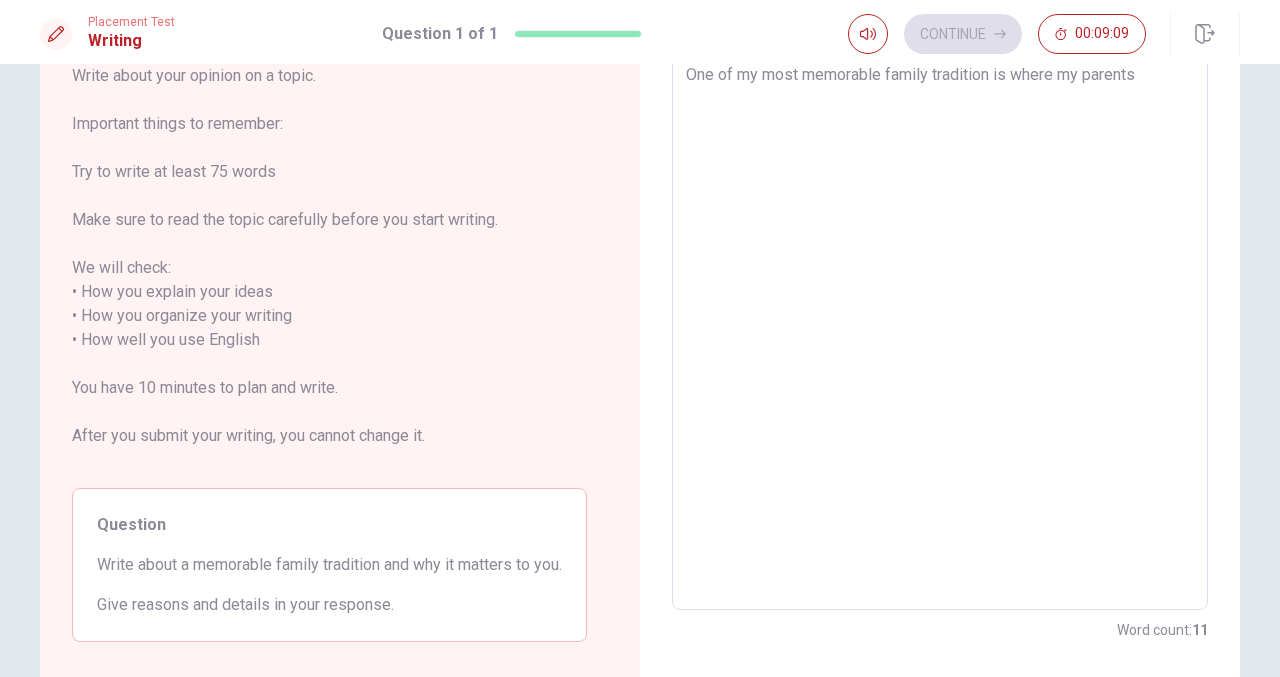 type on "x" 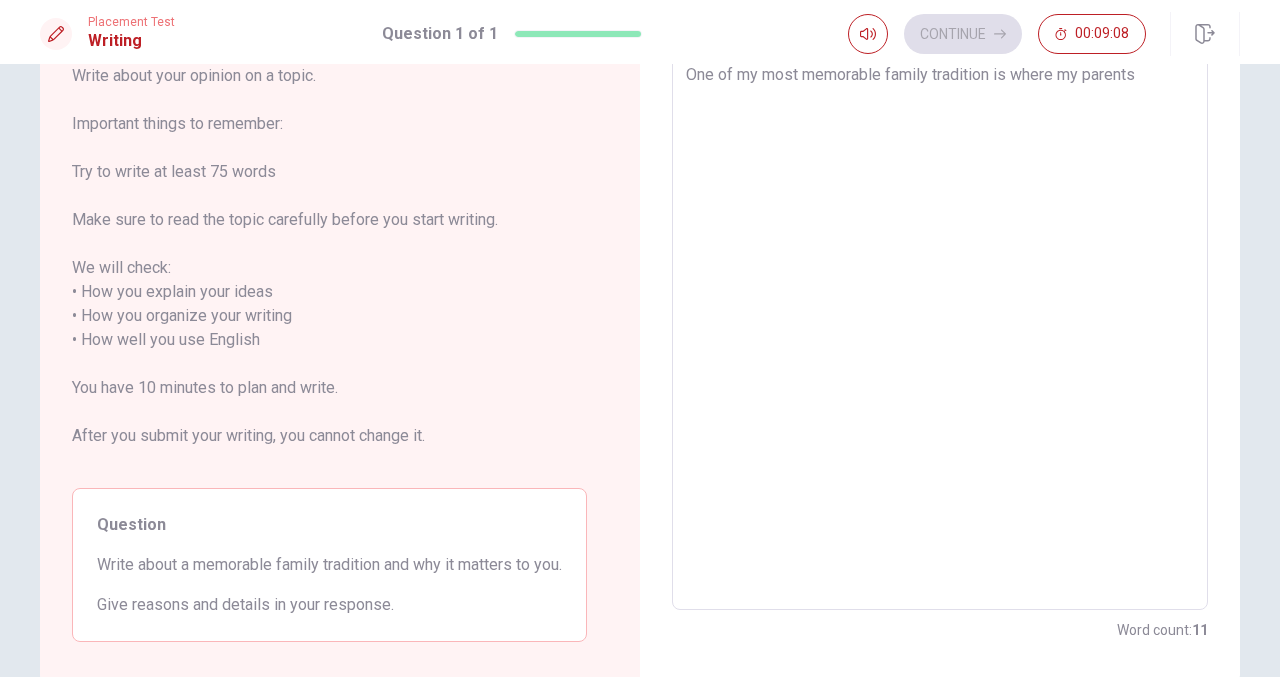 type on "One of my most memorable family tradition is where my parents" 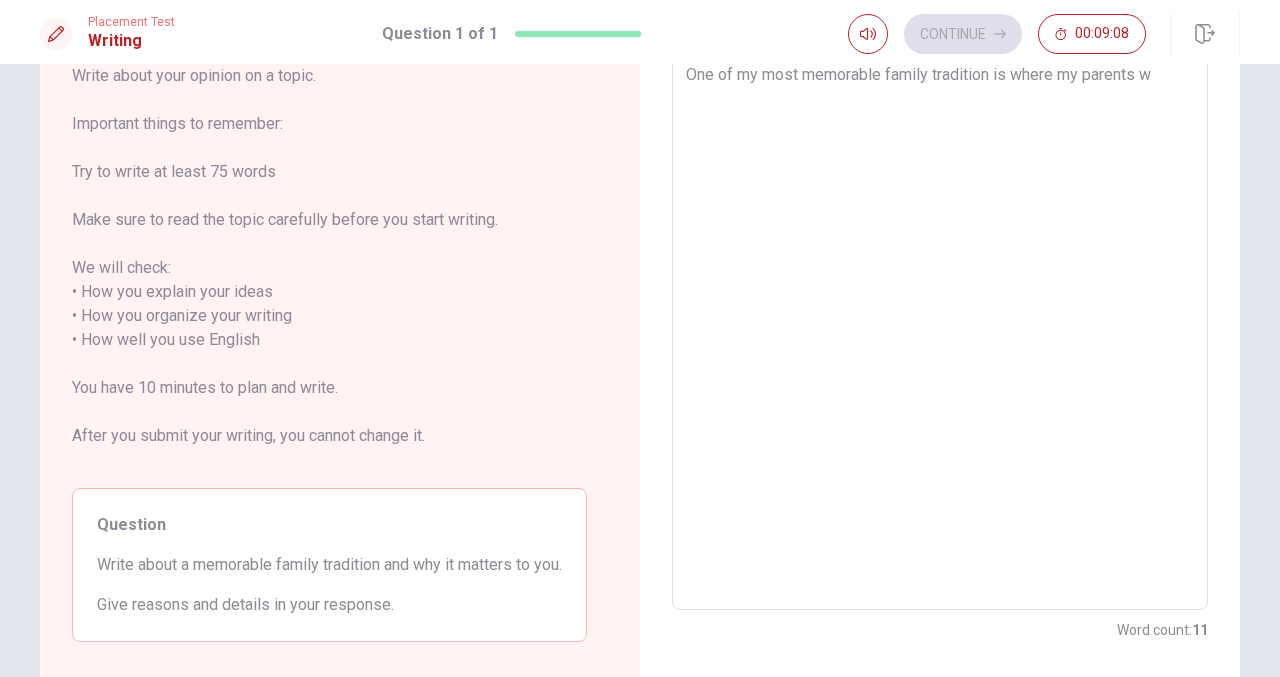 type on "x" 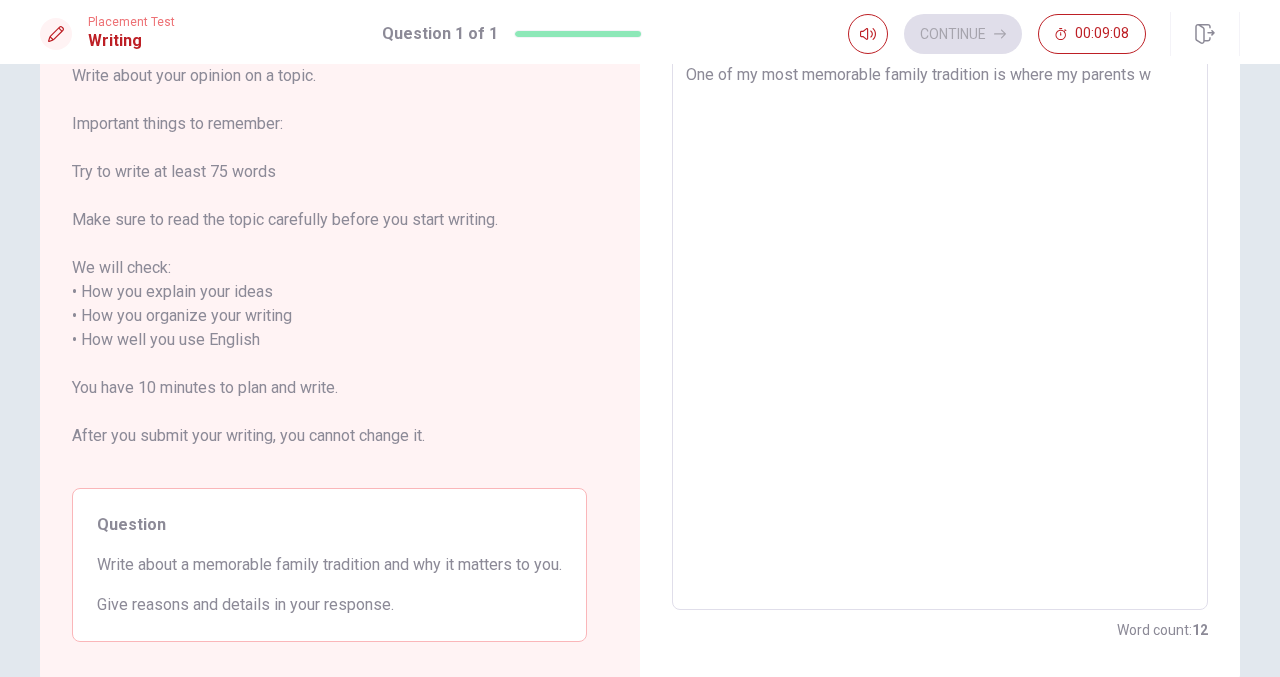 type on "One of my most memorable family tradition is where my parents wa" 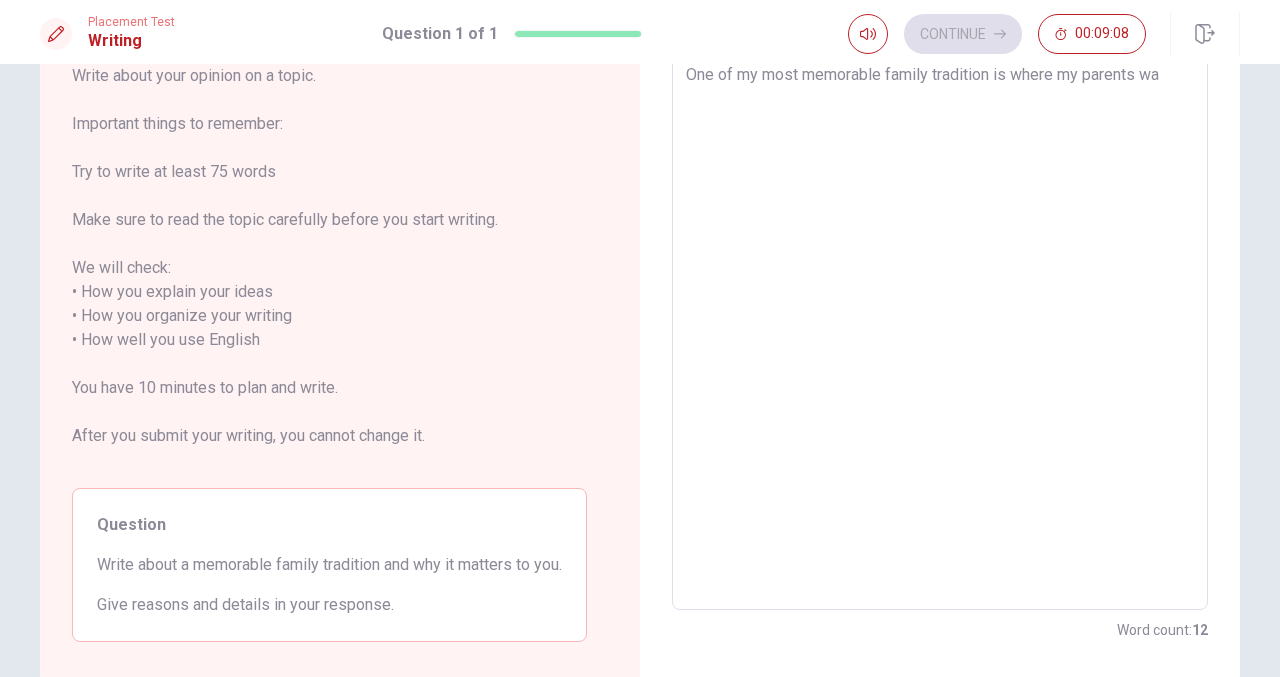 type on "x" 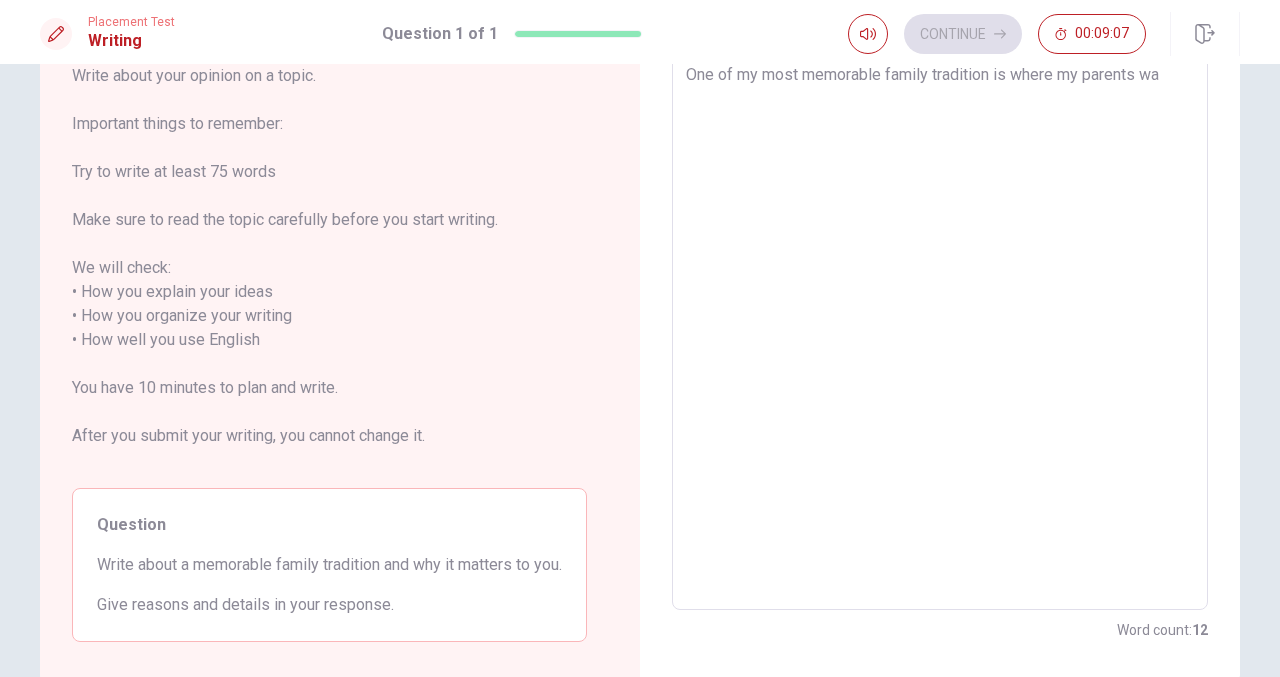 type on "One of my most memorable family tradition is where my parents wak" 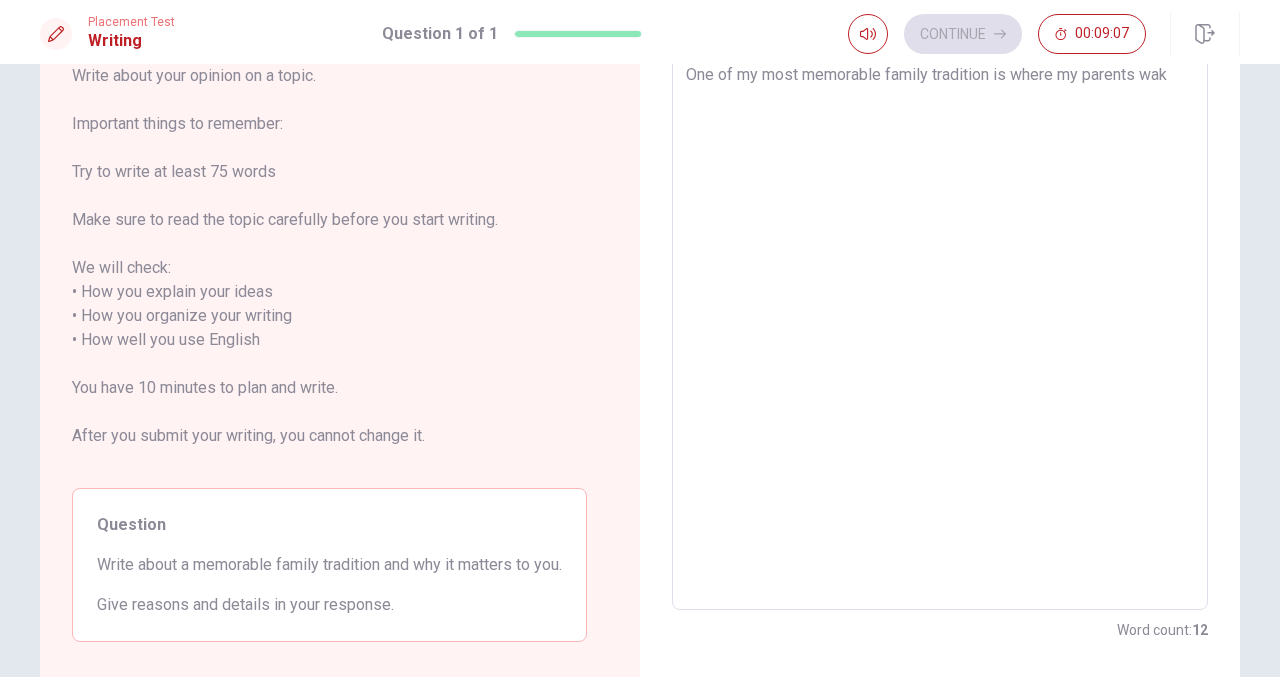 type on "x" 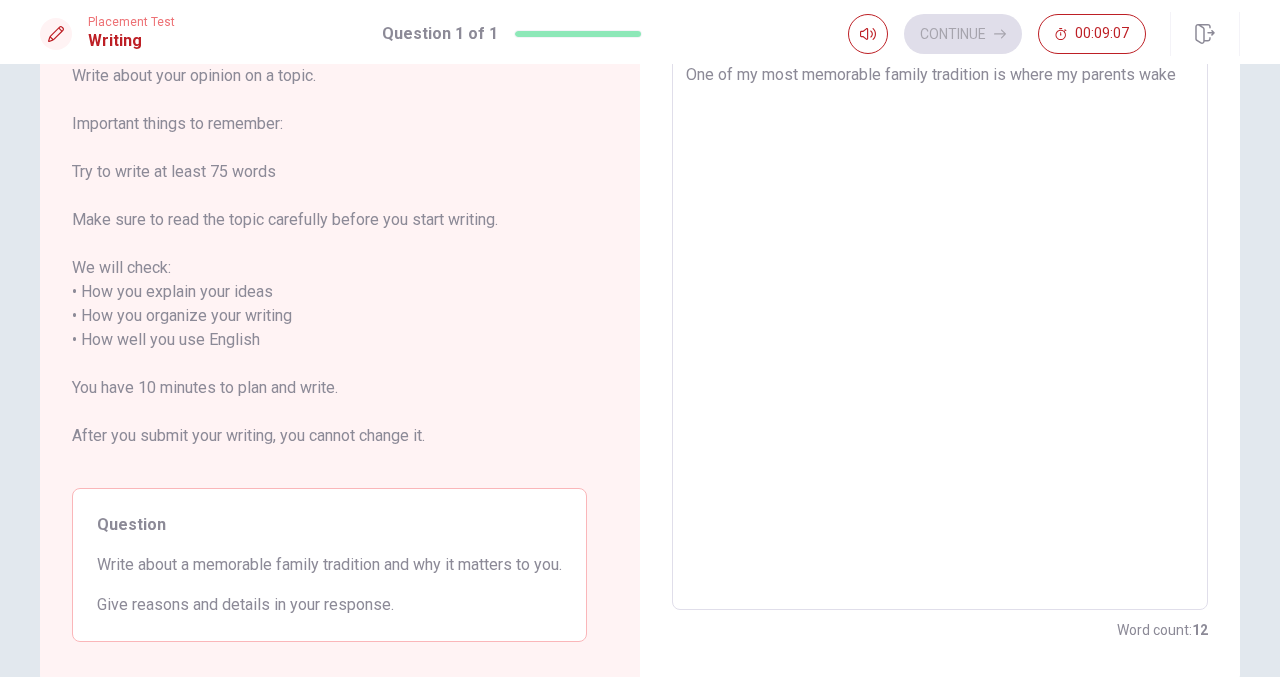 type on "x" 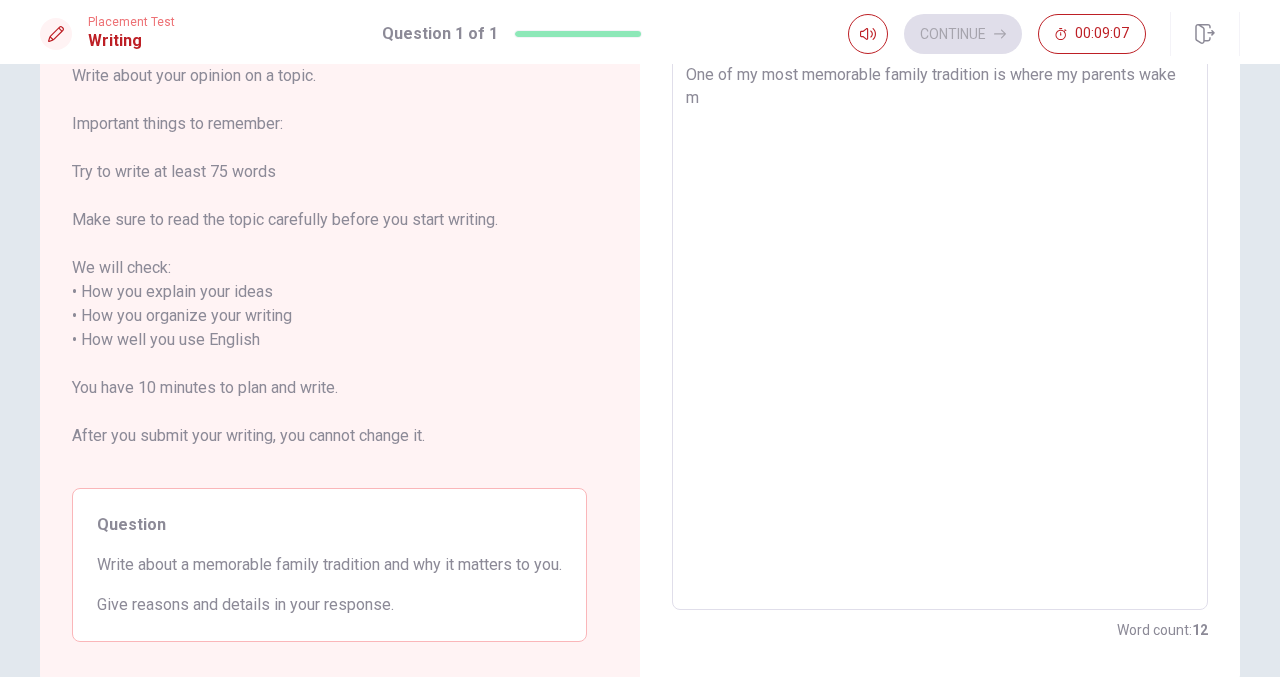 type on "x" 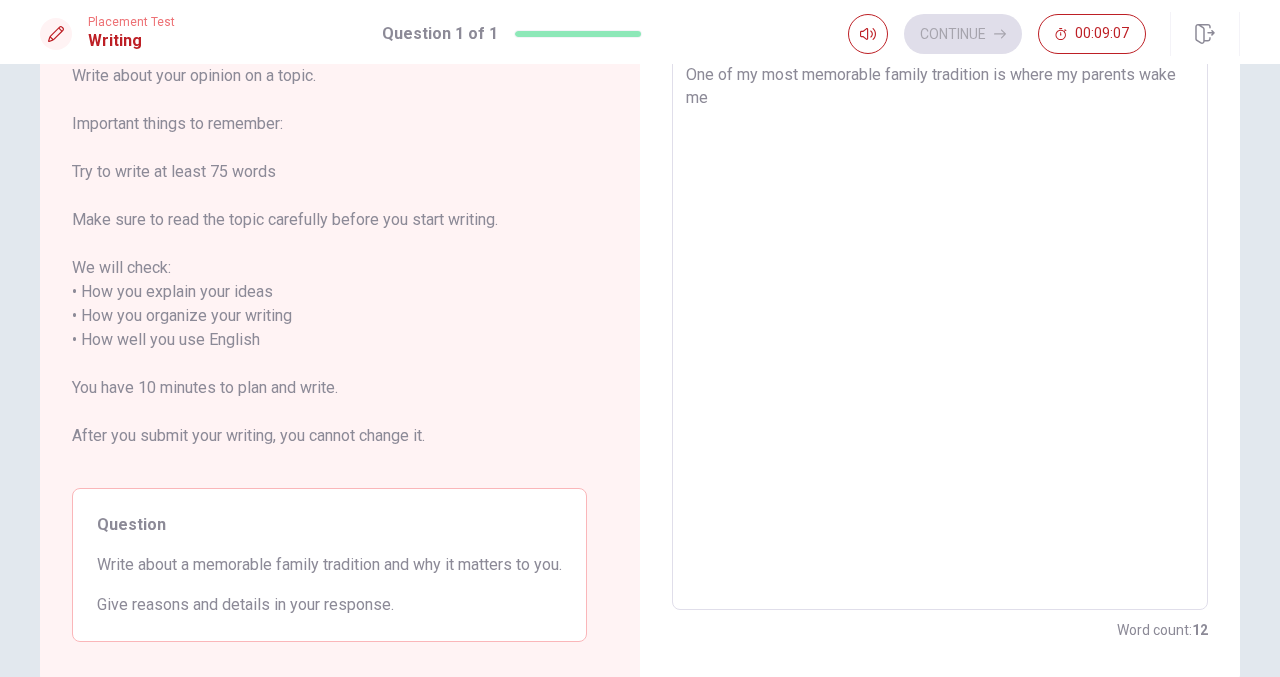 type on "x" 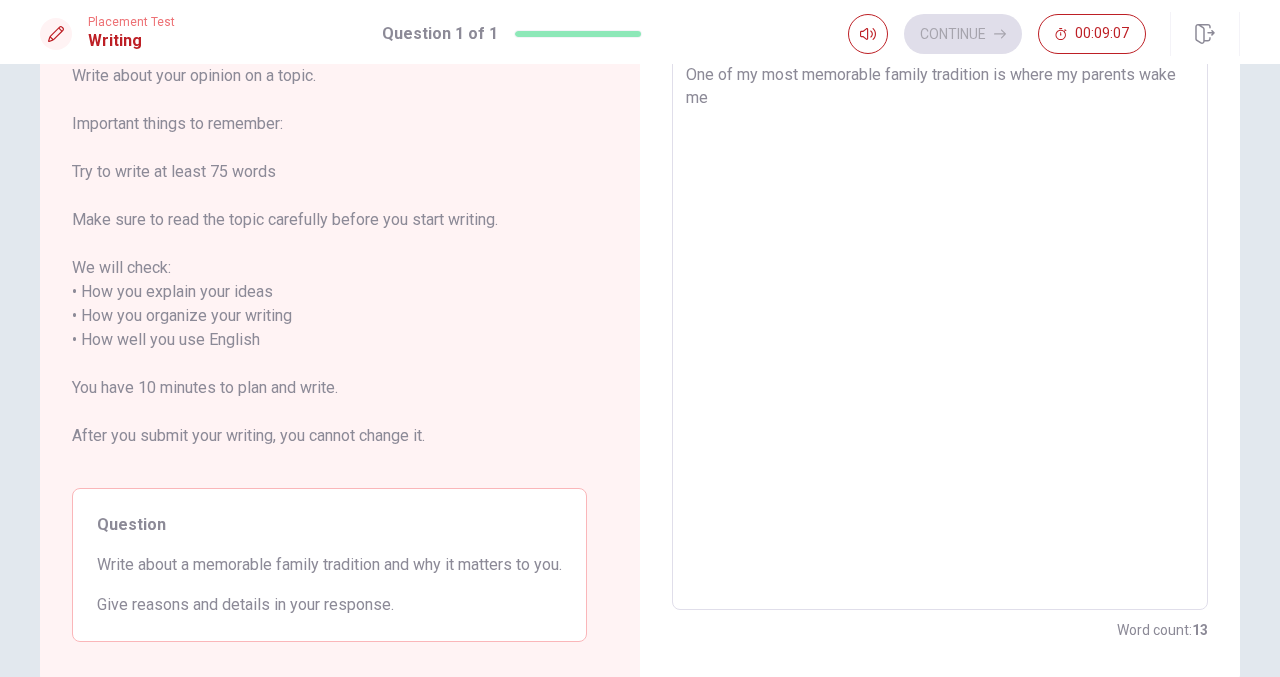 type on "One of my most memorable family tradition is where my parents wake me" 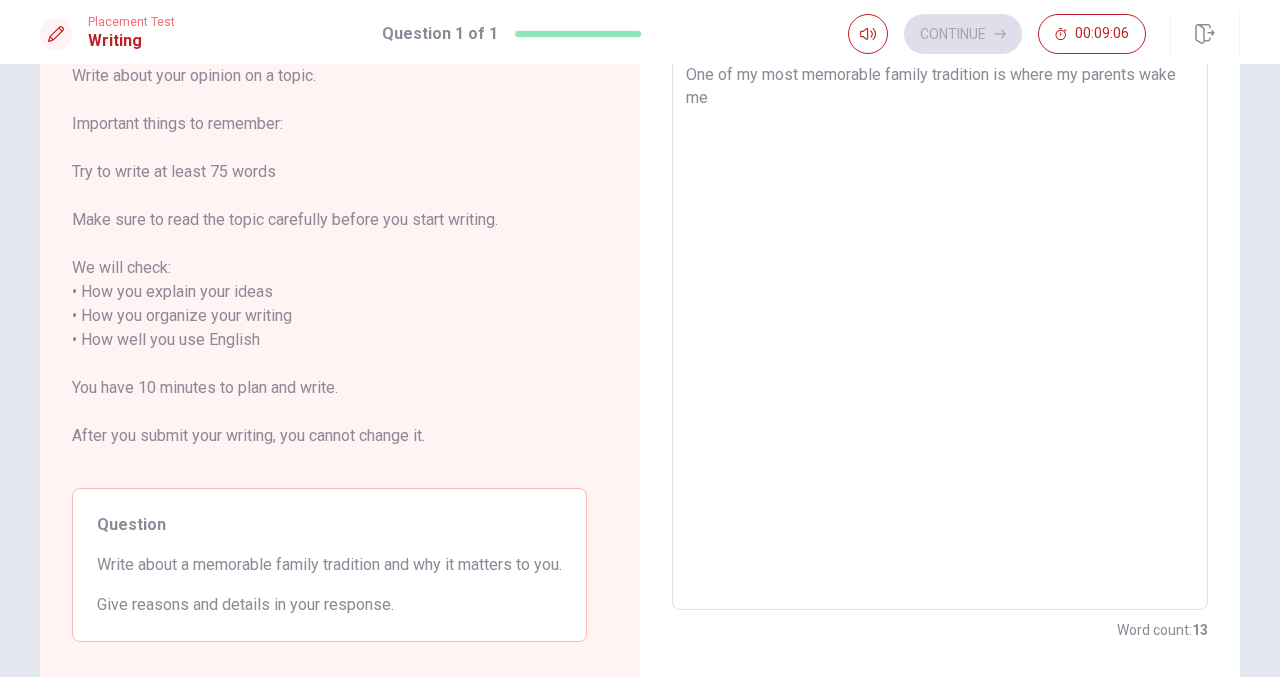 type on "One of my most memorable family tradition is where my parents wake me u" 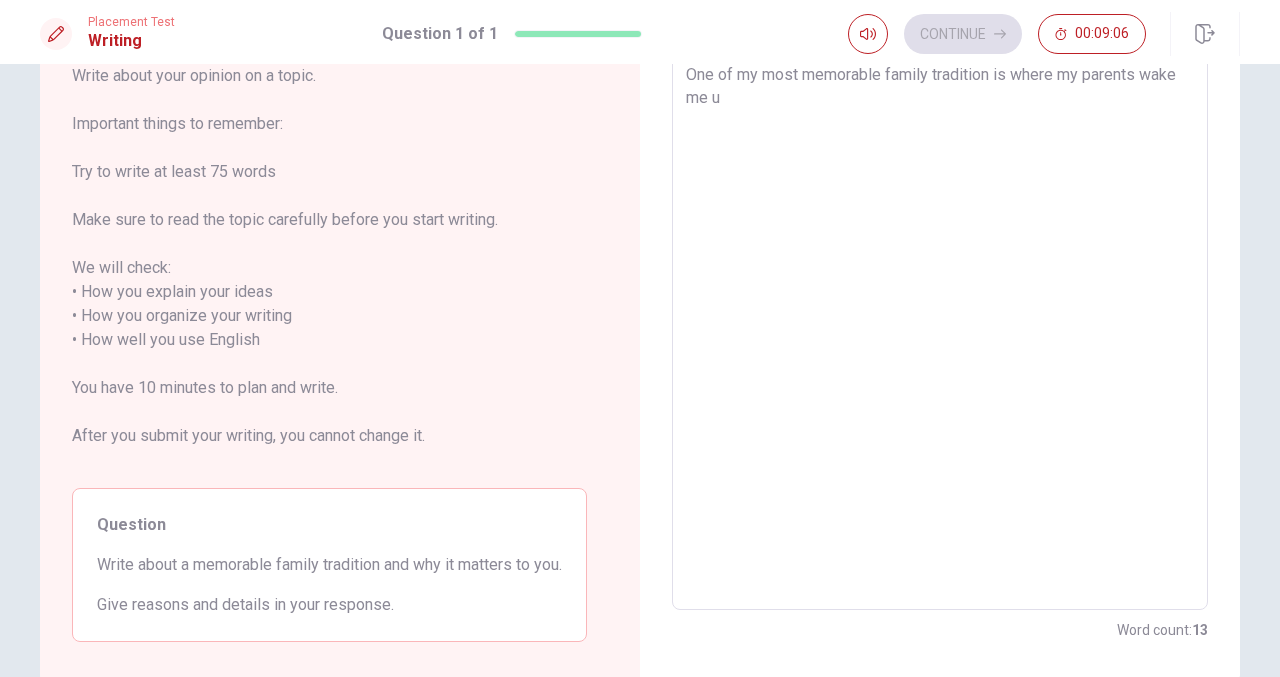 type on "x" 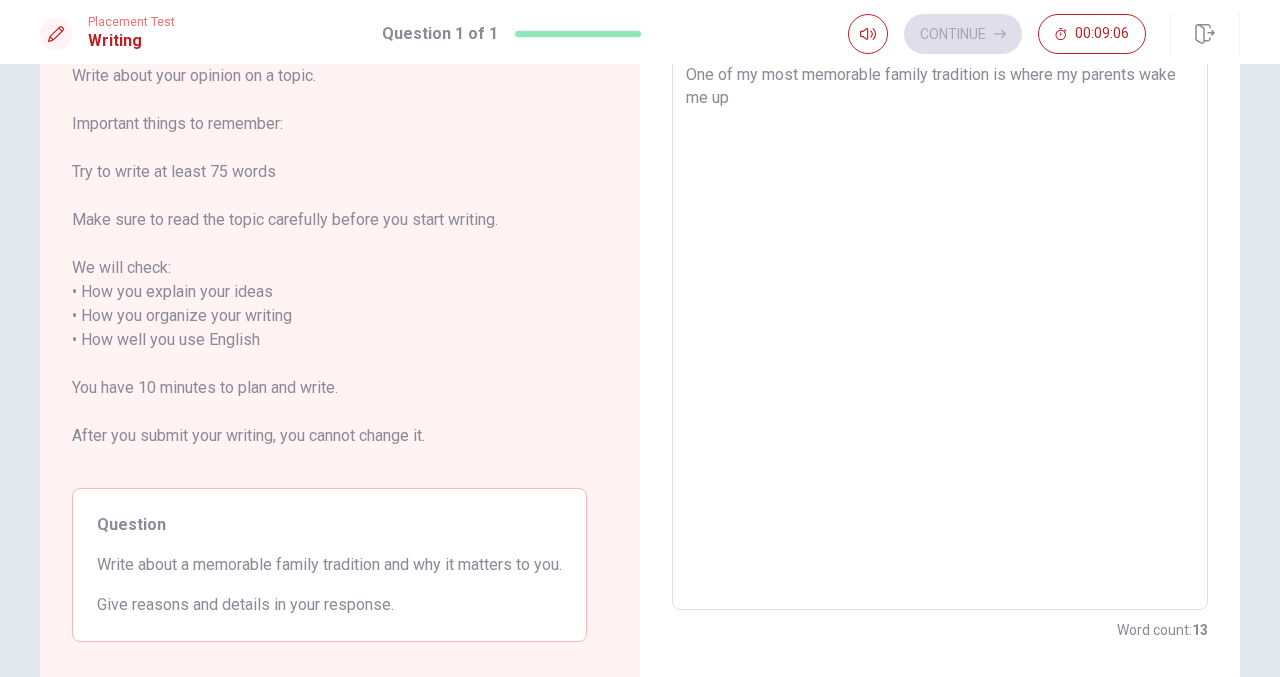 type on "x" 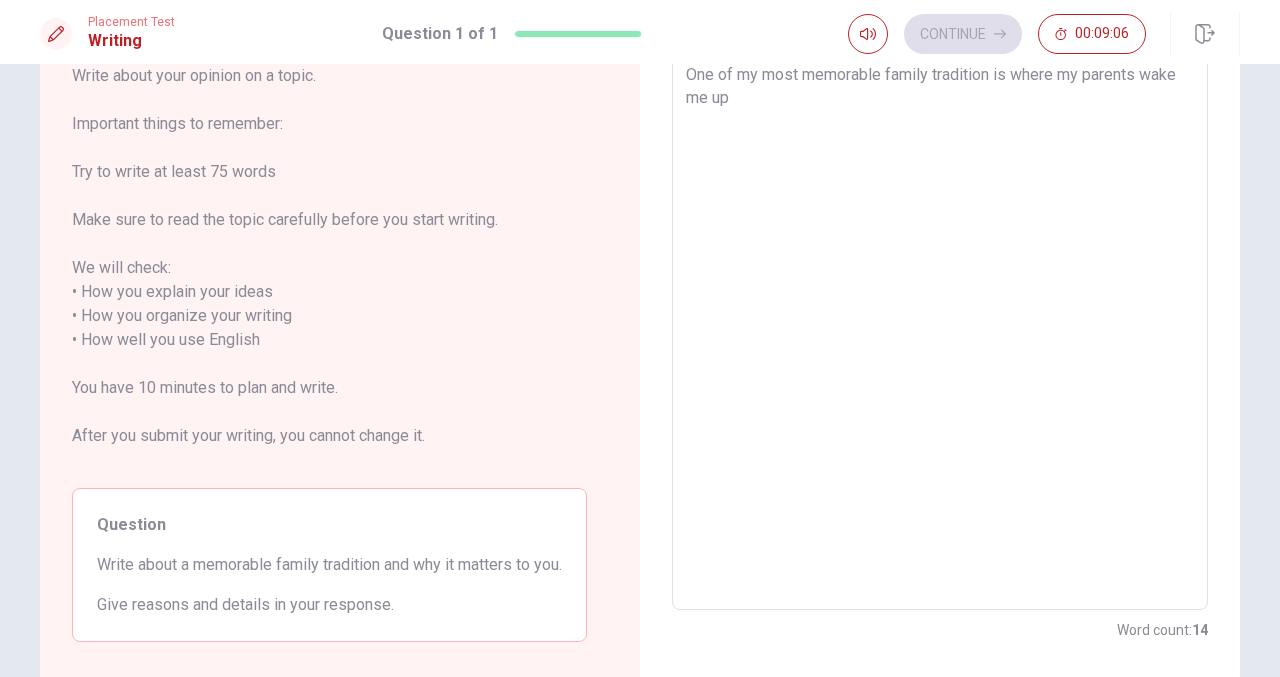 type on "One of my most memorable family tradition is where my parents wake me up" 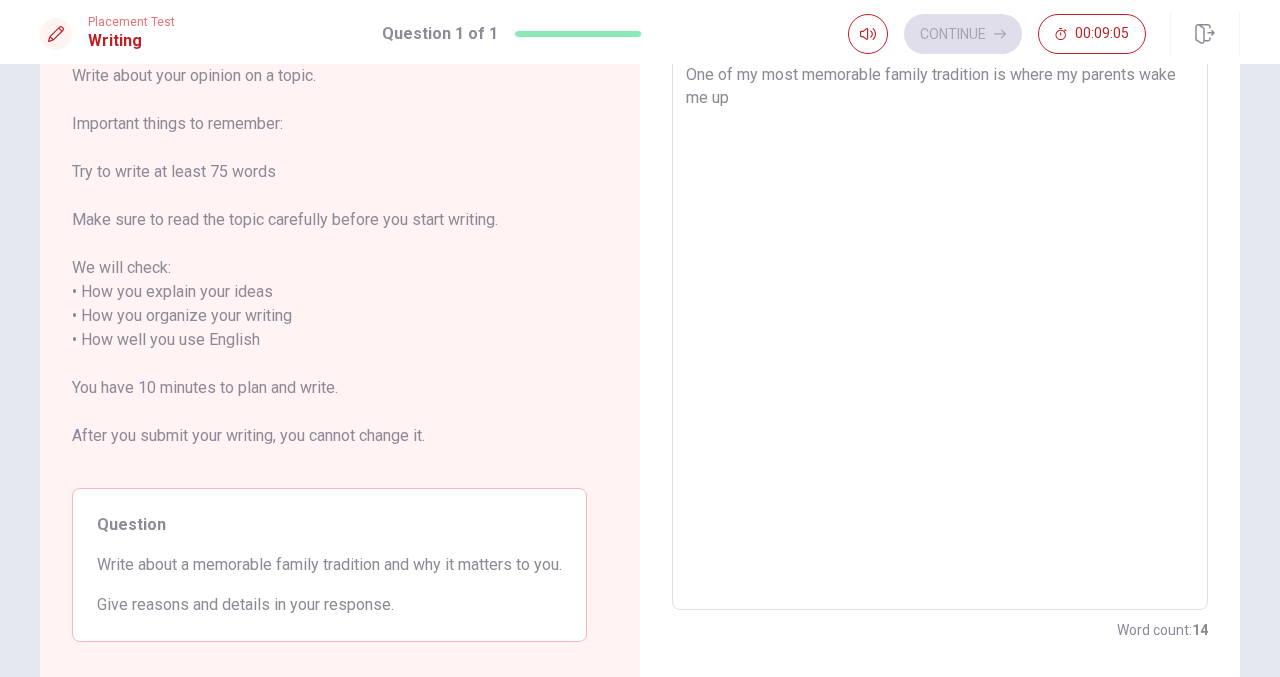 type on "One of my most memorable family tradition is where my parents wake me up a" 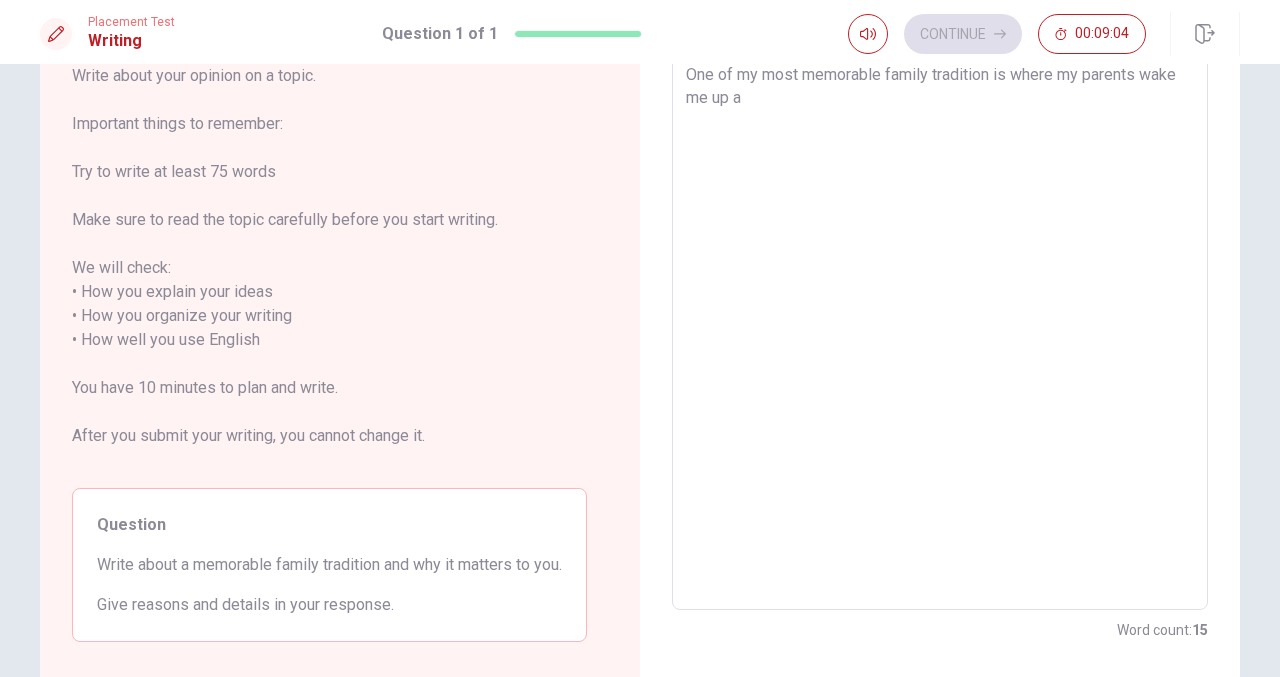 type on "x" 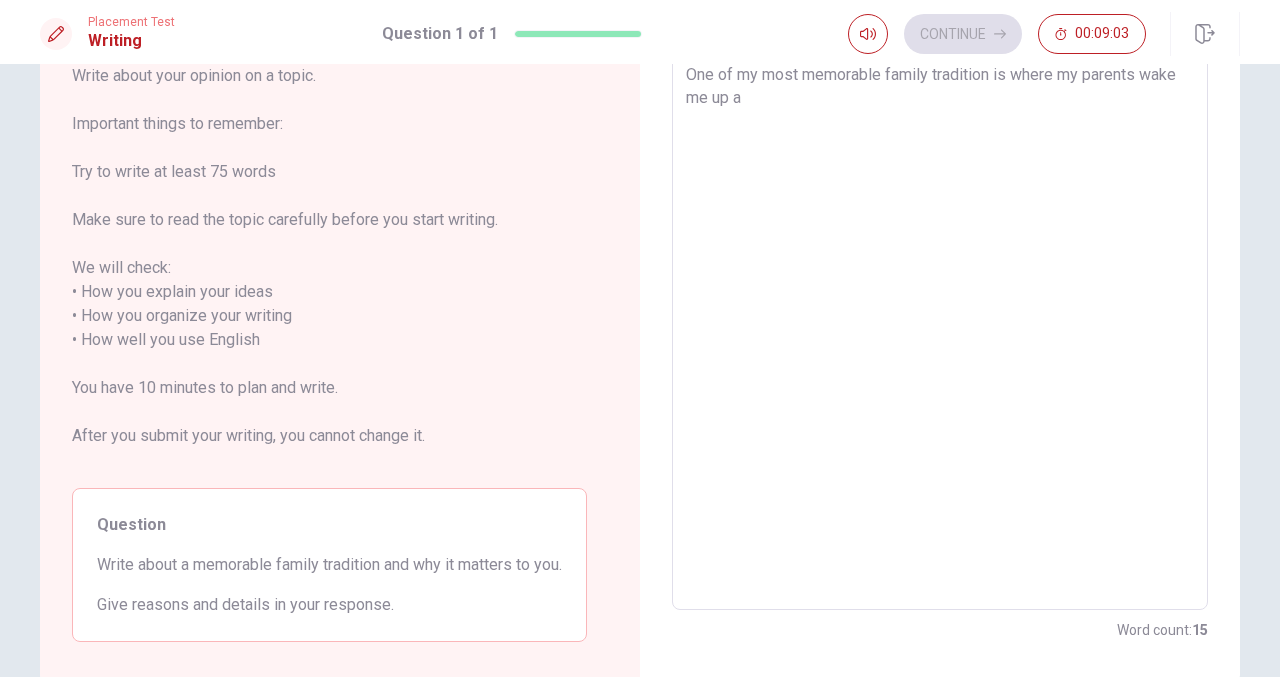 type on "One of my most memorable family tradition is where my parents wake me up at" 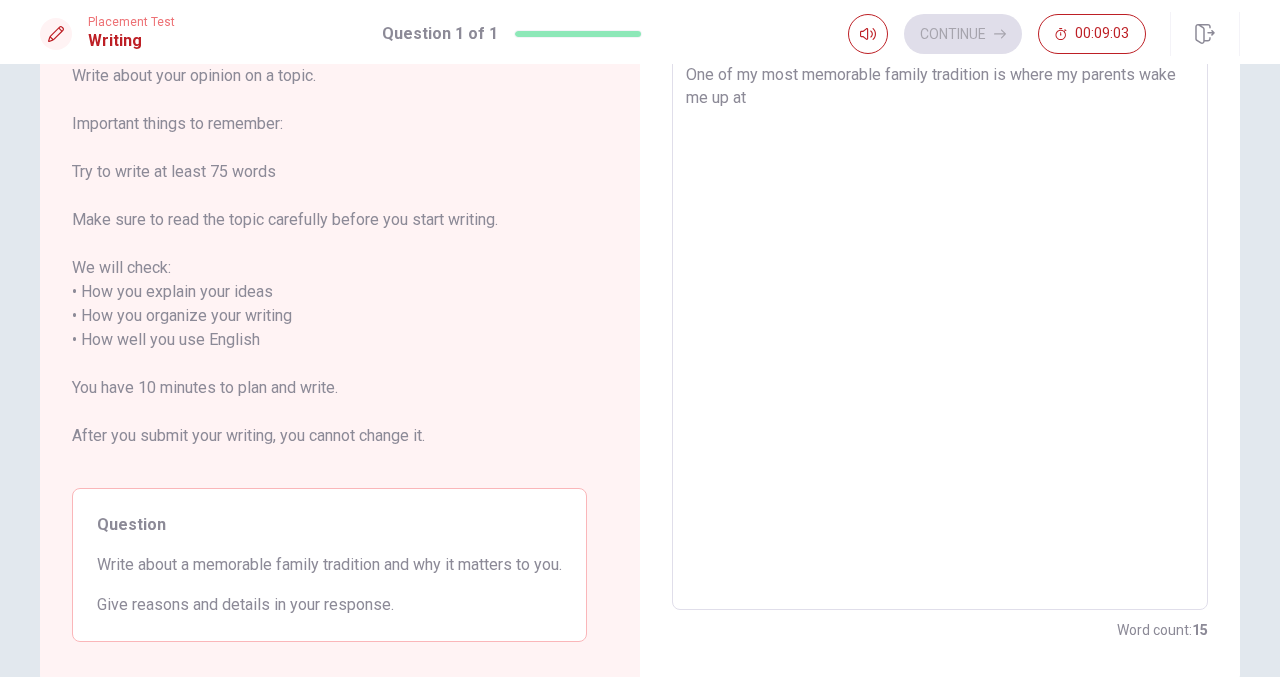 type on "x" 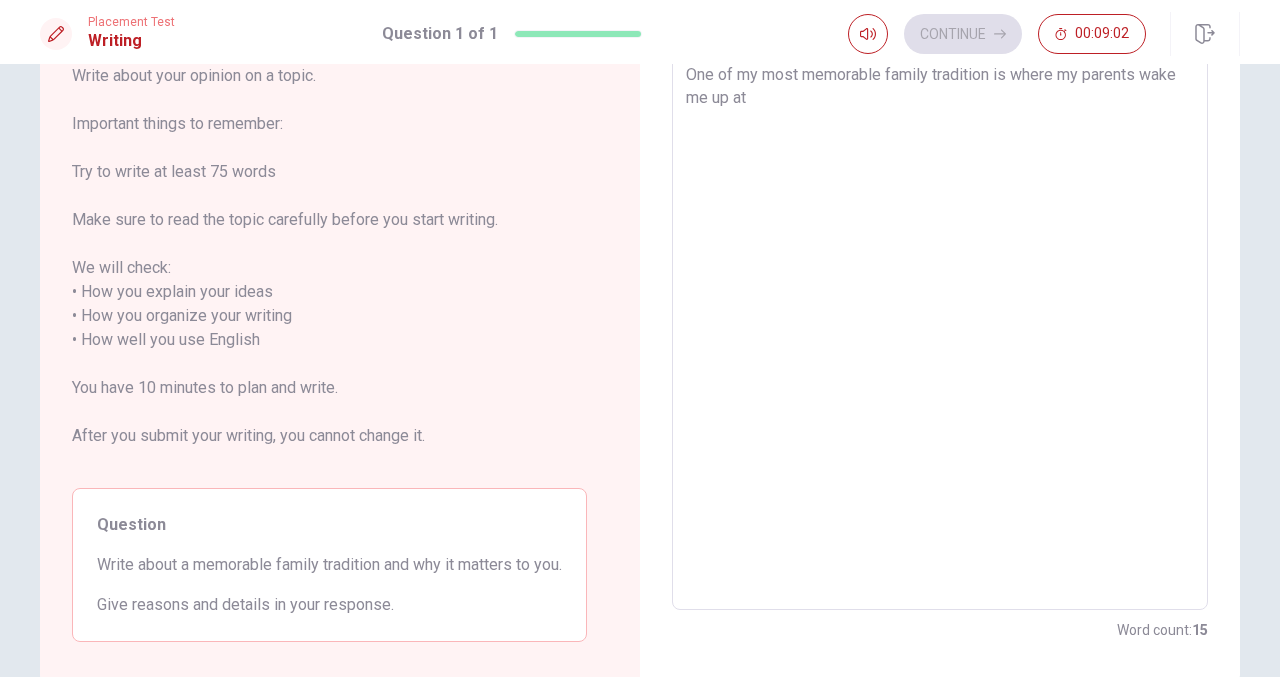type on "One of my most memorable family tradition is where my parents wake me up at" 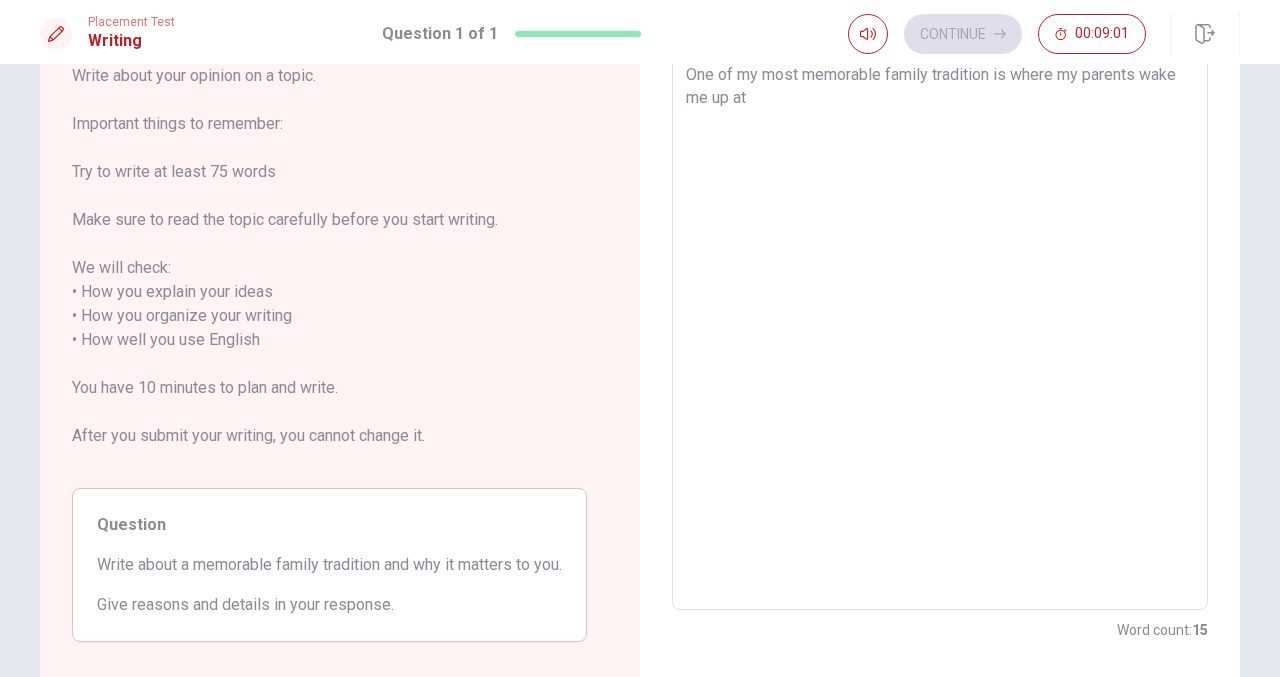 type on "One of my most memorable family tradition is where my parents wake me up at 5" 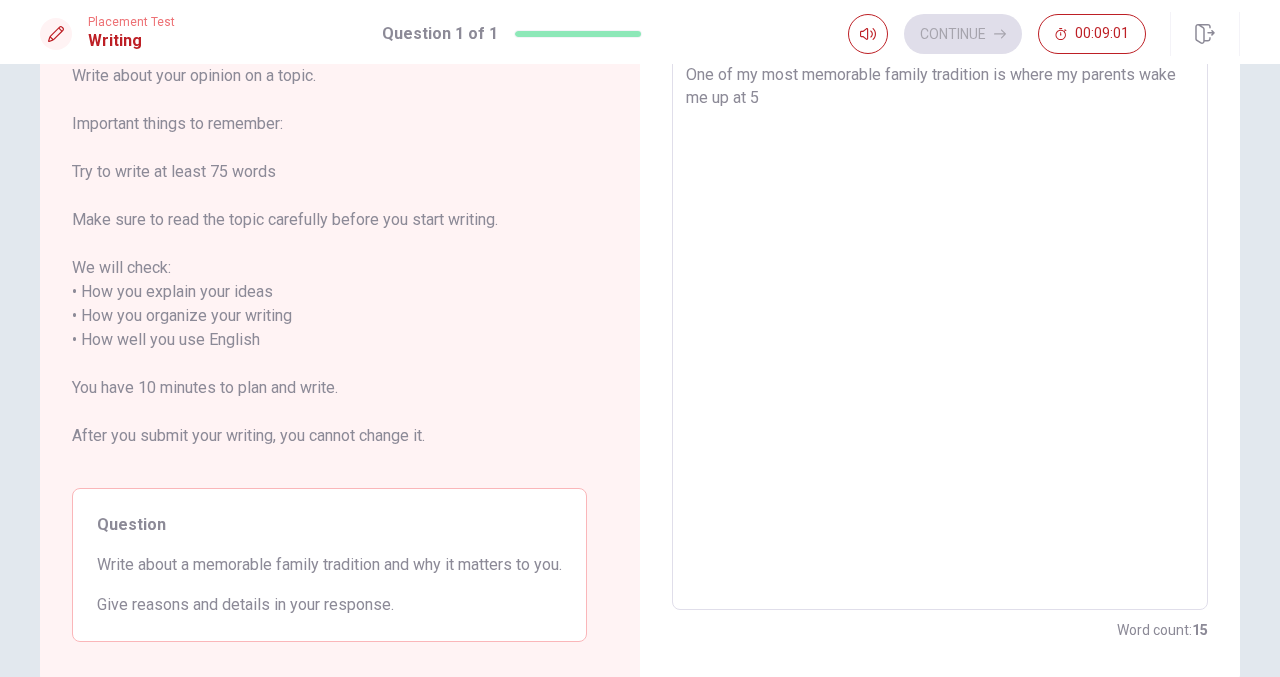 type on "x" 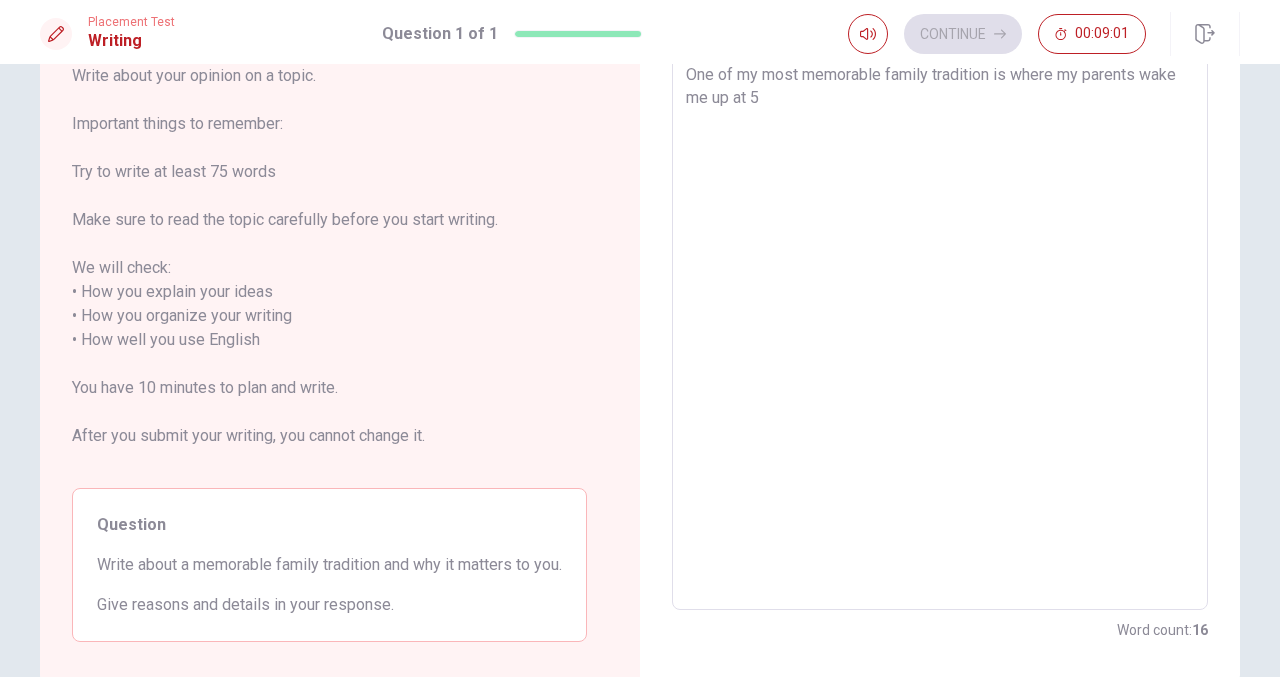 type on "One of my most memorable family tradition is where my parents wake me up at 5." 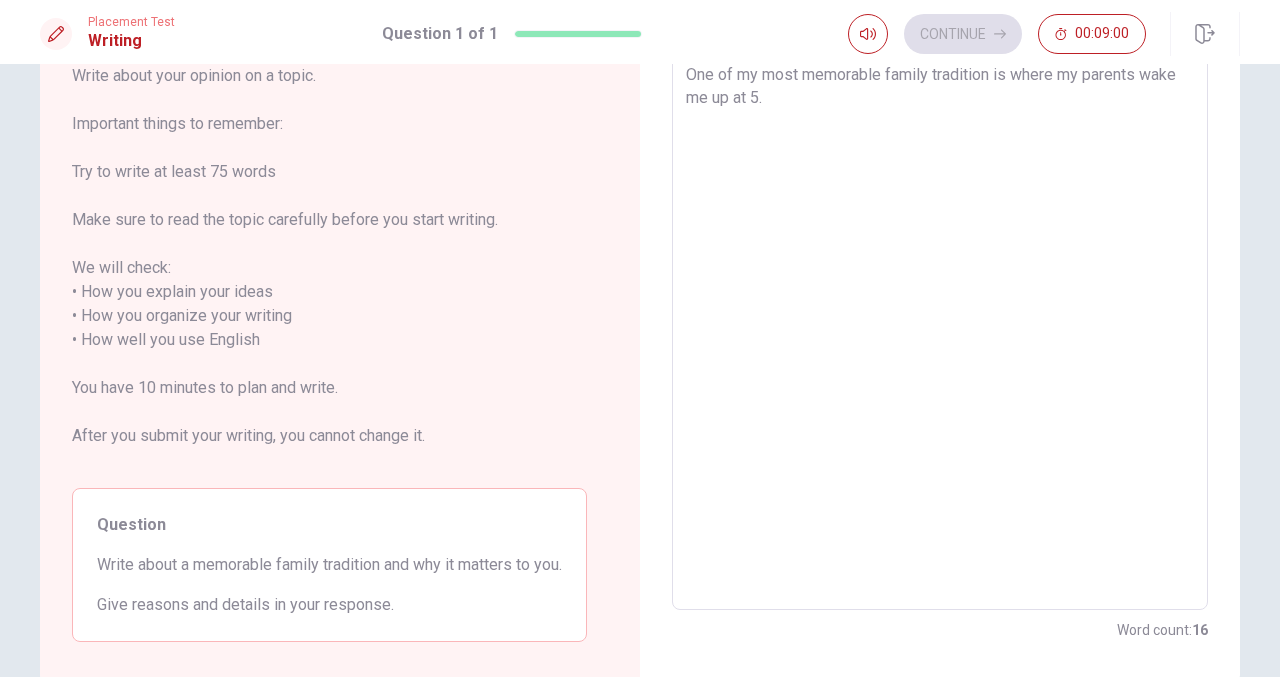type on "x" 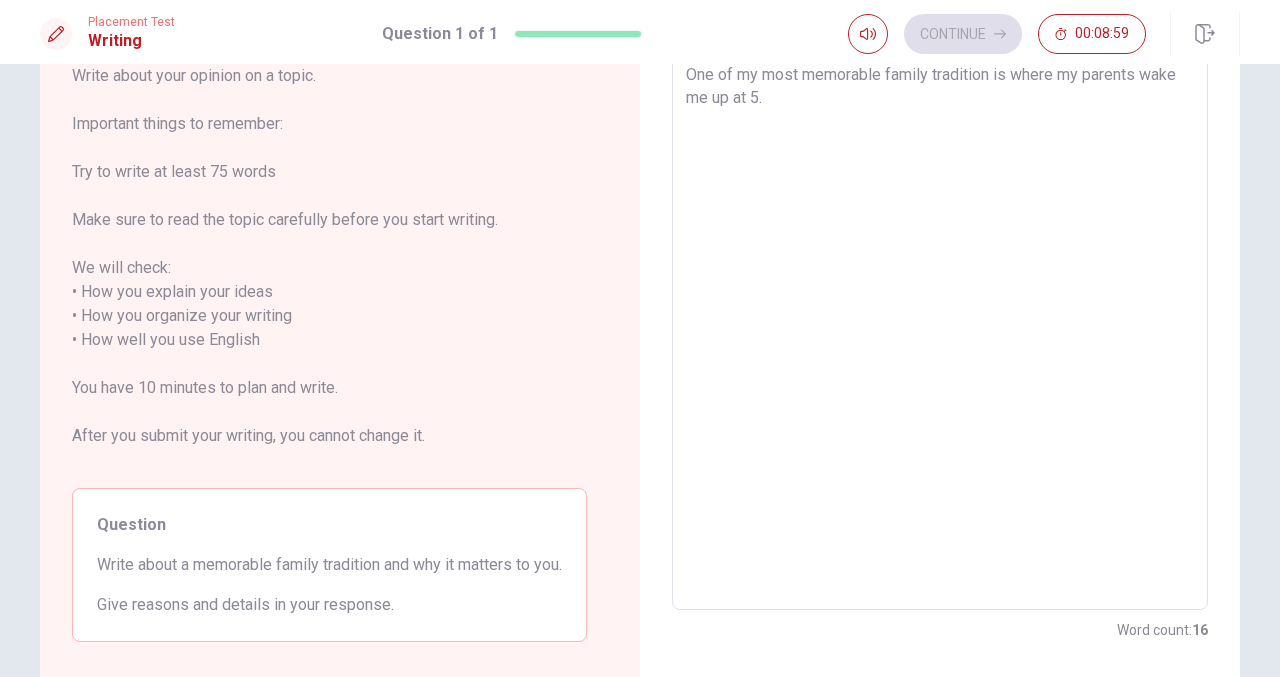type on "One of my most memorable family tradition is where my parents wake me up at 5" 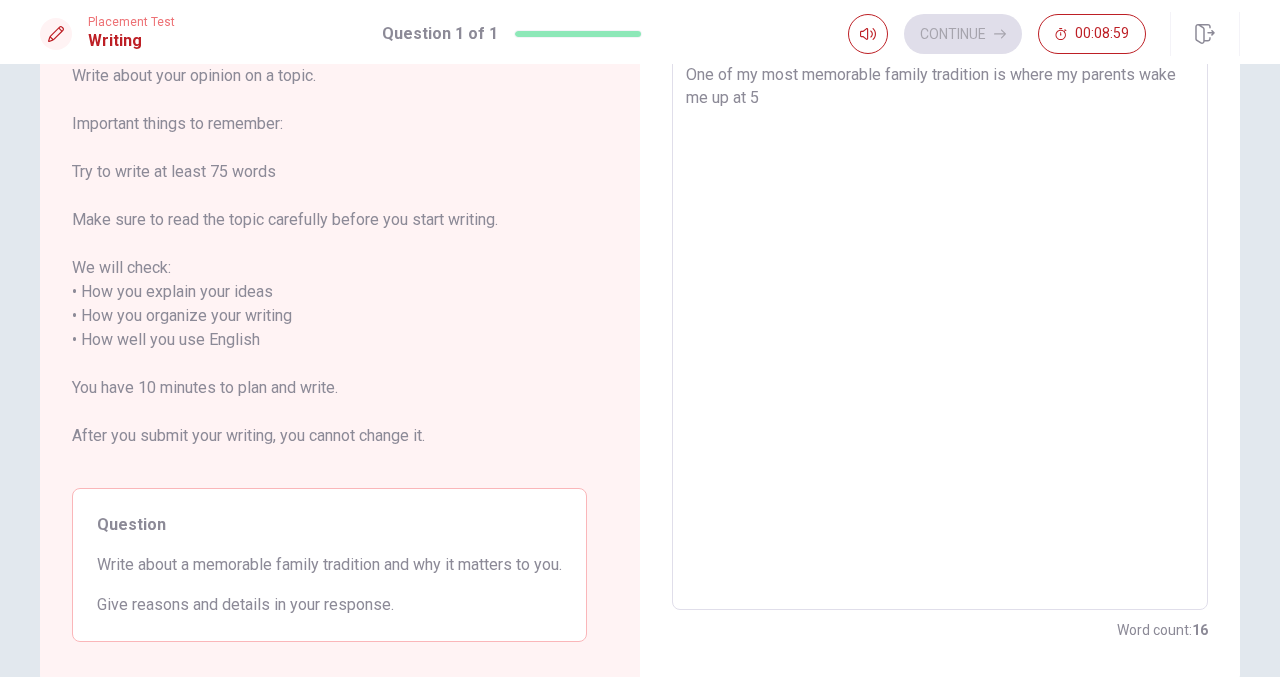 type on "x" 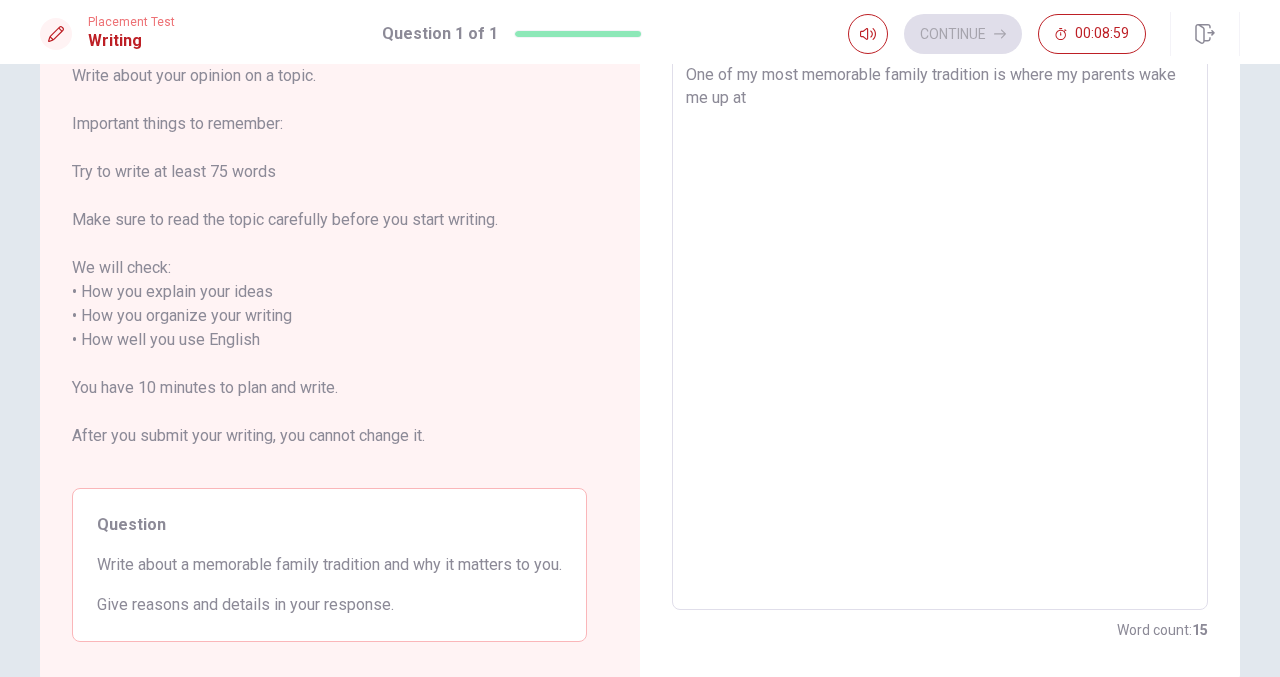 type on "x" 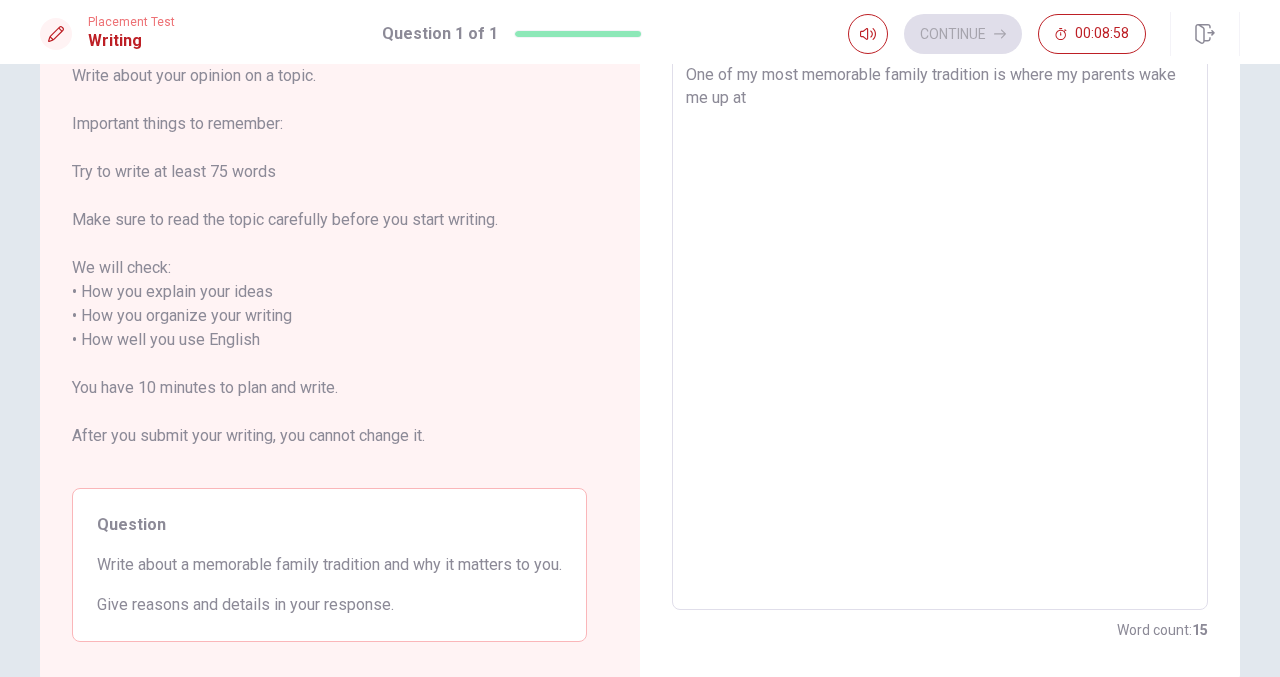 type on "One of my most memorable family tradition is where my parents wake me up at 0" 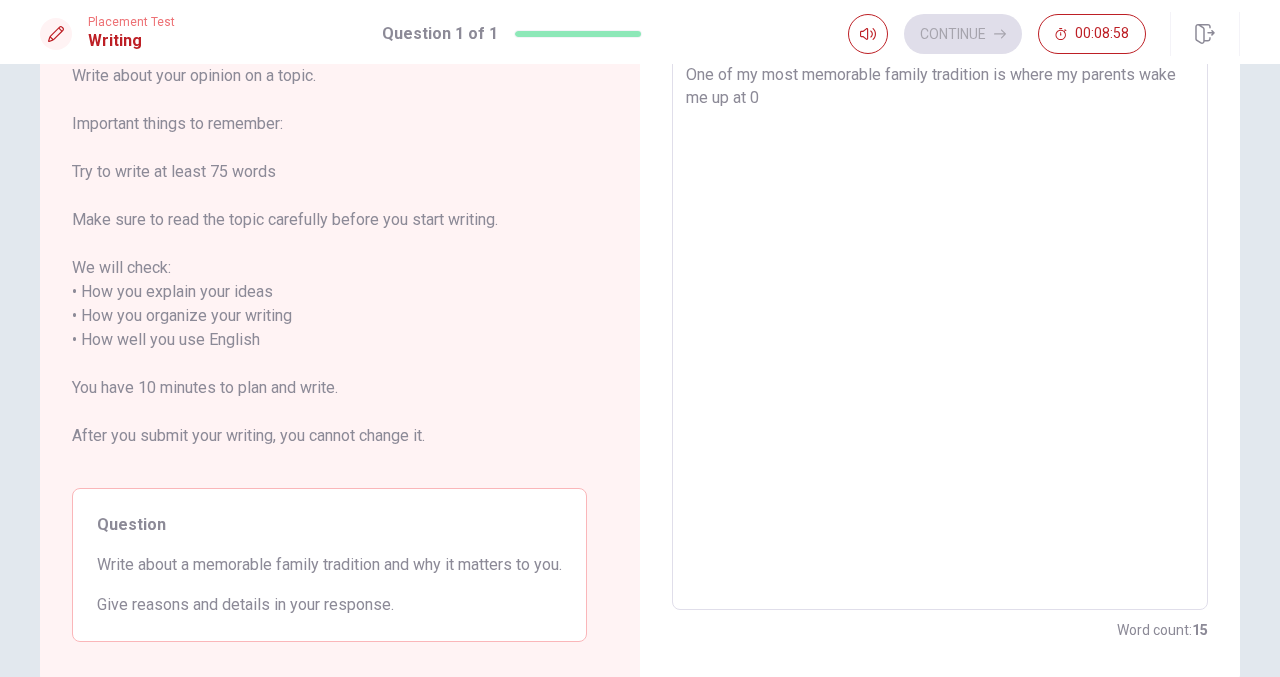 type on "x" 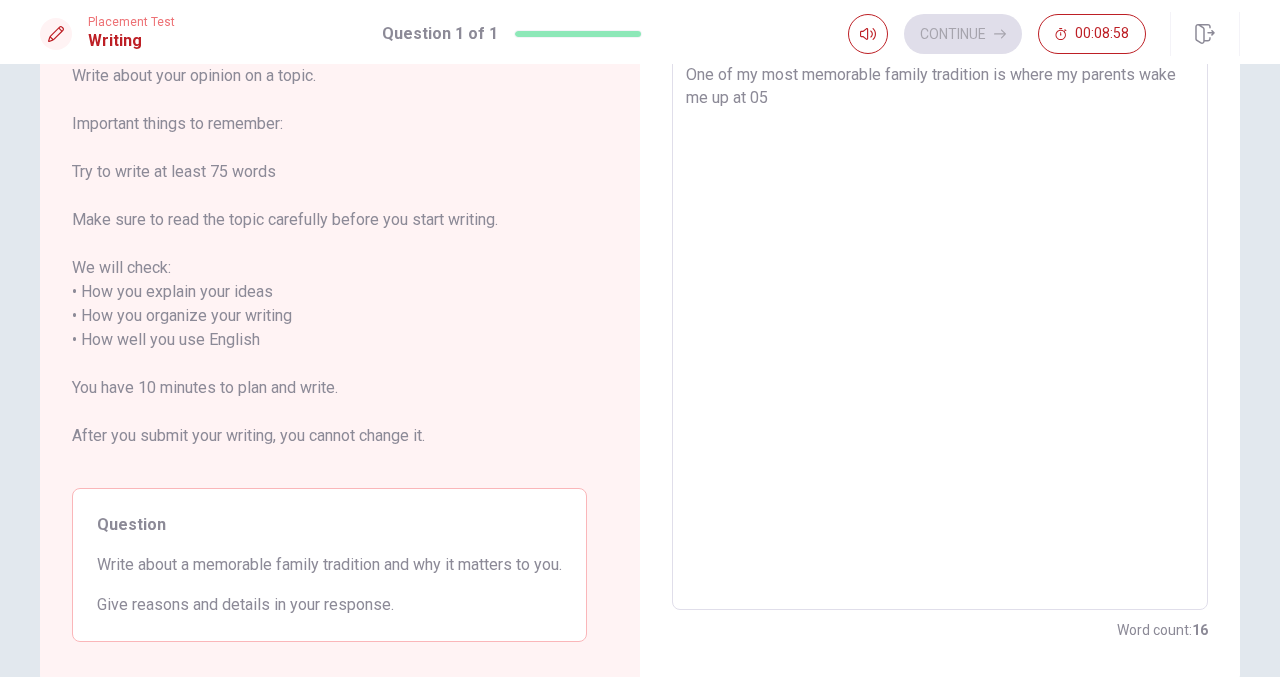 type on "x" 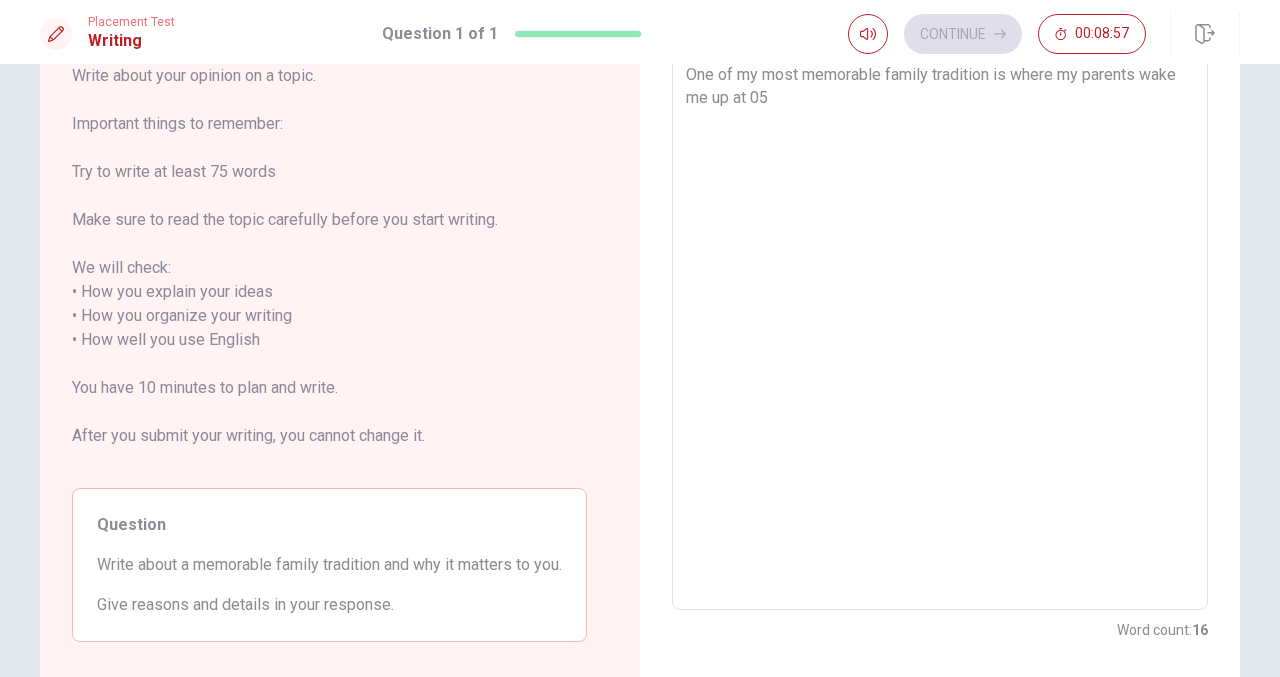 type on "One of my most memorable family tradition is where my parents wake me up at 05:" 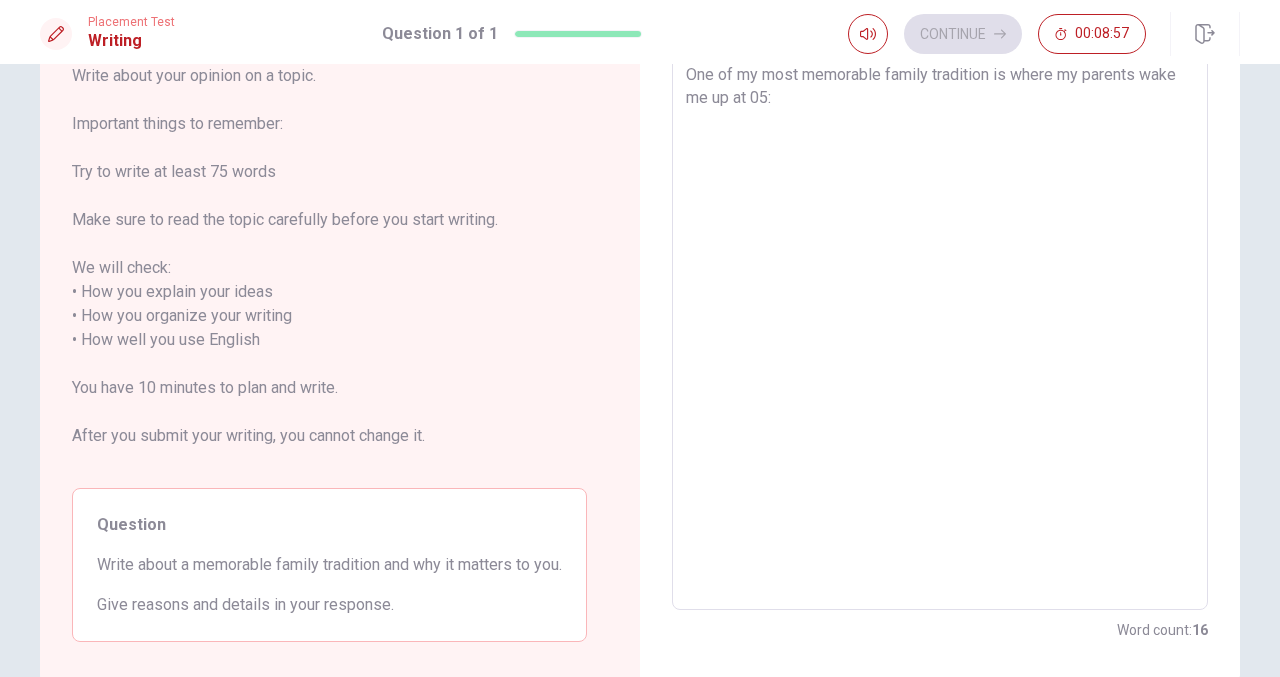 type on "x" 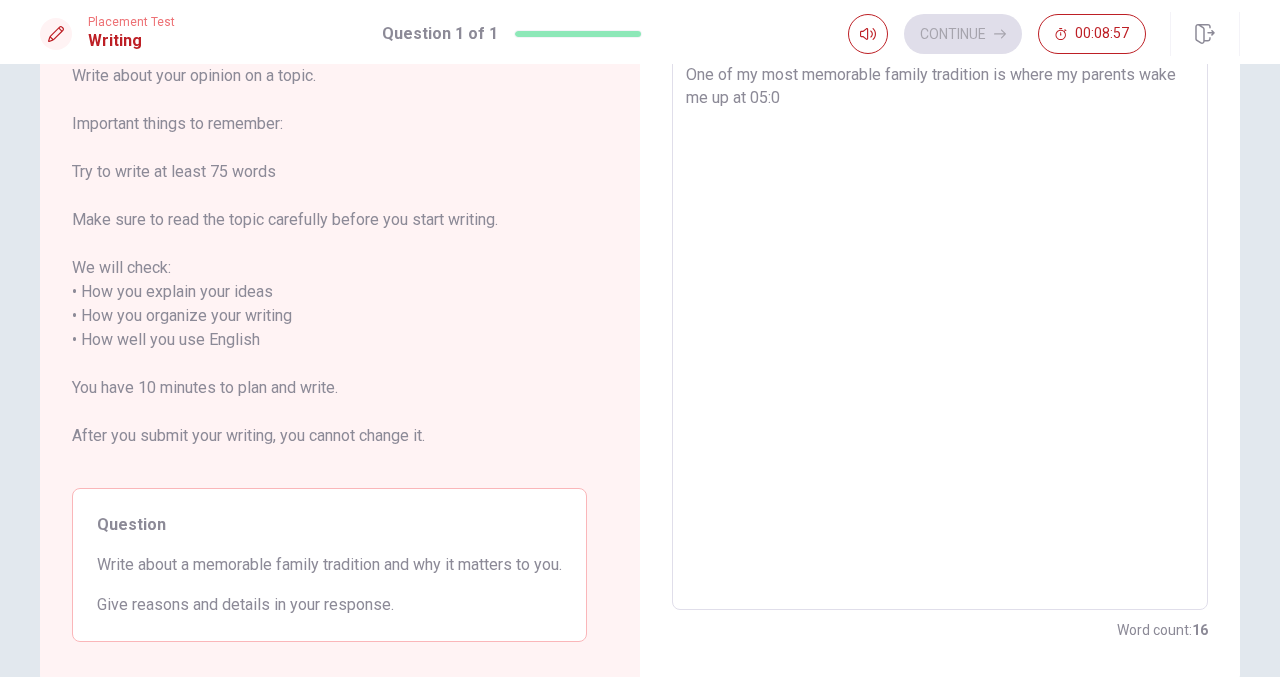 type on "x" 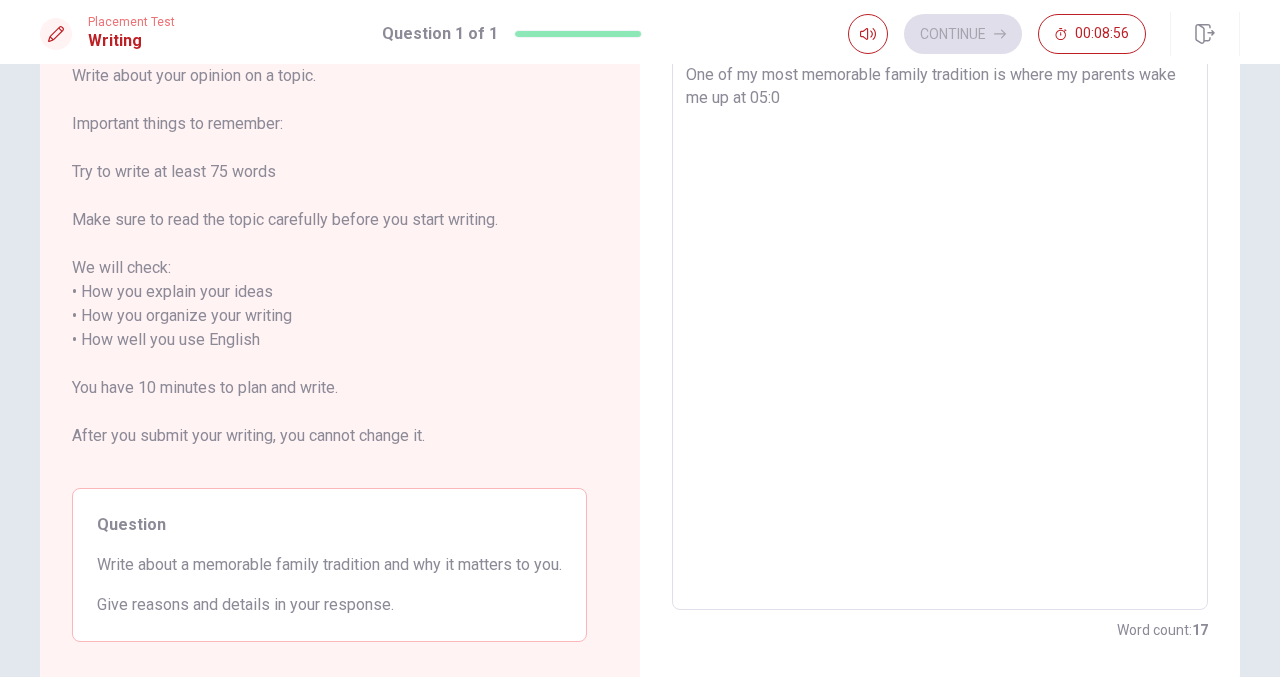 type on "One of my most memorable family tradition is where my parents wake me up at 05:00" 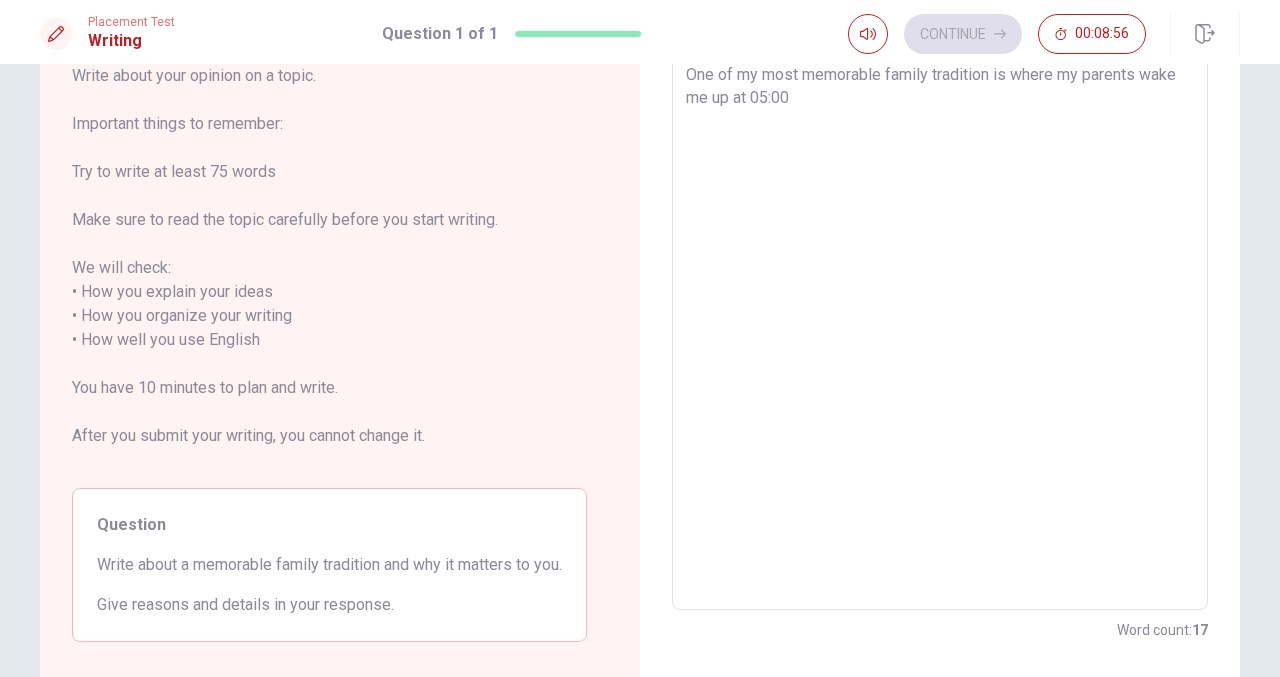 type on "x" 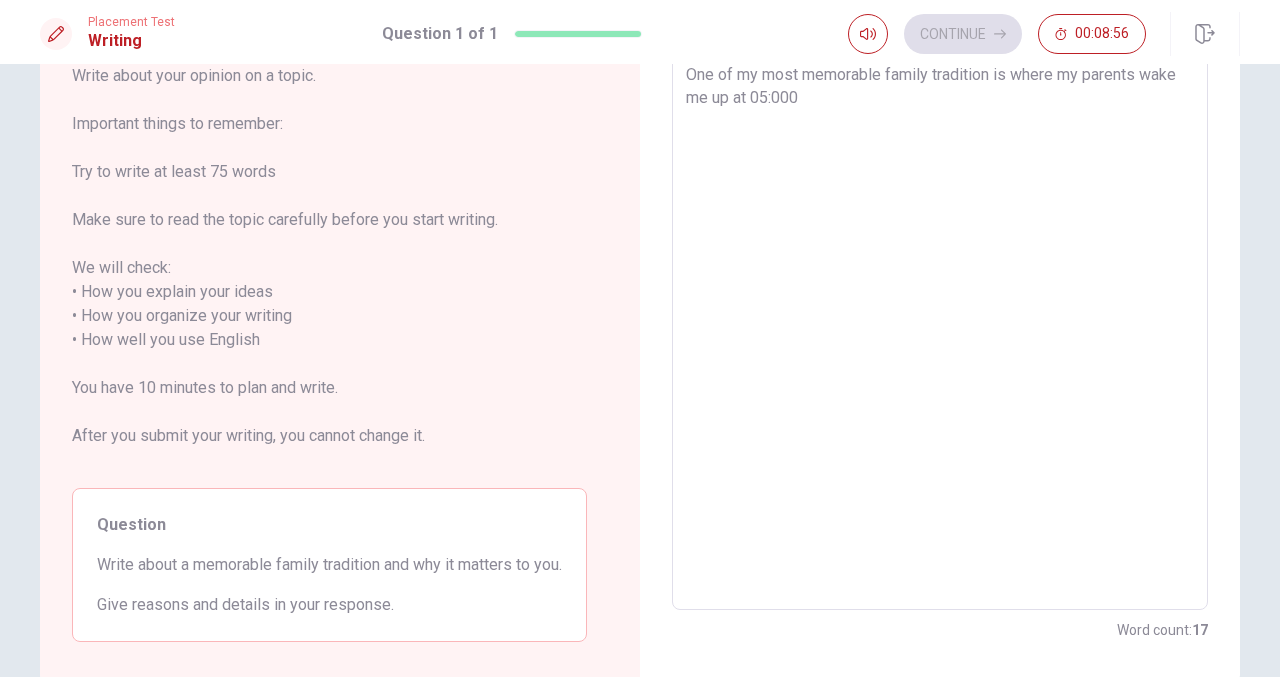 type on "x" 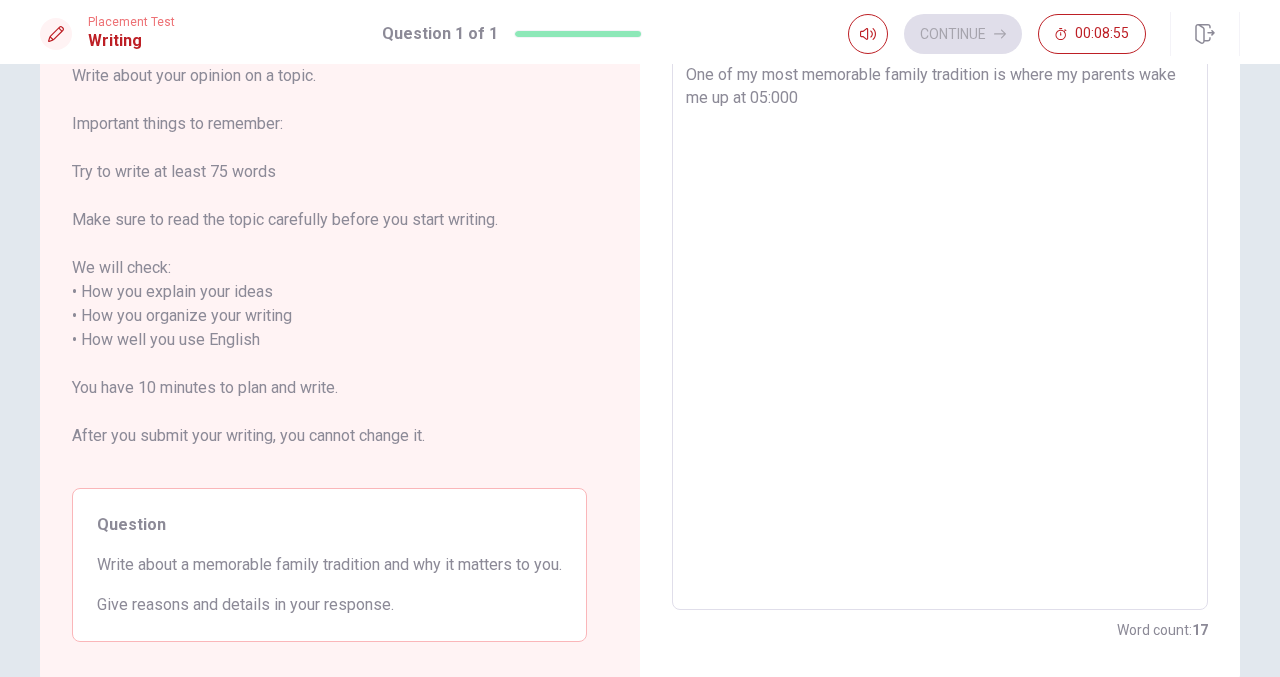 type on "One of my most memorable family tradition is where my parents wake me up at 05:00" 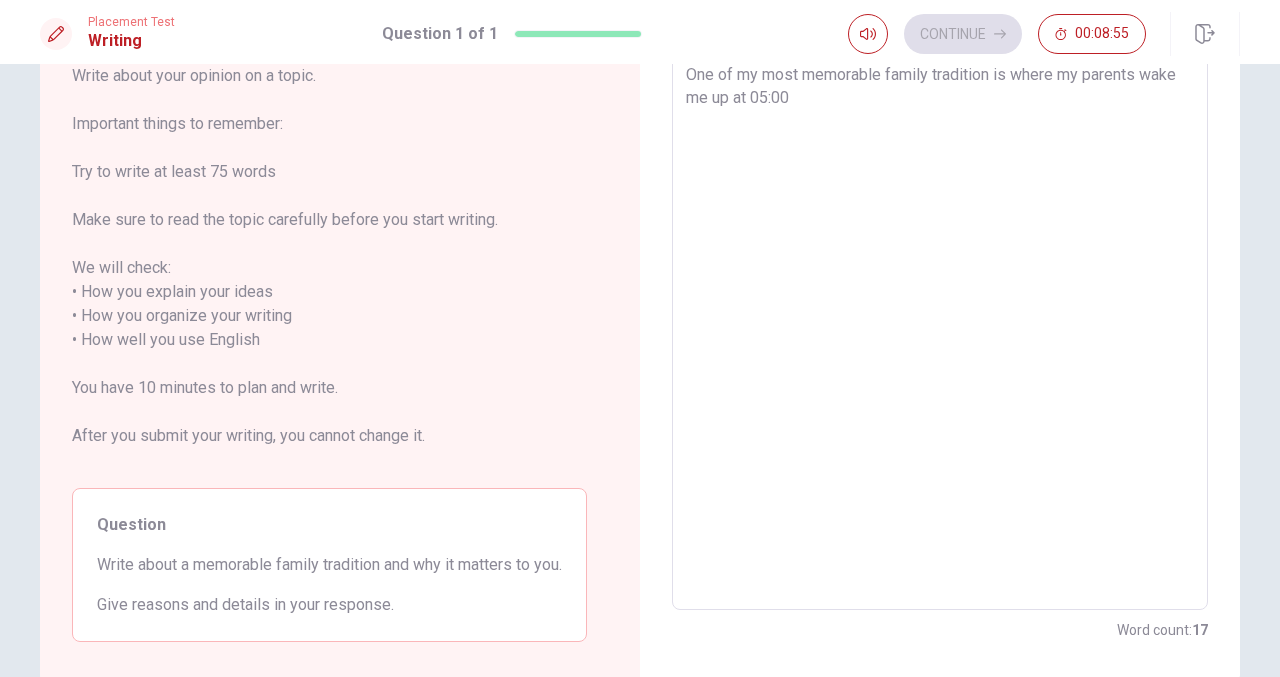 type on "x" 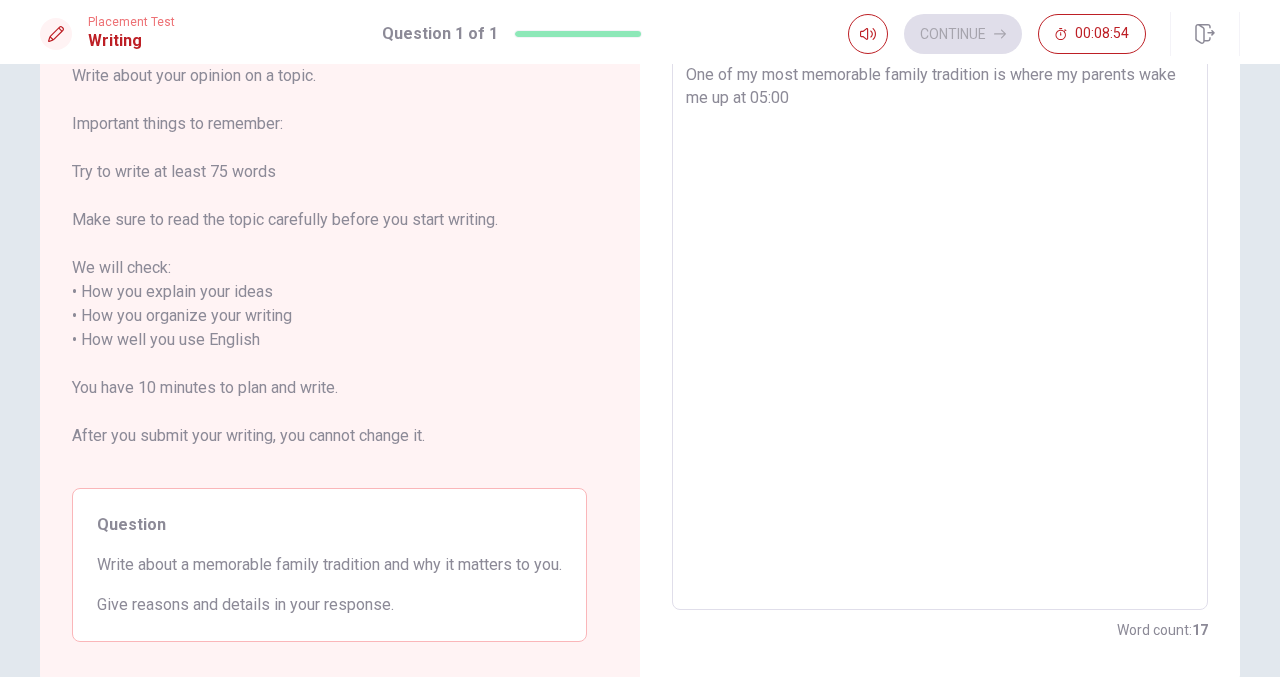 type on "x" 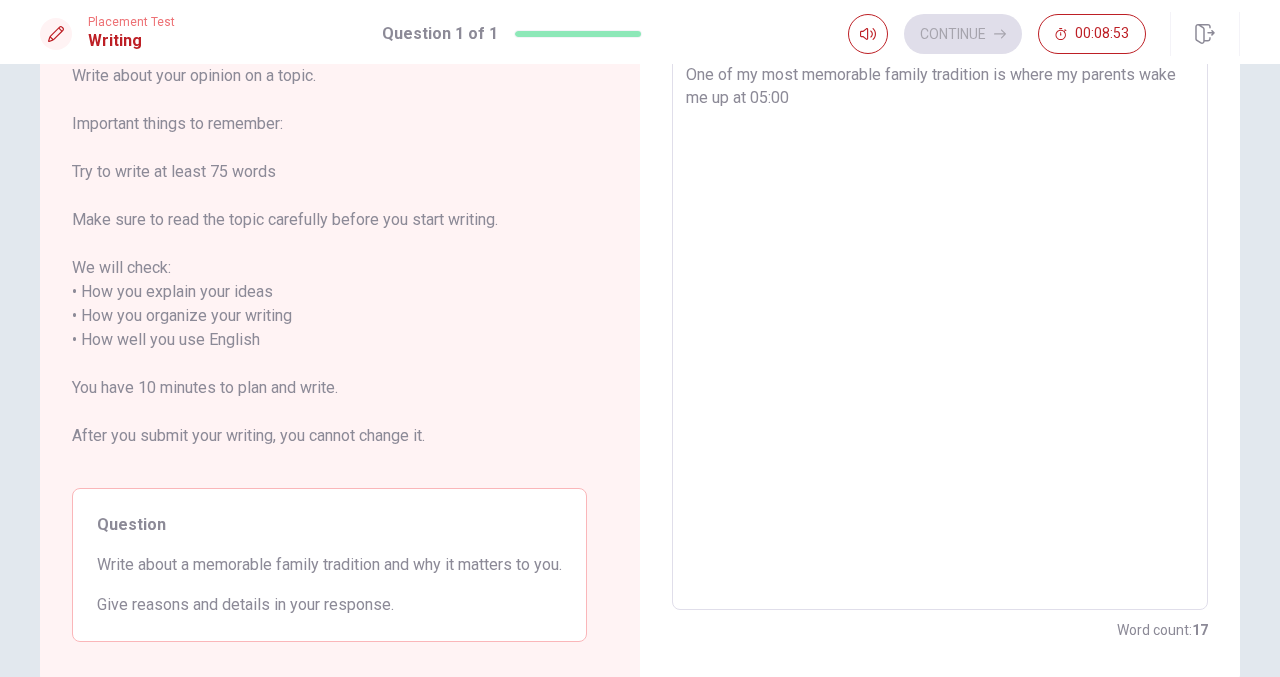 type on "One of my most memorable family tradition is where my parents wake me up at 05:00 i" 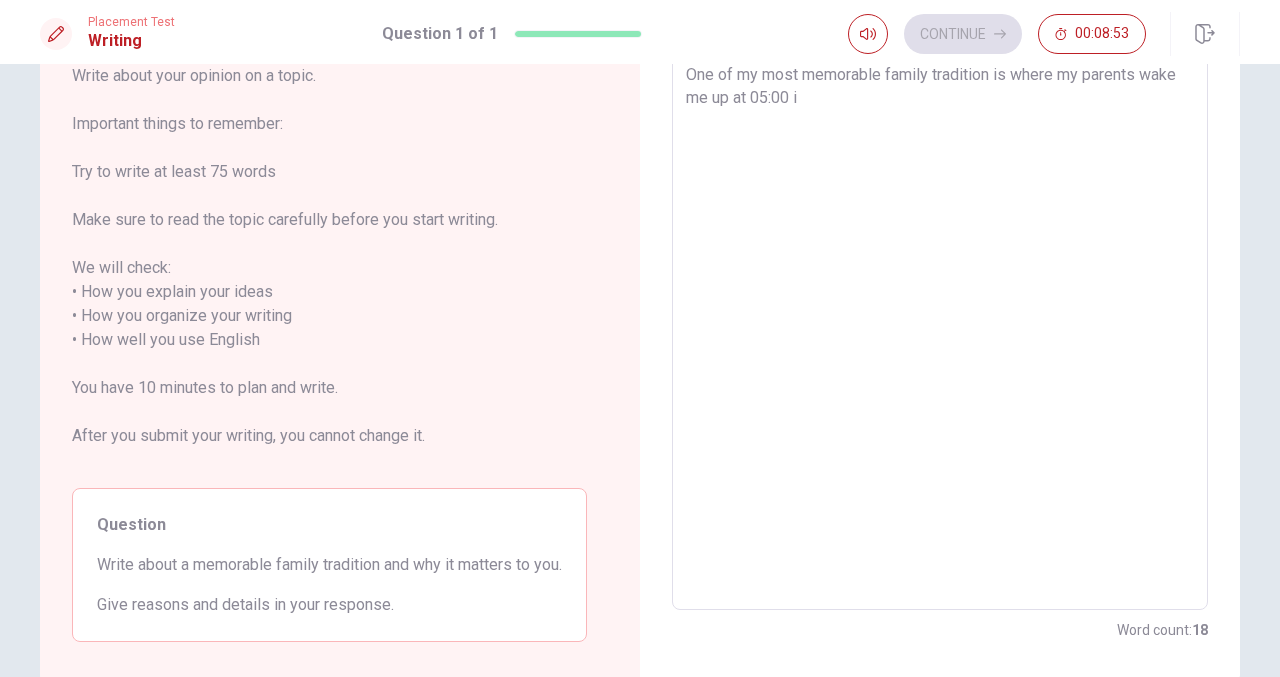 type on "x" 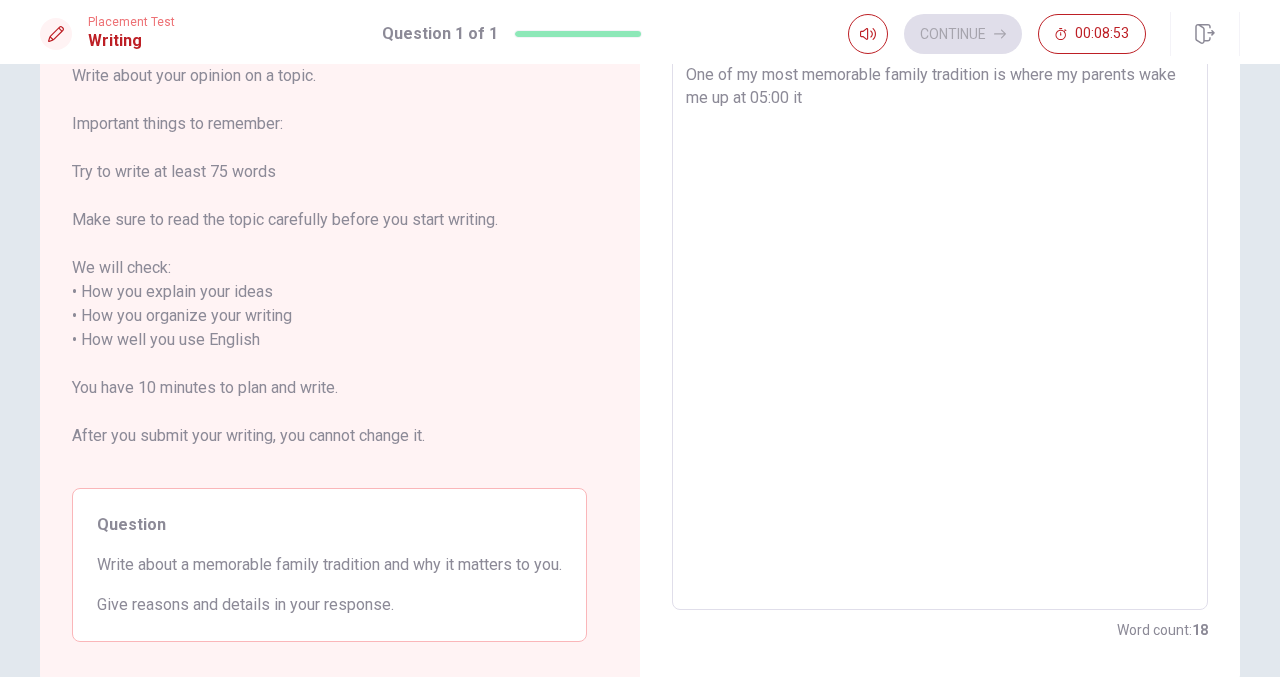 type on "x" 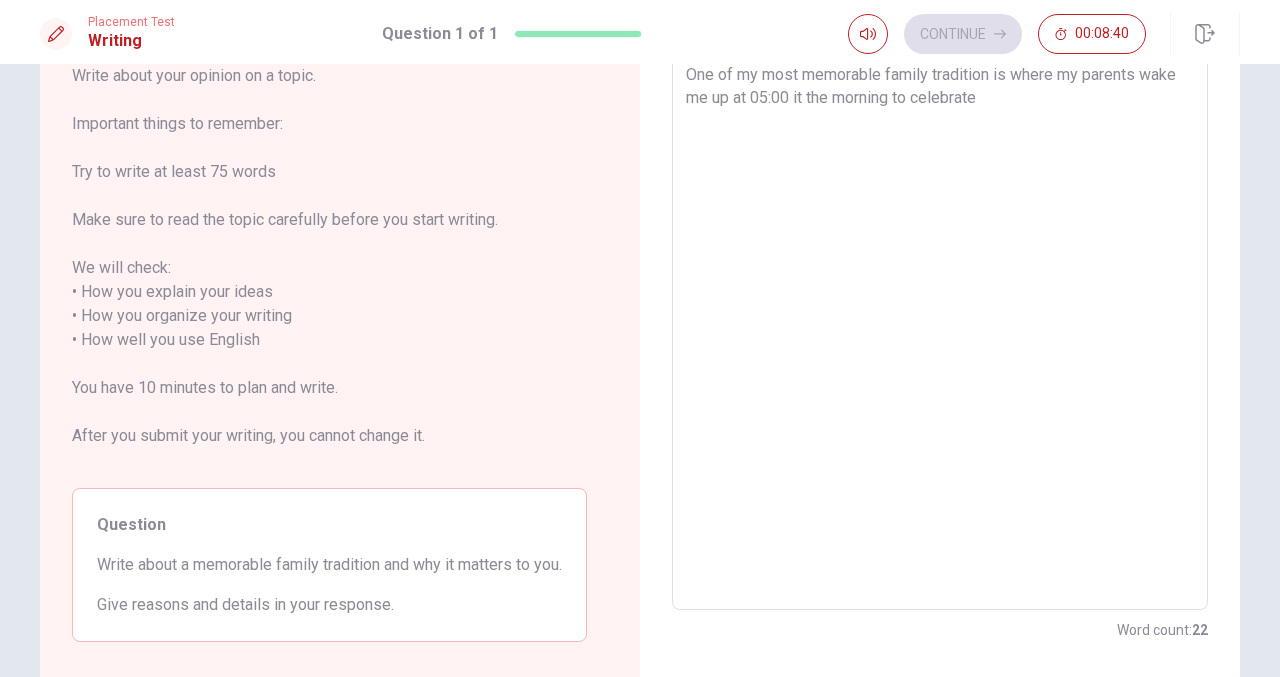 click on "One of my most memorable family tradition is where my parents wake me up at 05:00 it the morning to celebrate" at bounding box center (940, 328) 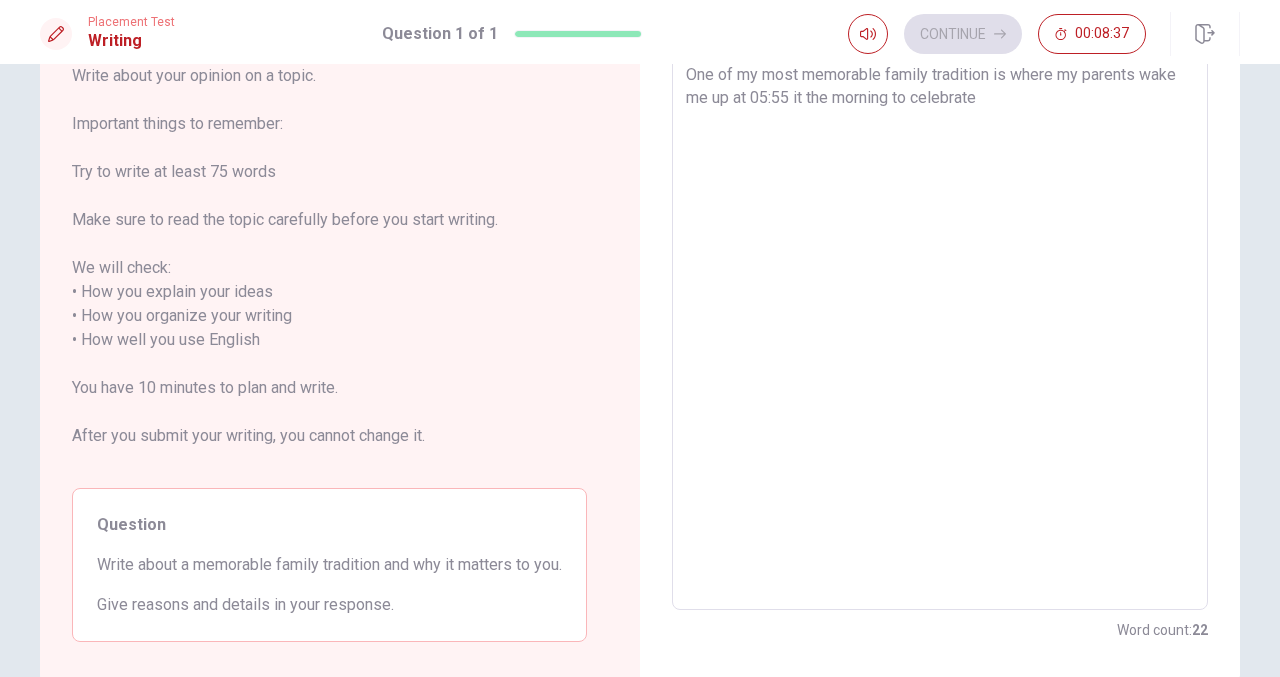 click on "One of my most memorable family tradition is where my parents wake me up at 05:55 it the morning to celebrate" at bounding box center [940, 328] 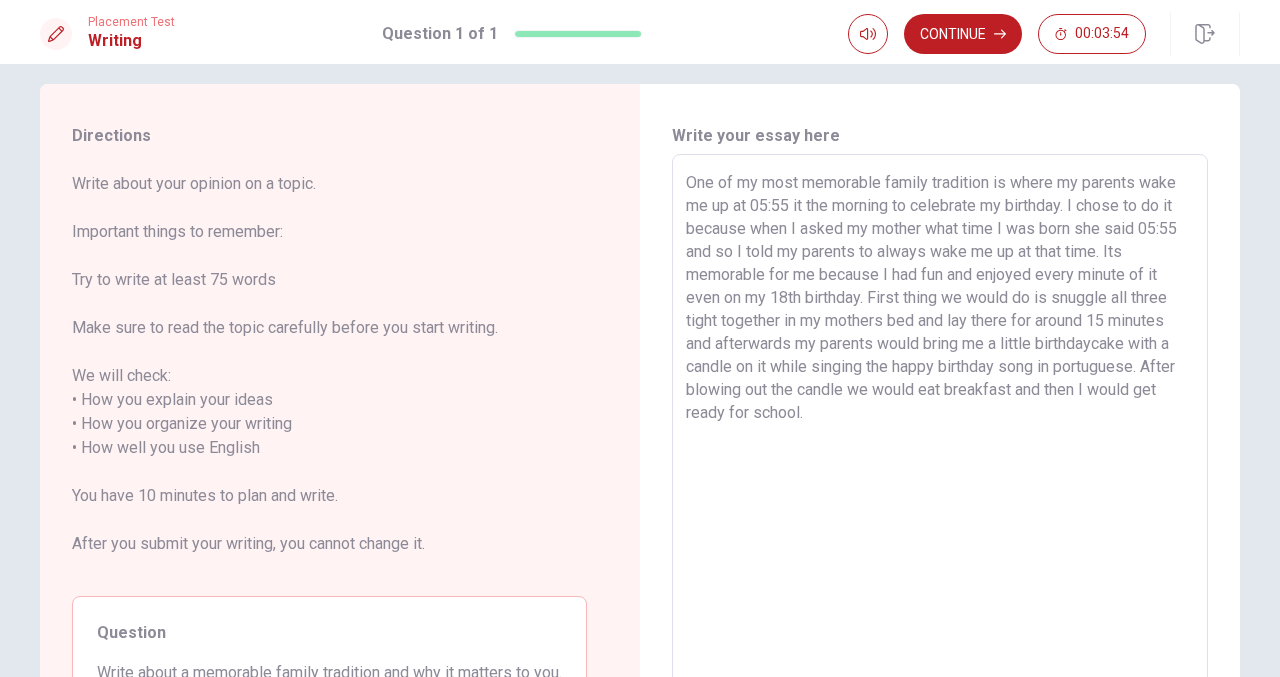 scroll, scrollTop: 17, scrollLeft: 0, axis: vertical 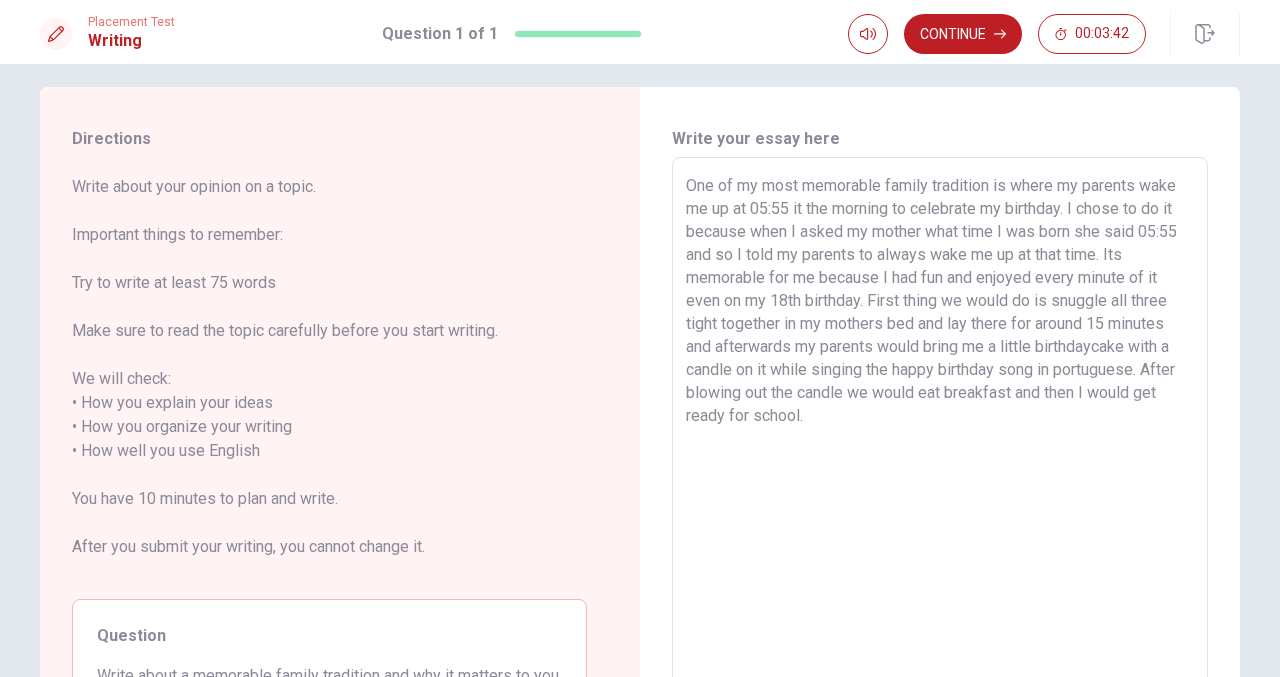 click on "One of my most memorable family tradition is where my parents wake me up at 05:55 it the morning to celebrate my birthday. I chose to do it because when I asked my mother what time I was born she said 05:55 and so I told my parents to always wake me up at that time. Its memorable for me because I had fun and enjoyed every minute of it even on my 18th birthday. First thing we would do is snuggle all three tight together in my mothers bed and lay there for around 15 minutes and afterwards my parents would bring me a little birthdaycake with a candle on it while singing the happy birthday song in portuguese. After blowing out the candle we would eat breakfast and then I would get ready for school." at bounding box center [940, 439] 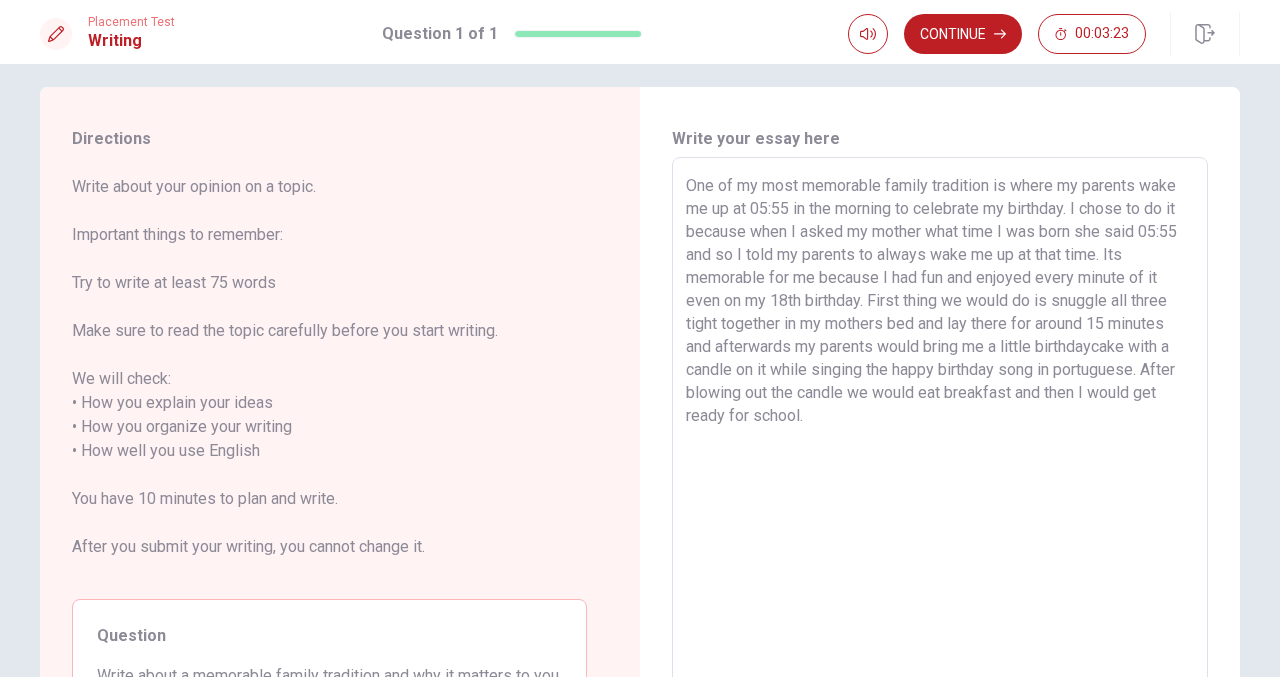 click on "One of my most memorable family tradition is where my parents wake me up at 05:55 in the morning to celebrate my birthday. I chose to do it because when I asked my mother what time I was born she said 05:55 and so I told my parents to always wake me up at that time. Its memorable for me because I had fun and enjoyed every minute of it even on my 18th birthday. First thing we would do is snuggle all three tight together in my mothers bed and lay there for around 15 minutes and afterwards my parents would bring me a little birthdaycake with a candle on it while singing the happy birthday song in portuguese. After blowing out the candle we would eat breakfast and then I would get ready for school." at bounding box center [940, 439] 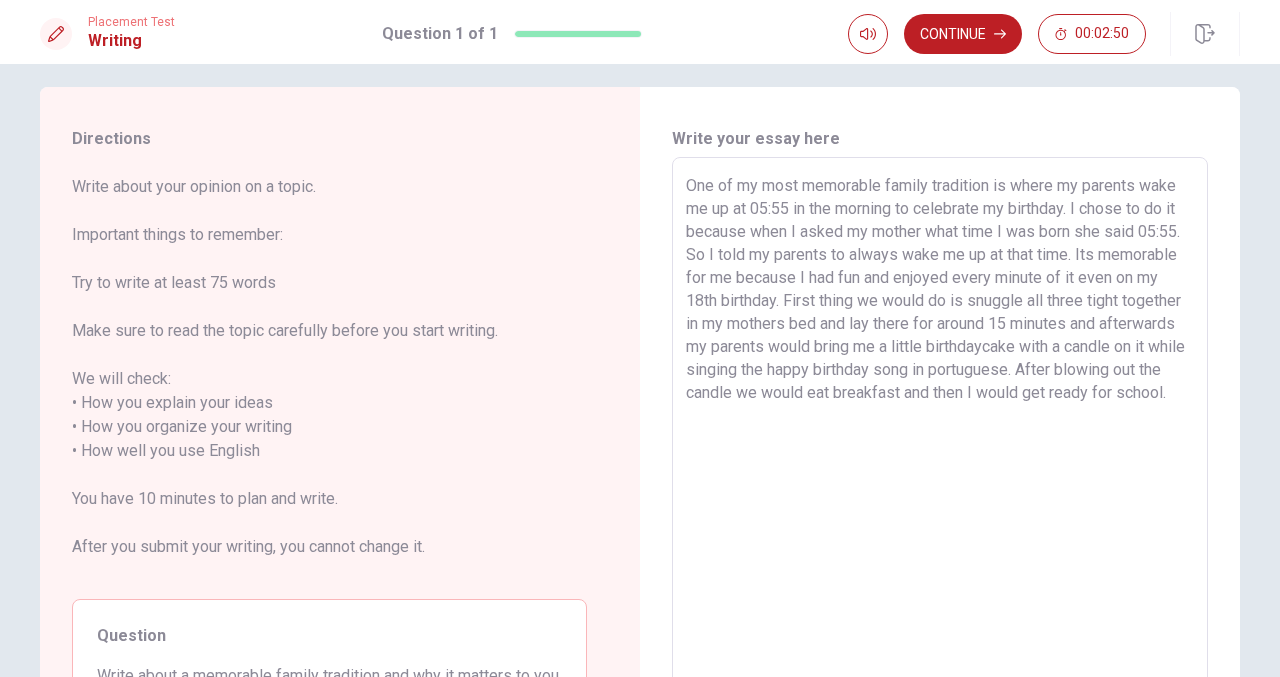 click on "One of my most memorable family tradition is where my parents wake me up at 05:55 in the morning to celebrate my birthday. I chose to do it because when I asked my mother what time I was born she said 05:55. So I told my parents to always wake me up at that time. Its memorable for me because I had fun and enjoyed every minute of it even on my 18th birthday. First thing we would do is snuggle all three tight together in my mothers bed and lay there for around 15 minutes and afterwards my parents would bring me a little birthdaycake with a candle on it while singing the happy birthday song in portuguese. After blowing out the candle we would eat breakfast and then I would get ready for school." at bounding box center (940, 439) 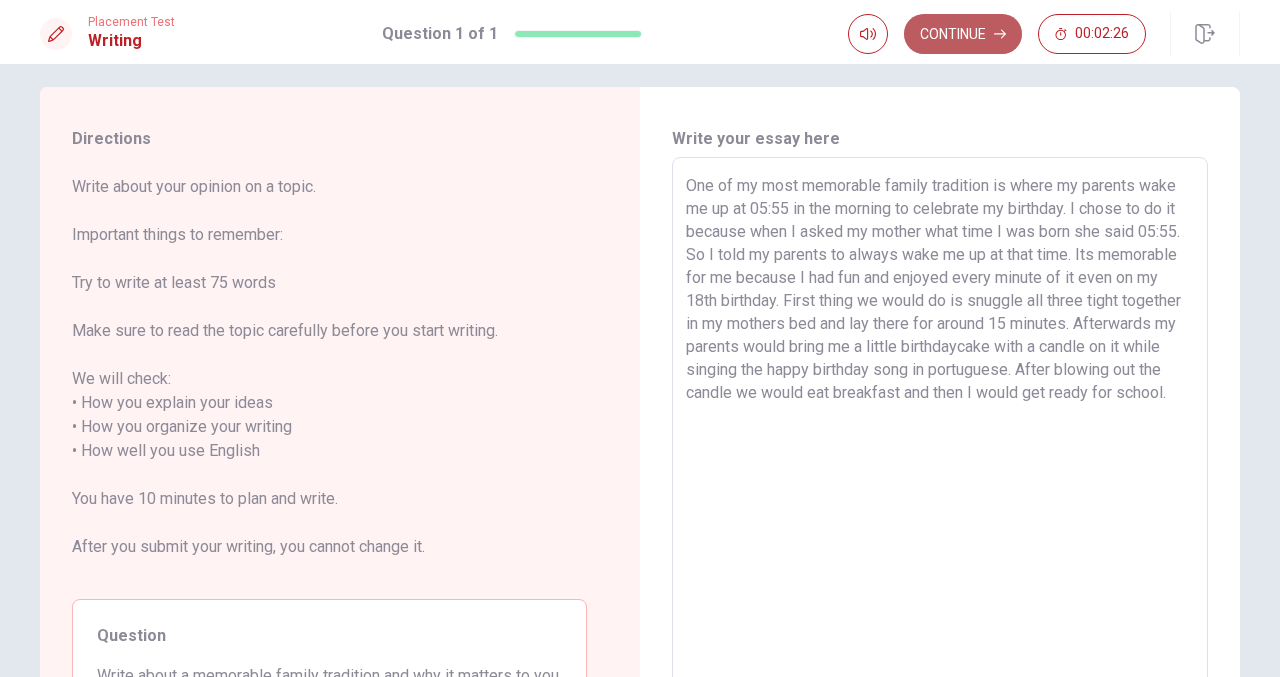 click on "Continue" at bounding box center [963, 34] 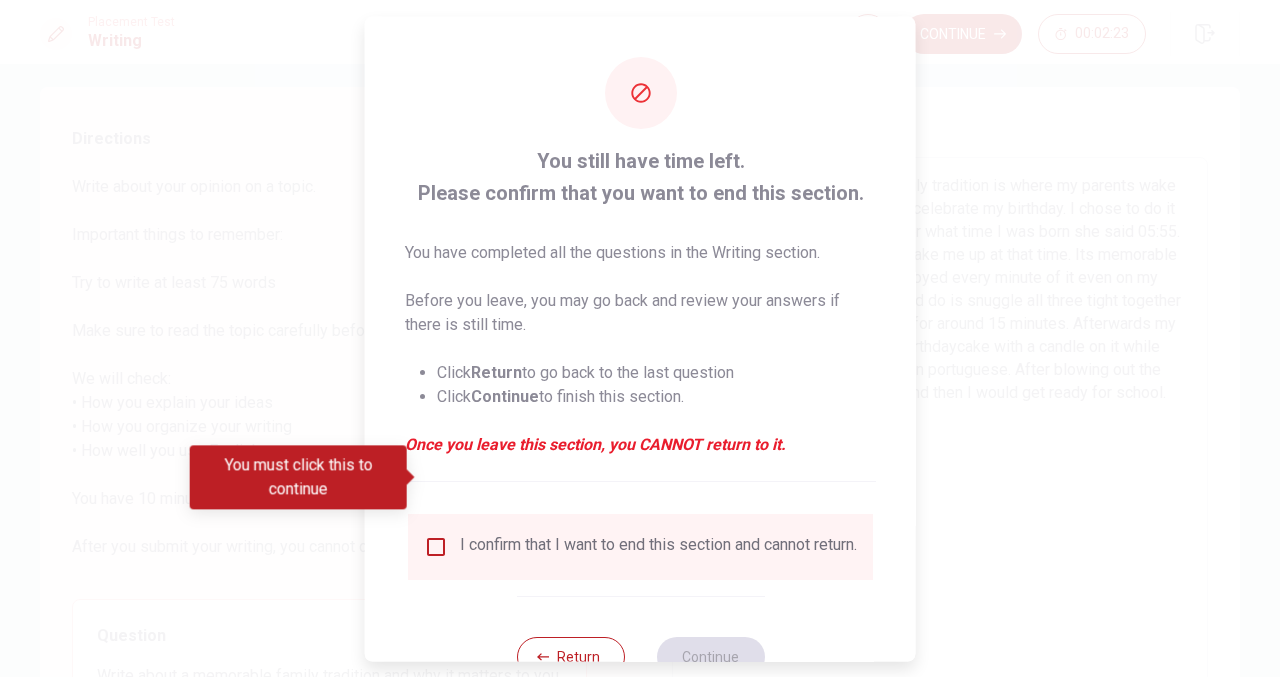 scroll, scrollTop: 68, scrollLeft: 0, axis: vertical 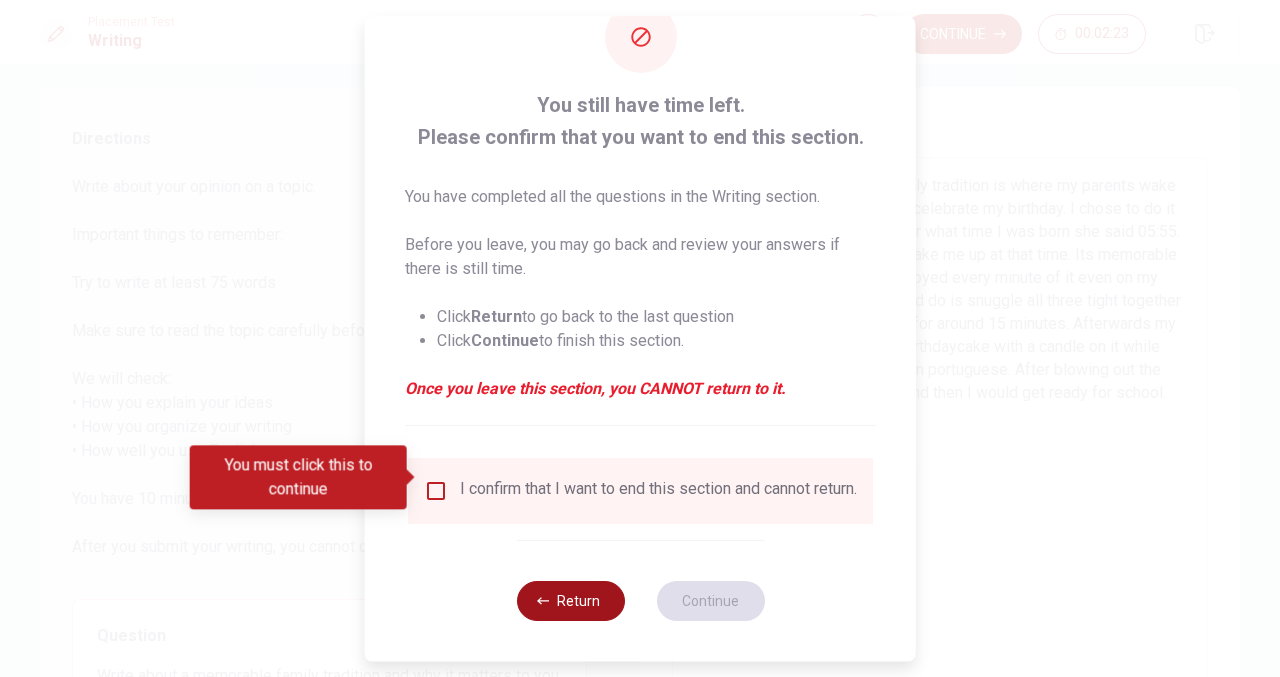 click on "Return" at bounding box center [570, 601] 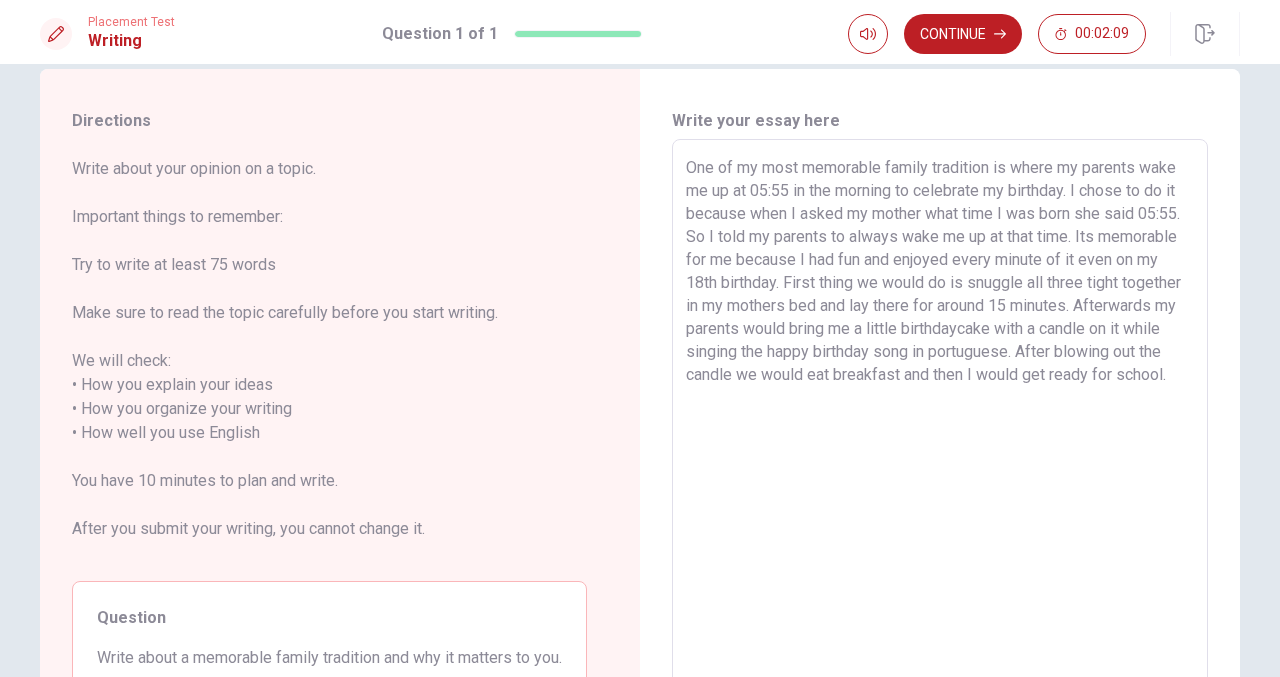 scroll, scrollTop: 0, scrollLeft: 0, axis: both 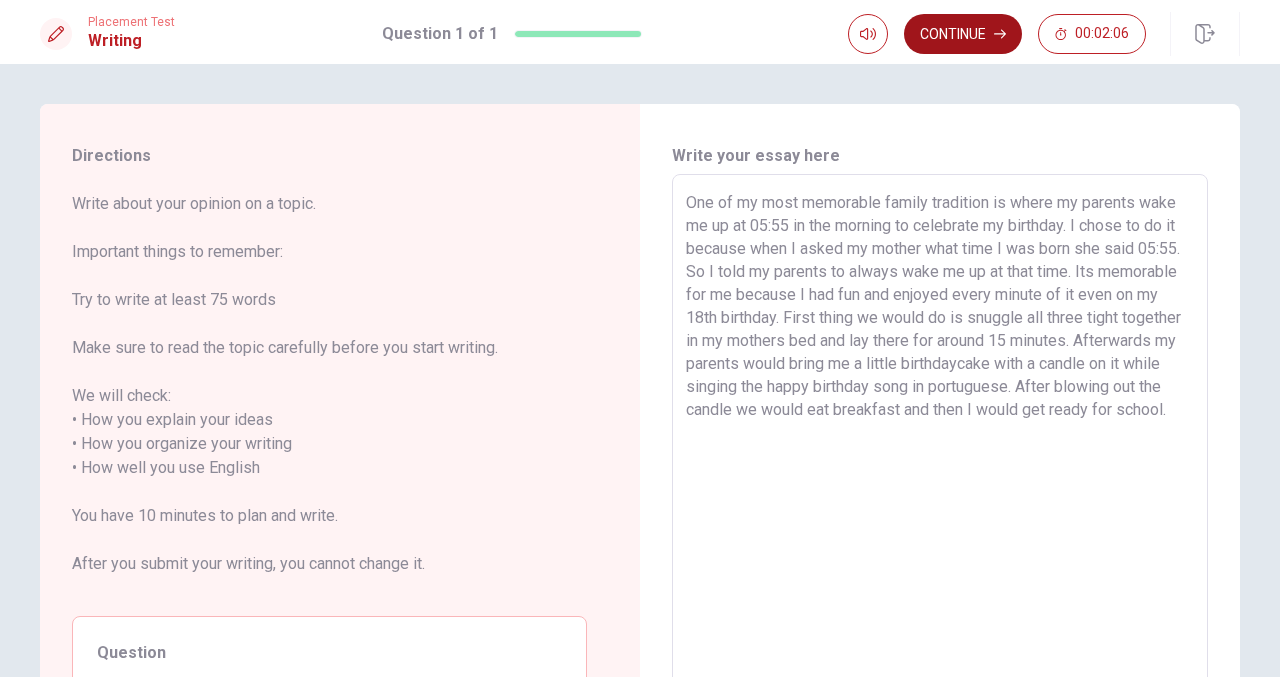 click on "Continue" at bounding box center (963, 34) 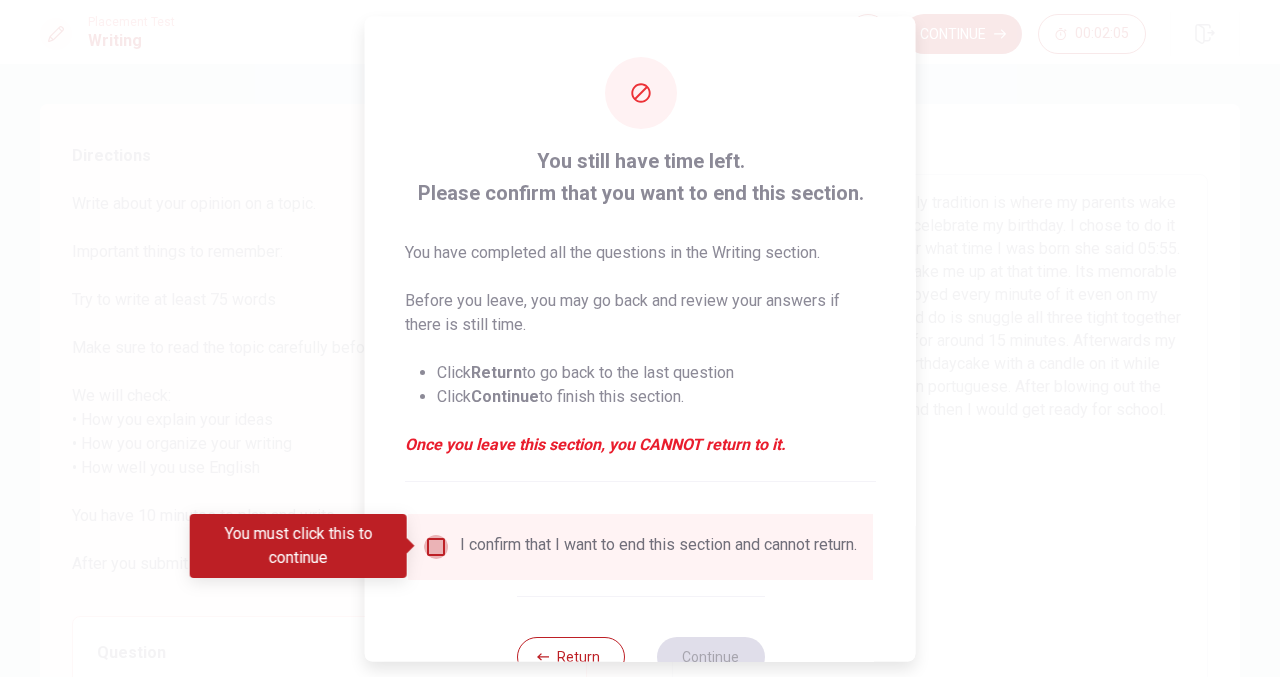 click at bounding box center (436, 546) 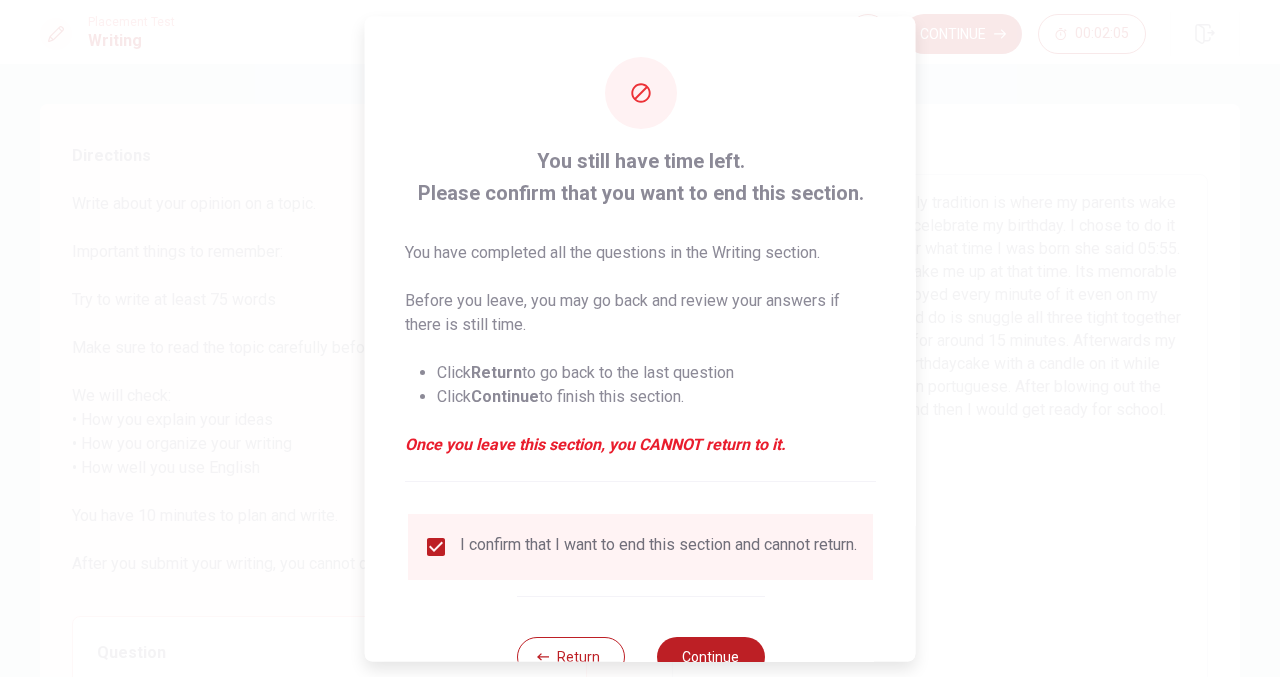scroll, scrollTop: 68, scrollLeft: 0, axis: vertical 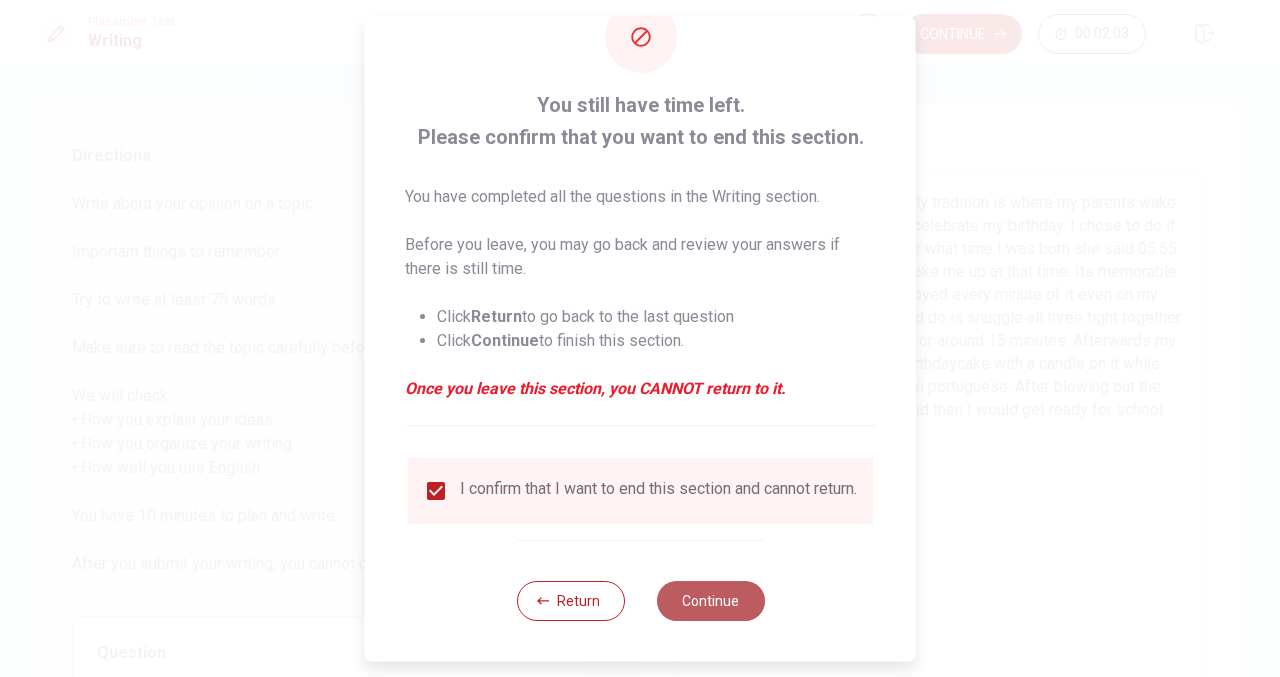 click on "Continue" at bounding box center (710, 601) 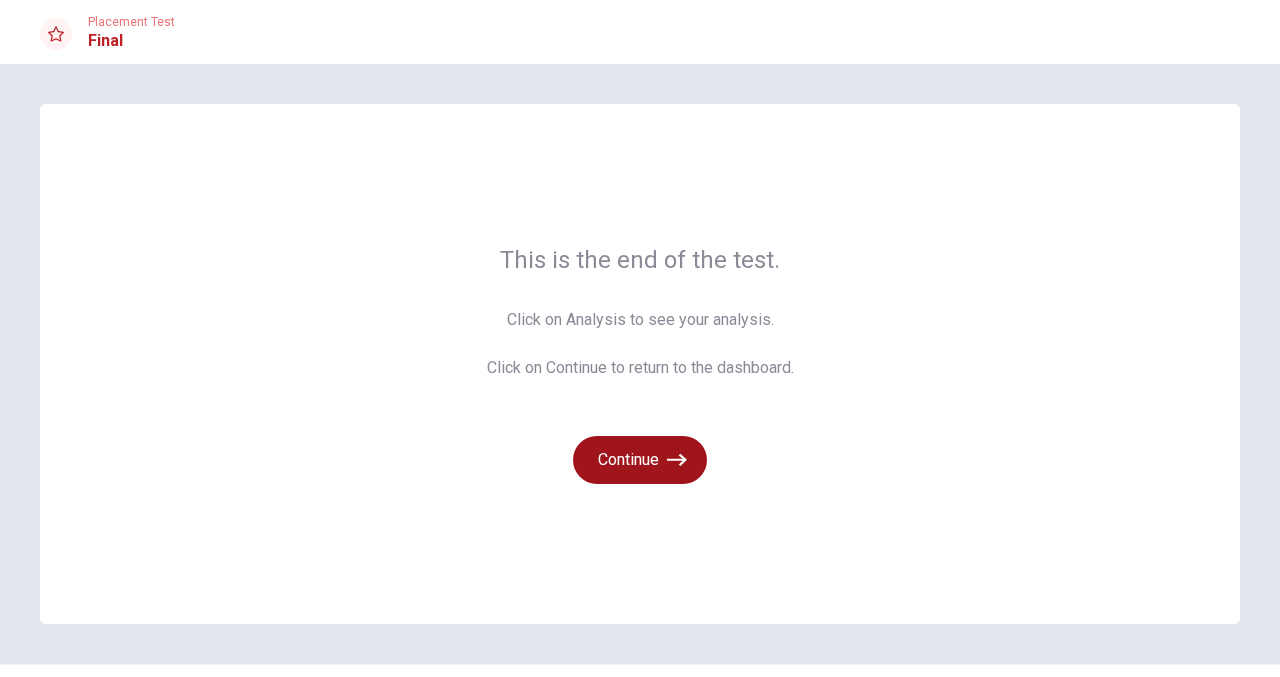 click on "Continue" at bounding box center [640, 460] 